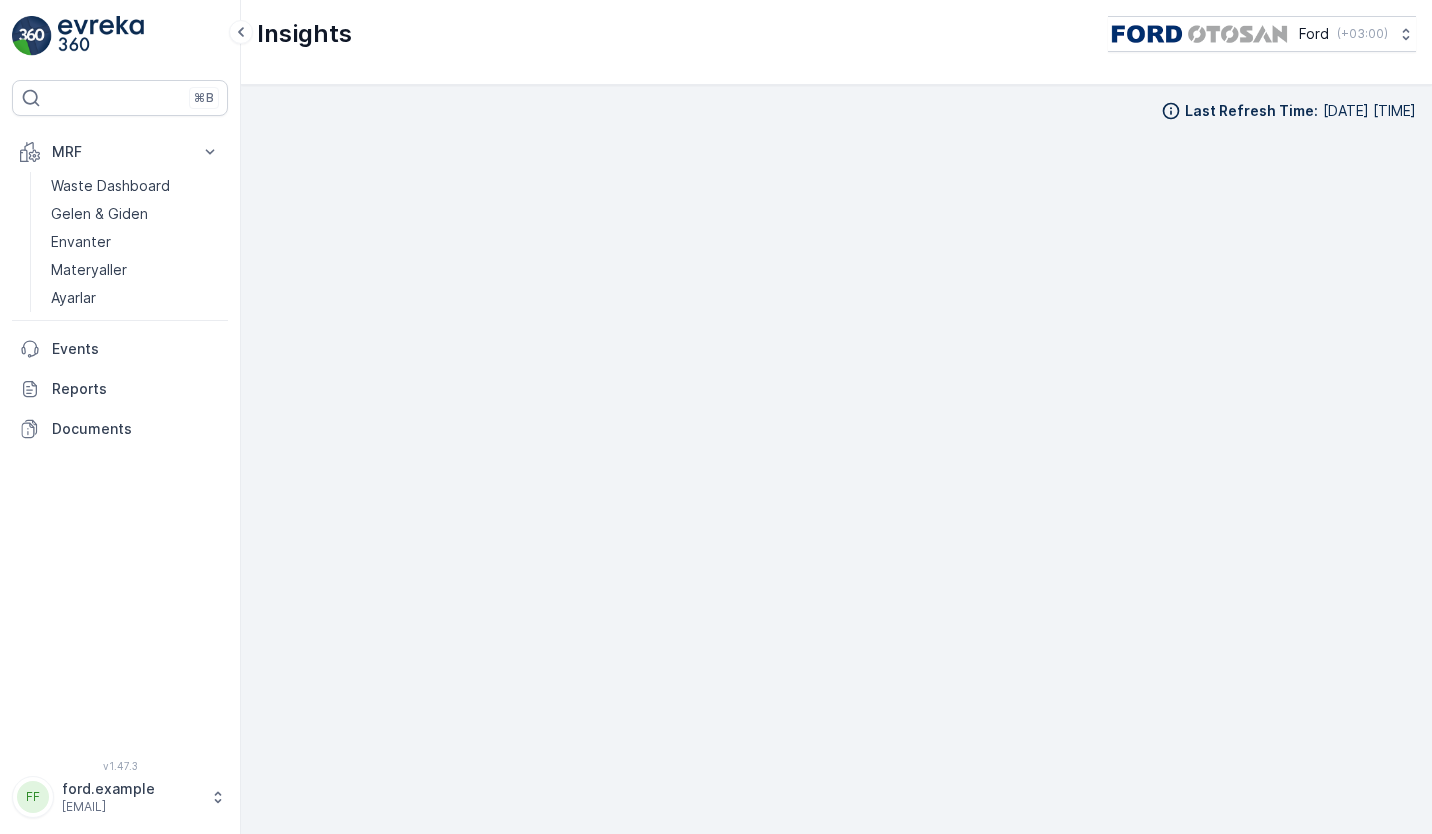 scroll, scrollTop: 0, scrollLeft: 0, axis: both 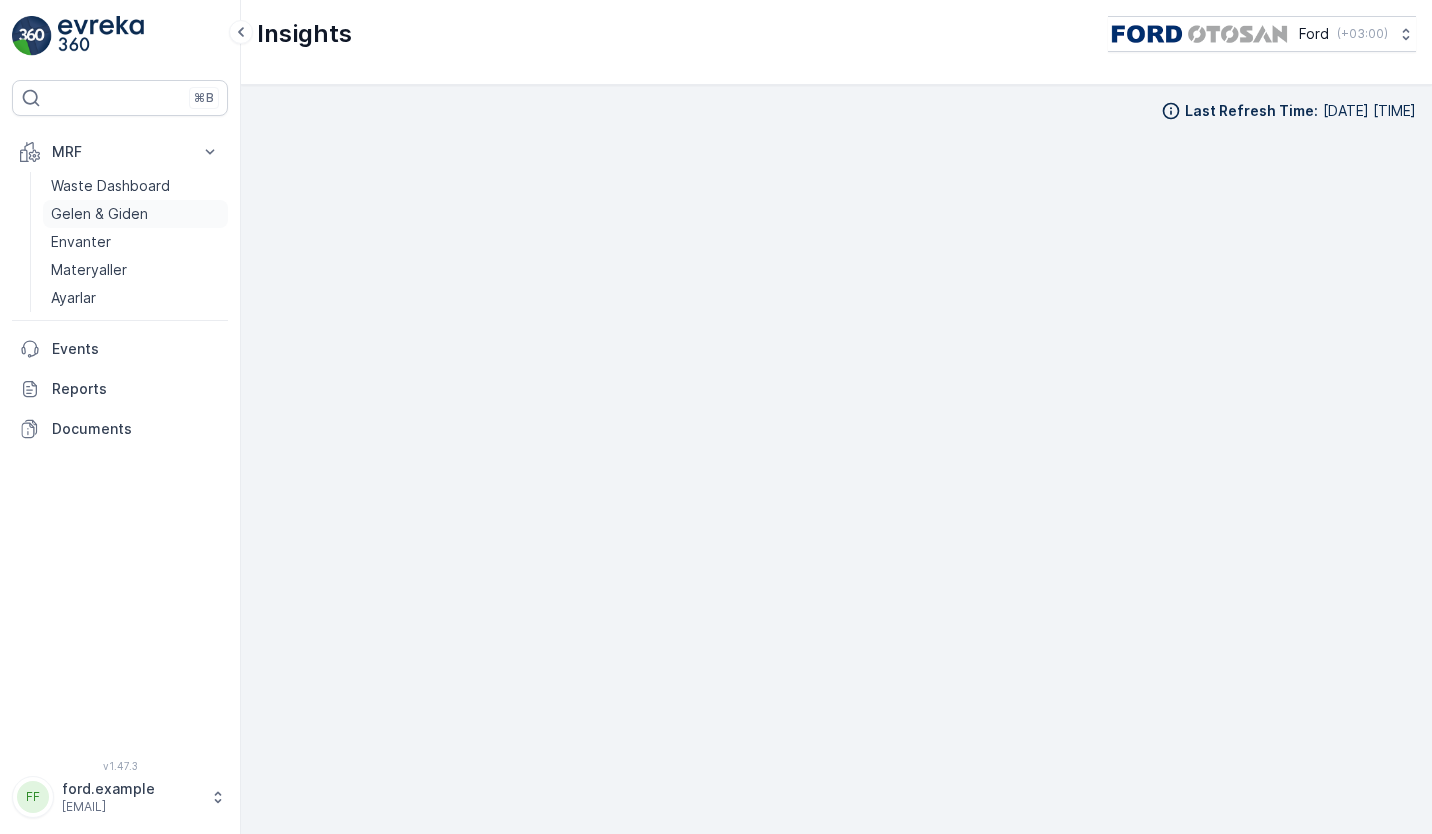 click on "Gelen & Giden" at bounding box center [99, 214] 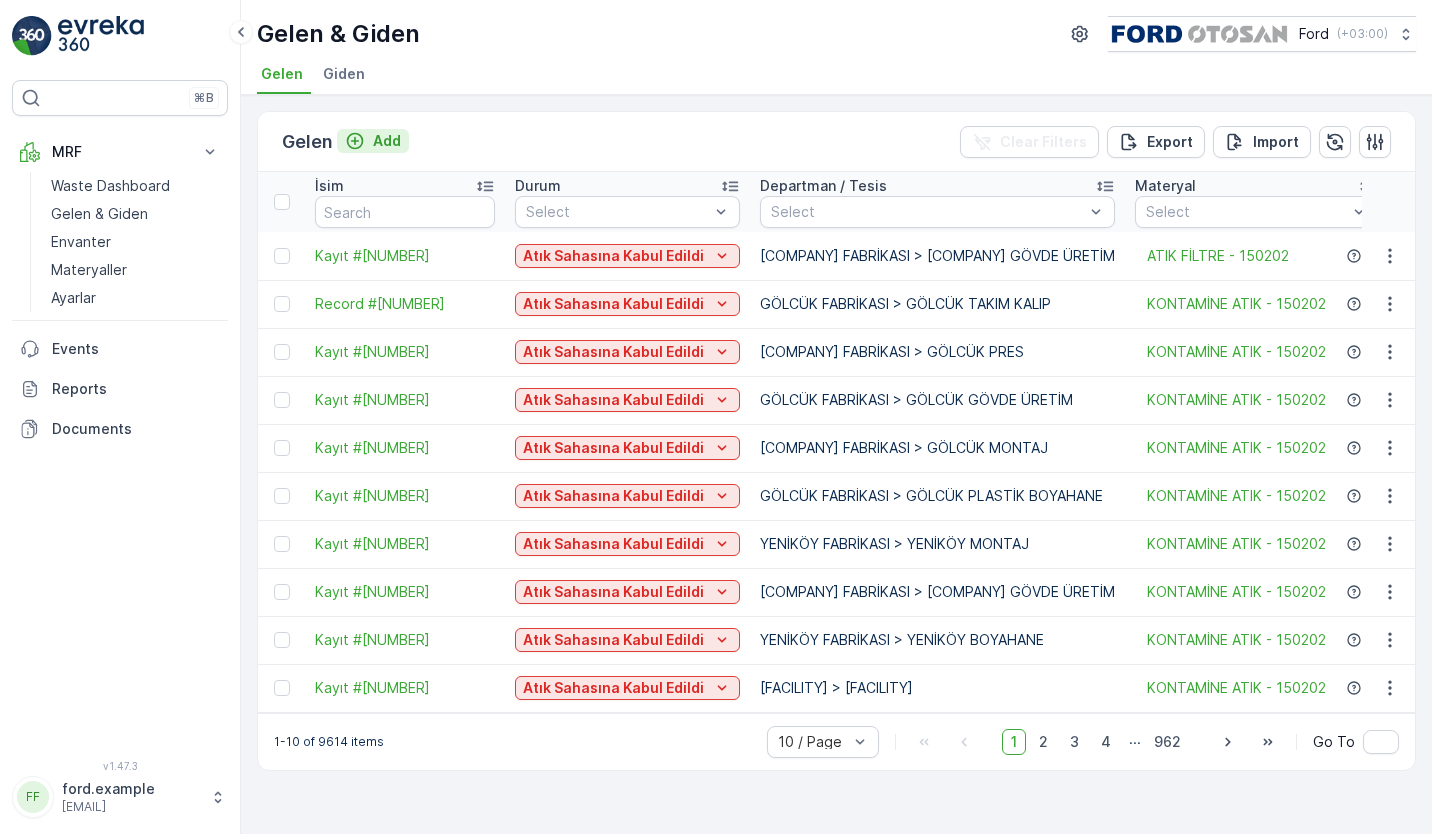 click on "Add" at bounding box center (387, 141) 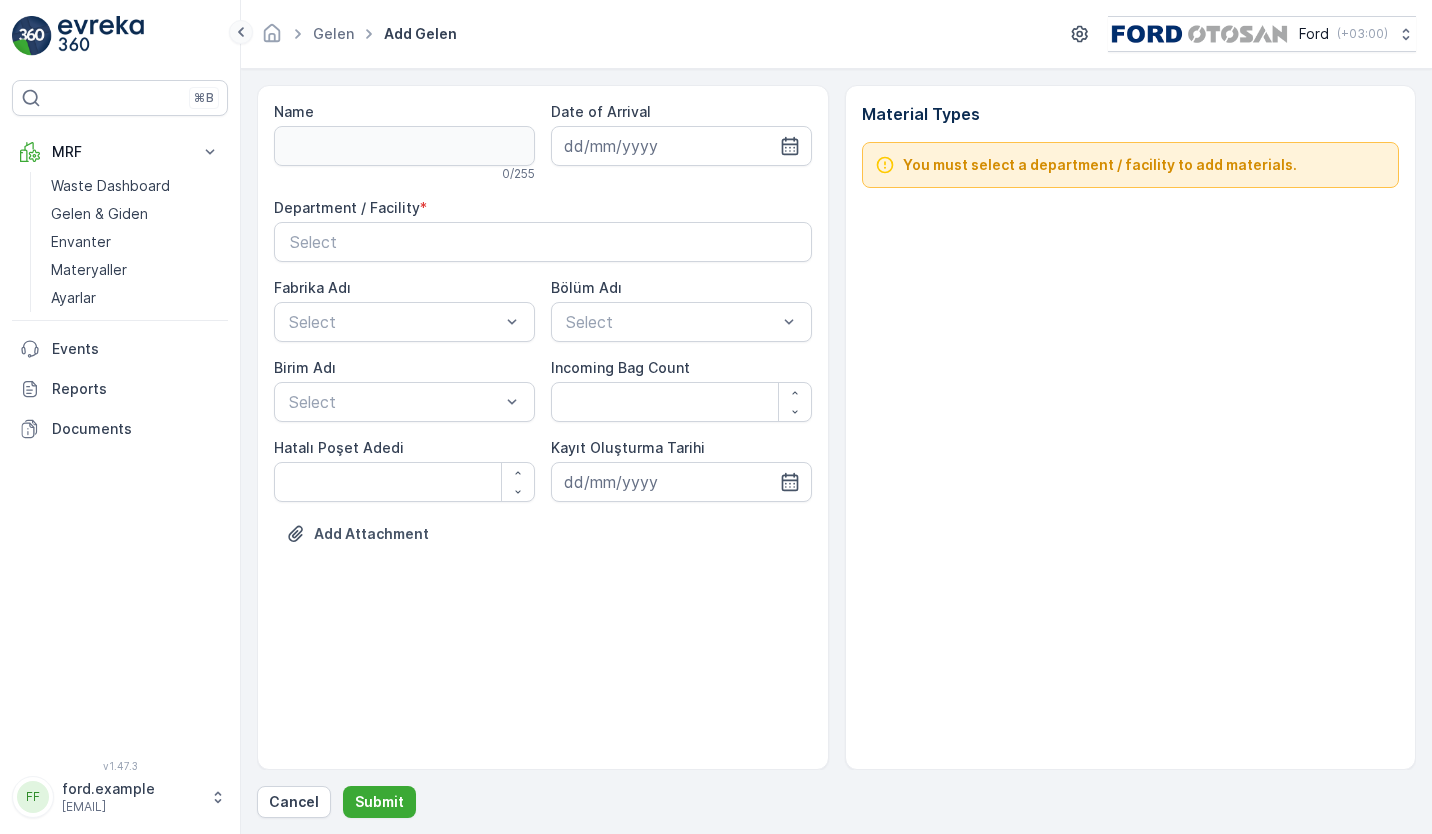 click 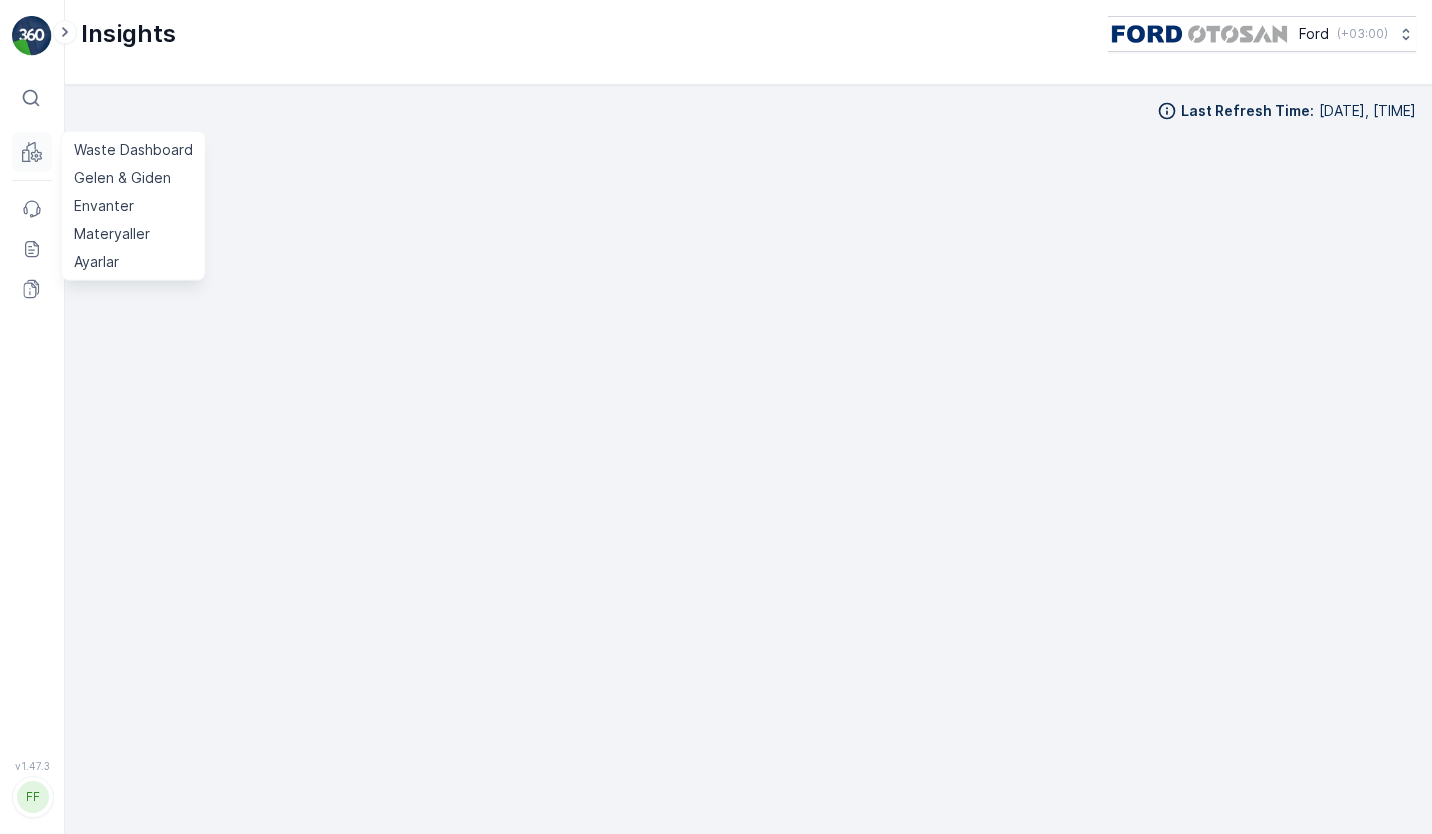 click on "MRF" at bounding box center (32, 152) 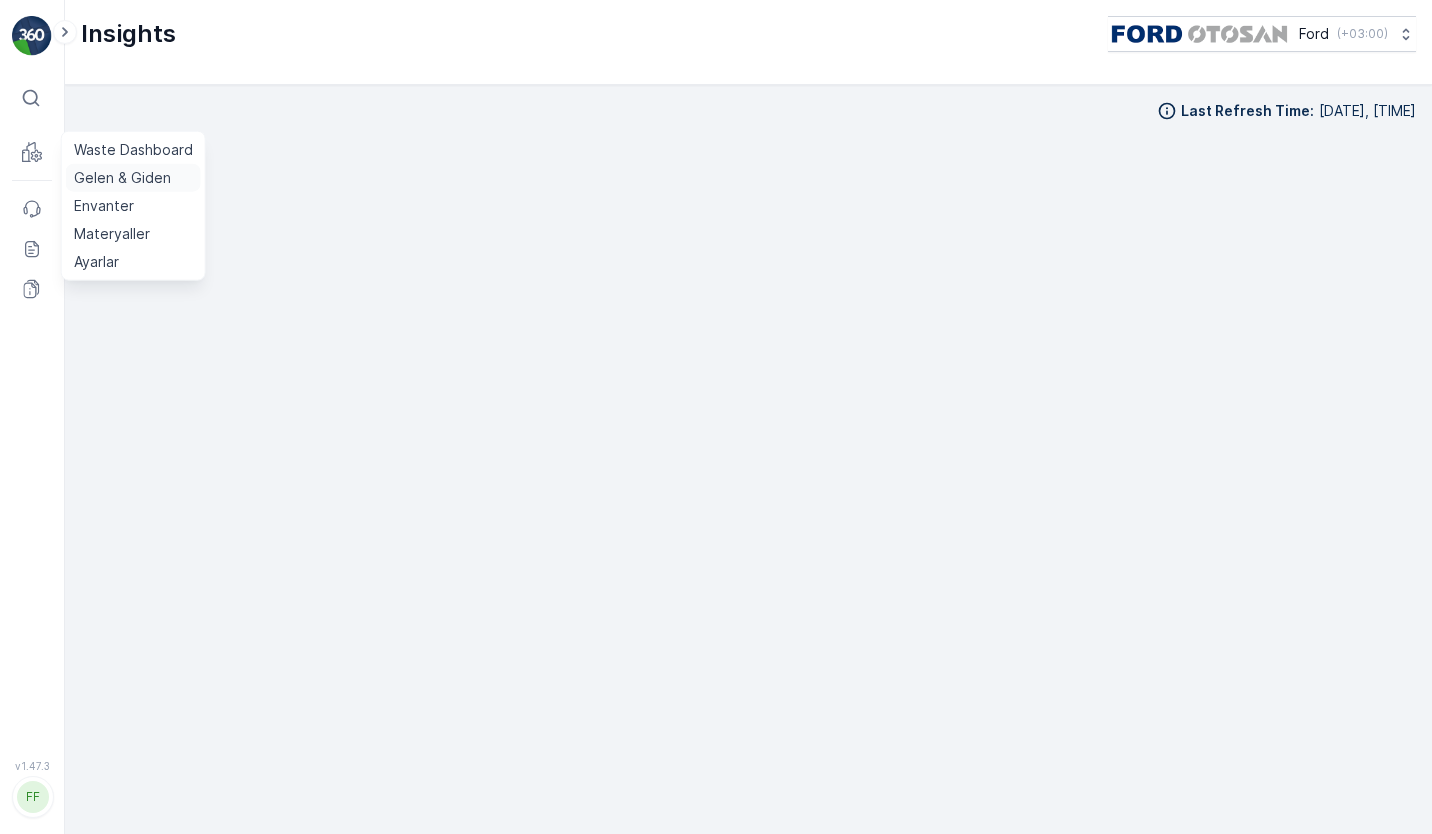 click on "Gelen & Giden" at bounding box center (122, 178) 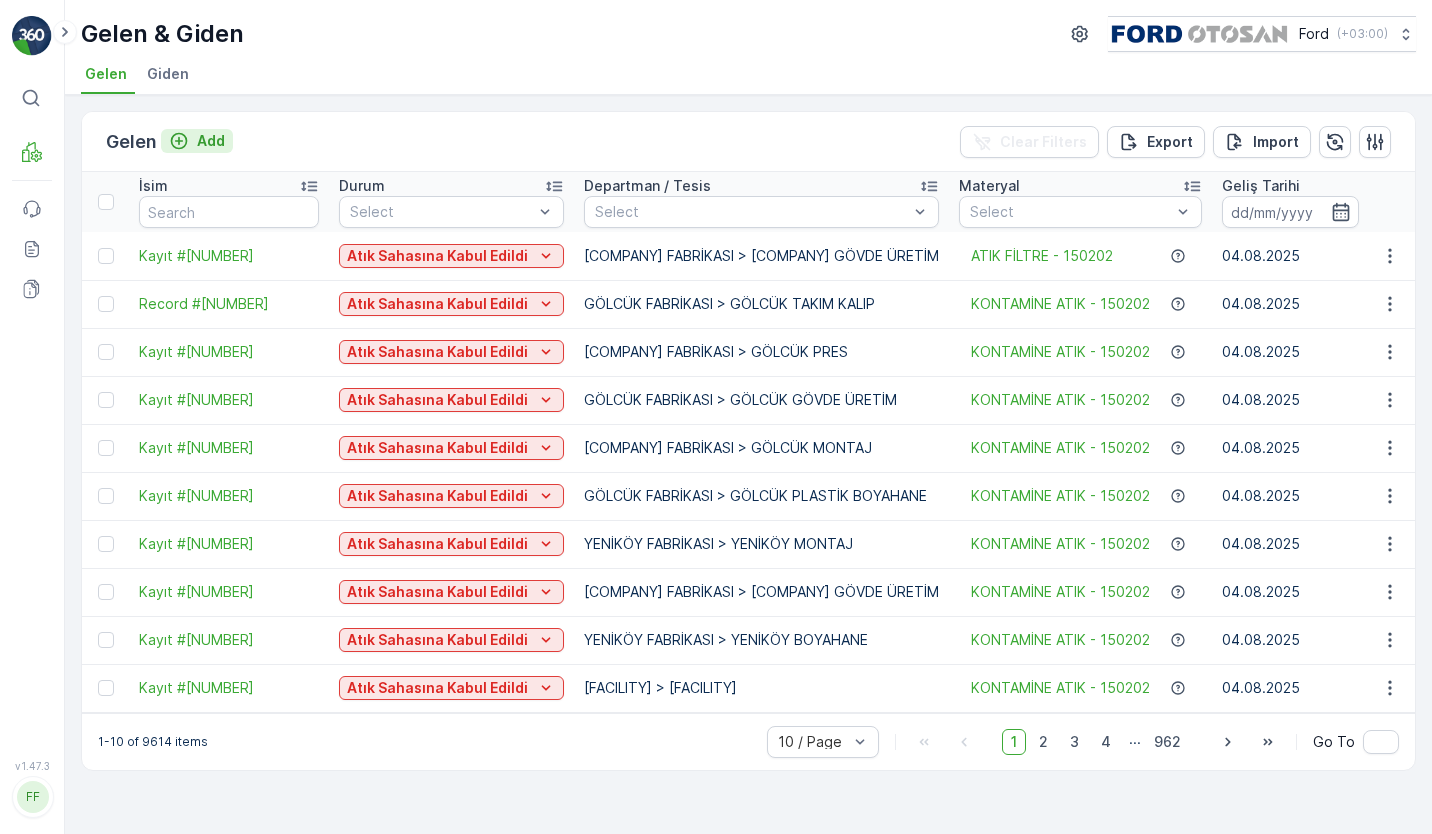 click on "Add" at bounding box center [211, 141] 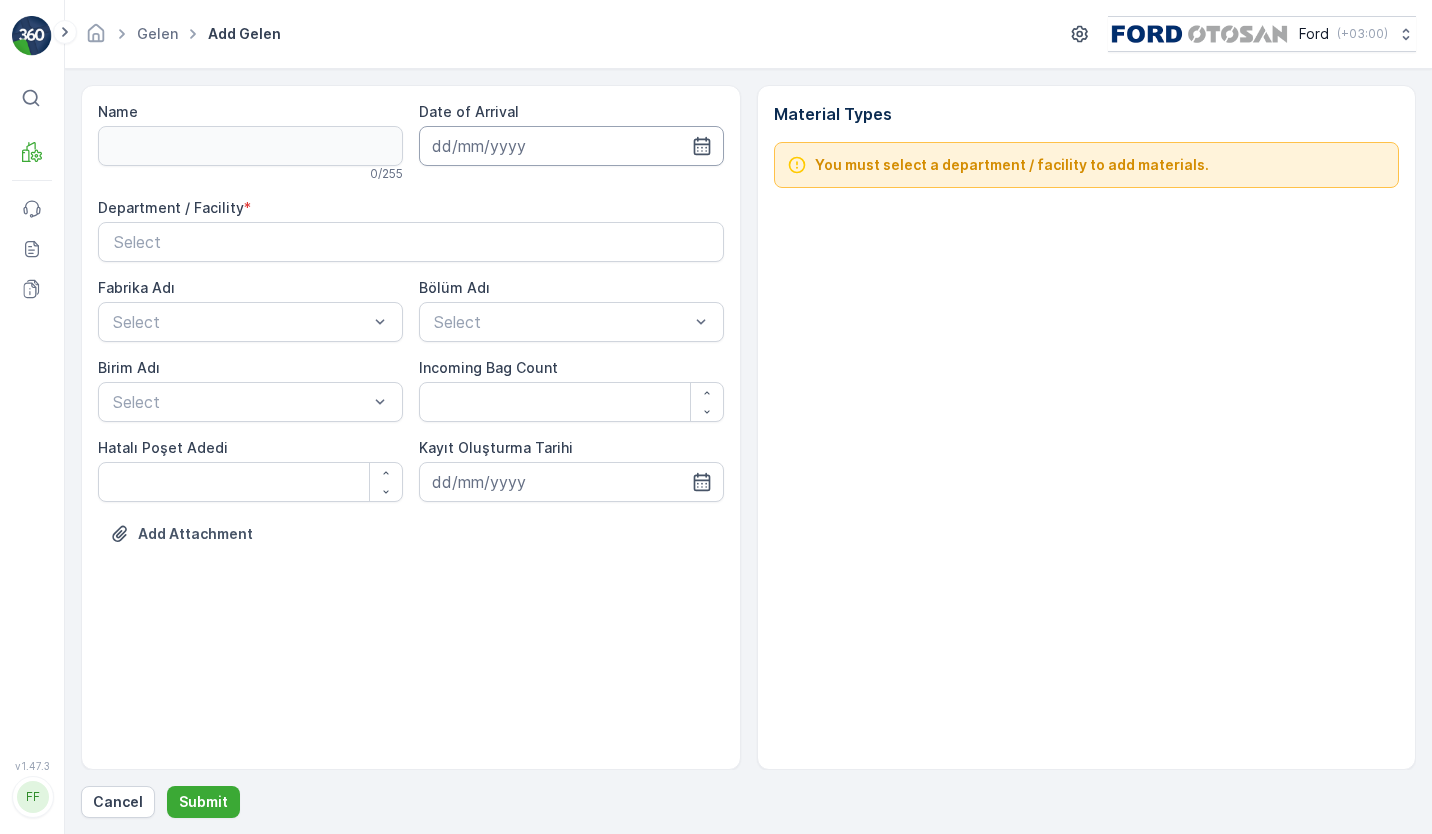 click at bounding box center [571, 146] 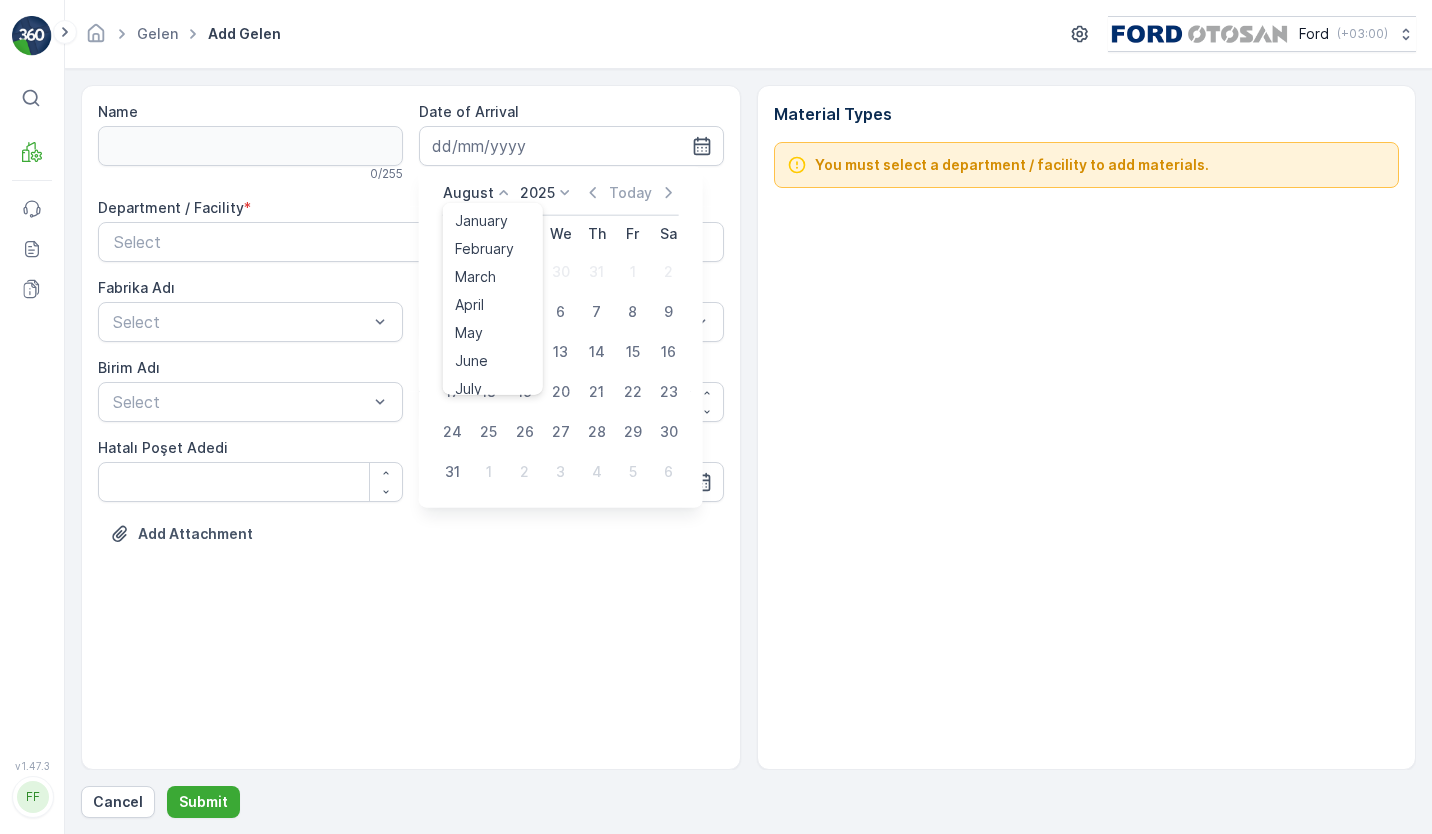 click 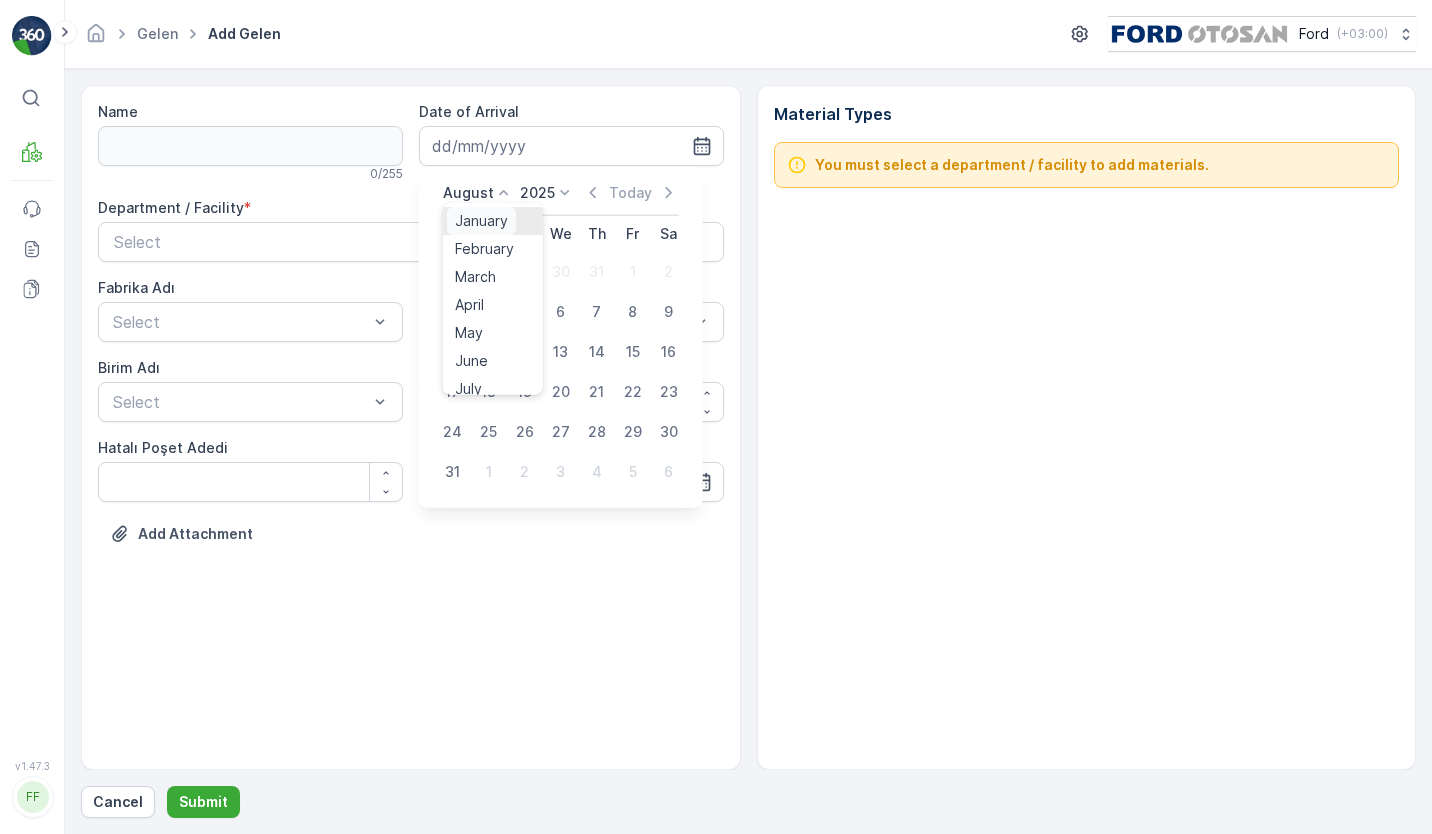 click on "January" at bounding box center (481, 221) 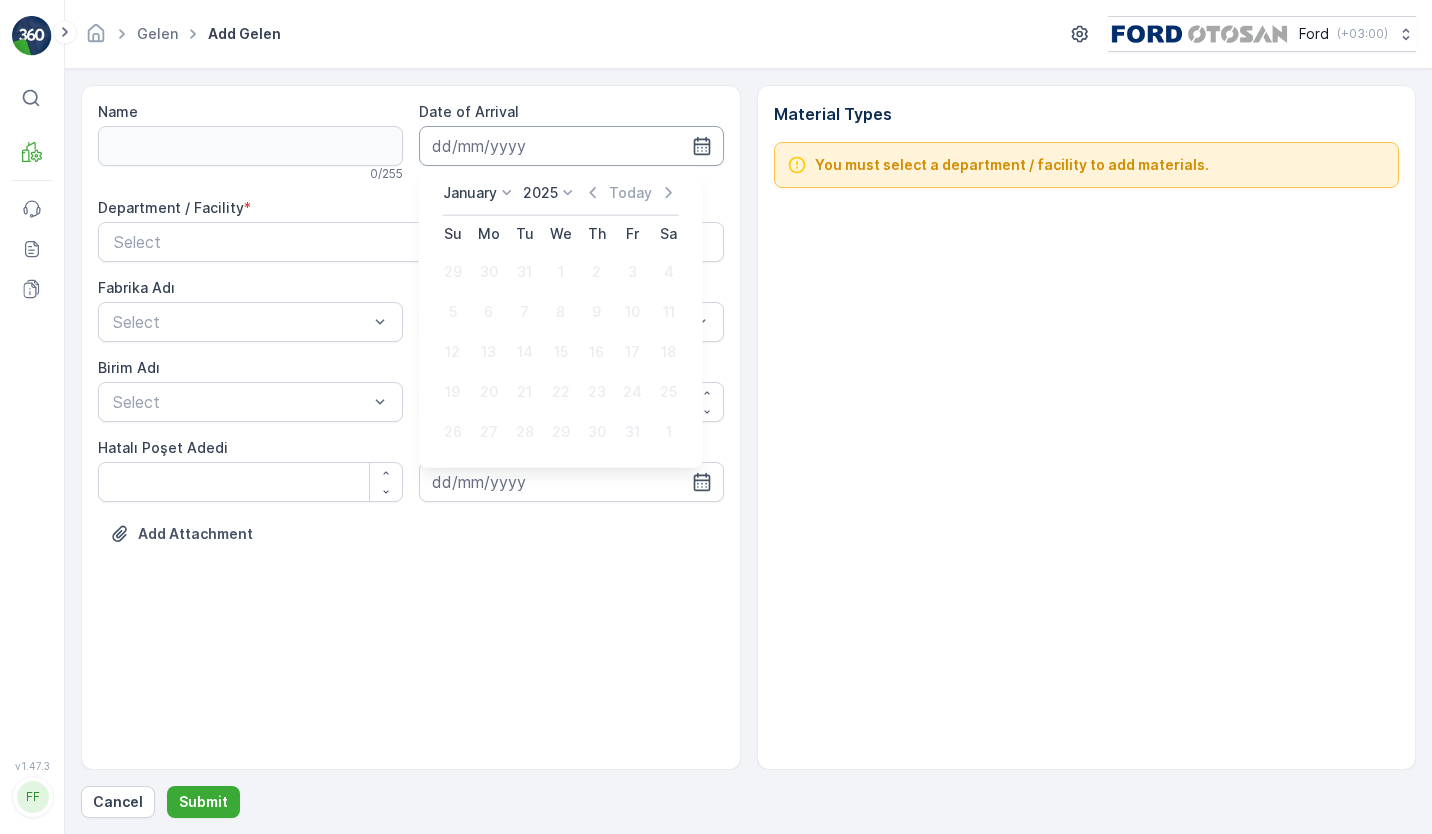 click at bounding box center [571, 146] 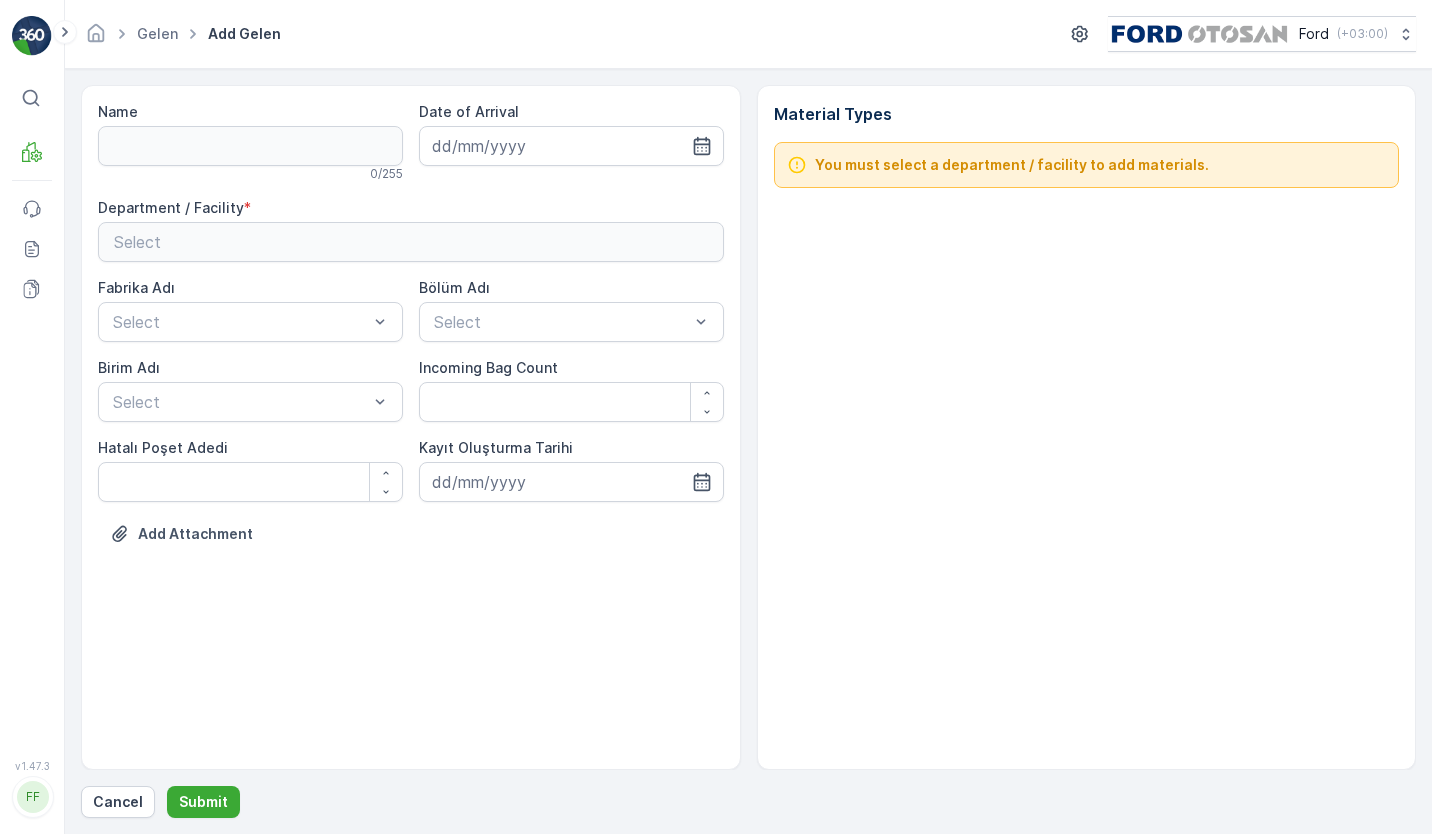 click on "Select" at bounding box center (411, 242) 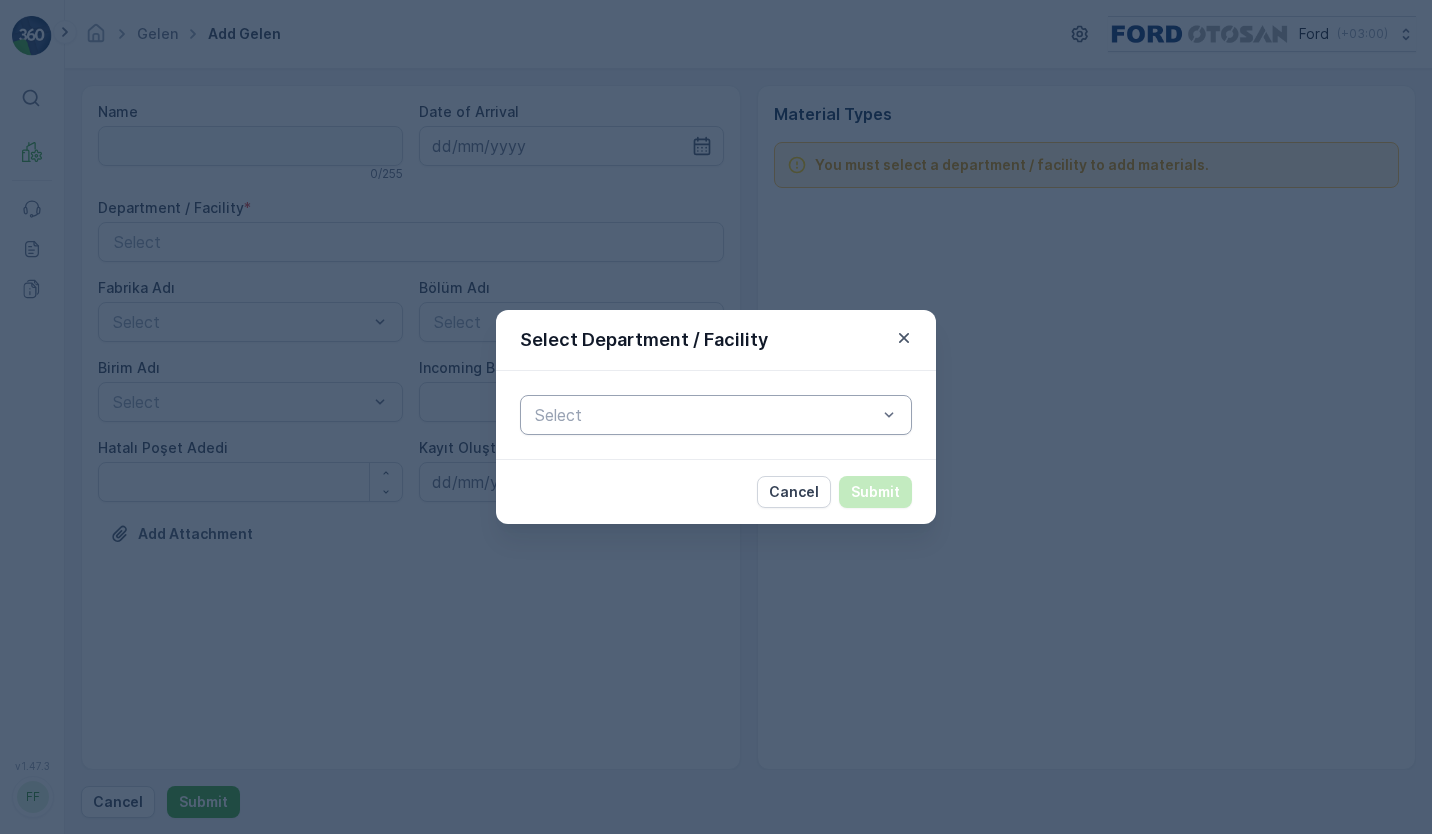 click on "Select" at bounding box center [716, 415] 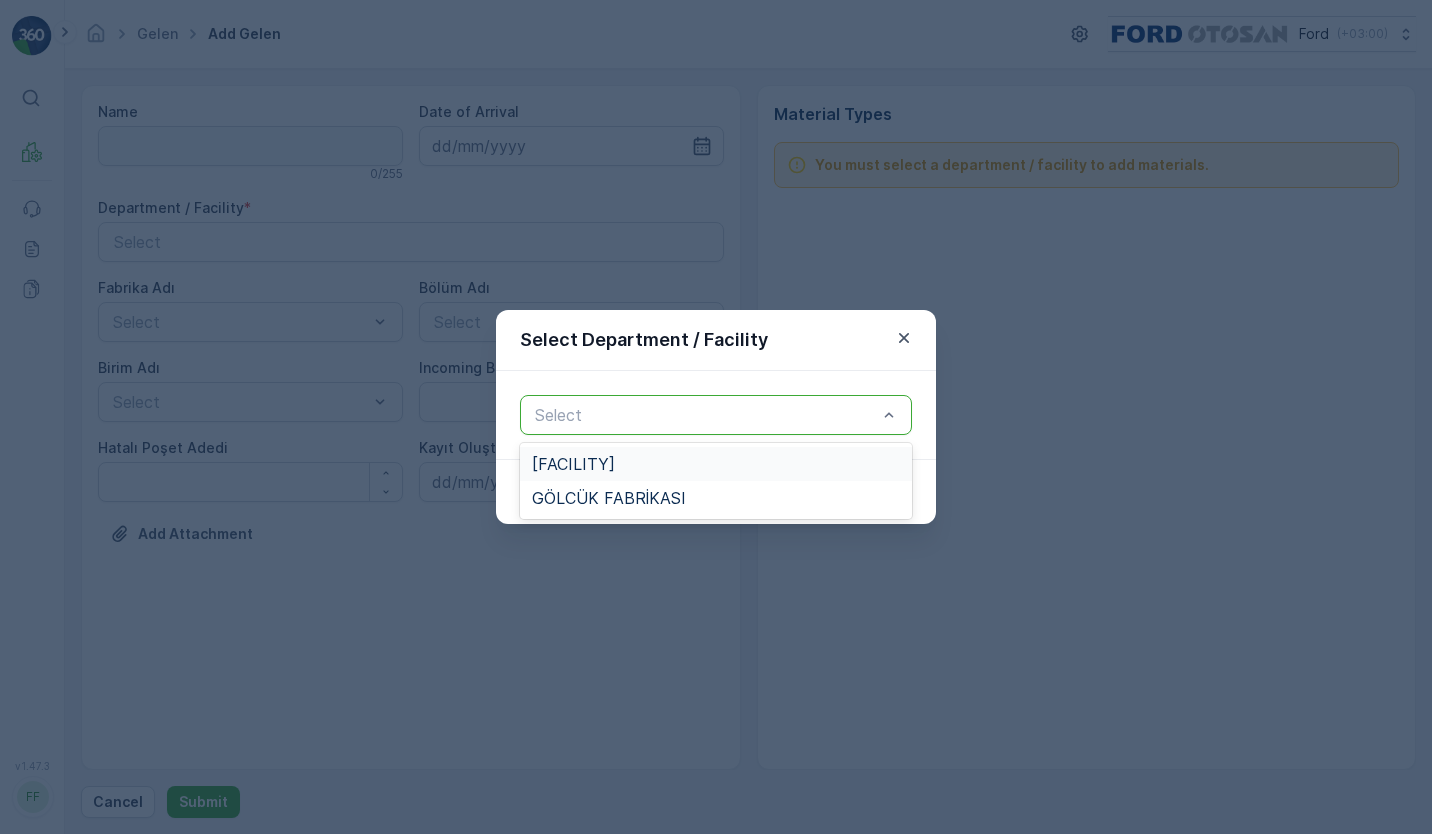 click on "[FACILITY]" at bounding box center (716, 464) 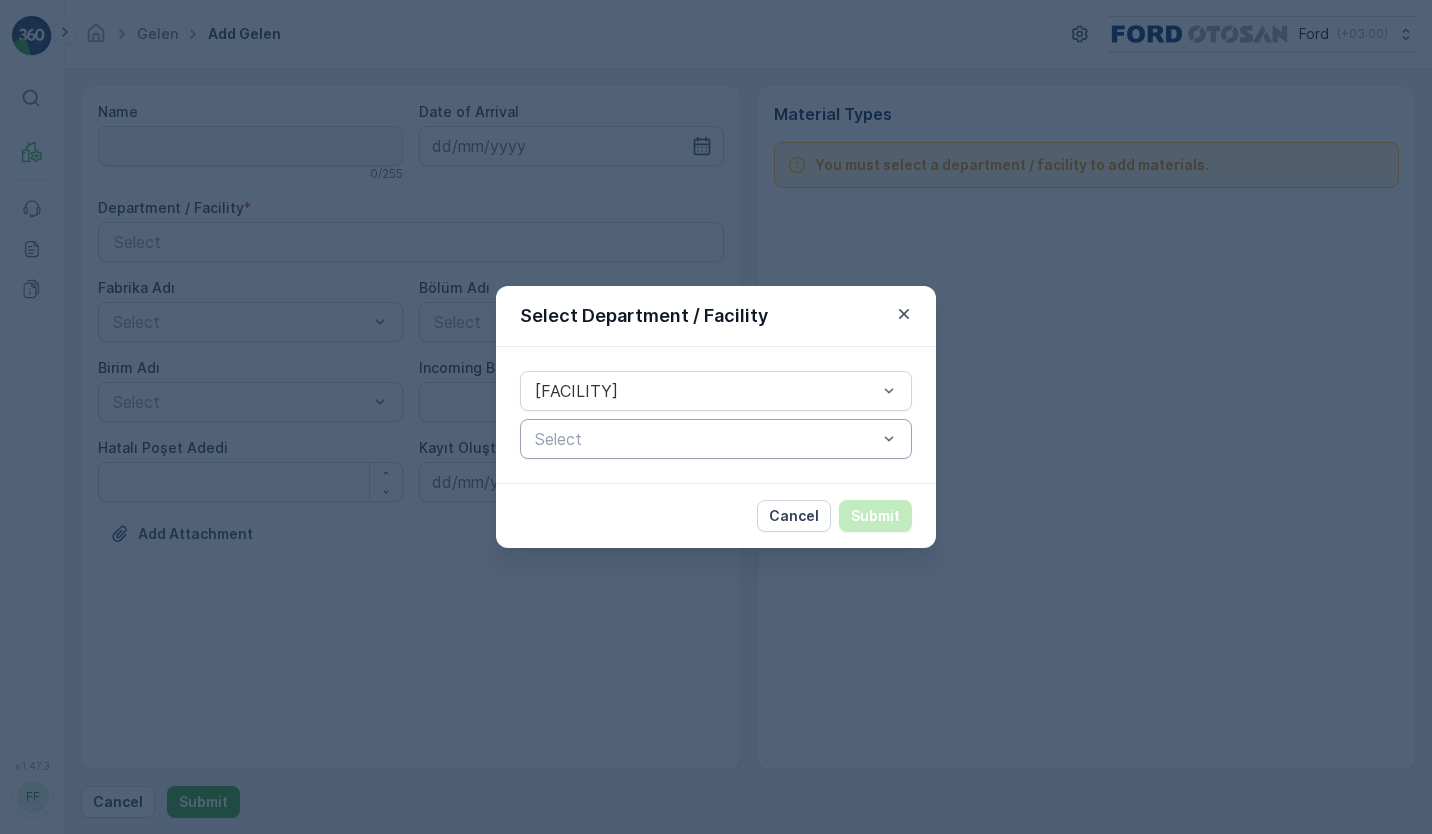 click at bounding box center (706, 439) 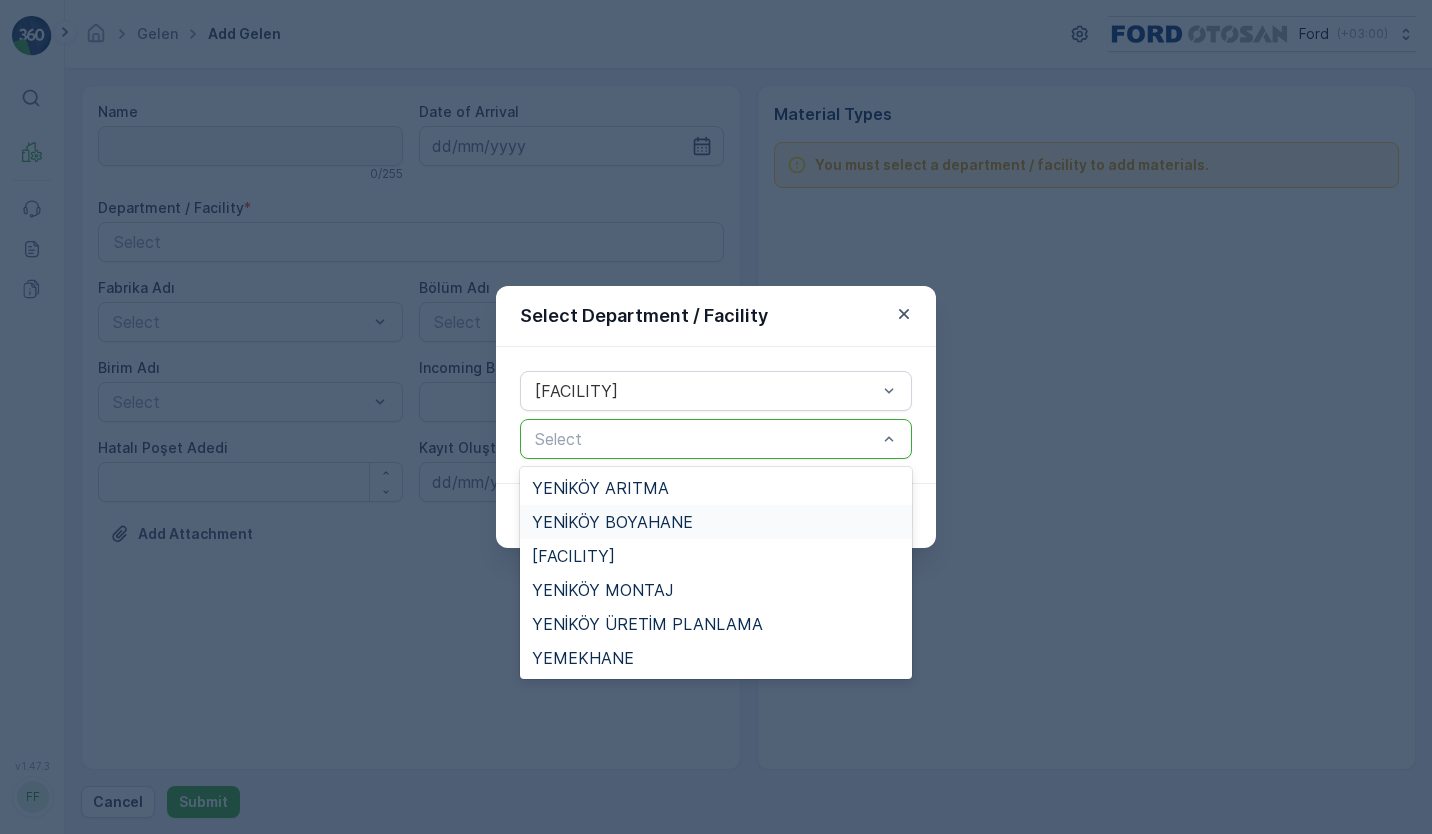 click on "YENİKÖY BOYAHANE" at bounding box center (716, 522) 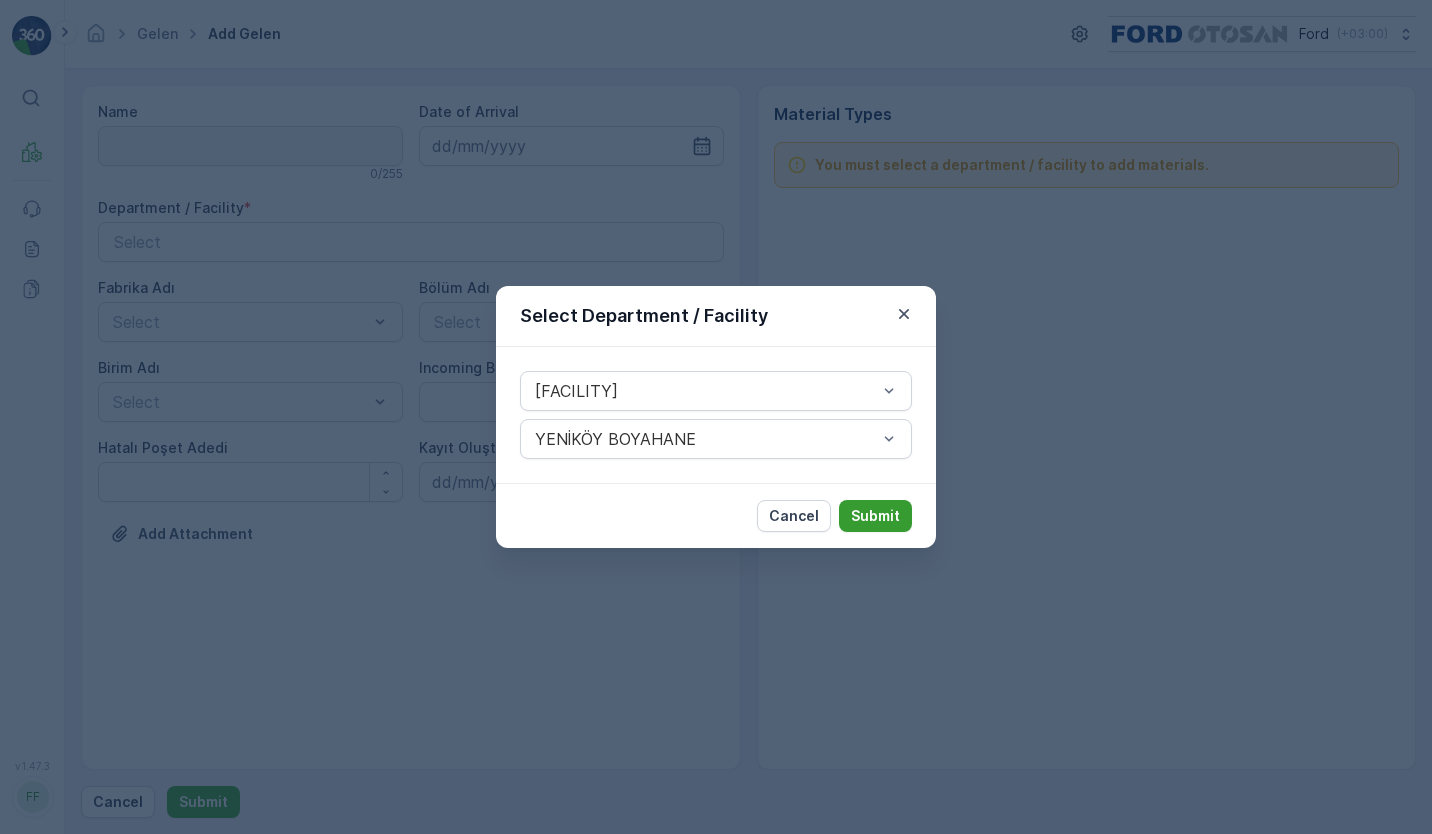 click on "Submit" at bounding box center (875, 516) 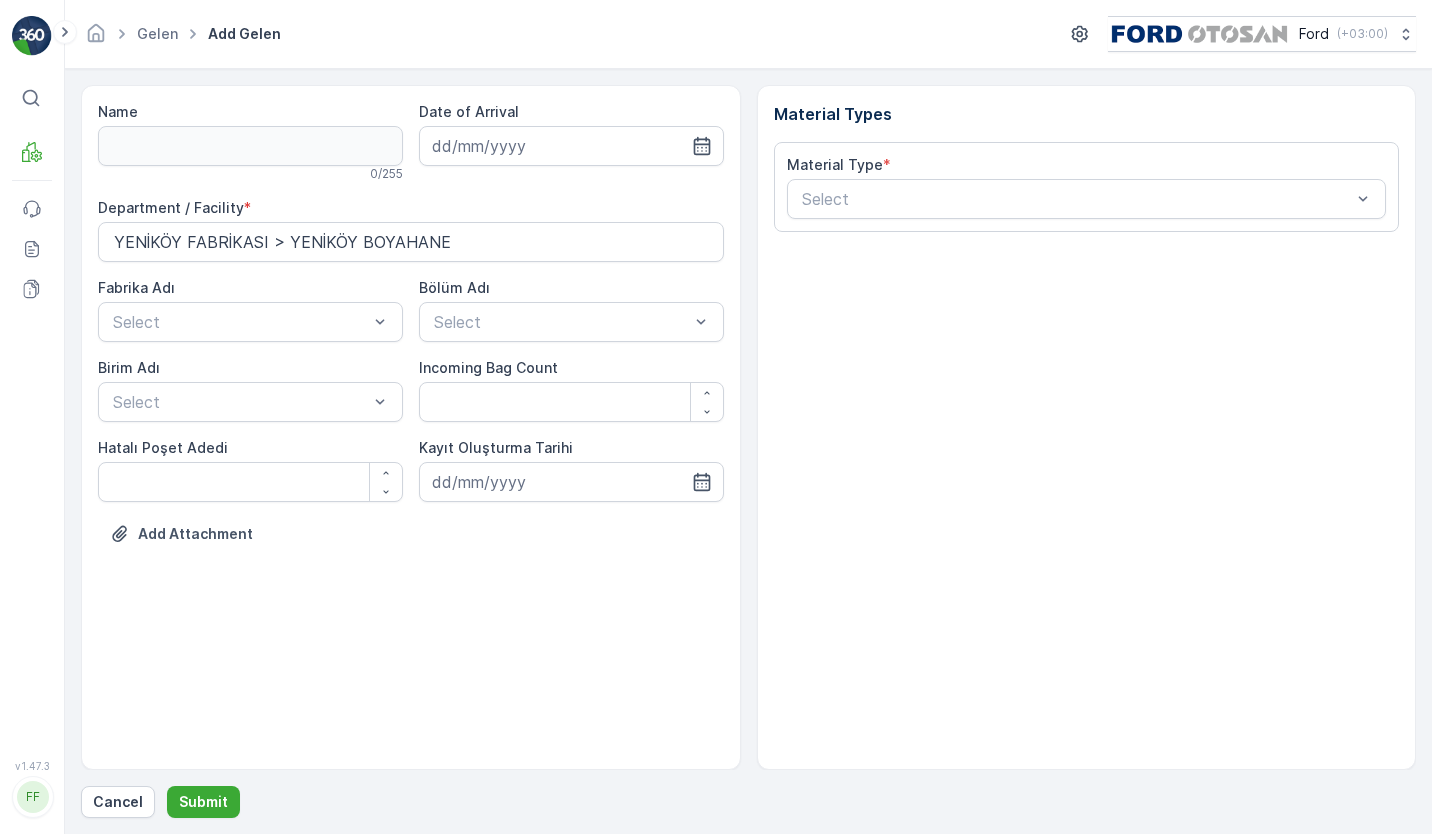 click on "0  /  255" at bounding box center [250, 174] 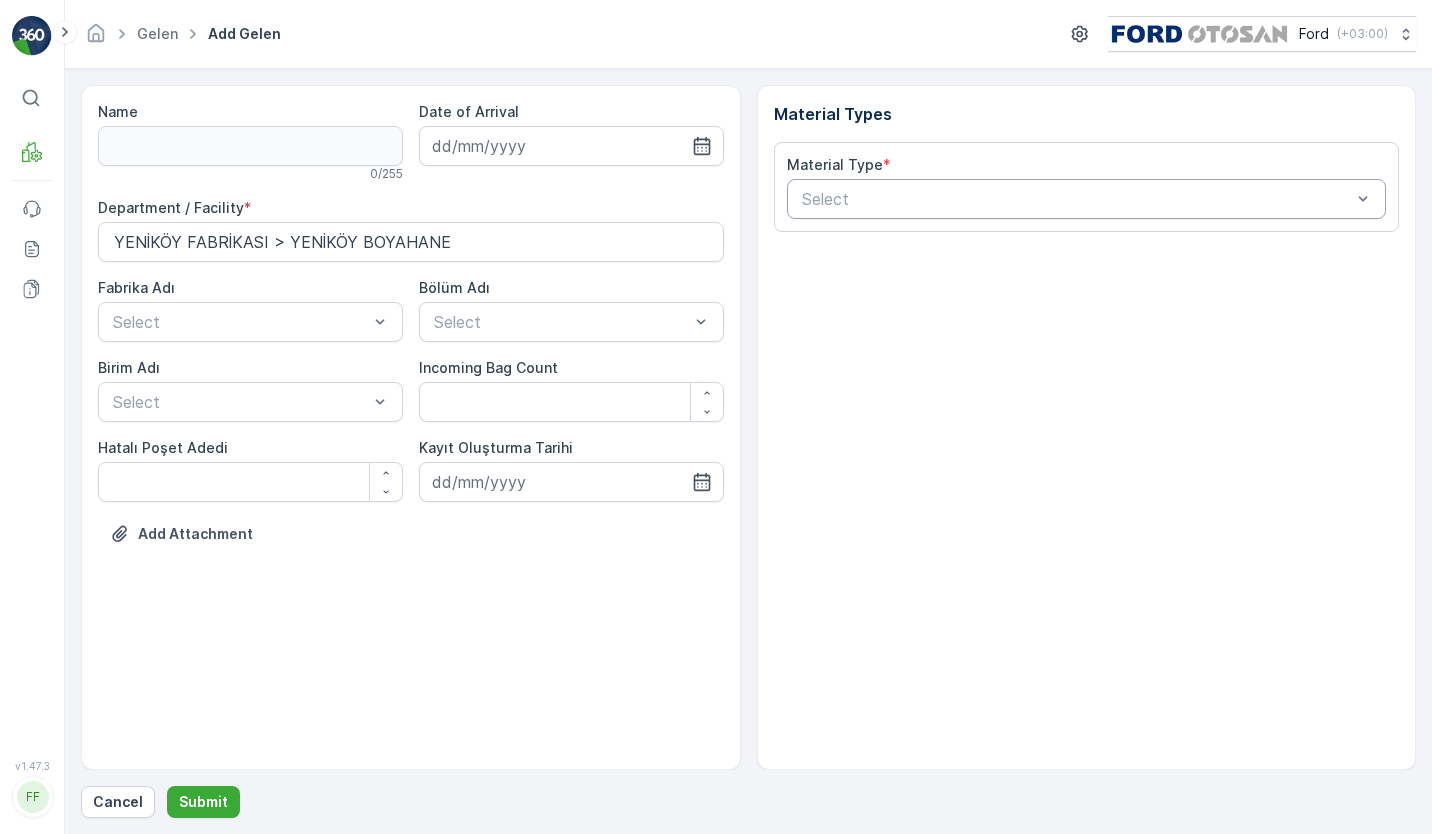 click at bounding box center [1077, 199] 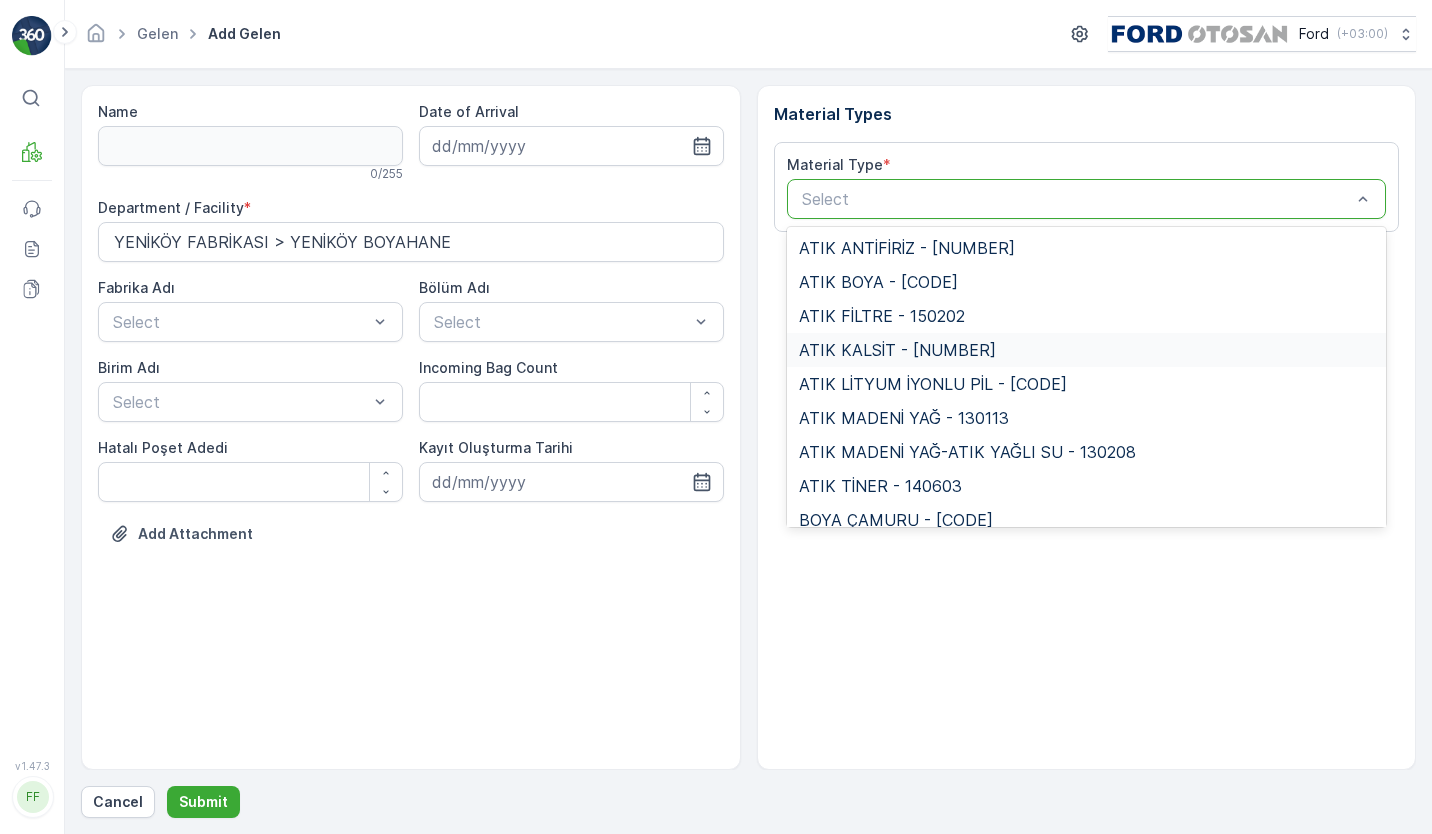 click on "ATIK KALSİT - [NUMBER]" at bounding box center (1087, 350) 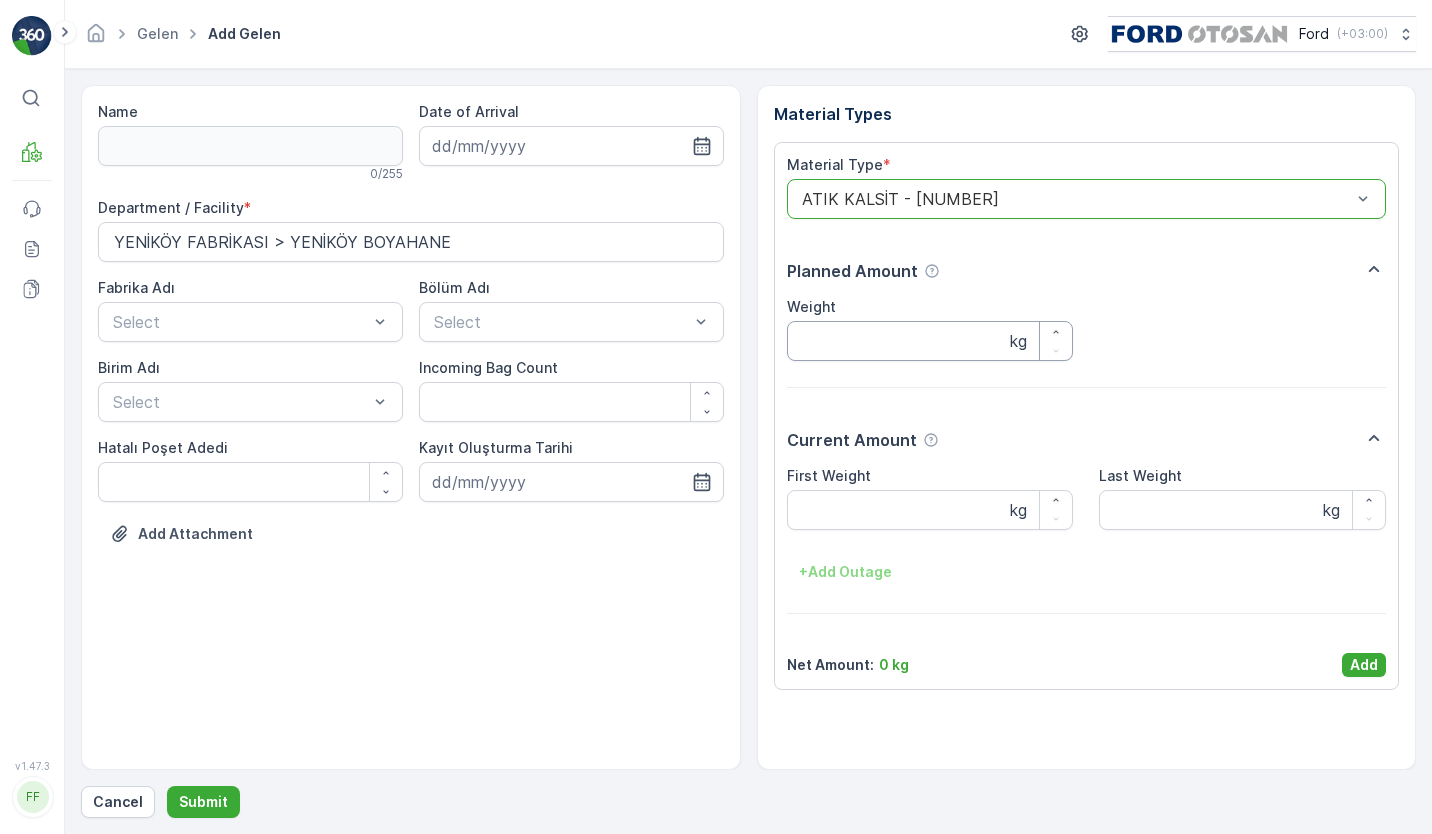 click on "Weight" at bounding box center [930, 341] 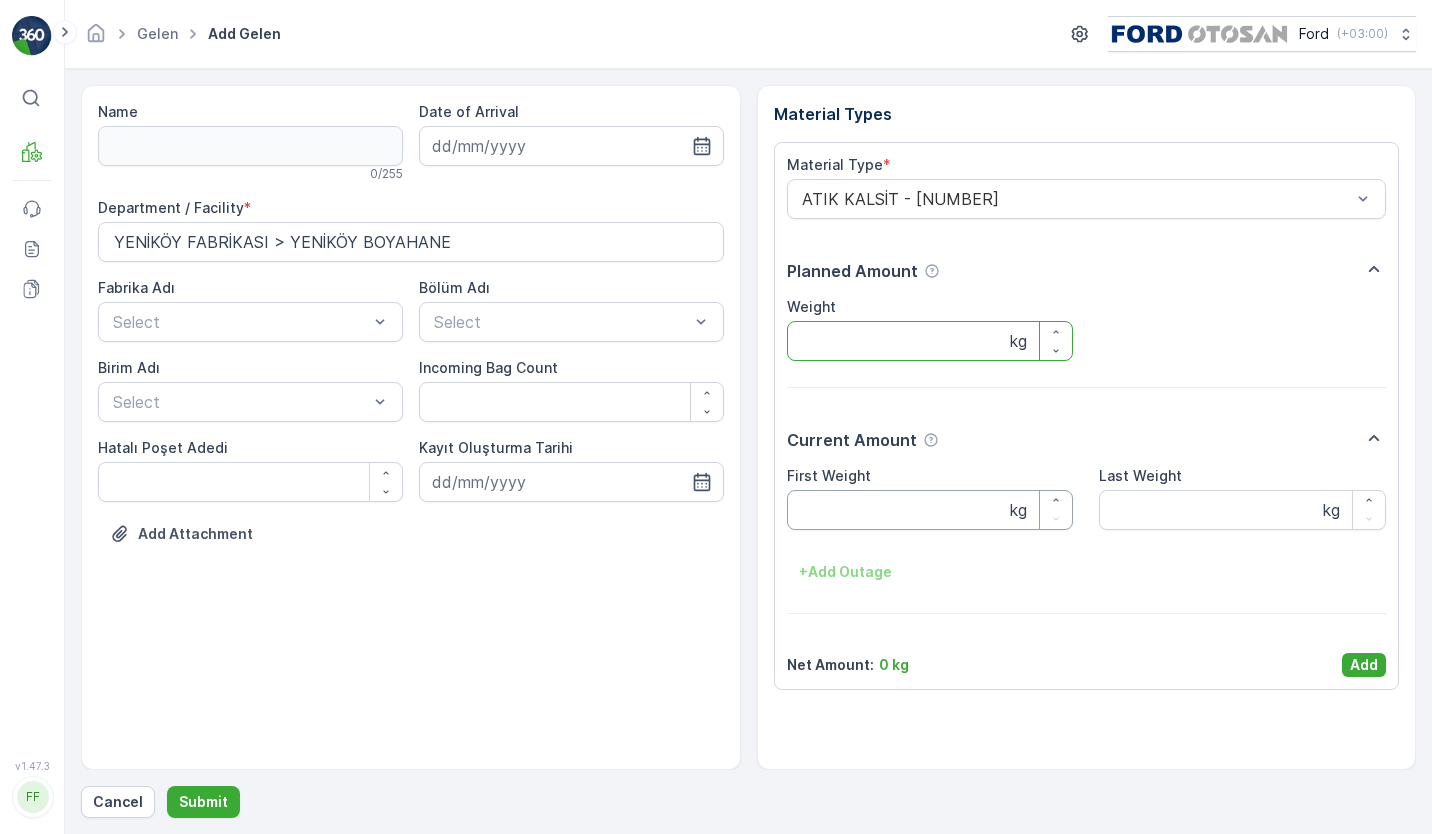 type on "[NUMBER]" 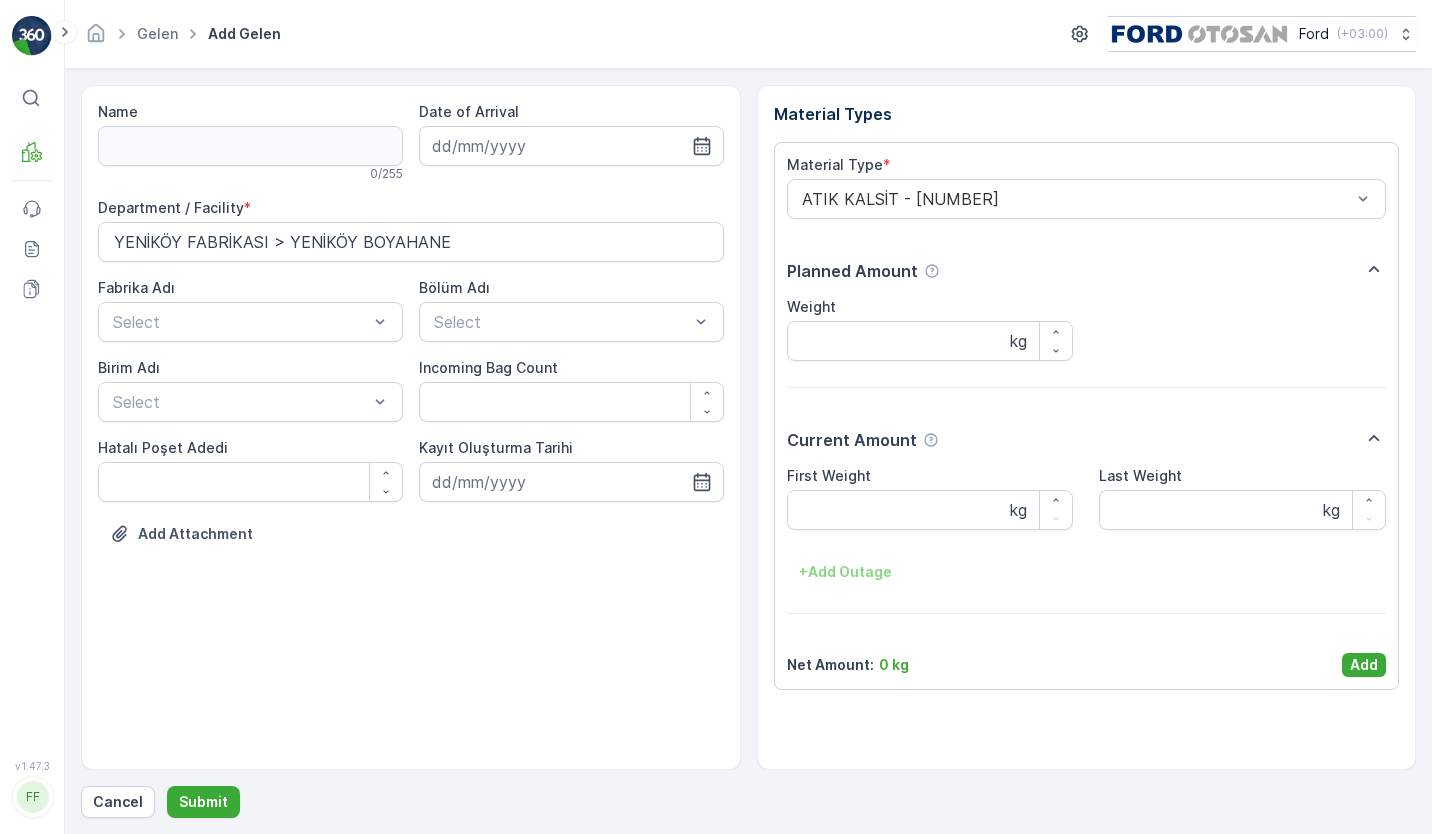 click on "+  Add Outage" at bounding box center [1087, 572] 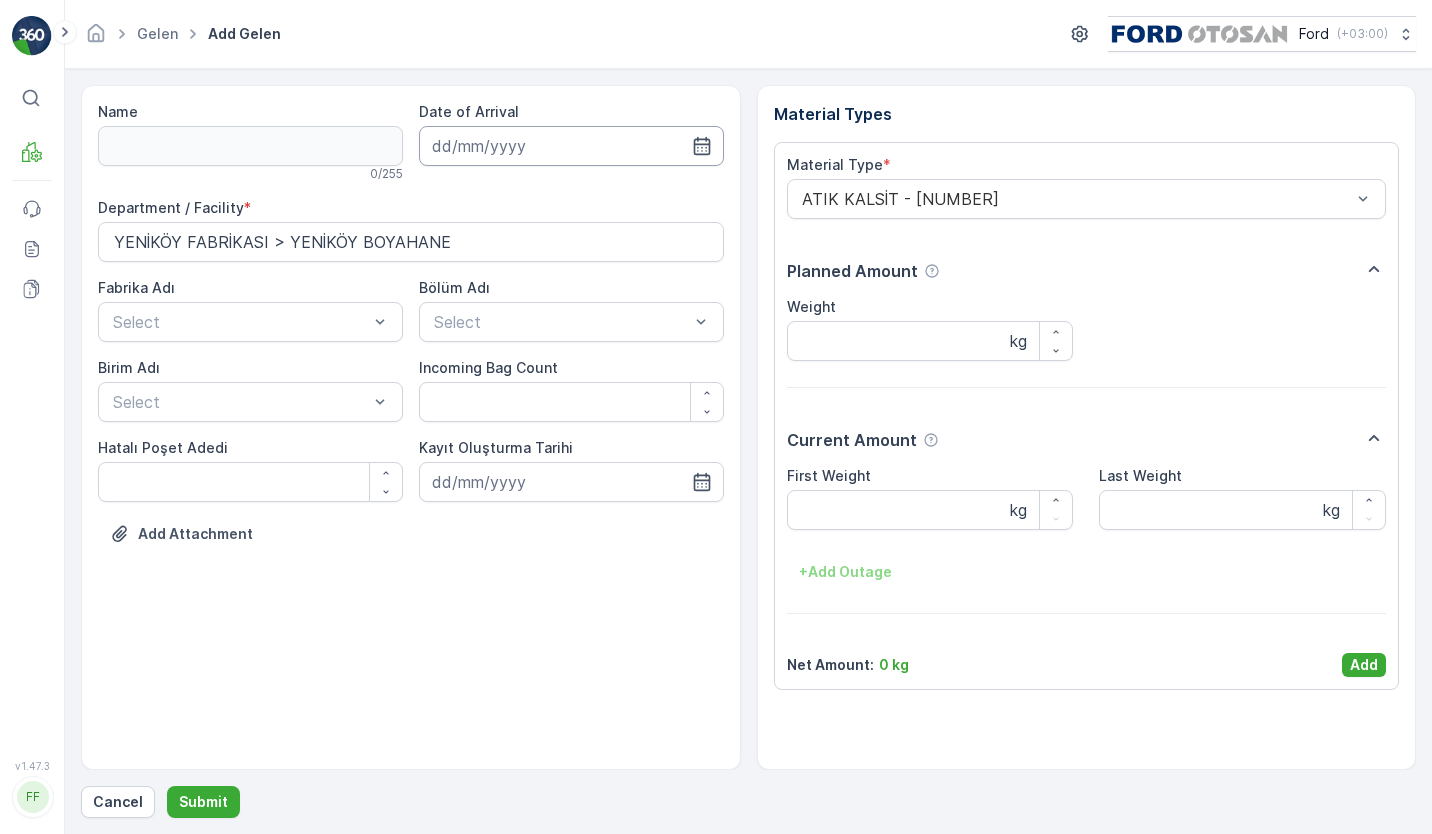 click at bounding box center [571, 146] 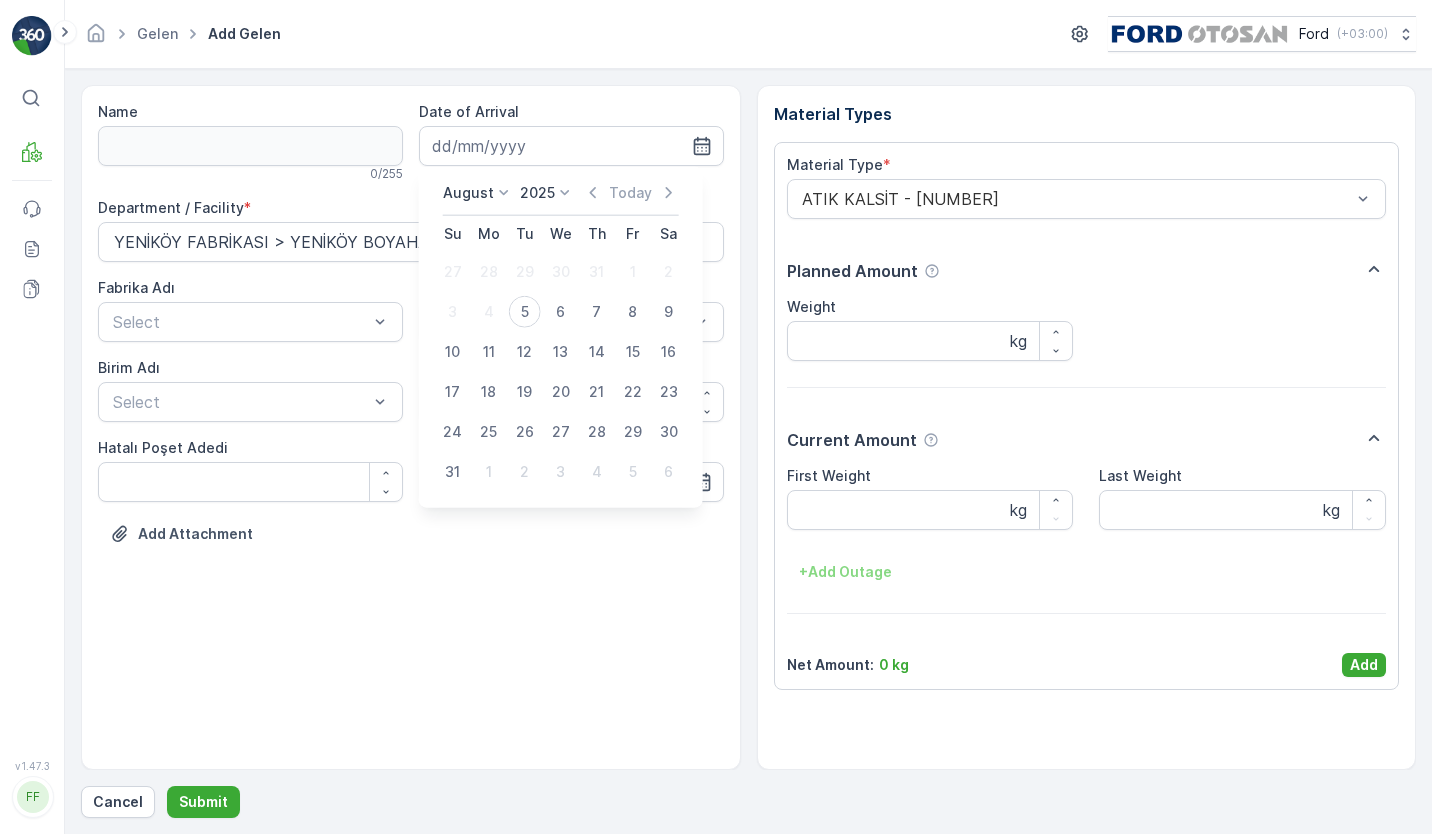 click on "Material Types Material Type * ATIK KALSİT - [NUMBER] Planned Amount Weight [NUMBER] kg Current Amount First Weight kg Last Weight kg + Add Outage Net Amount : [NUMBER] kg Add" at bounding box center [1087, 427] 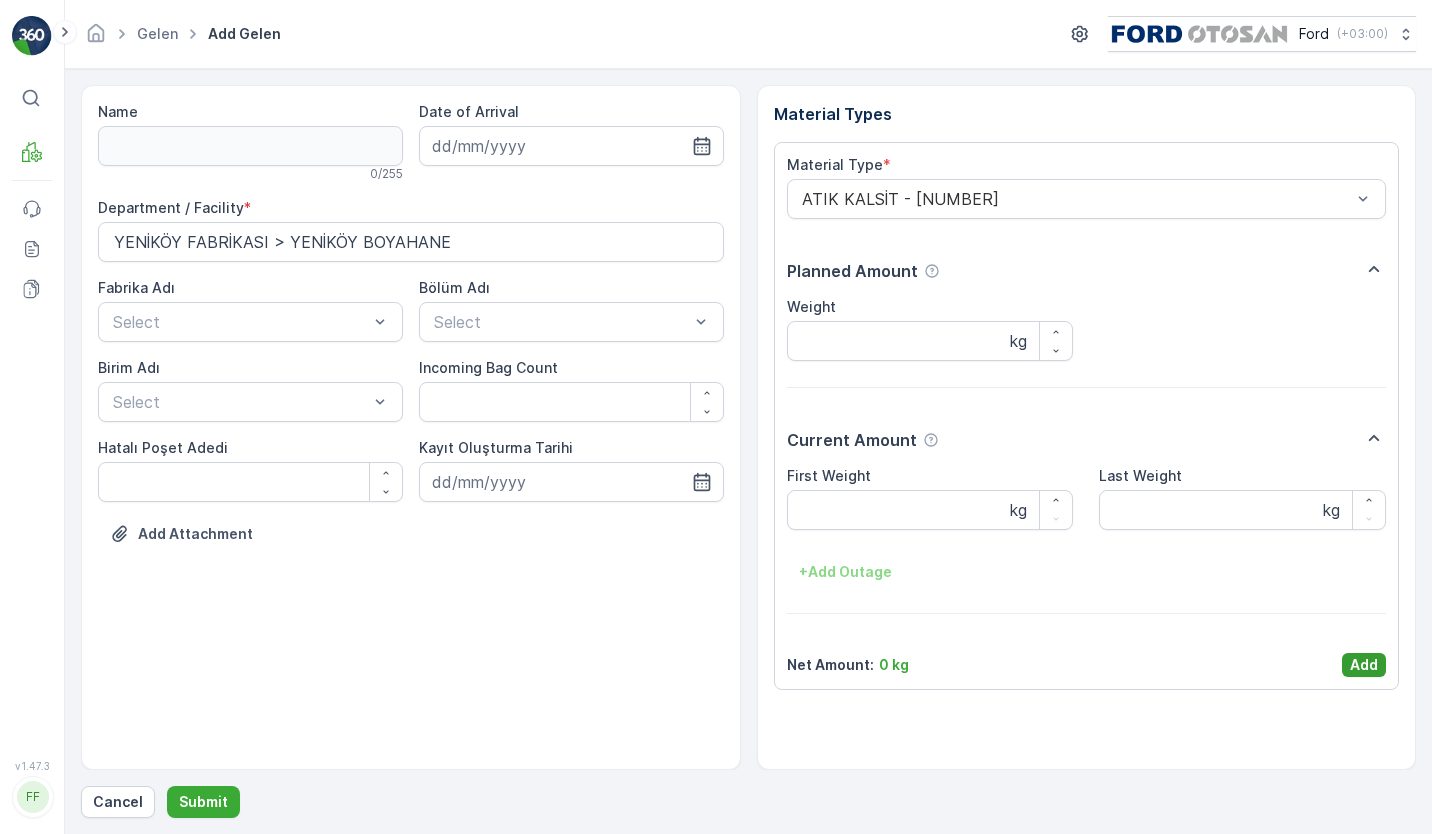 click on "Add" at bounding box center [1364, 665] 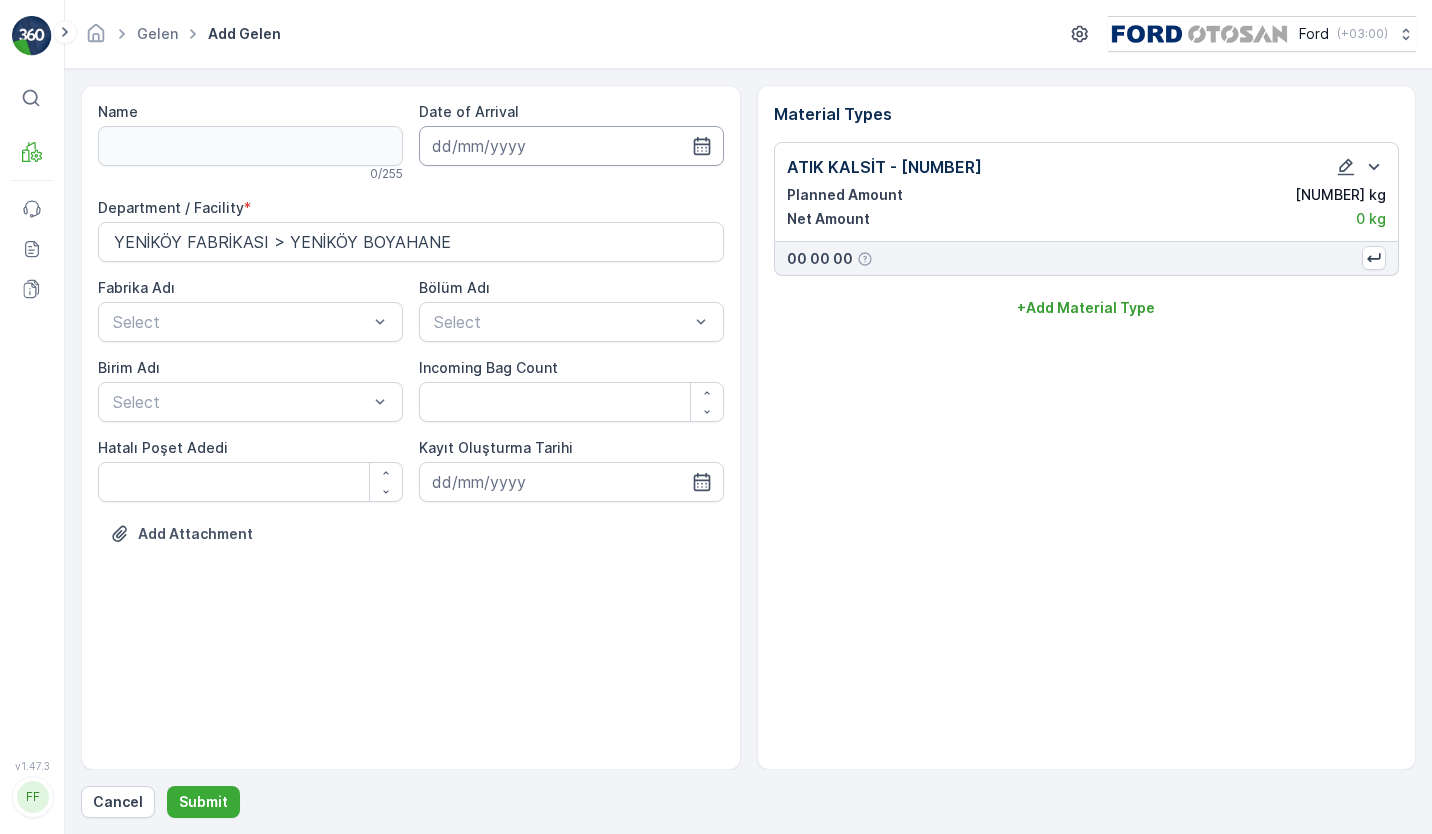 click at bounding box center [571, 146] 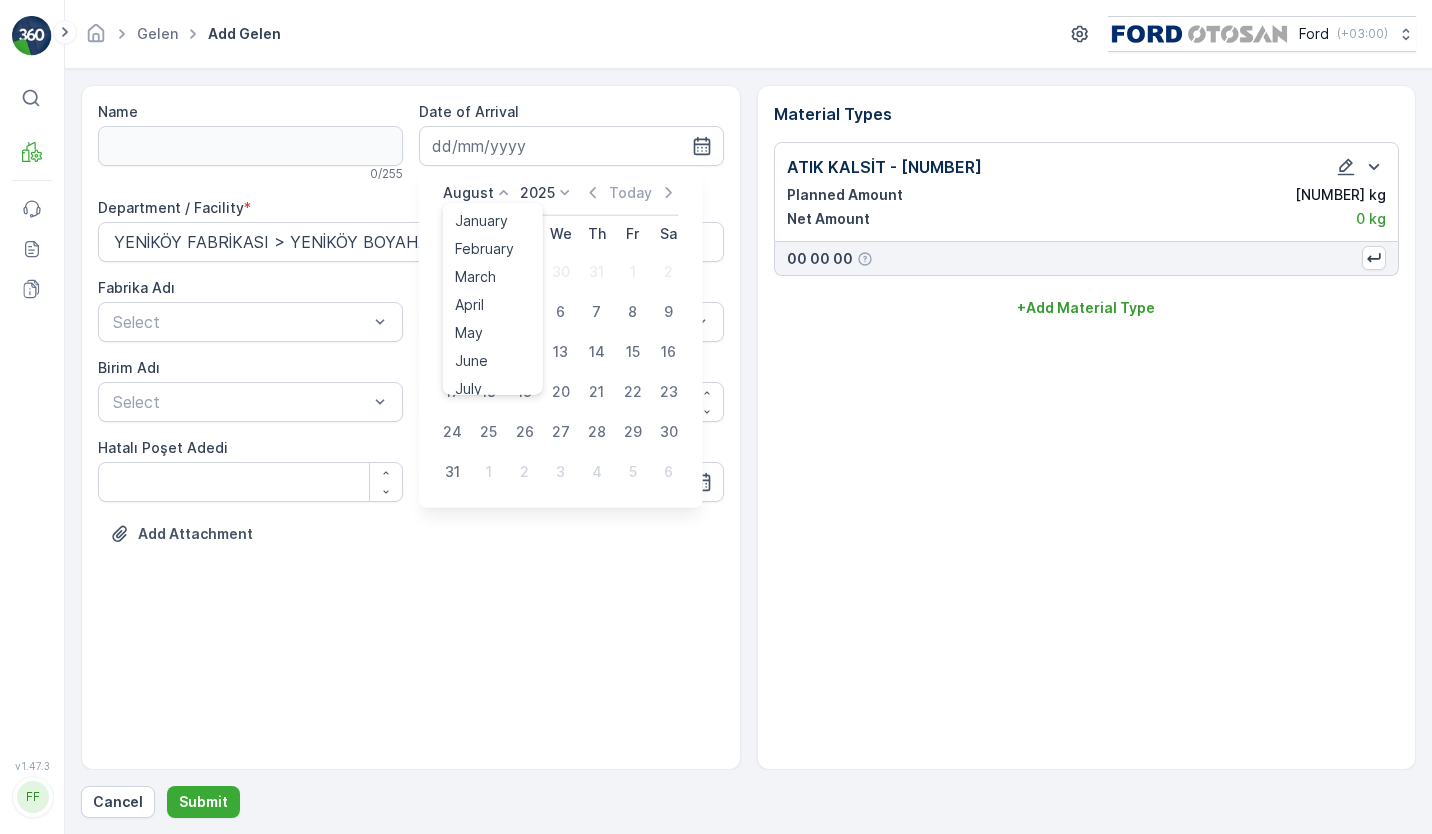 click on "August" at bounding box center (468, 193) 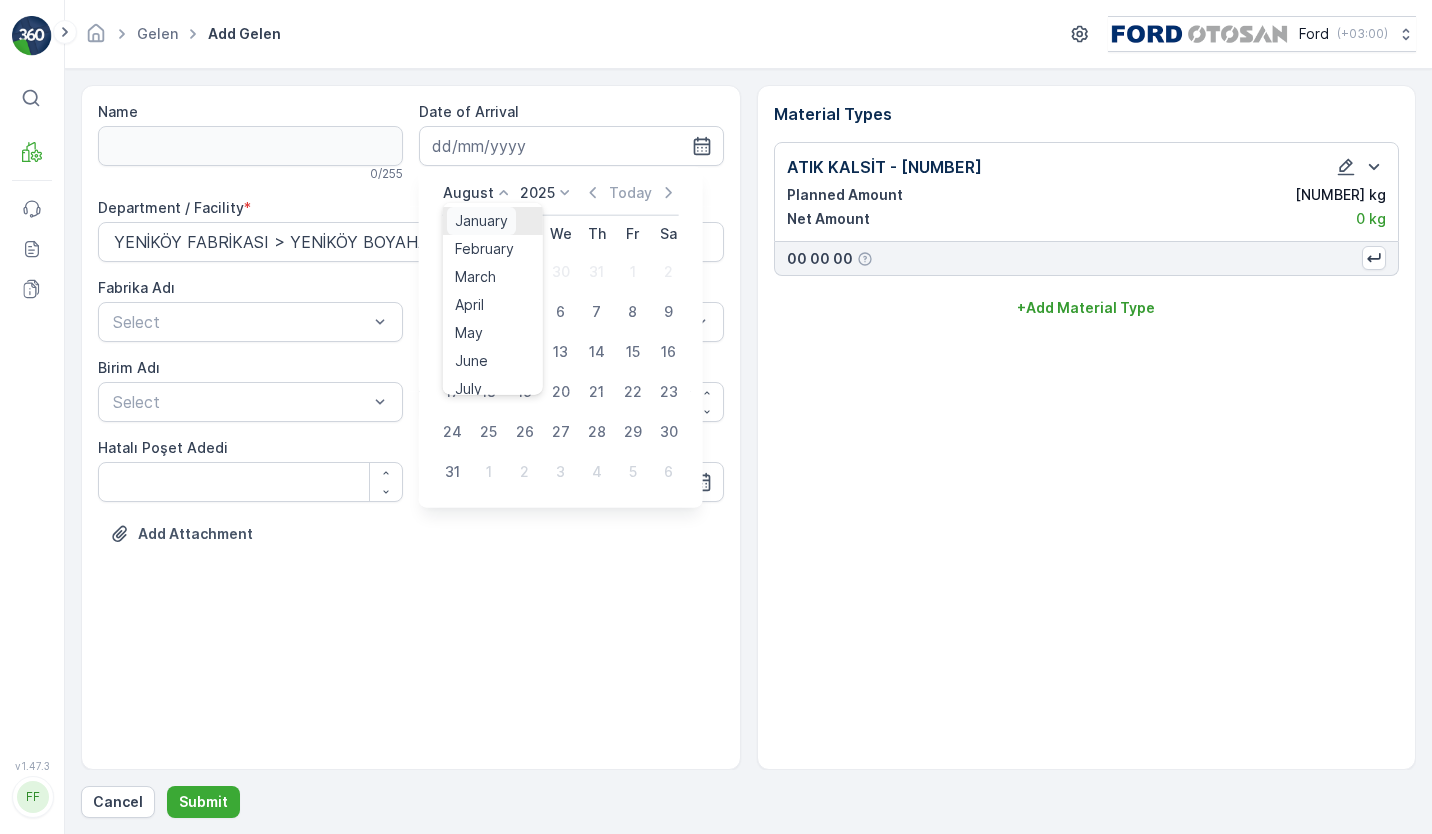 click on "January" at bounding box center (481, 221) 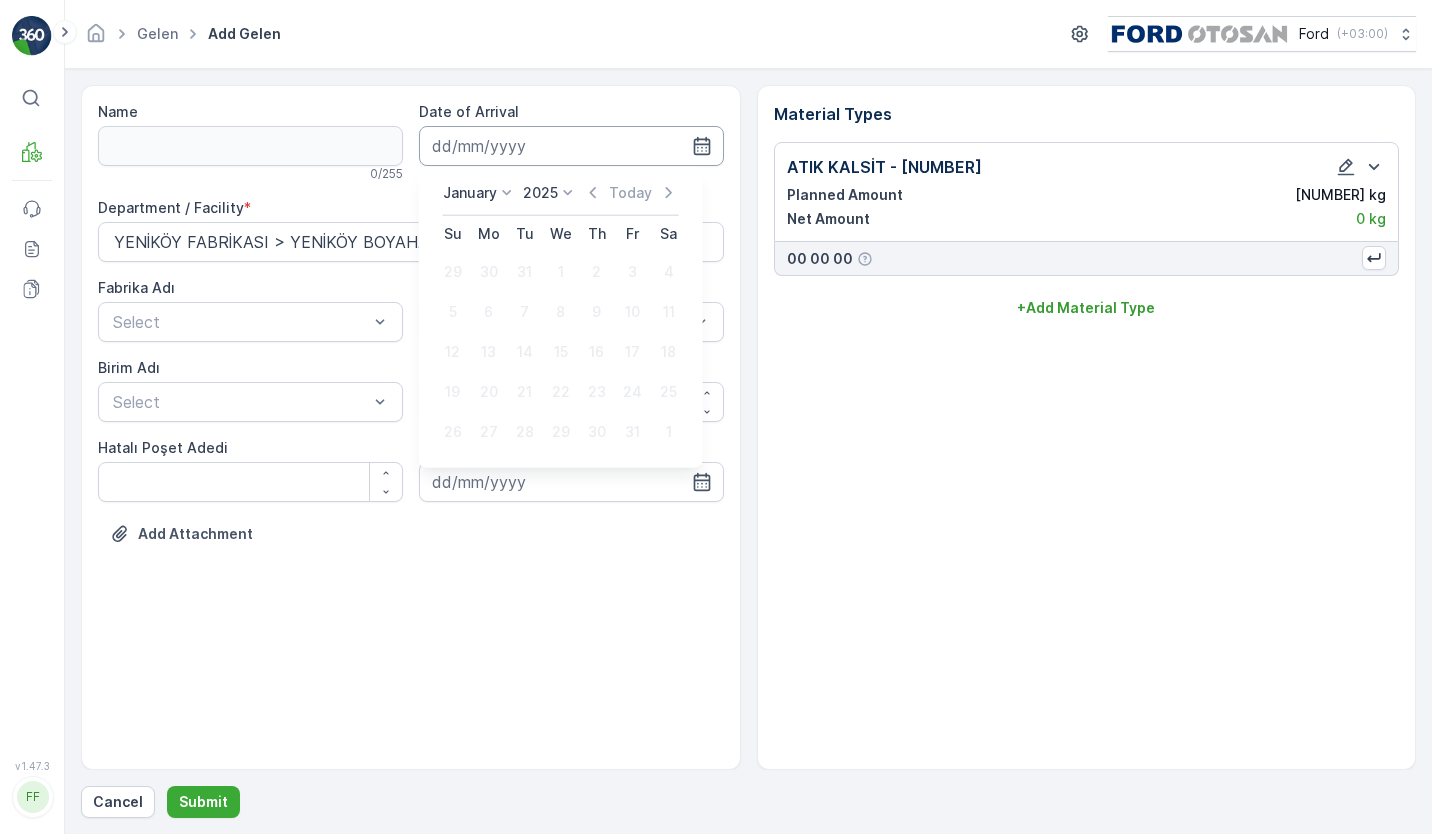 click at bounding box center [571, 146] 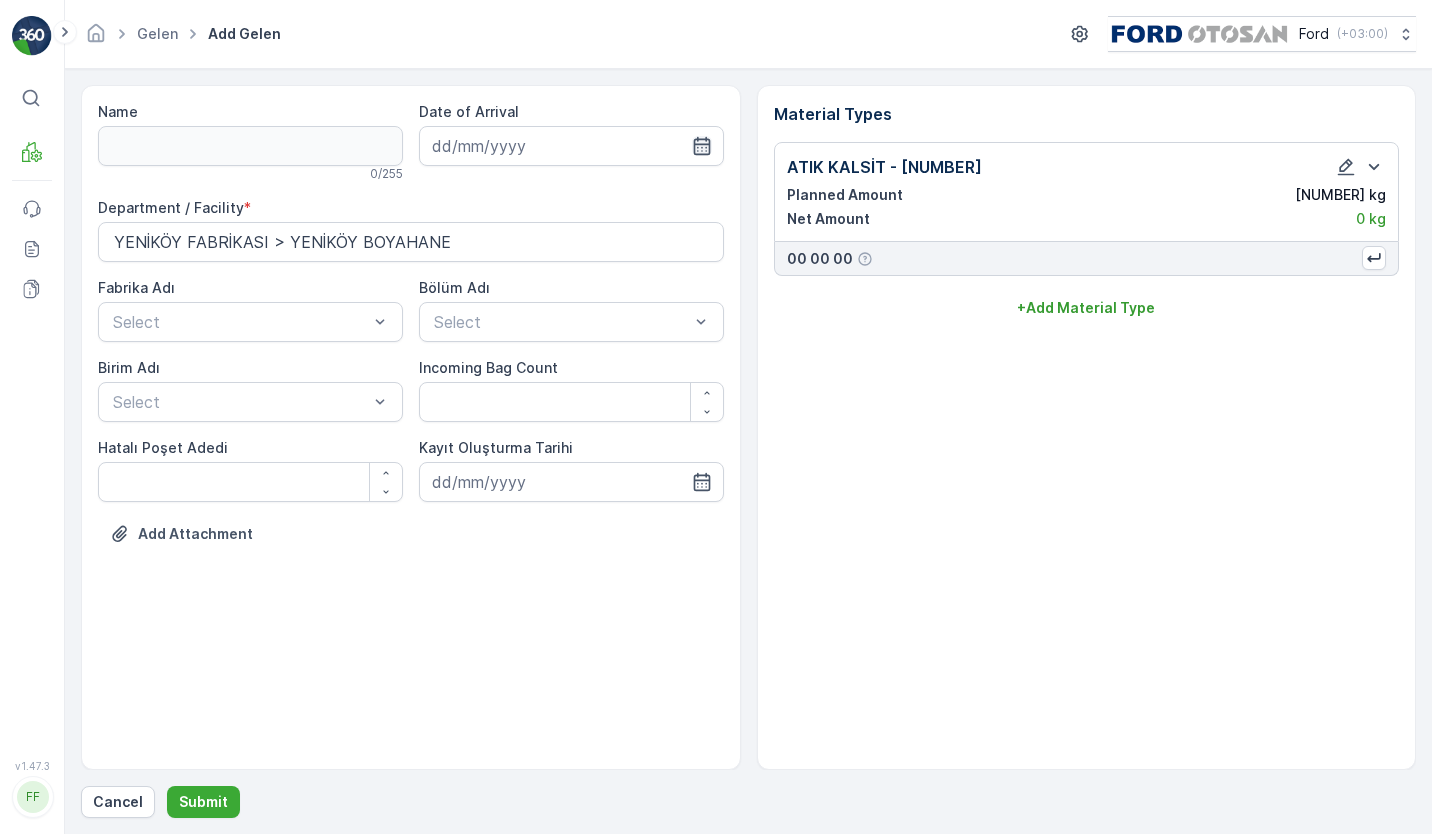 click 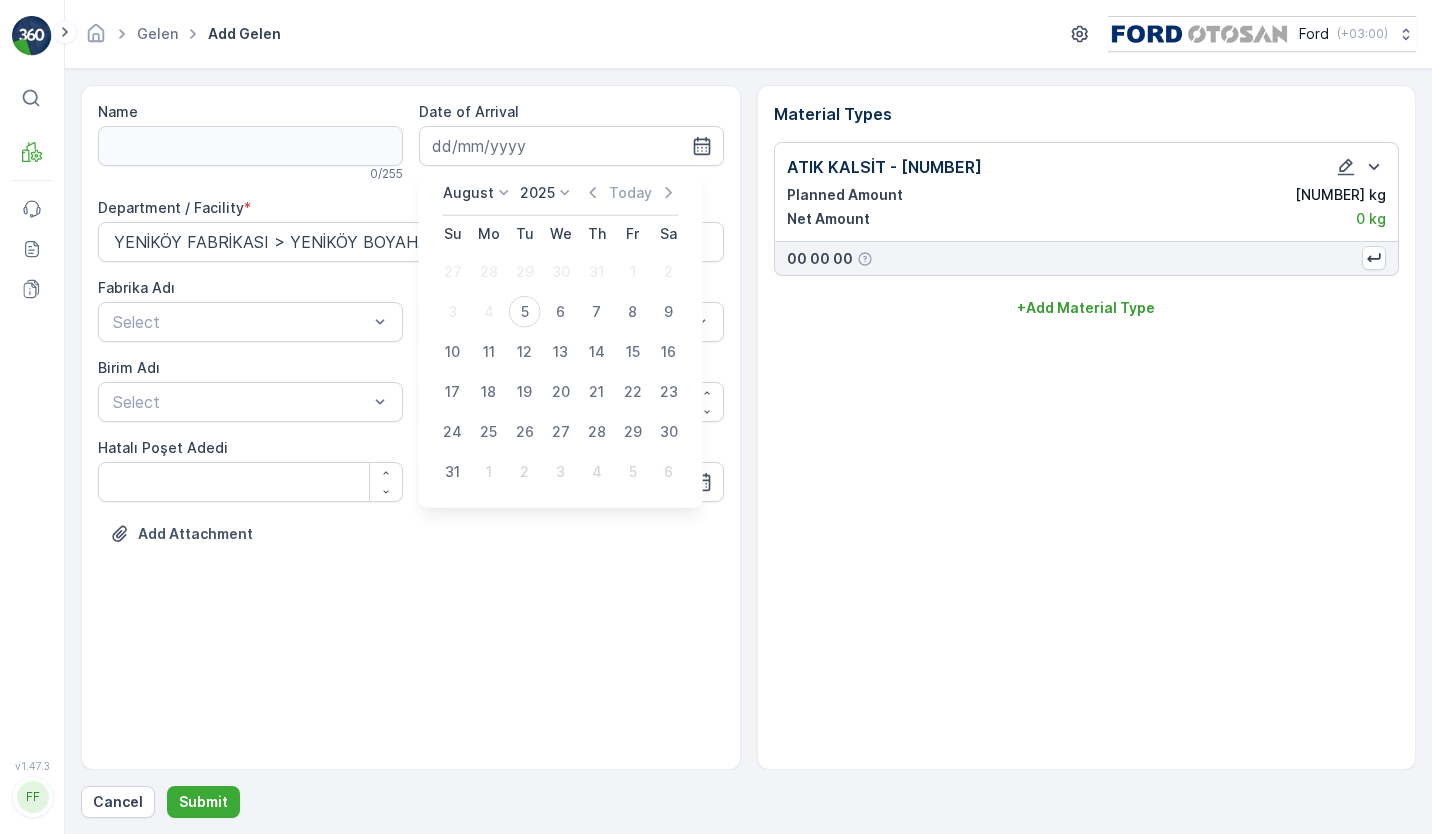 click on "Name 0  /  255 Date of Arrival Department / Facility * YENİKÖY FABRİKASI > YENİKÖY BOYAHANE Fabrika Adı Select Bölüm Adı Select Birim Adı Select Gelen Poşet Adedi Hatalı Poşet Adedi Kayıt Oluşturma Tarihi Add Attachment" at bounding box center (411, 427) 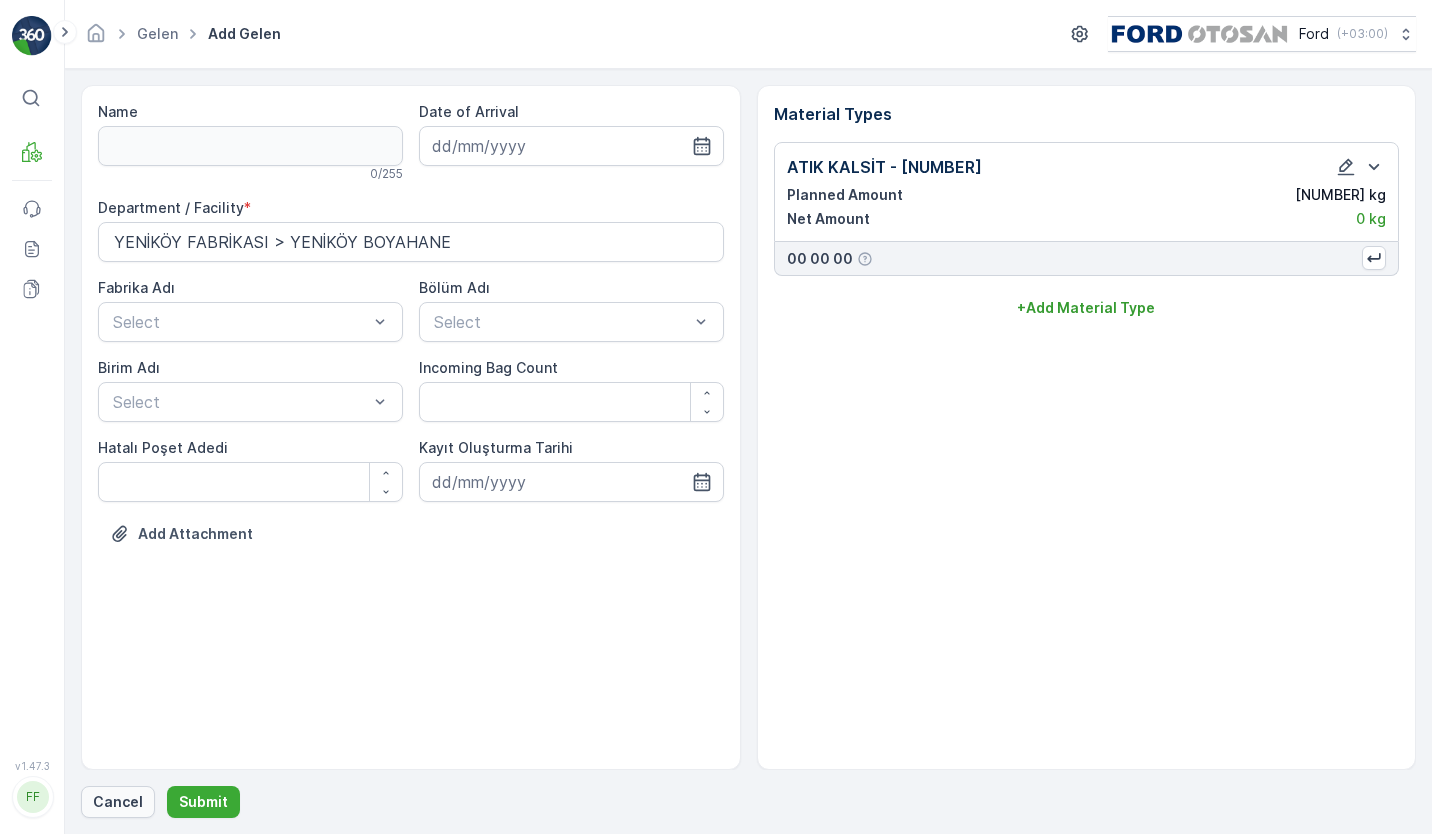 click on "Cancel" at bounding box center [118, 802] 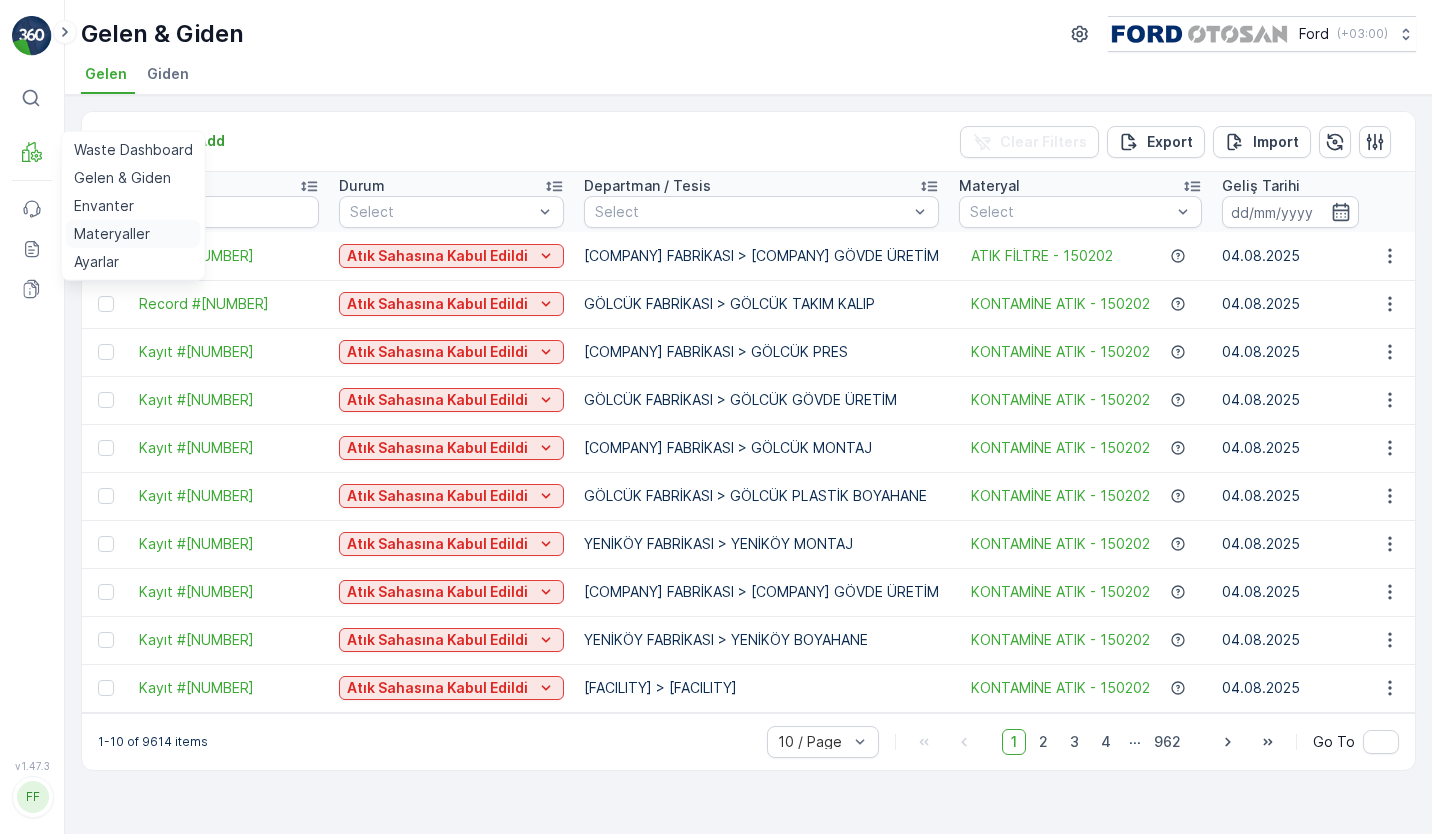 click on "Materyaller" at bounding box center [112, 234] 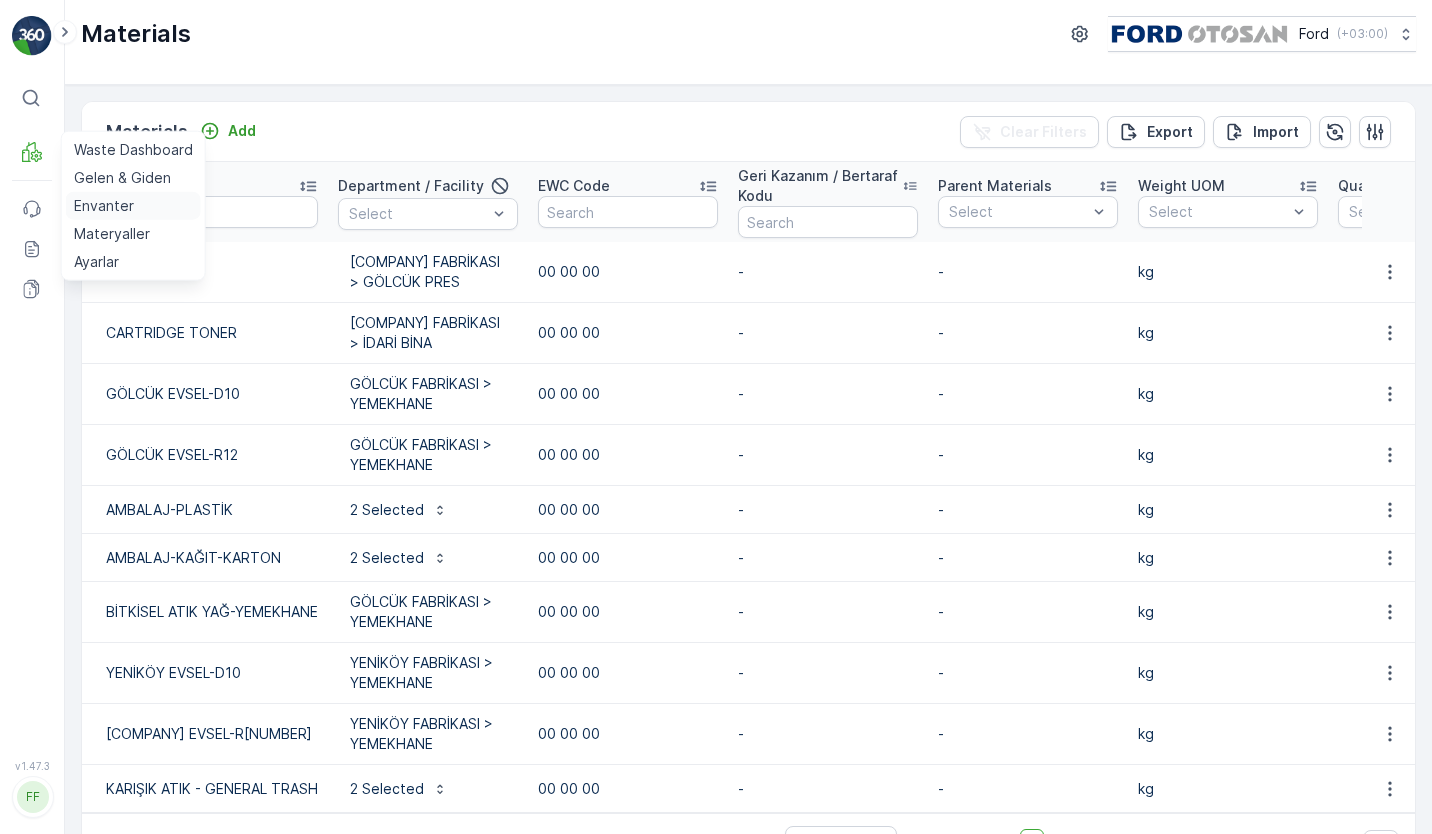 click on "Envanter" at bounding box center [104, 206] 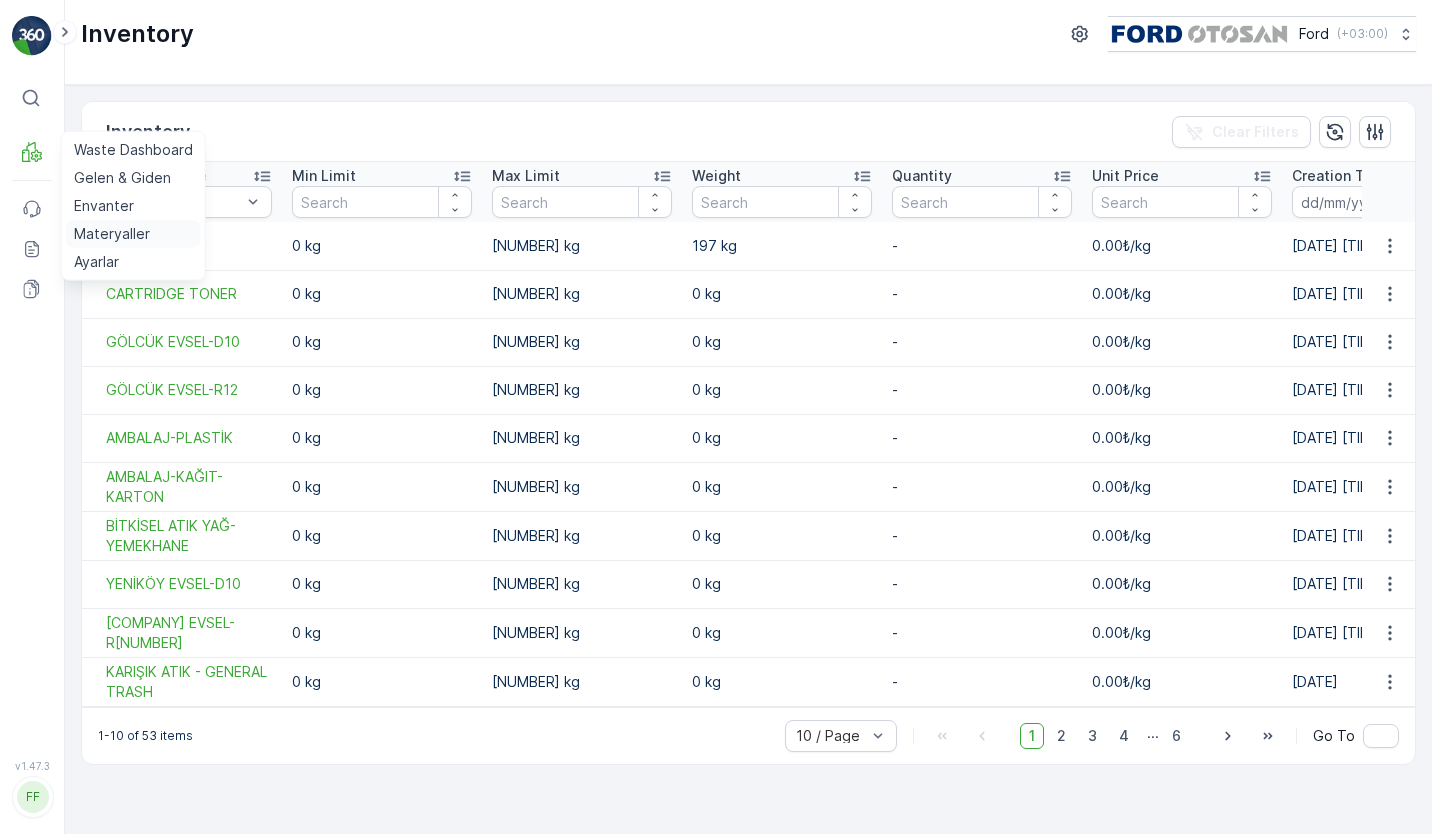 click on "Materyaller" at bounding box center (112, 234) 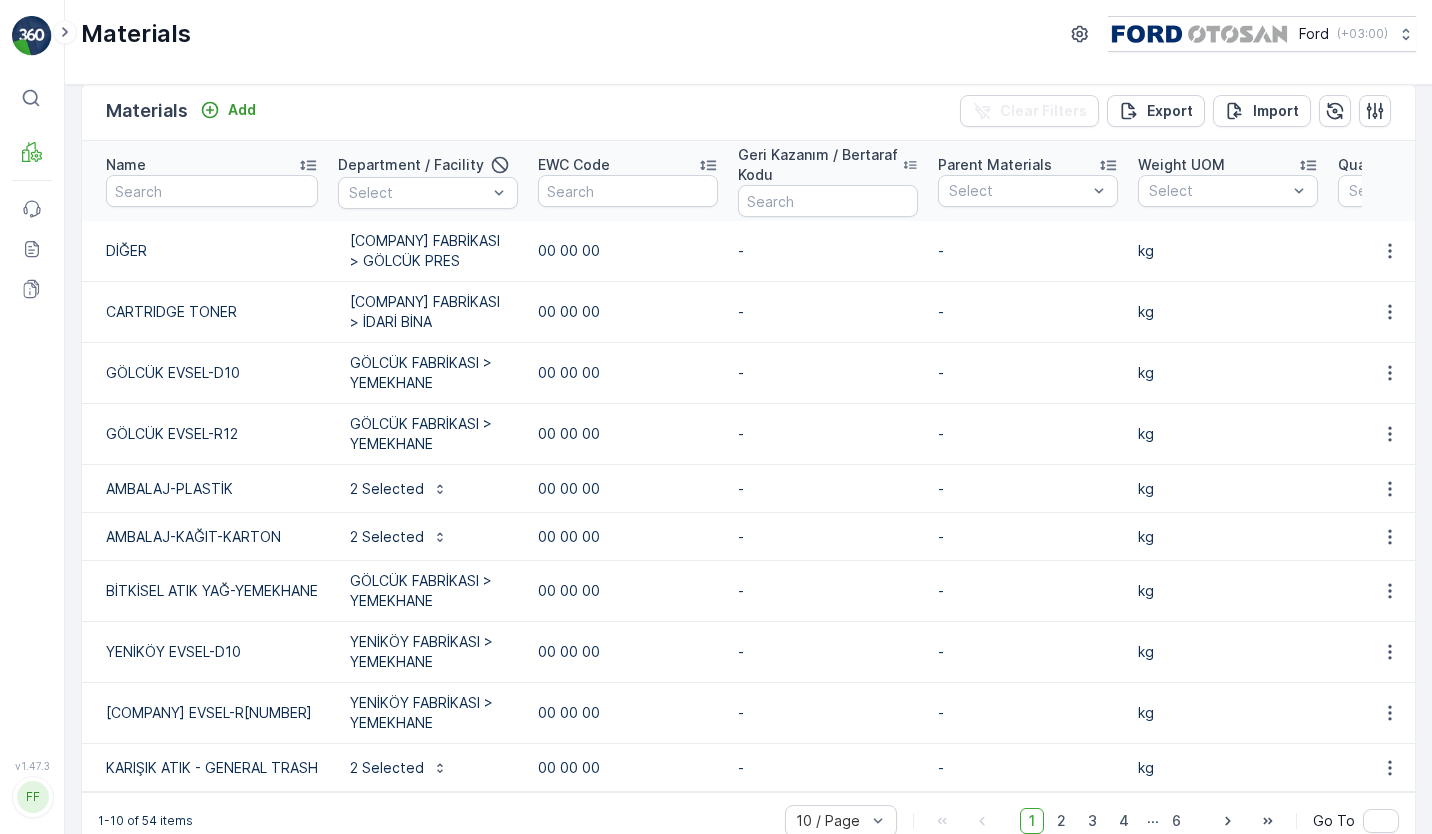 scroll, scrollTop: 22, scrollLeft: 0, axis: vertical 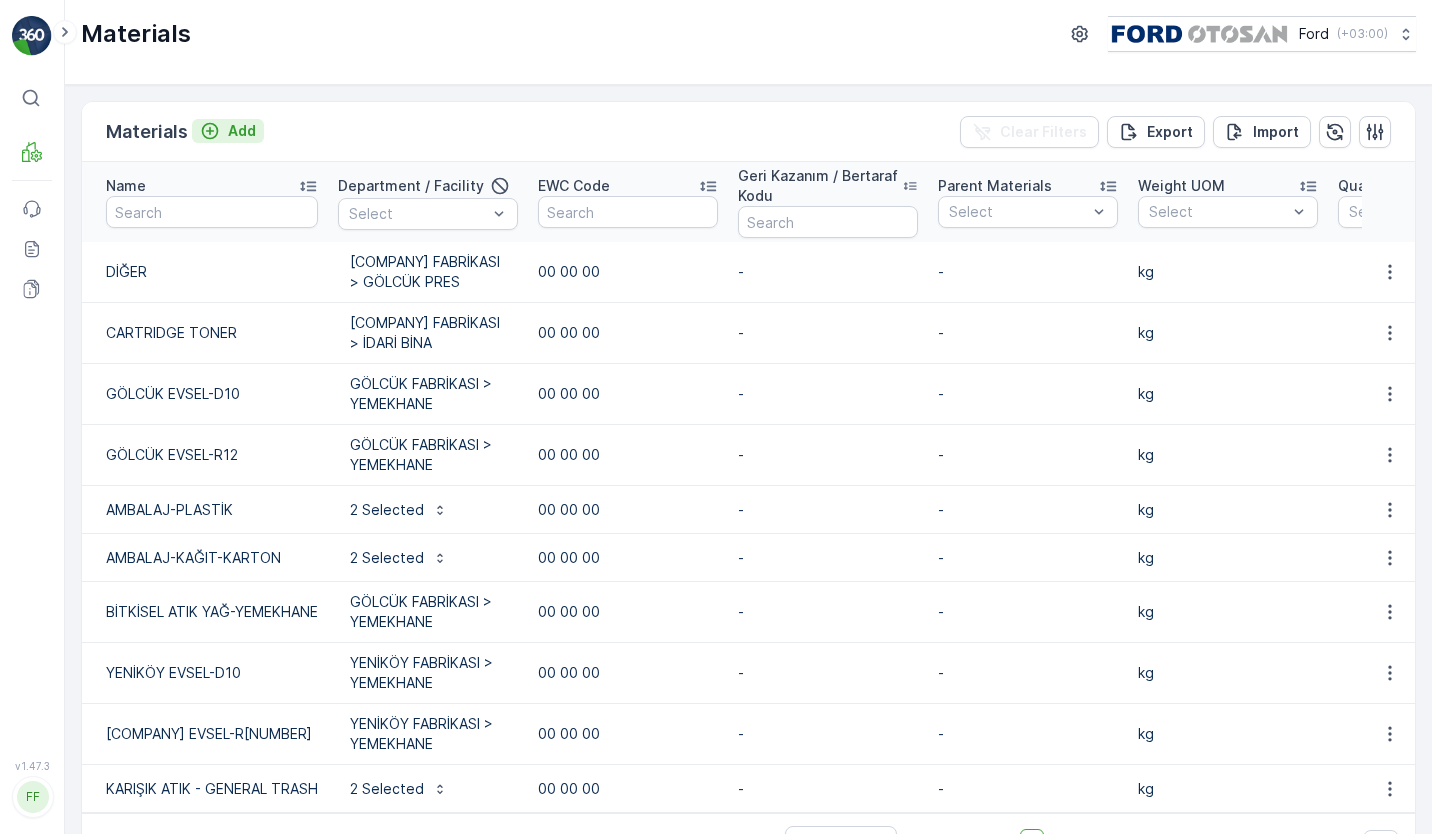 click on "Add" at bounding box center (242, 131) 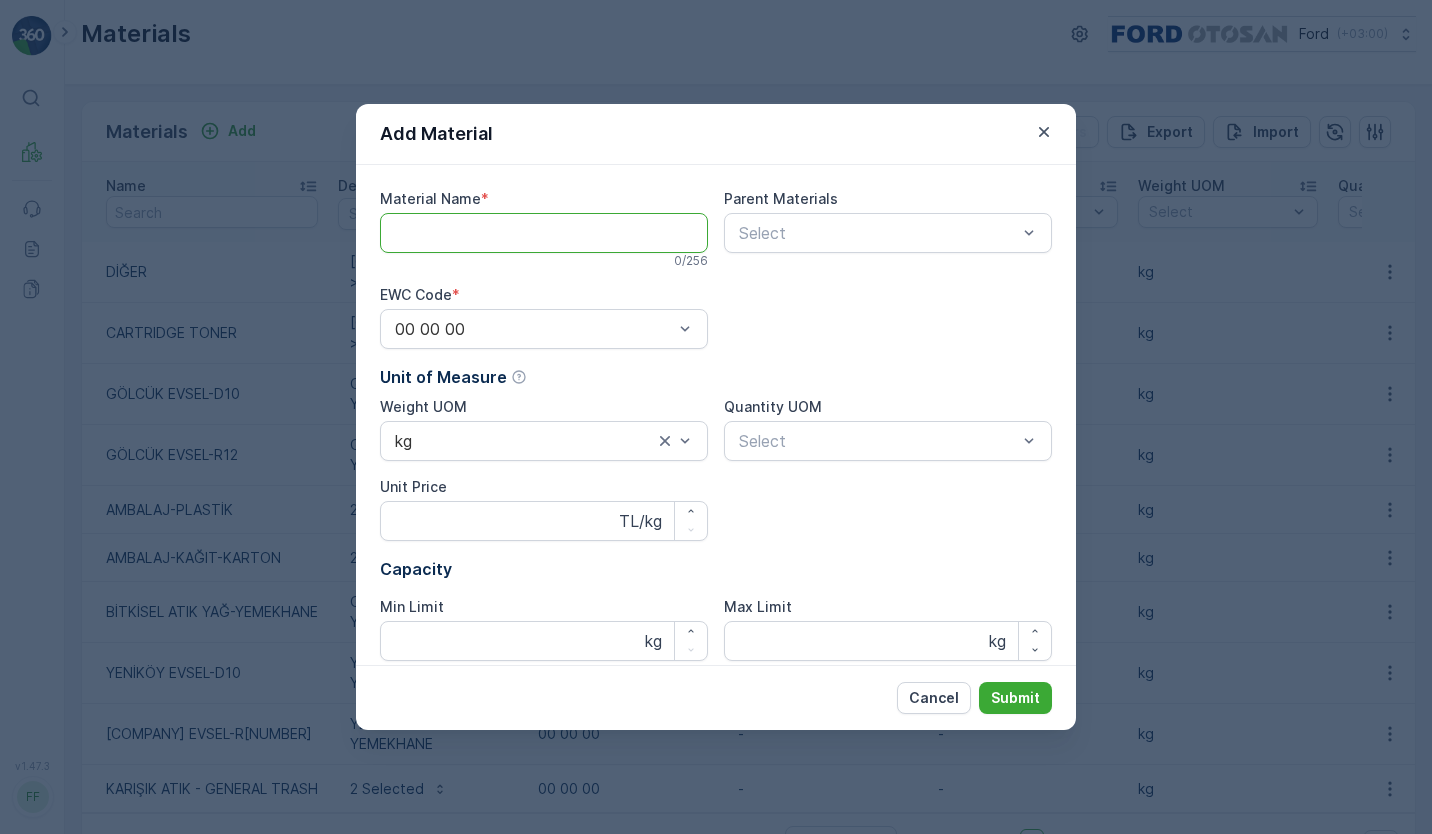 click on "Material Name" at bounding box center (544, 233) 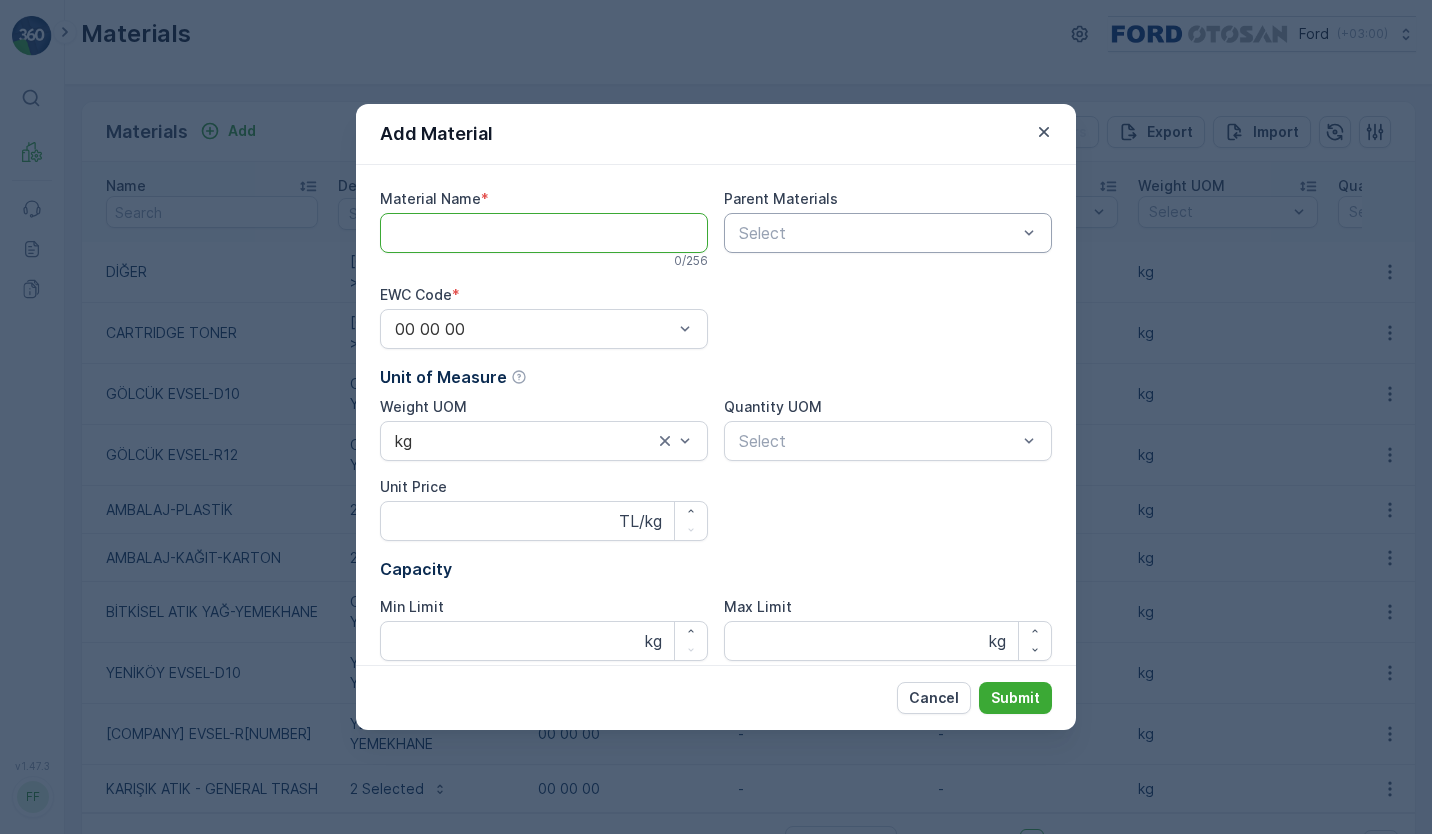 click at bounding box center (878, 233) 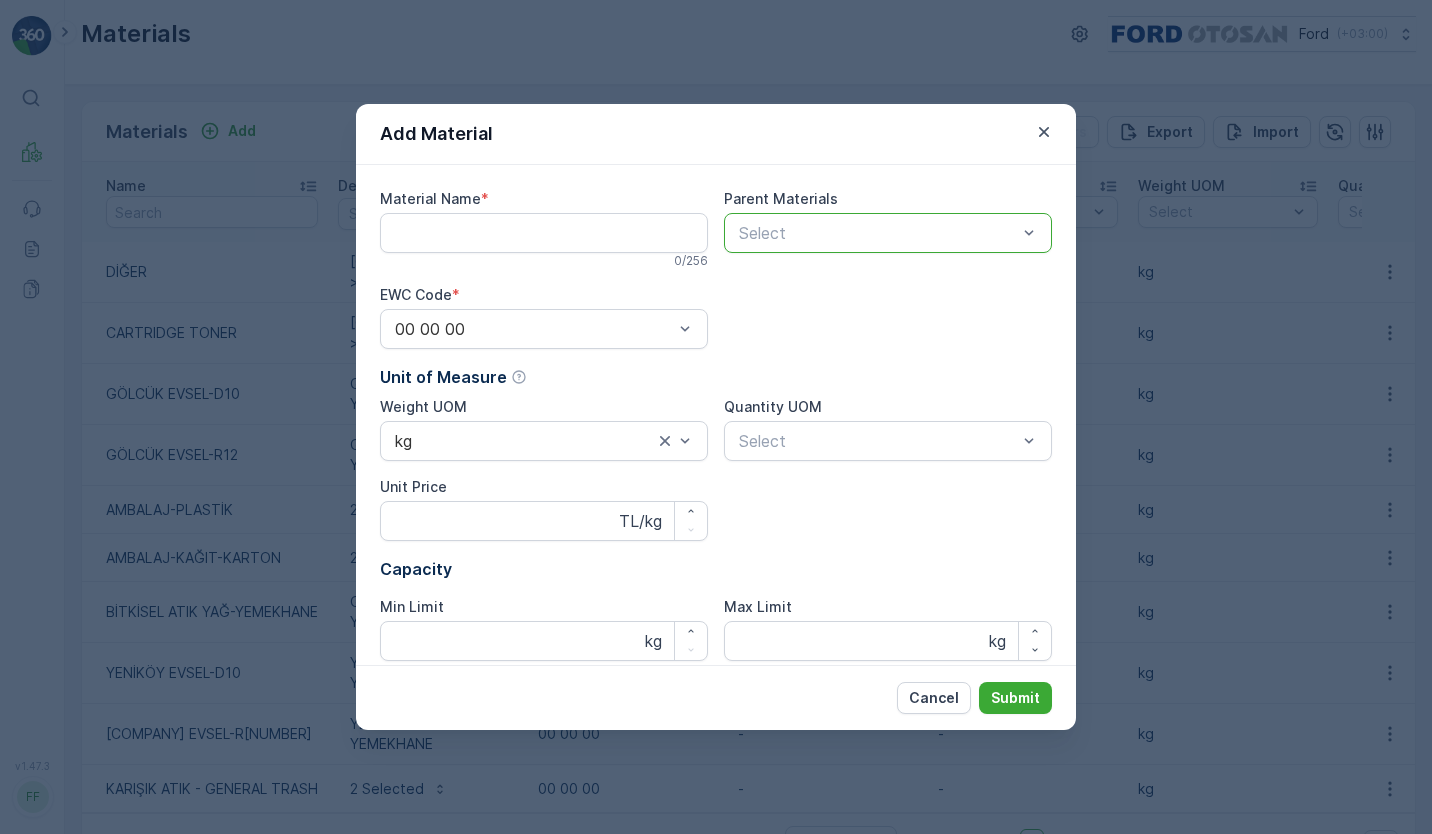 click at bounding box center (878, 233) 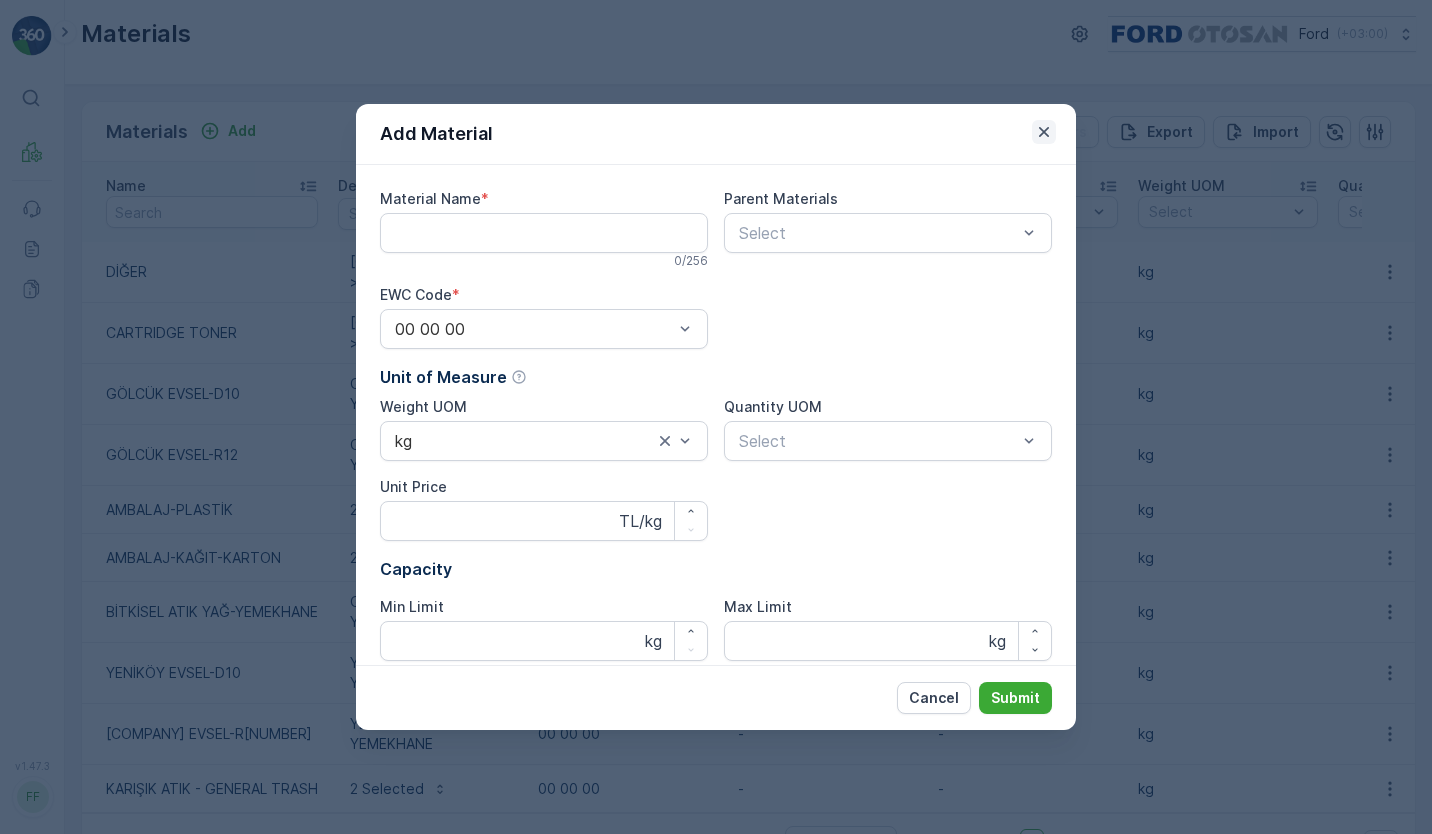click 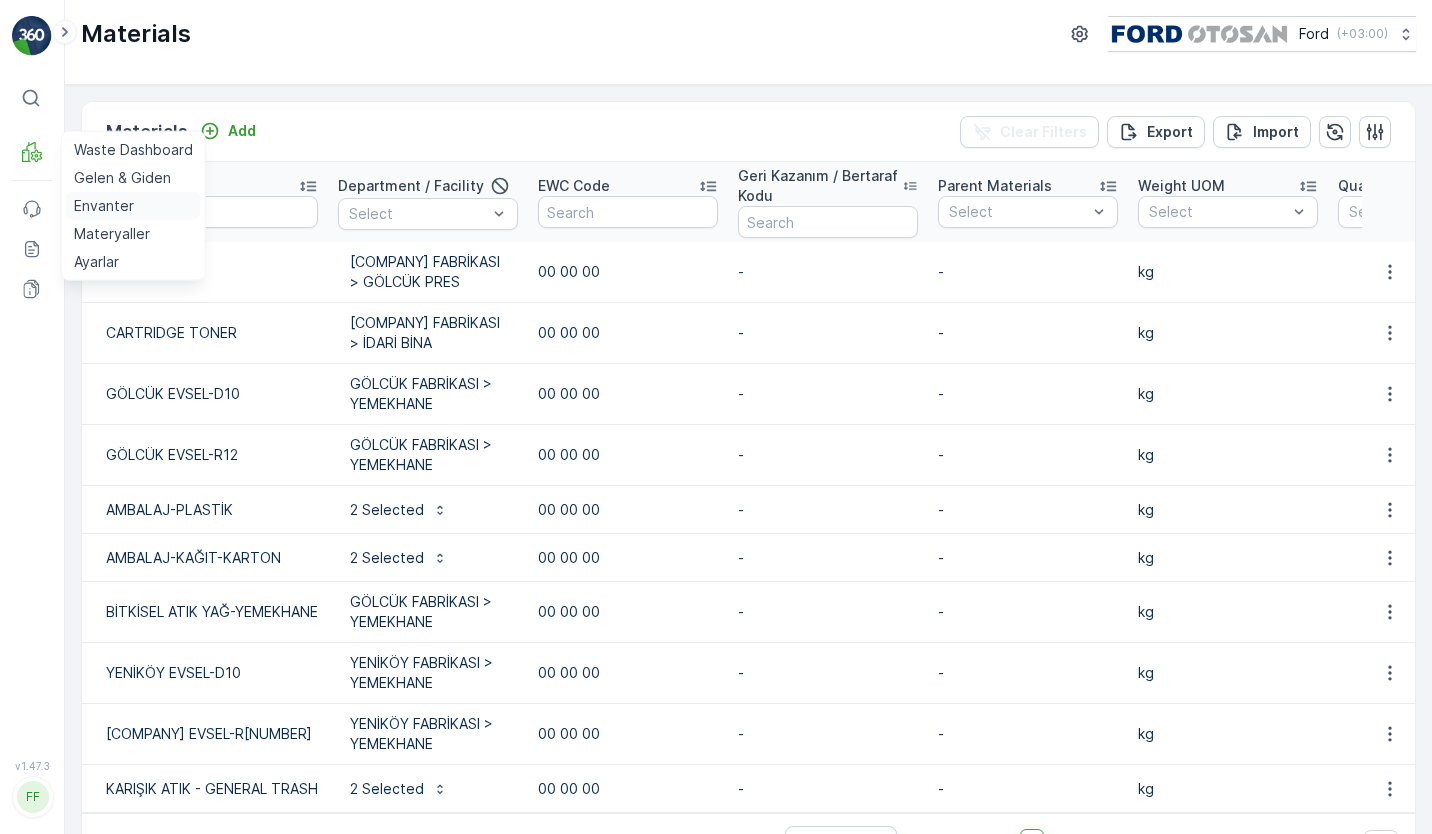 drag, startPoint x: 162, startPoint y: 196, endPoint x: 83, endPoint y: 200, distance: 79.101204 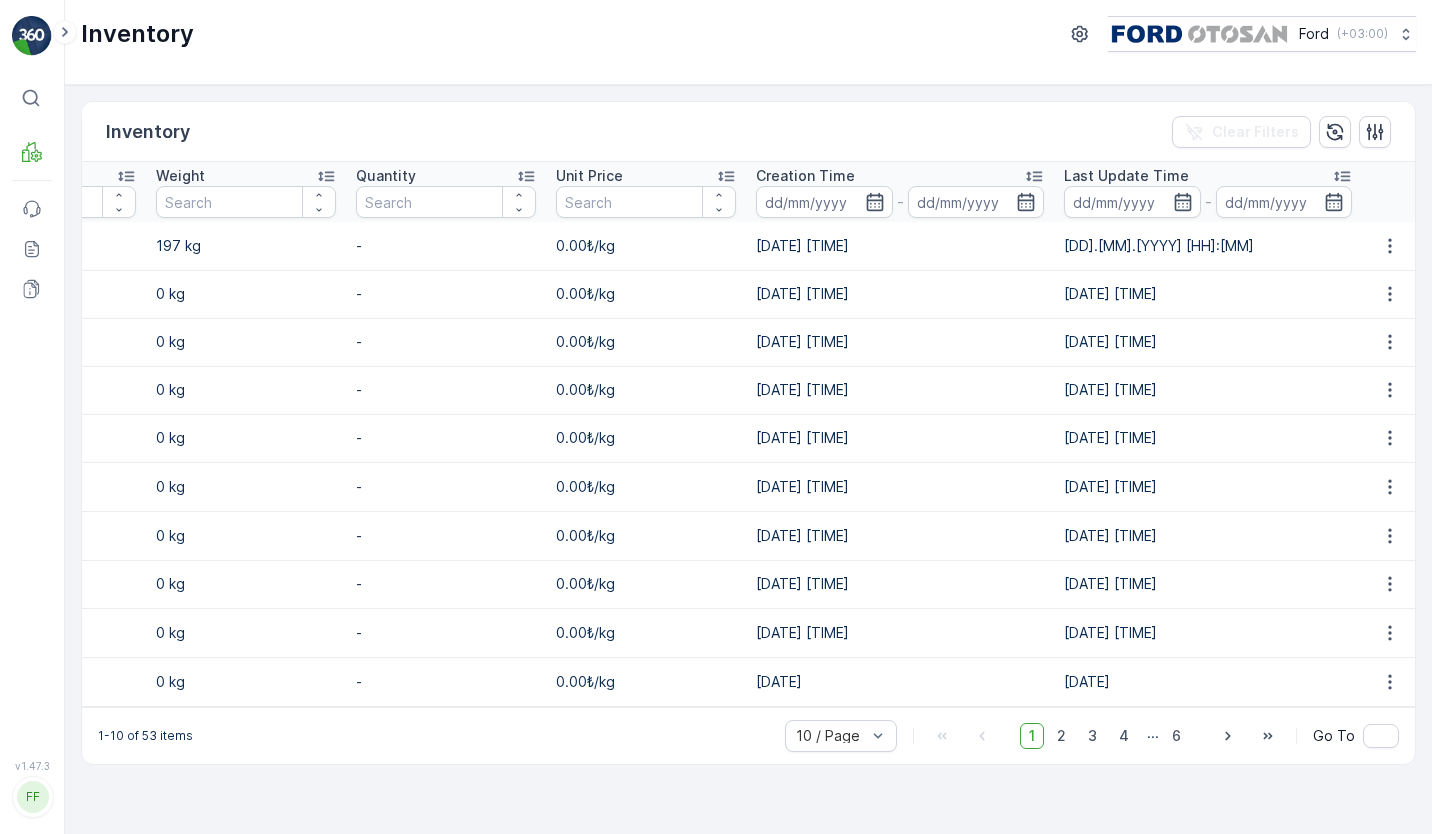 scroll, scrollTop: 0, scrollLeft: 0, axis: both 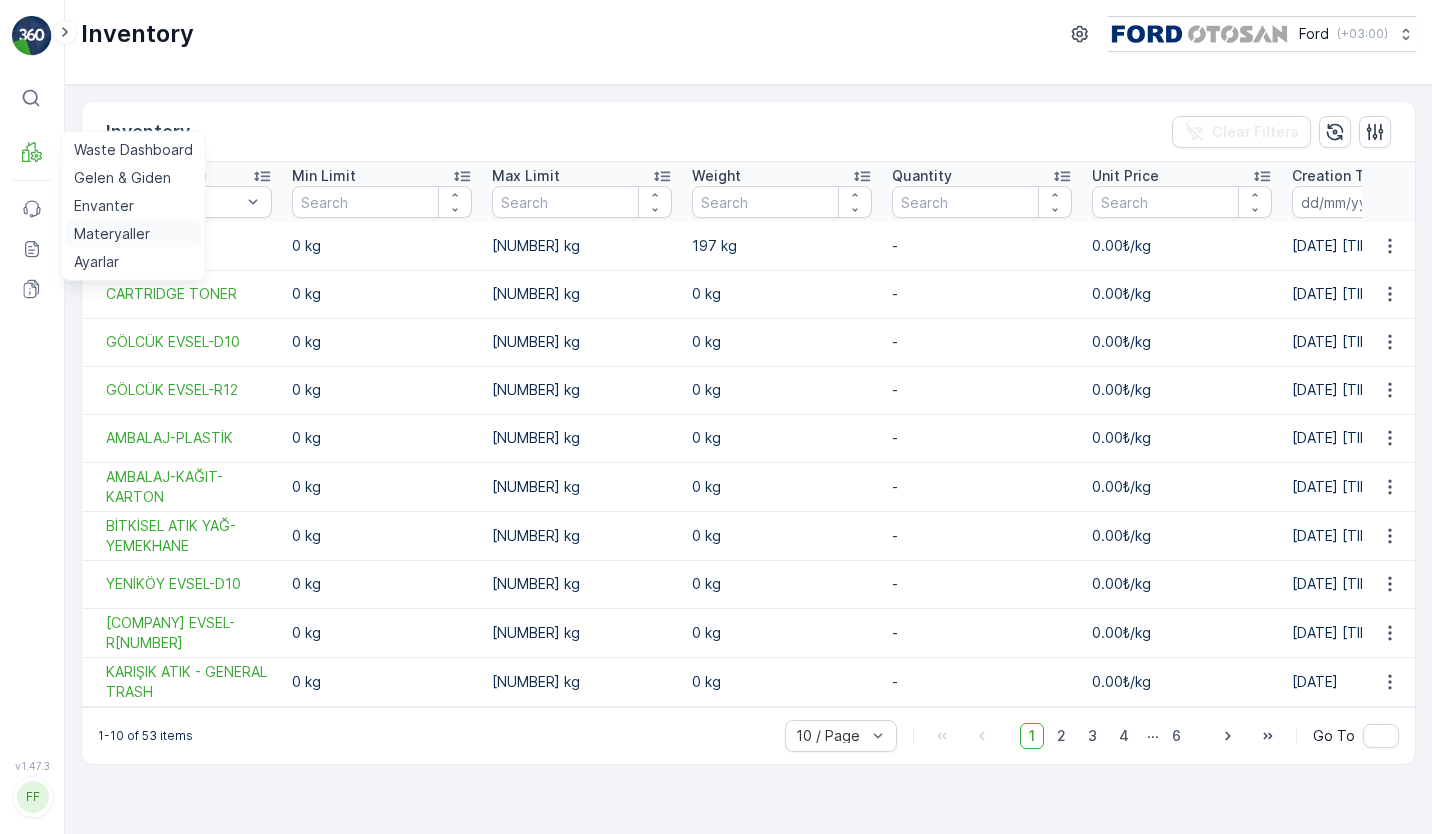 click on "Materyaller" at bounding box center [112, 234] 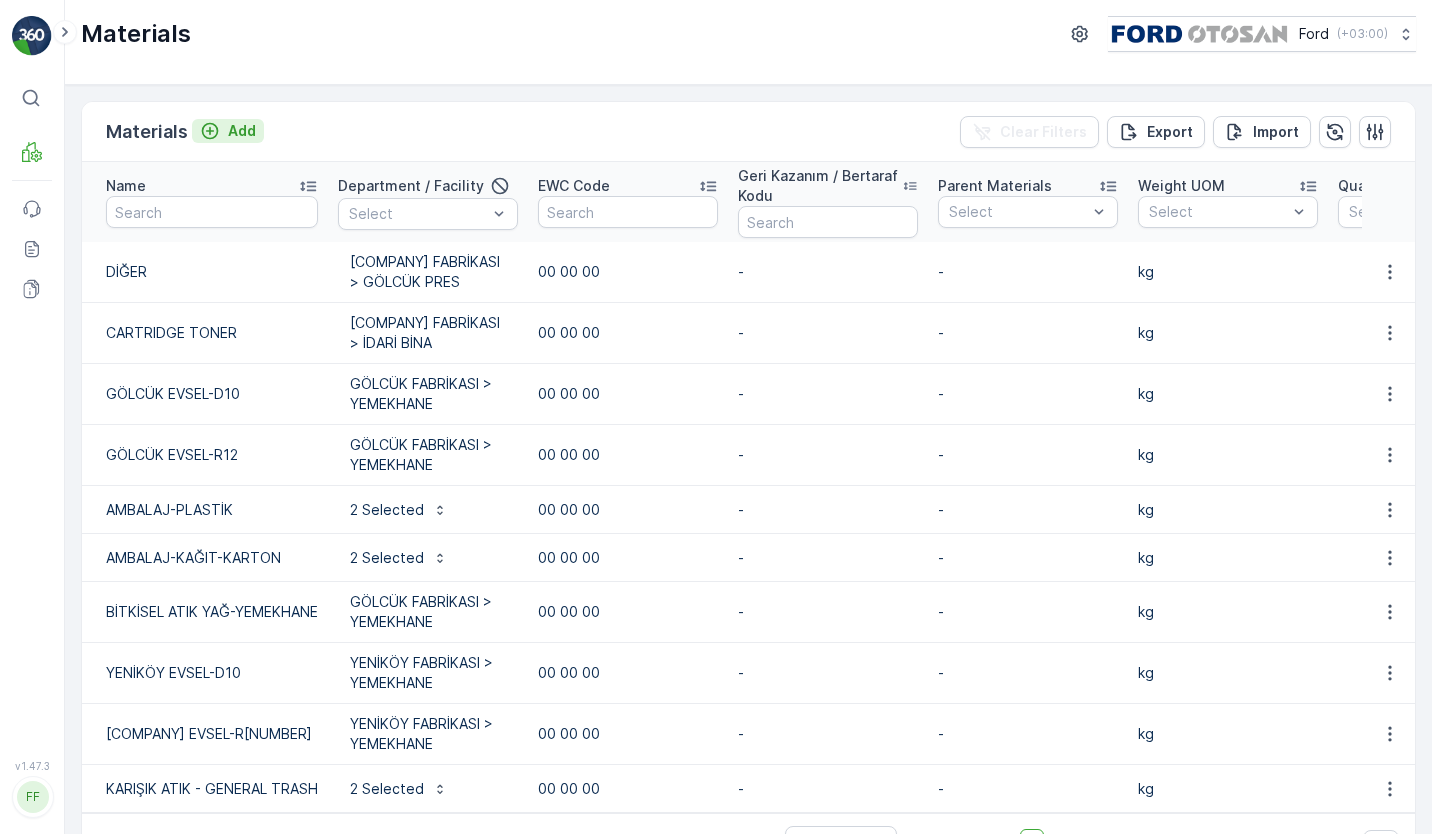 click on "Add" at bounding box center [242, 131] 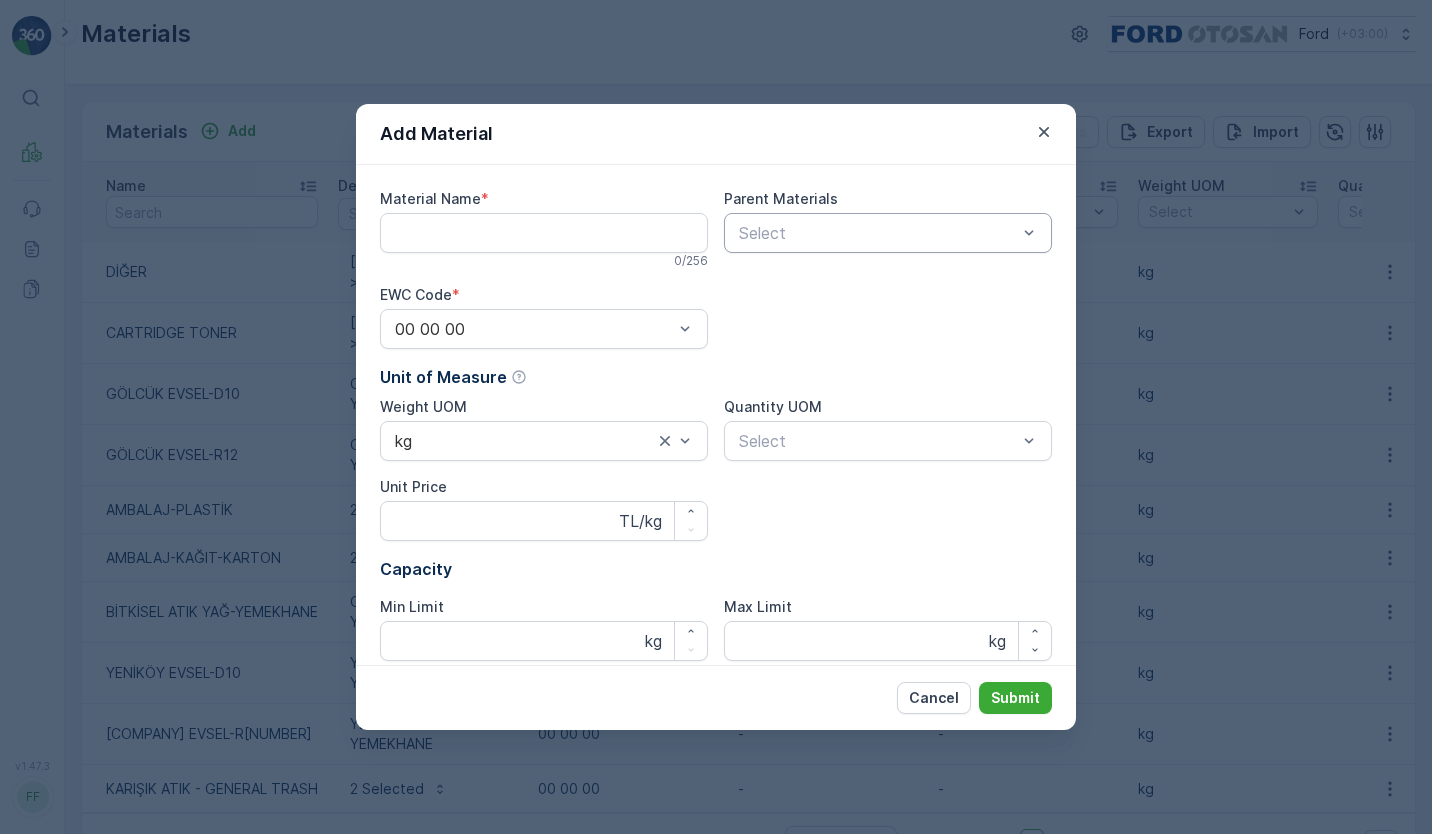 click on "Select" at bounding box center [888, 233] 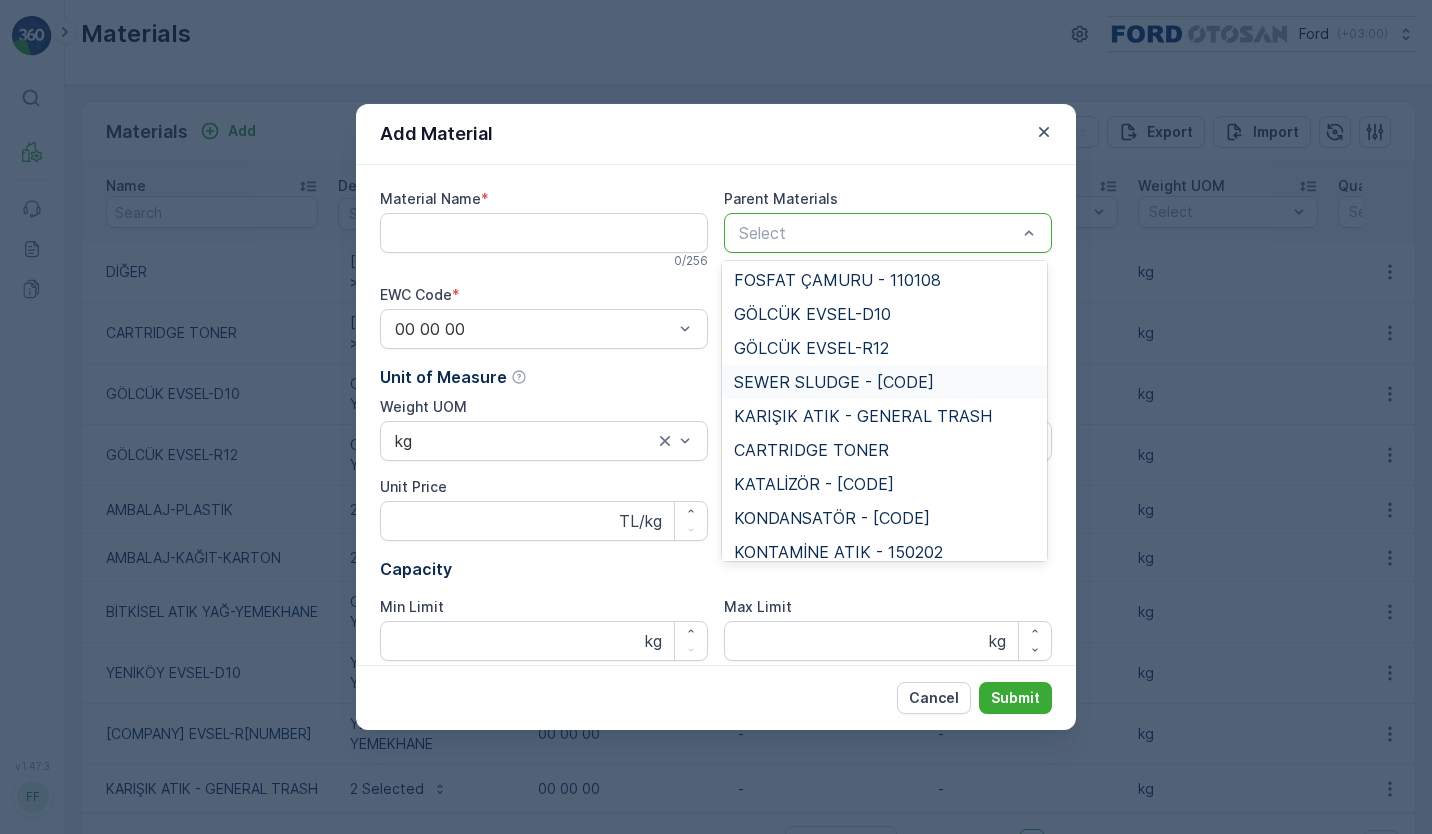 scroll, scrollTop: 1297, scrollLeft: 0, axis: vertical 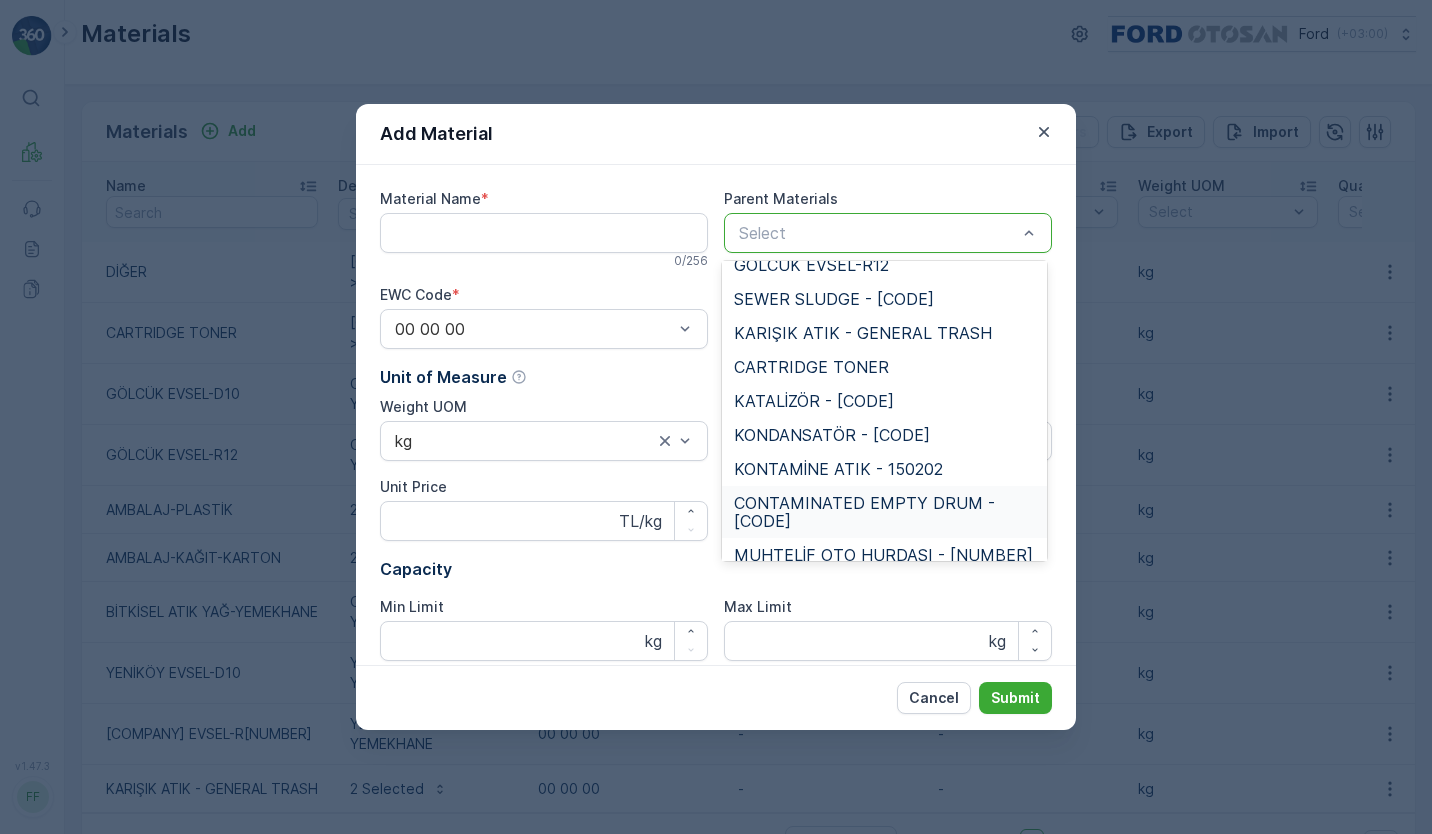 click on "CONTAMINATED EMPTY DRUM - [CODE]" at bounding box center [885, 512] 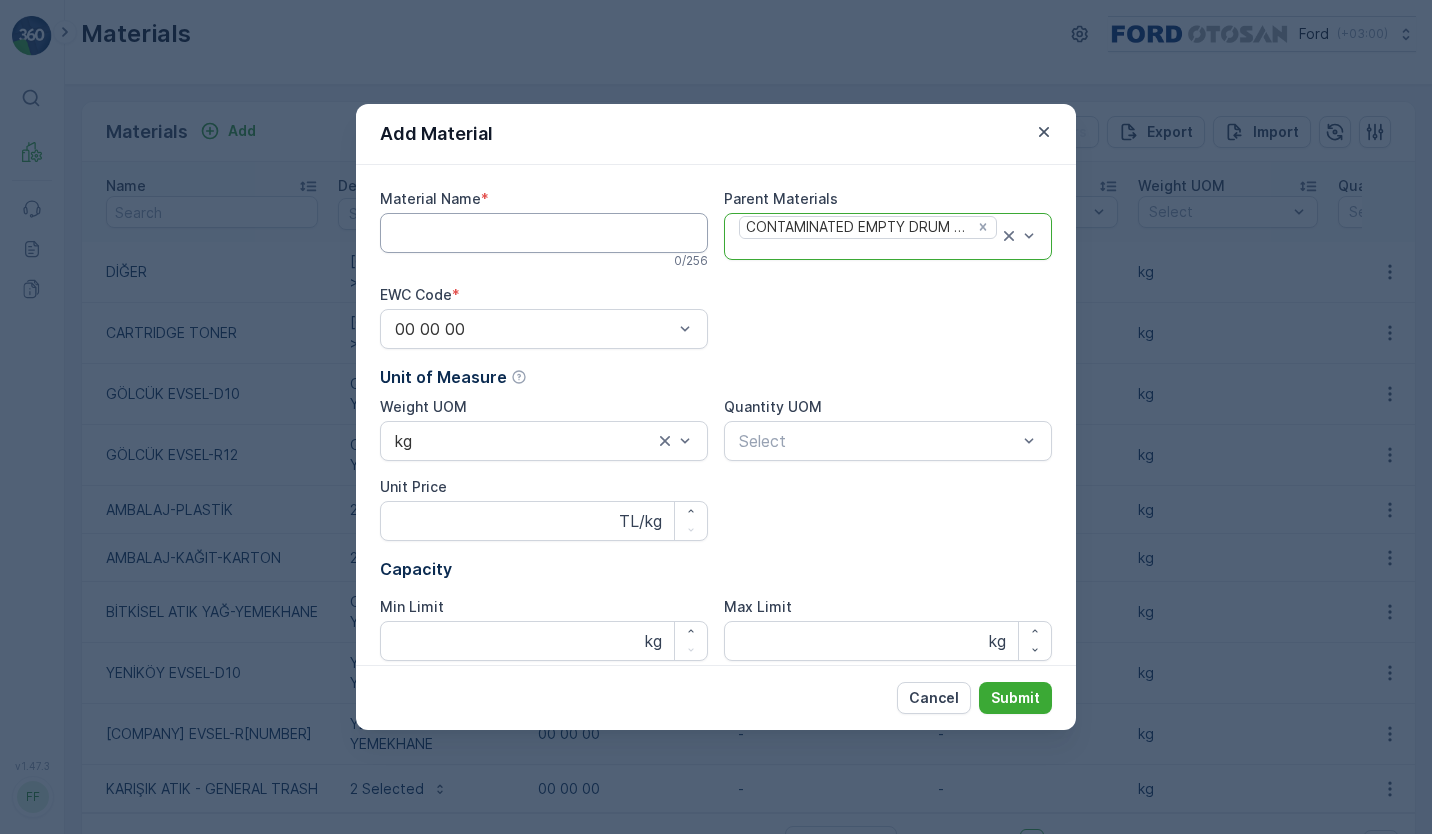 click on "Material Name" at bounding box center [544, 233] 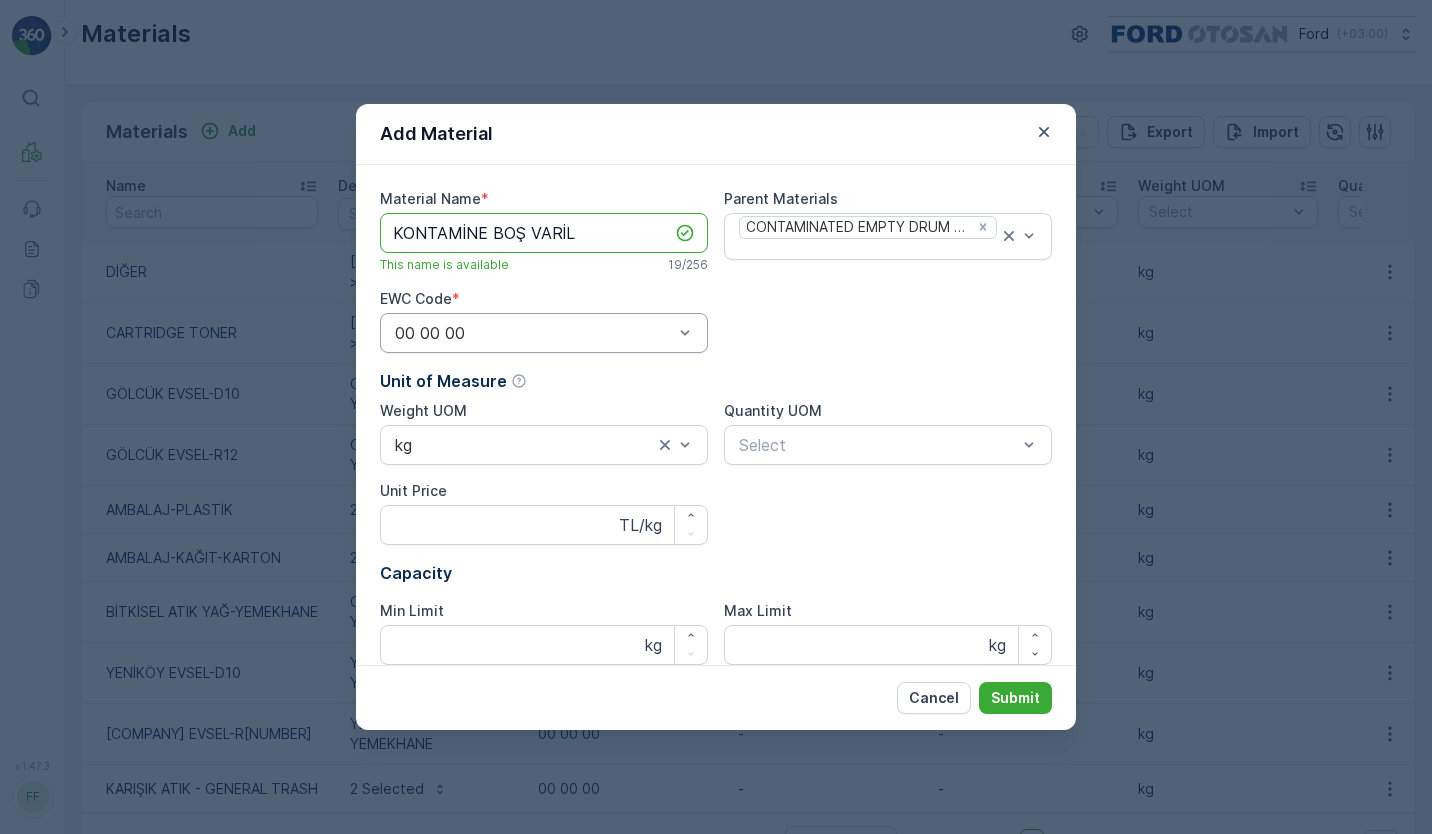 type on "KONTAMİNE BOŞ VARİL" 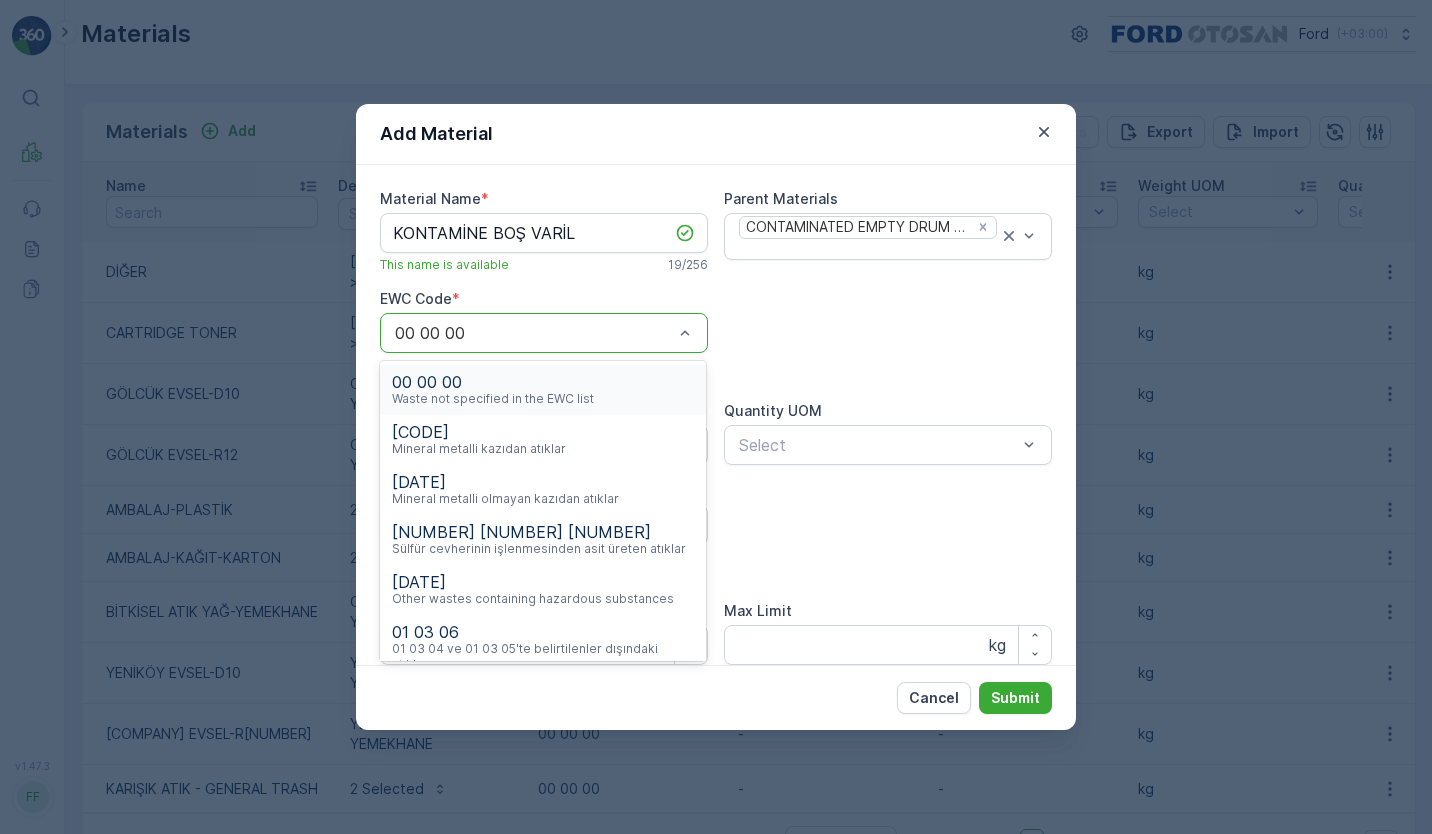 click at bounding box center (534, 333) 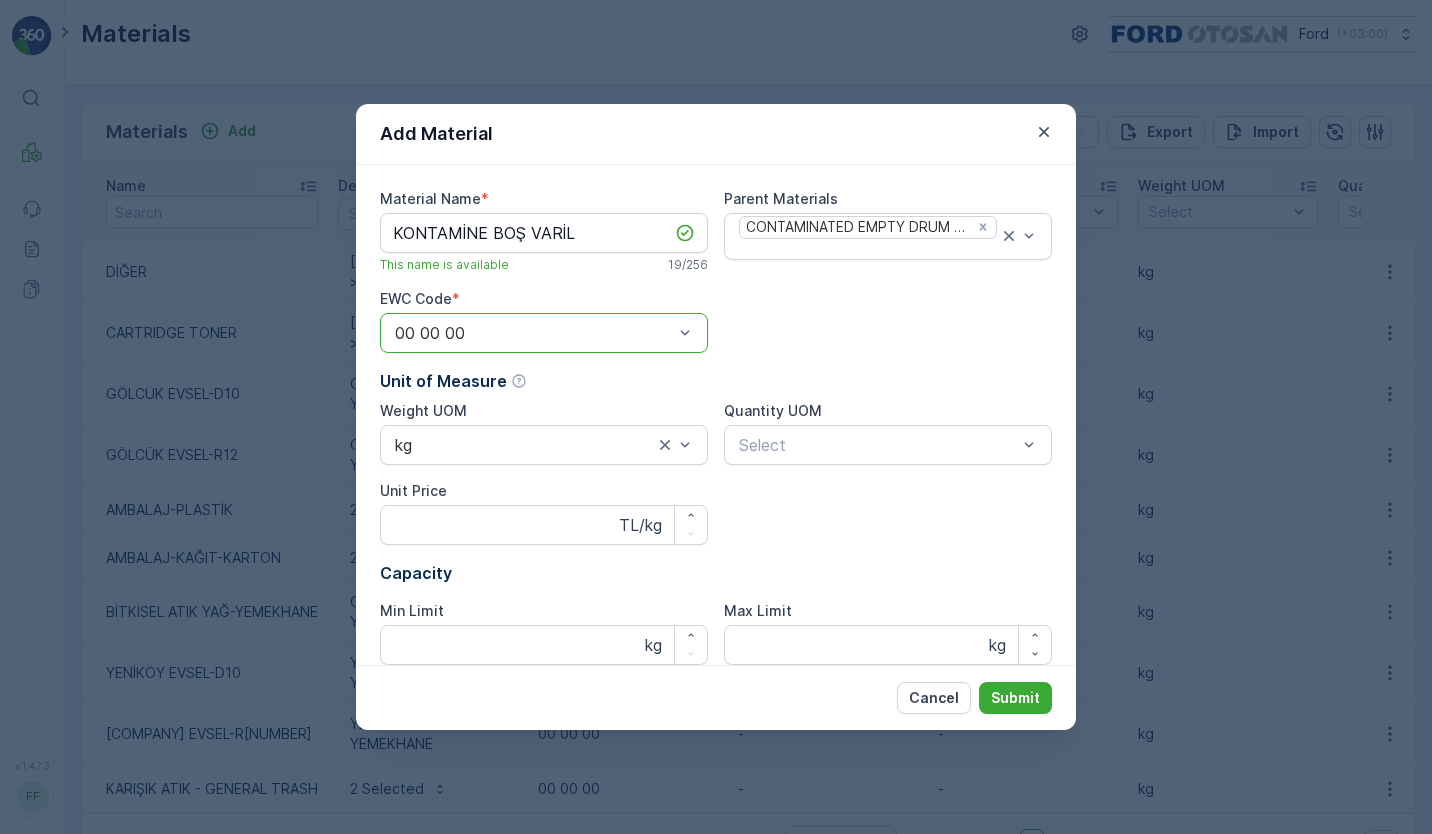 click at bounding box center (534, 333) 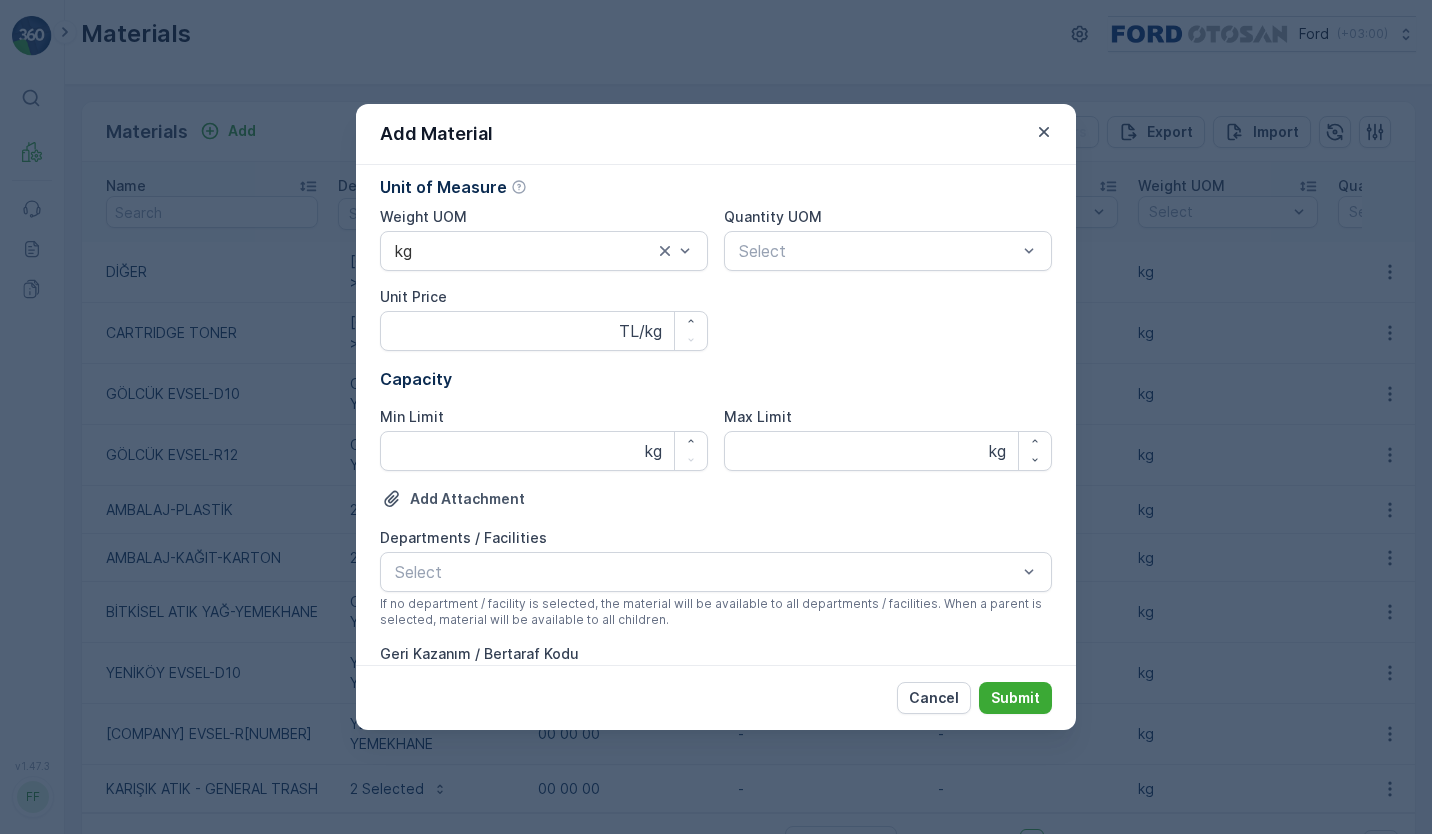 scroll, scrollTop: 260, scrollLeft: 0, axis: vertical 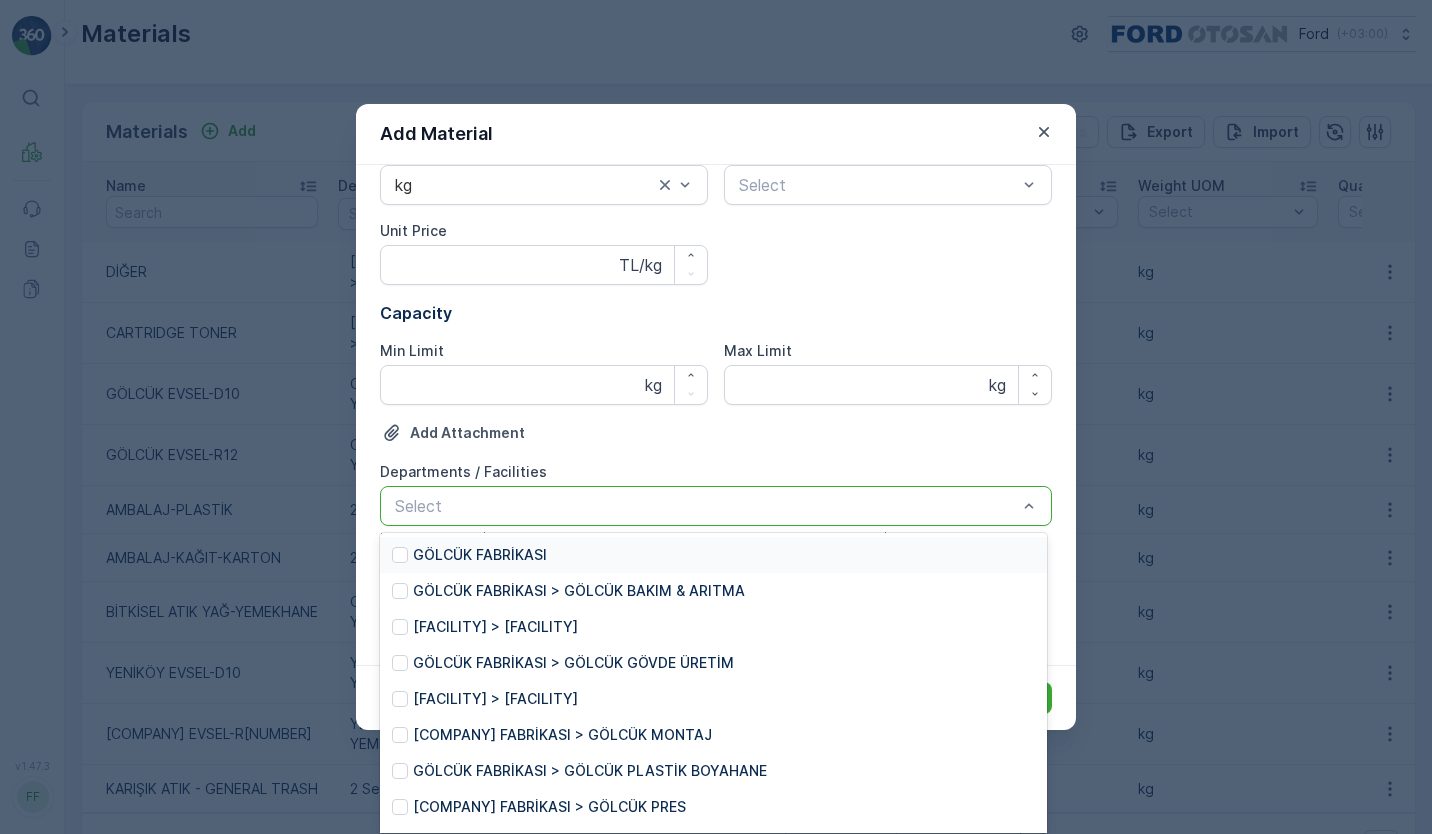 click at bounding box center [706, 506] 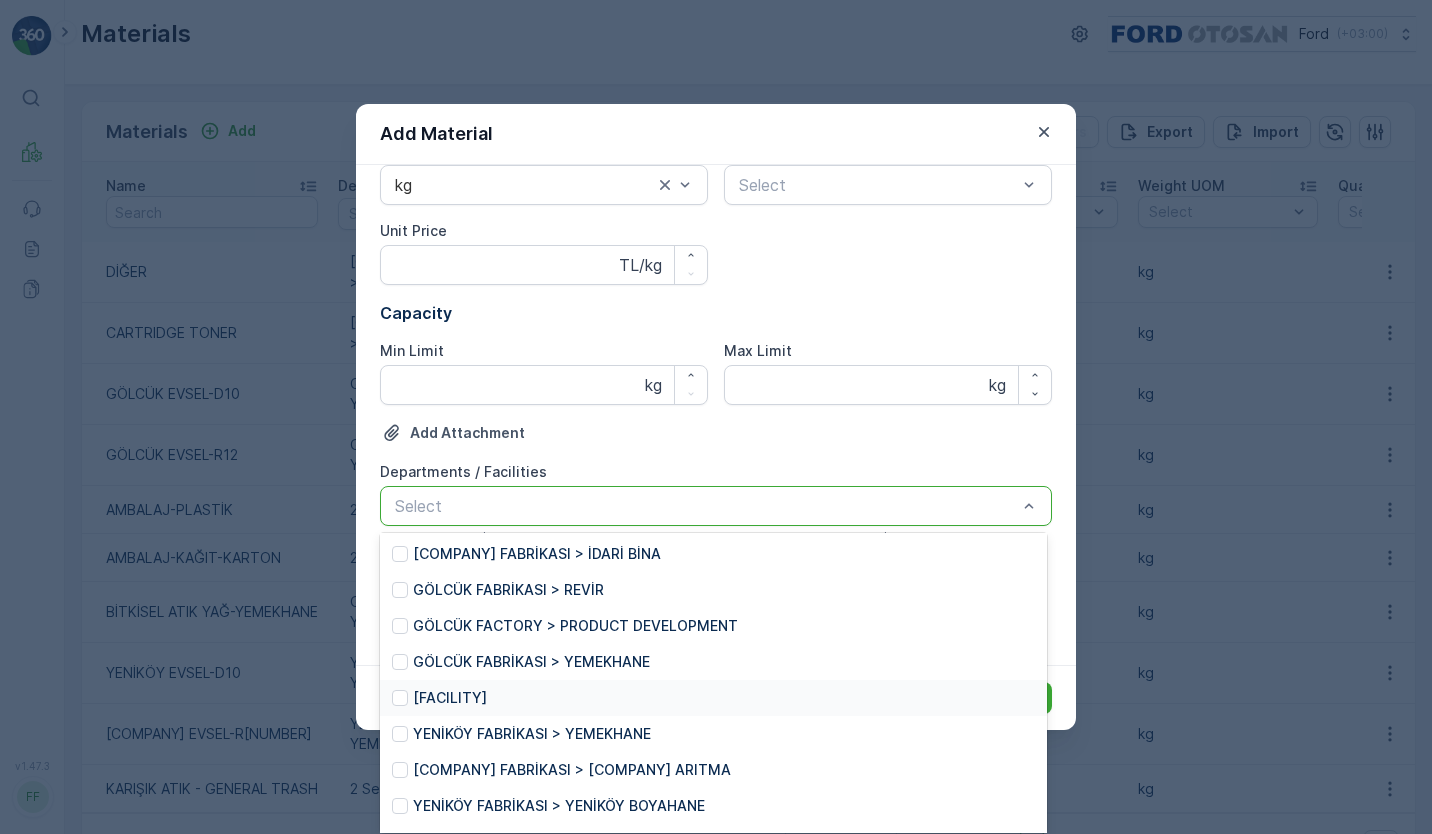 scroll, scrollTop: 464, scrollLeft: 0, axis: vertical 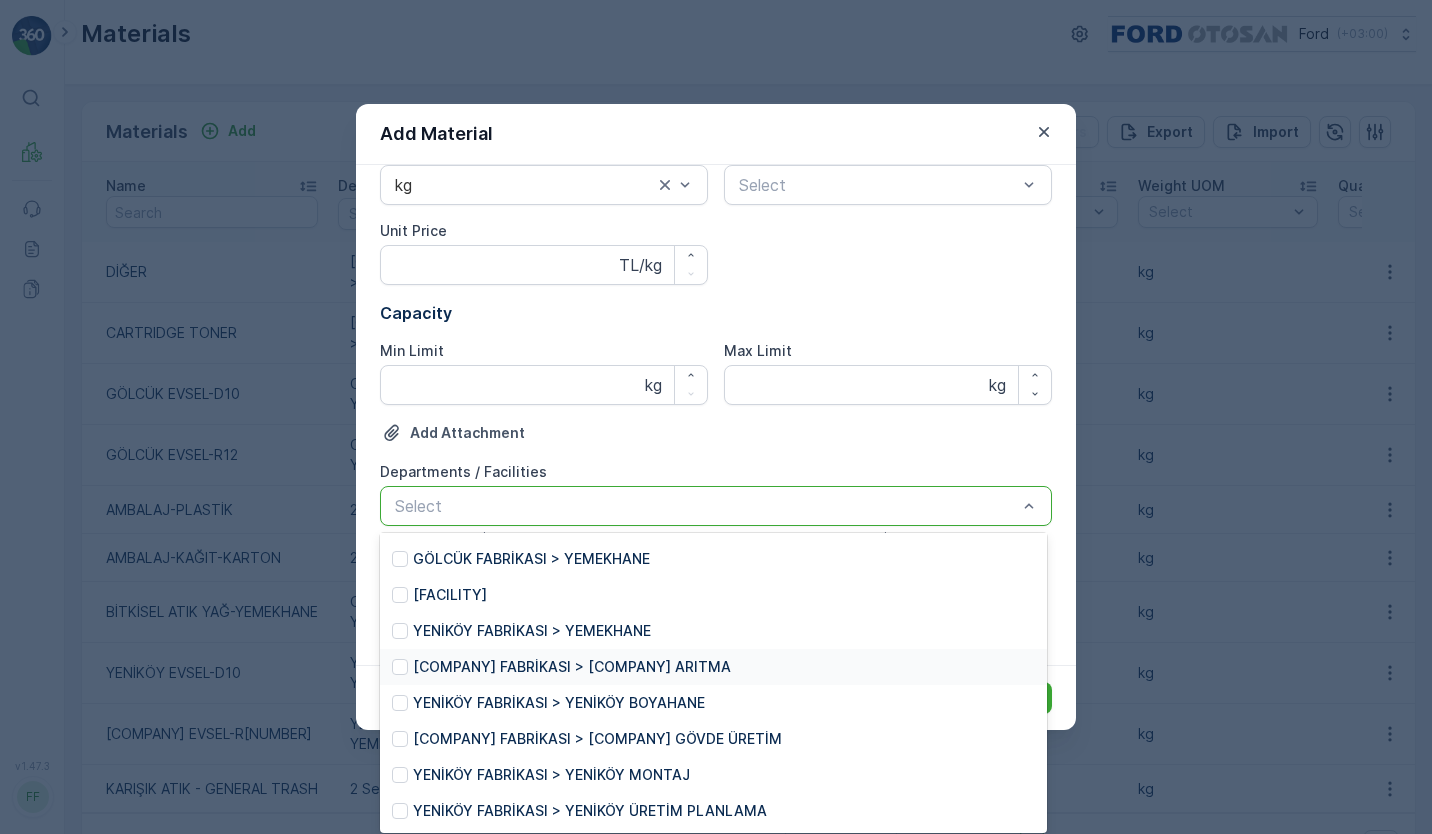 click on "[COMPANY] FABRİKASI > [COMPANY] ARITMA" at bounding box center [713, 667] 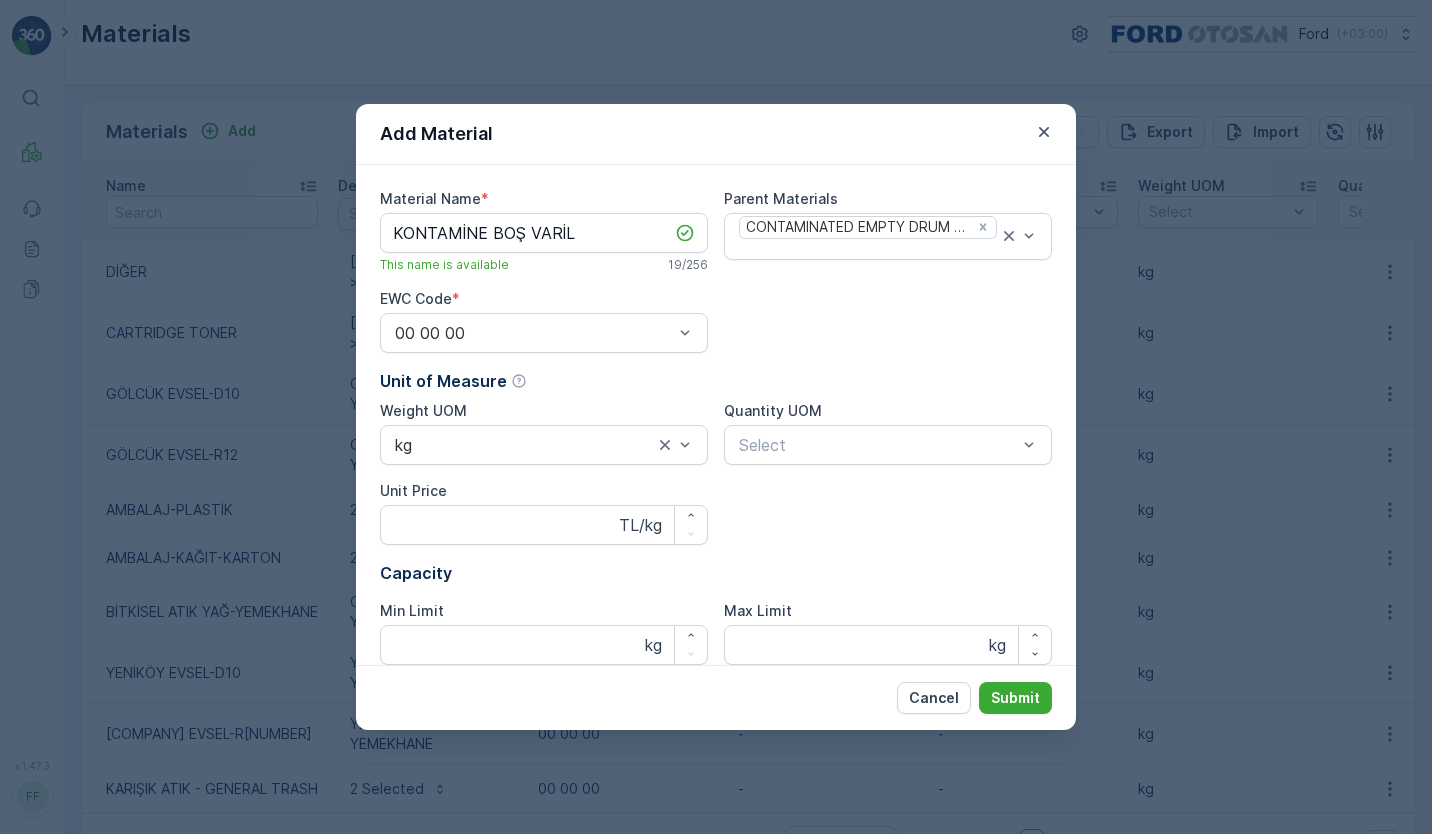 scroll, scrollTop: 1, scrollLeft: 0, axis: vertical 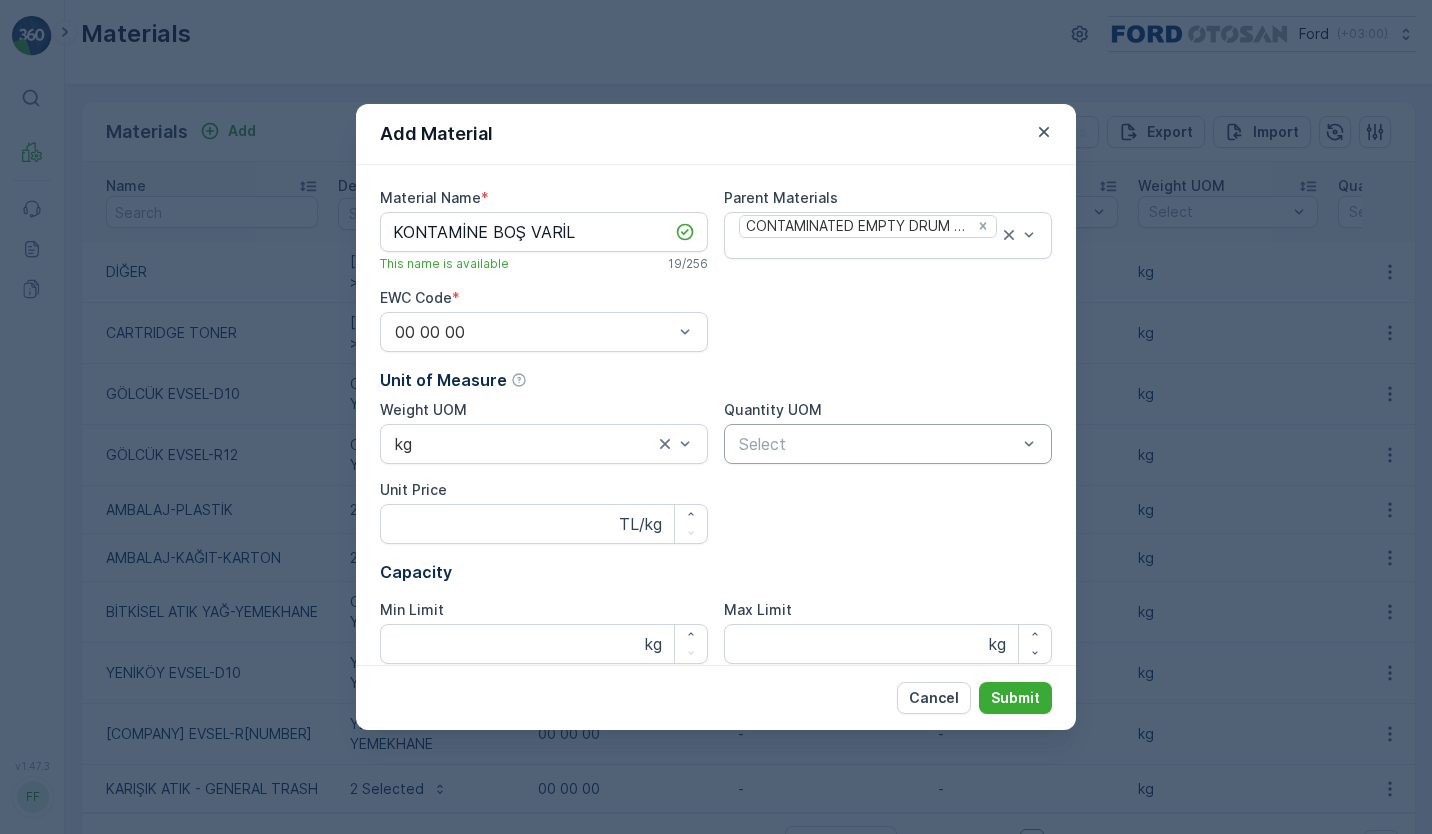 click at bounding box center (878, 444) 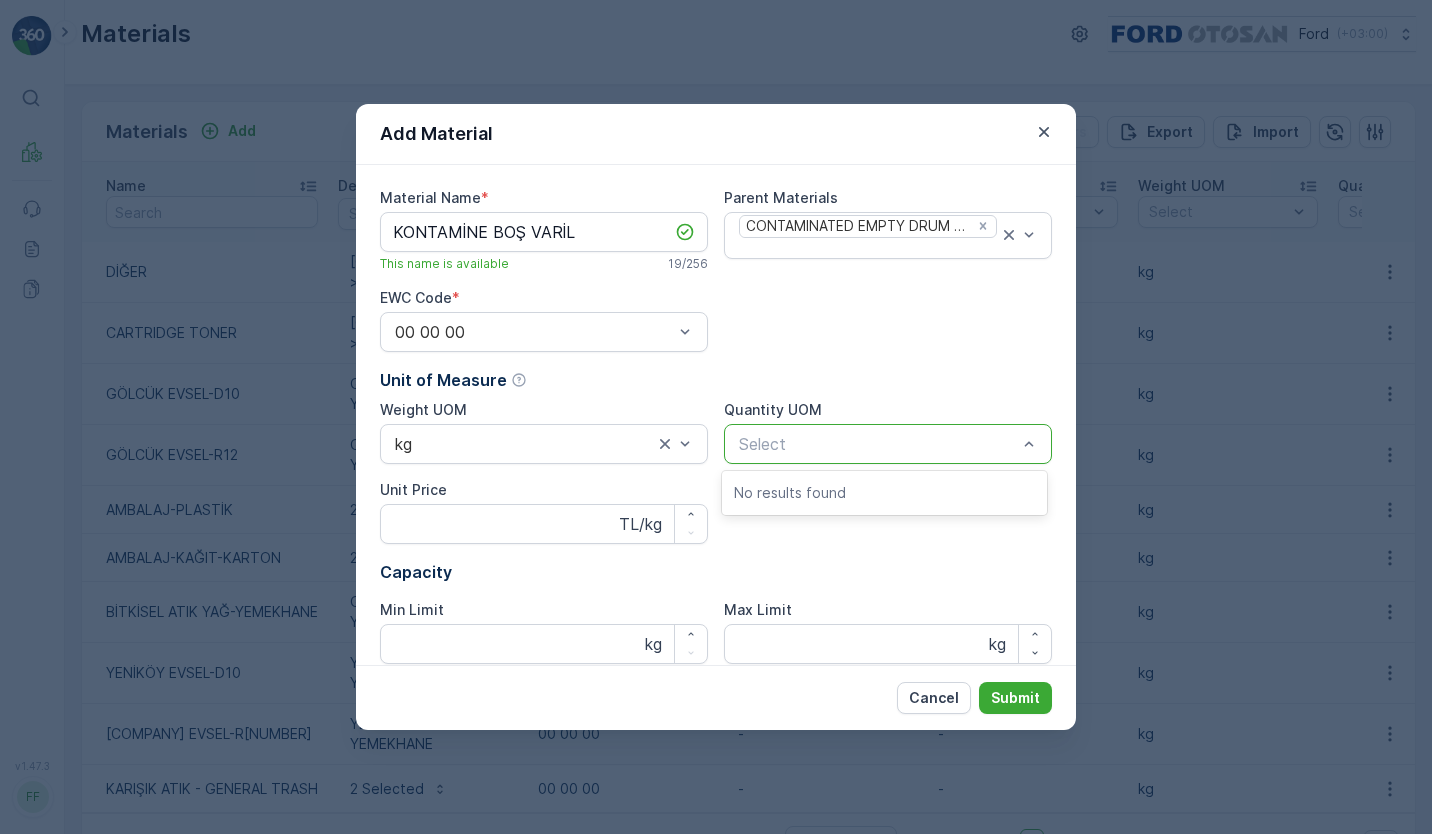 click on "Unit Price" at bounding box center (544, 524) 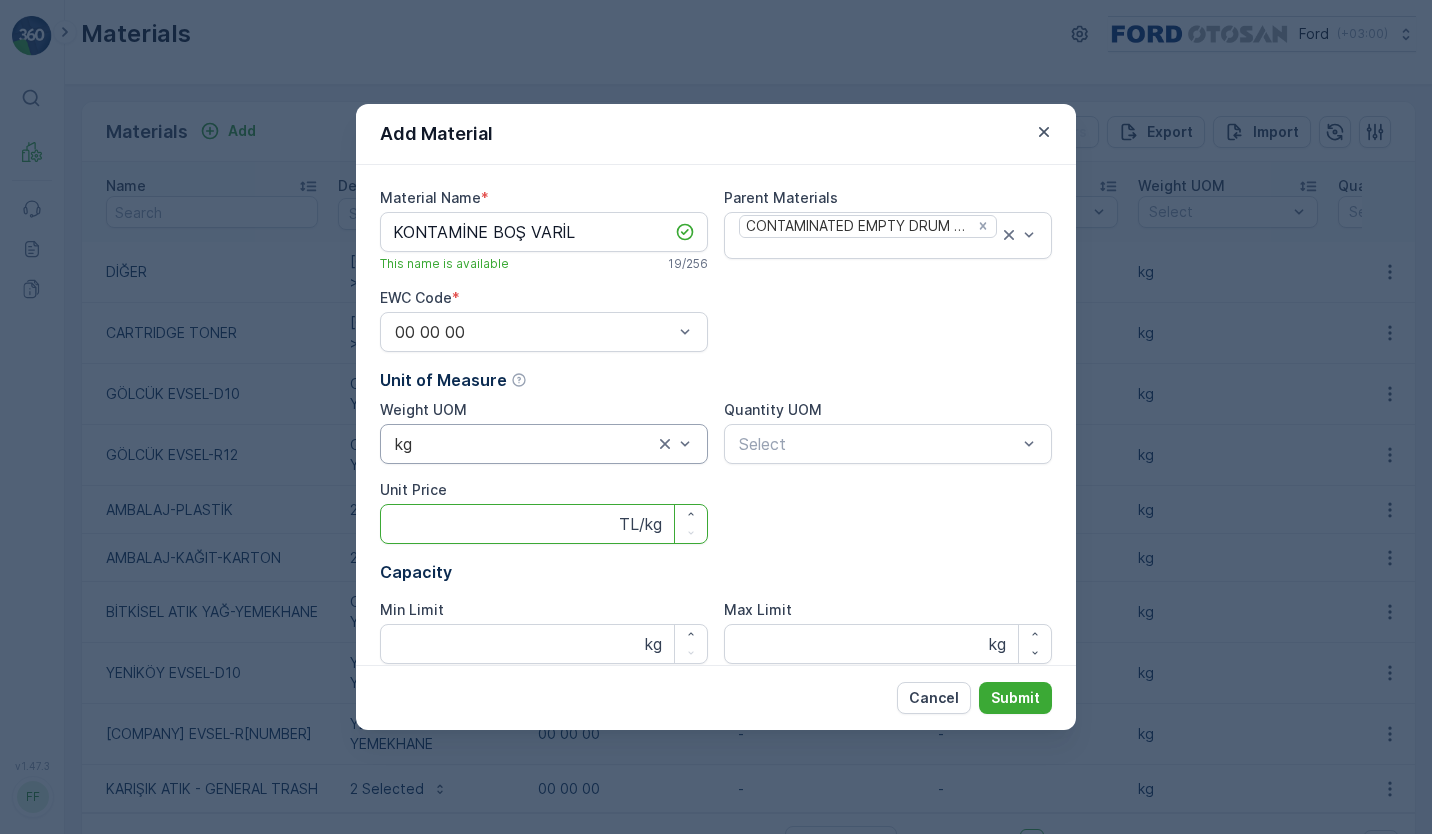 click at bounding box center [524, 444] 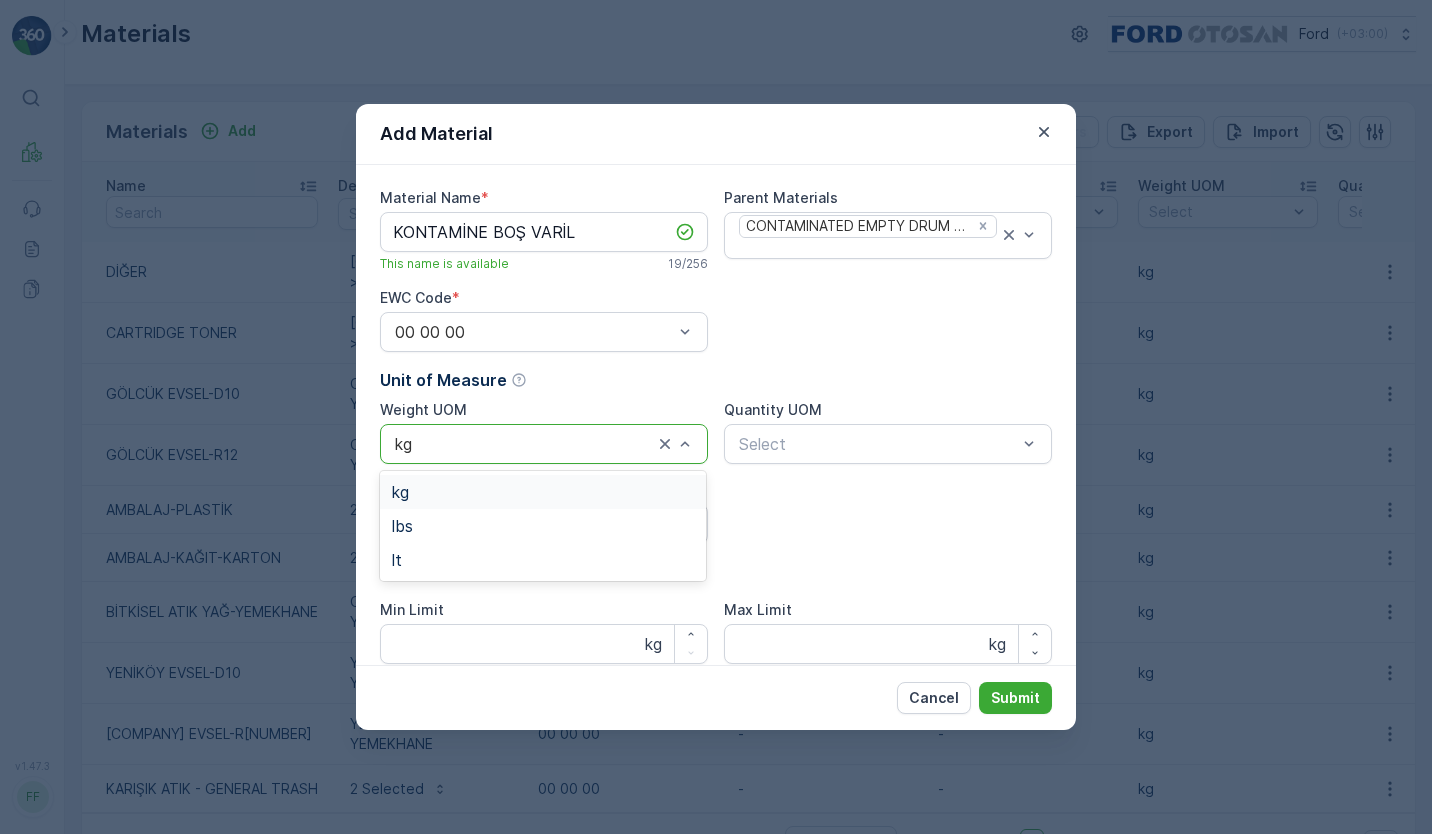 click at bounding box center [524, 444] 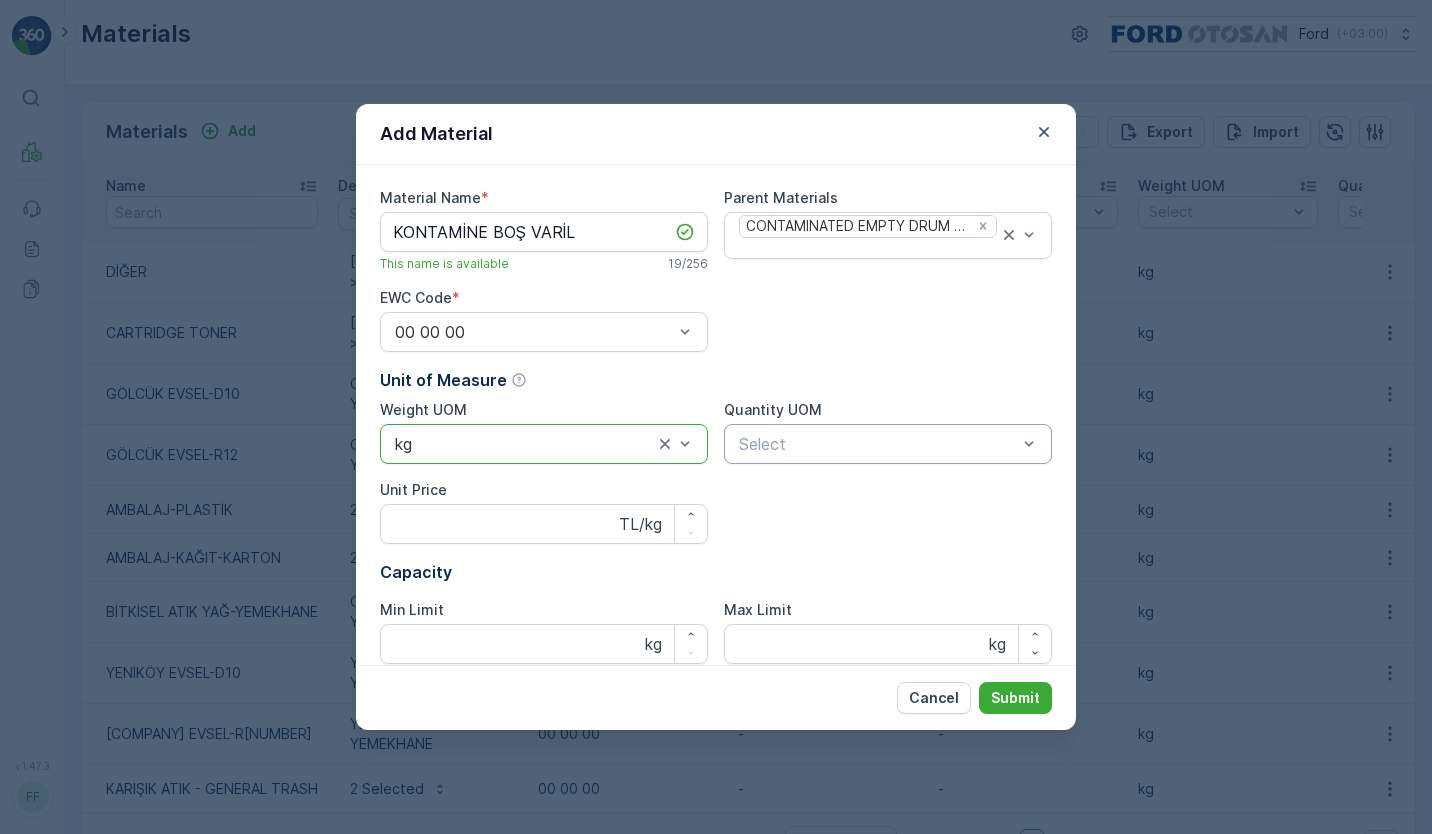 click at bounding box center [878, 444] 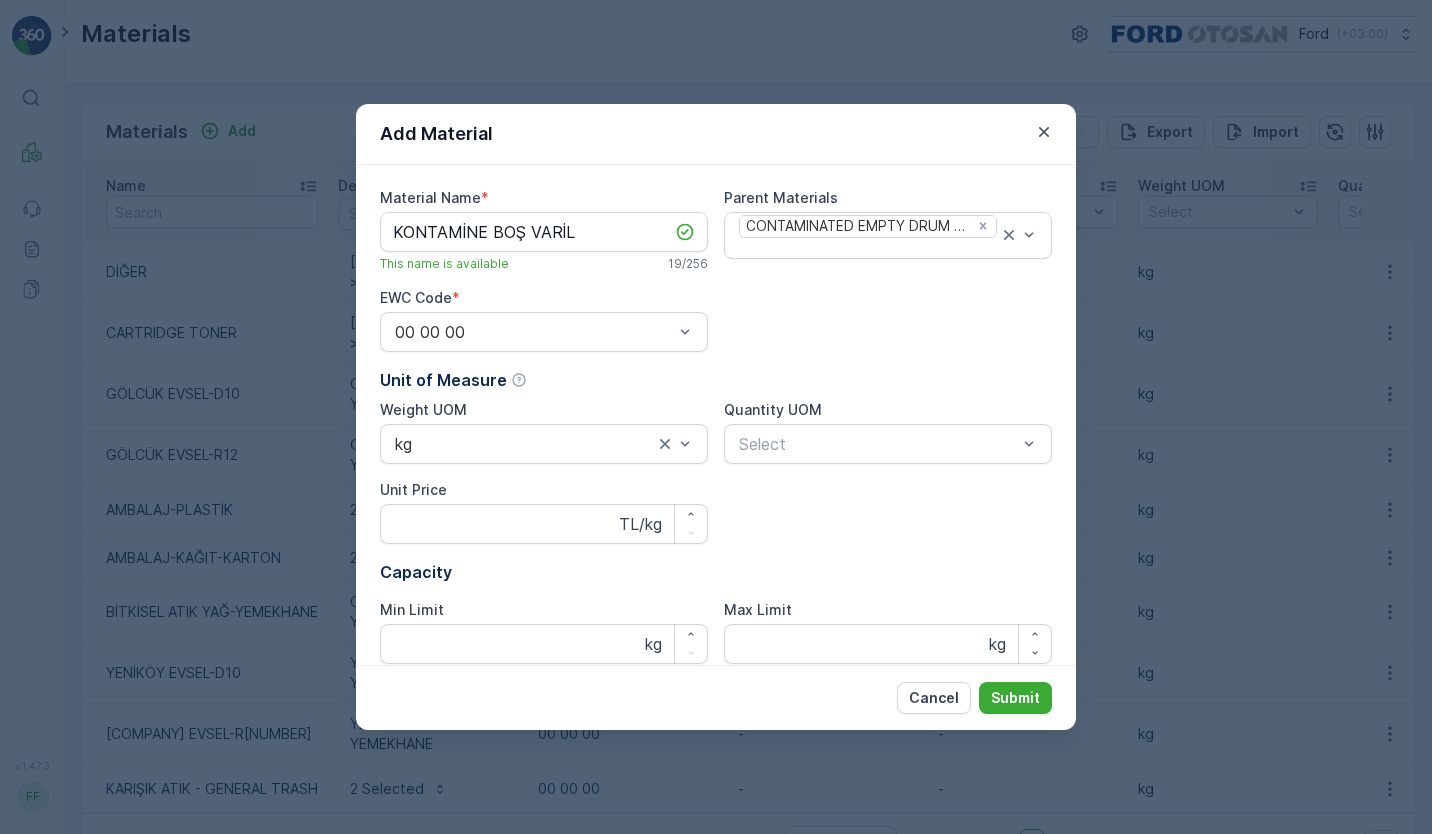 click on "Unit of Measure" at bounding box center (716, 380) 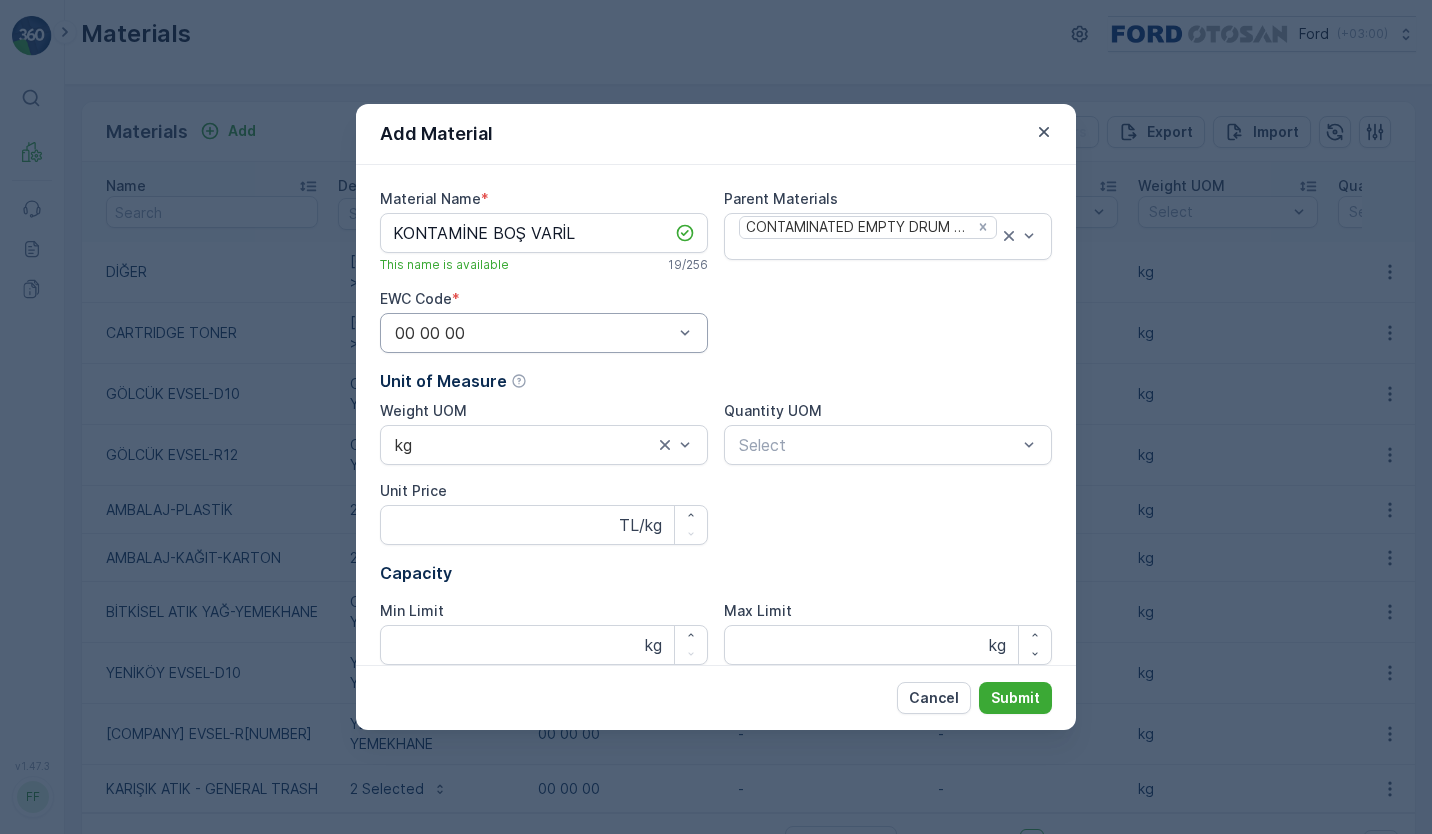 click at bounding box center (534, 333) 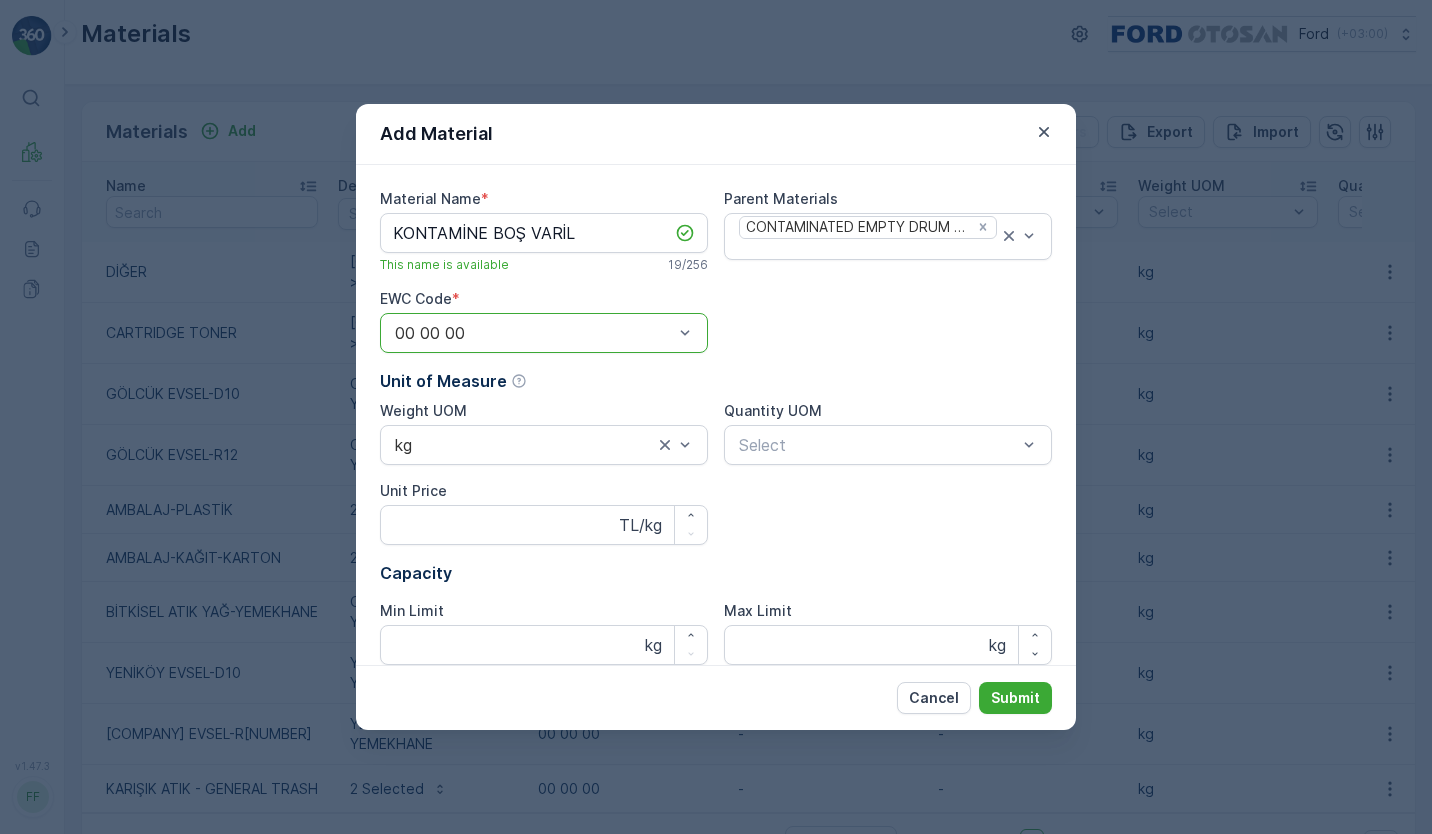 click at bounding box center [534, 333] 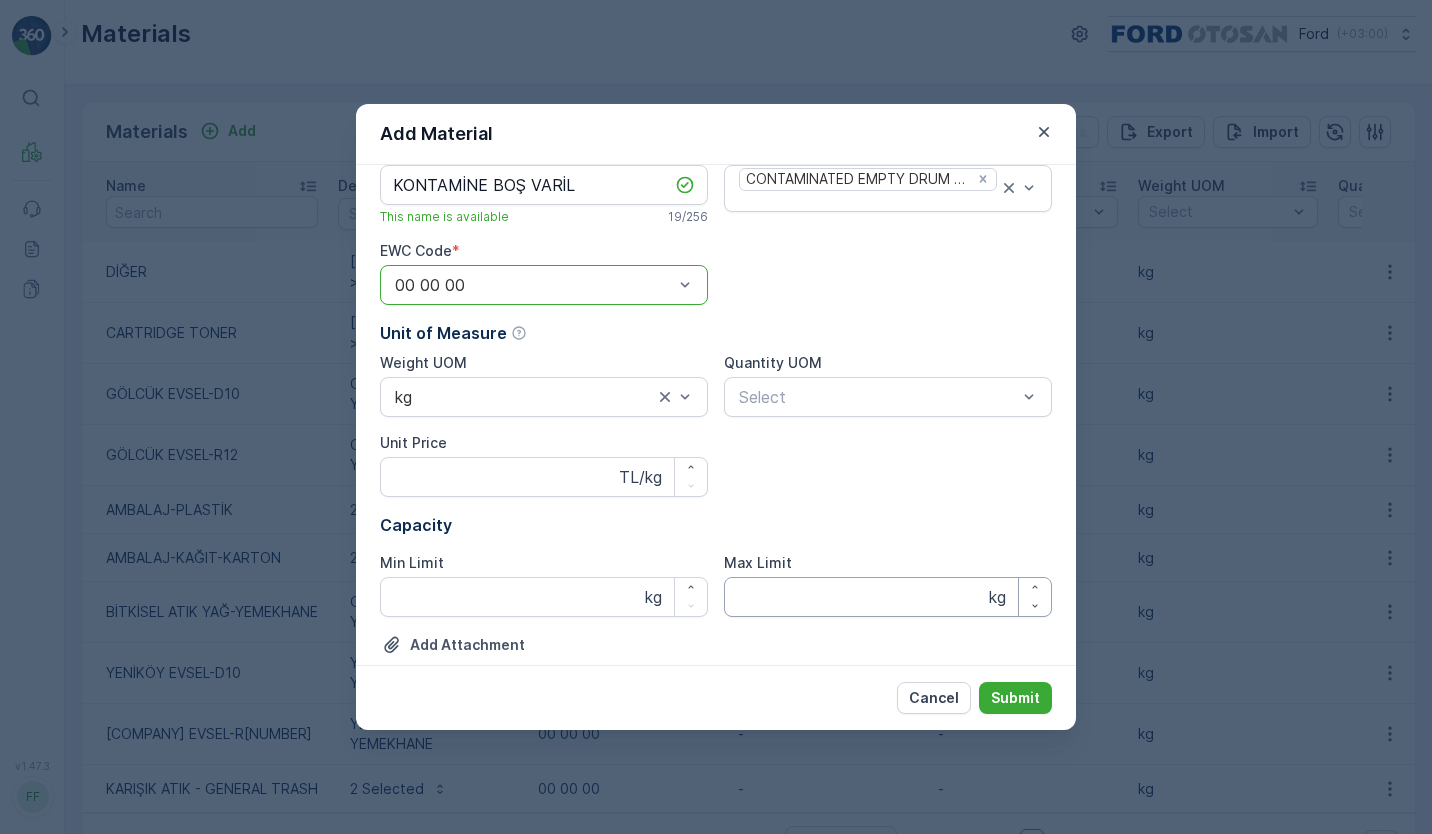 scroll, scrollTop: 52, scrollLeft: 0, axis: vertical 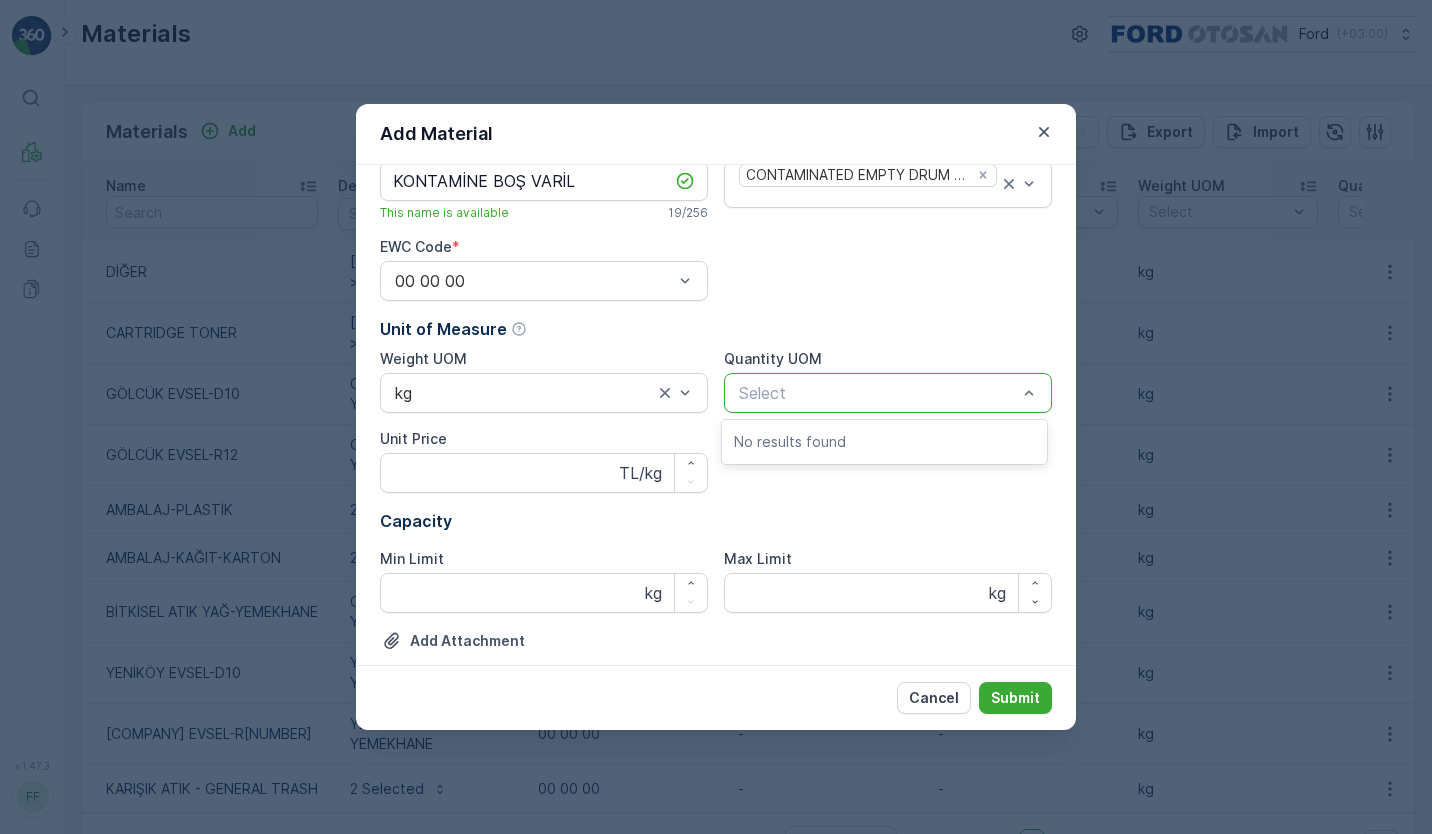 click at bounding box center [878, 393] 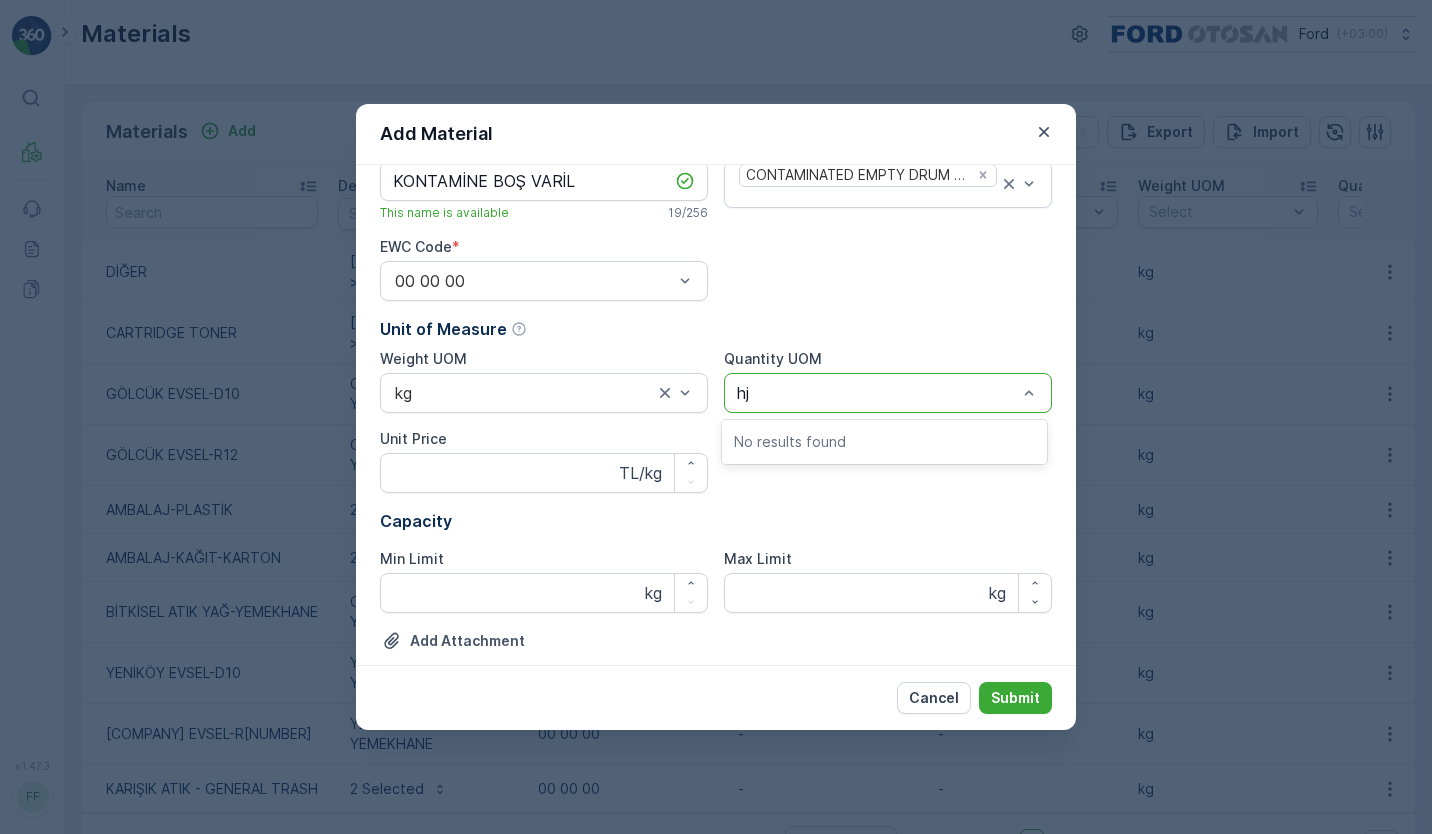 type on "h" 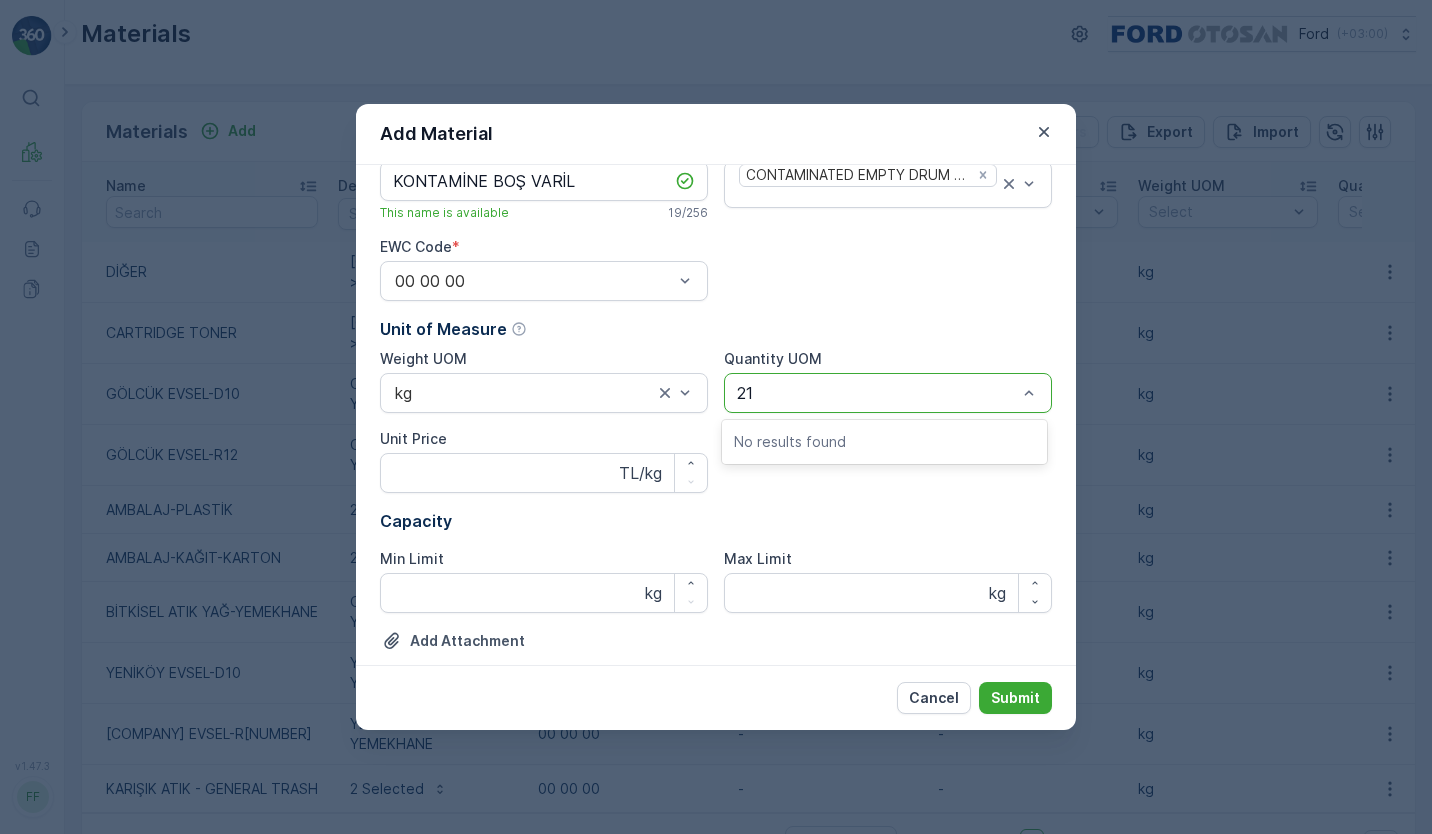 type on "2" 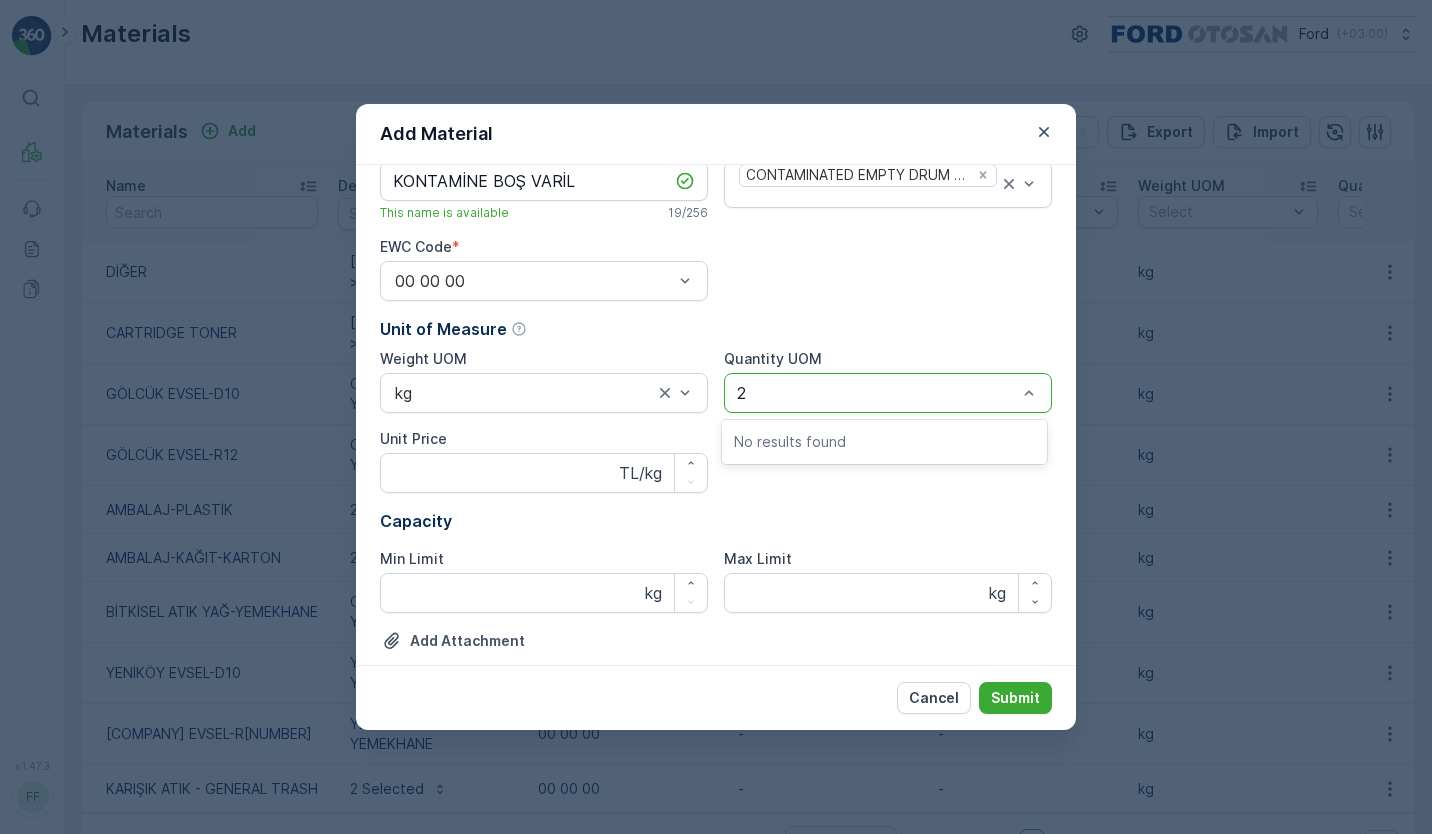 type 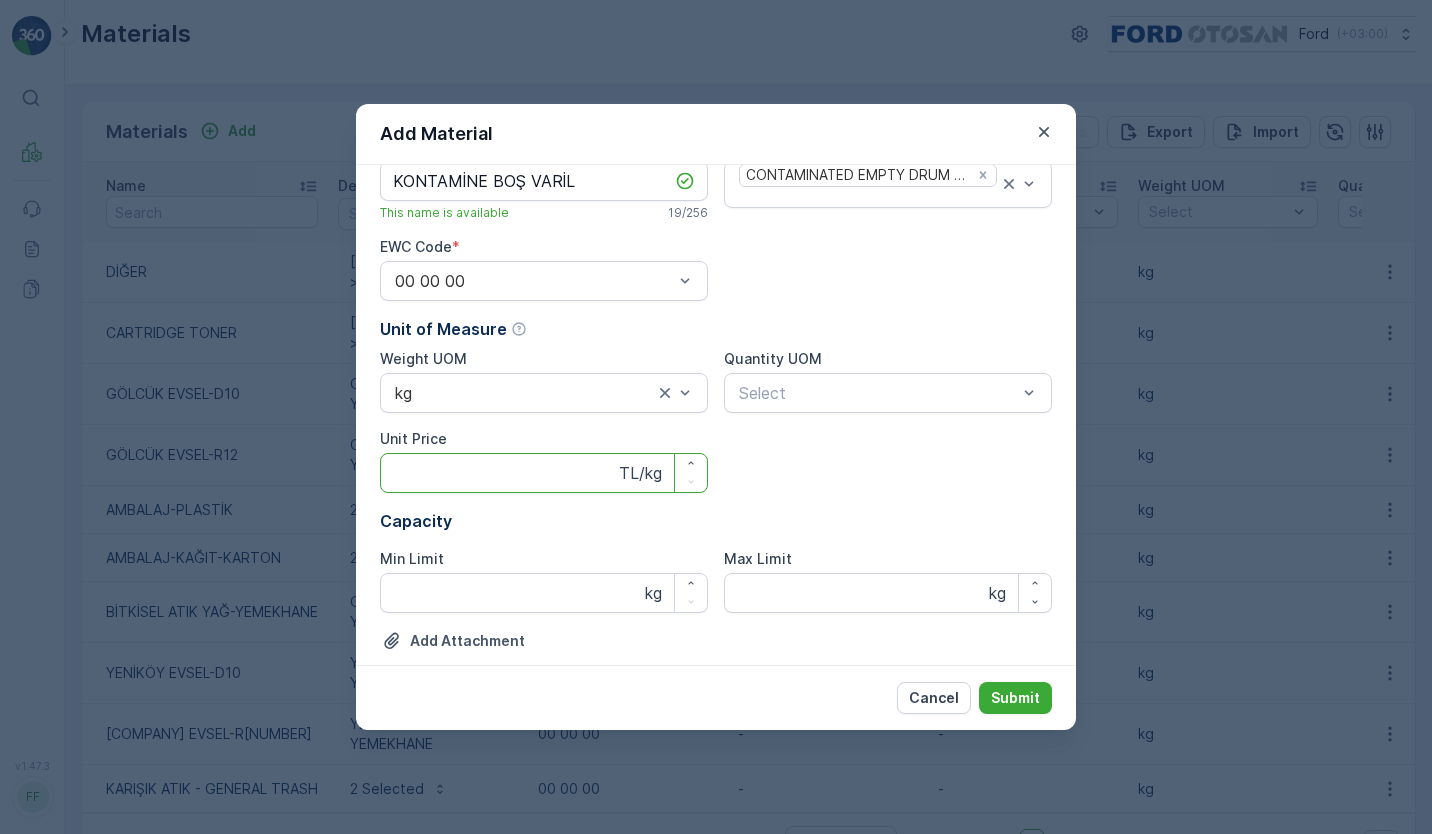 click on "Unit Price" at bounding box center (544, 473) 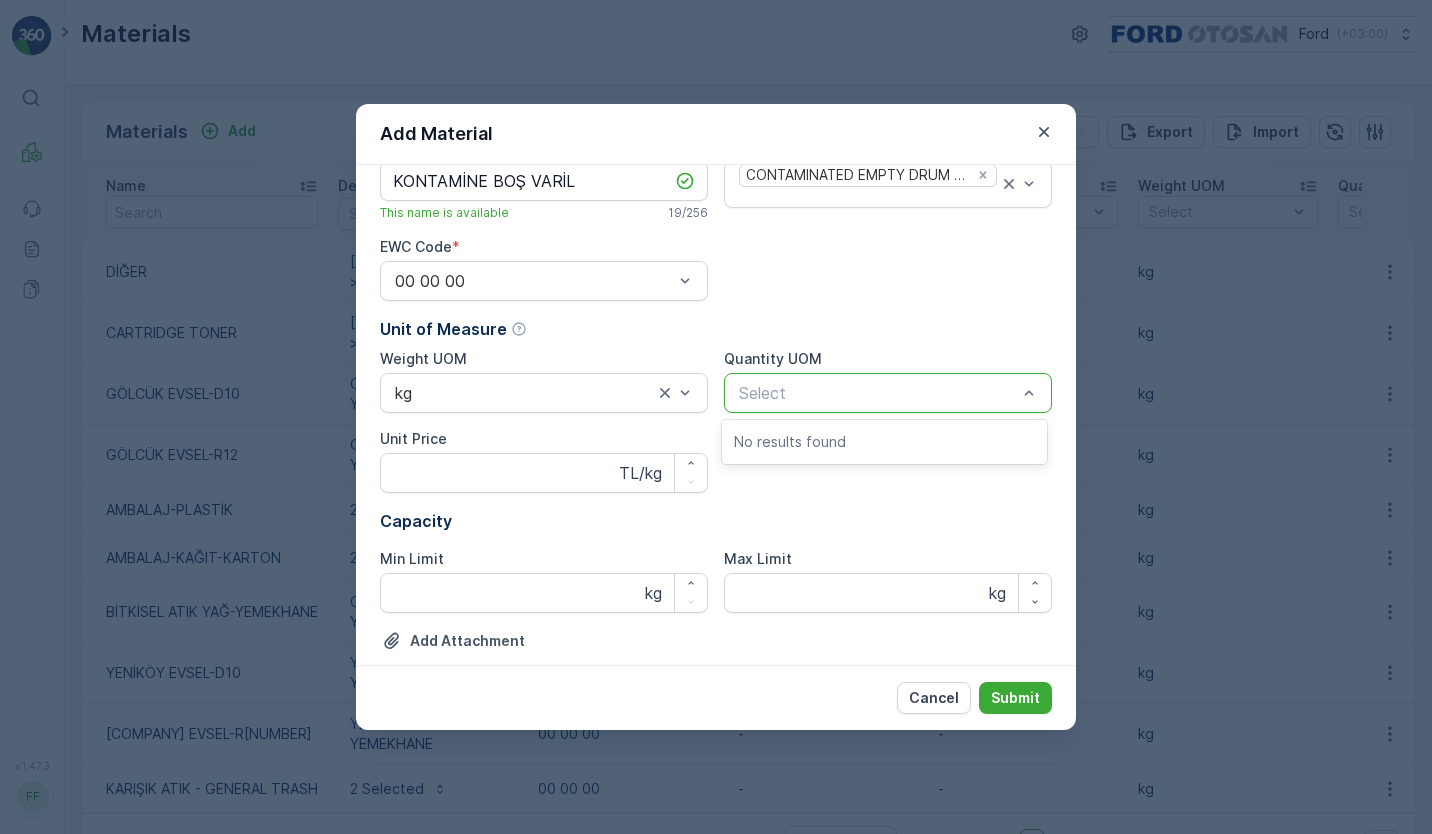 click at bounding box center [878, 393] 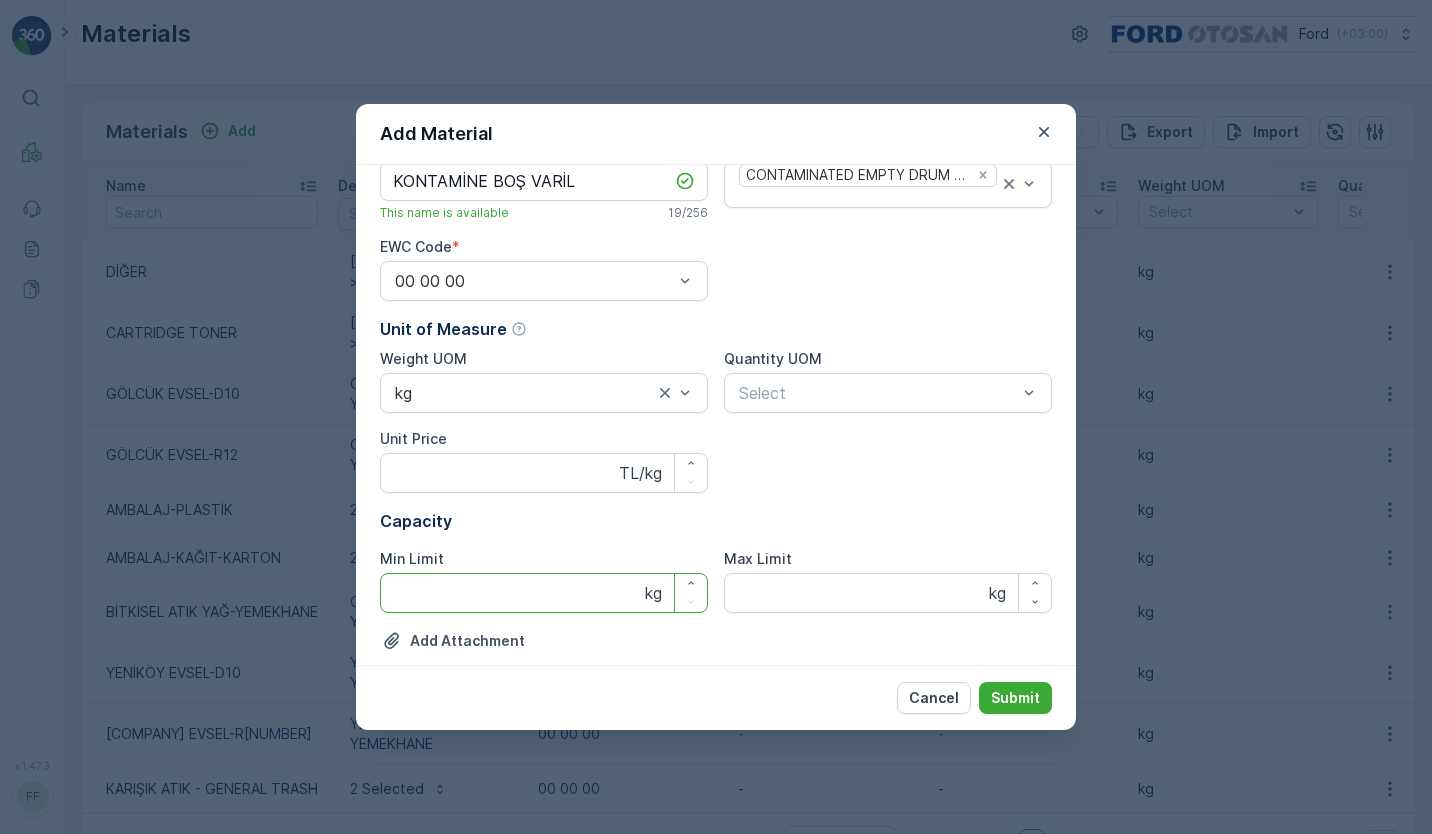 click on "Min Limit" at bounding box center [544, 593] 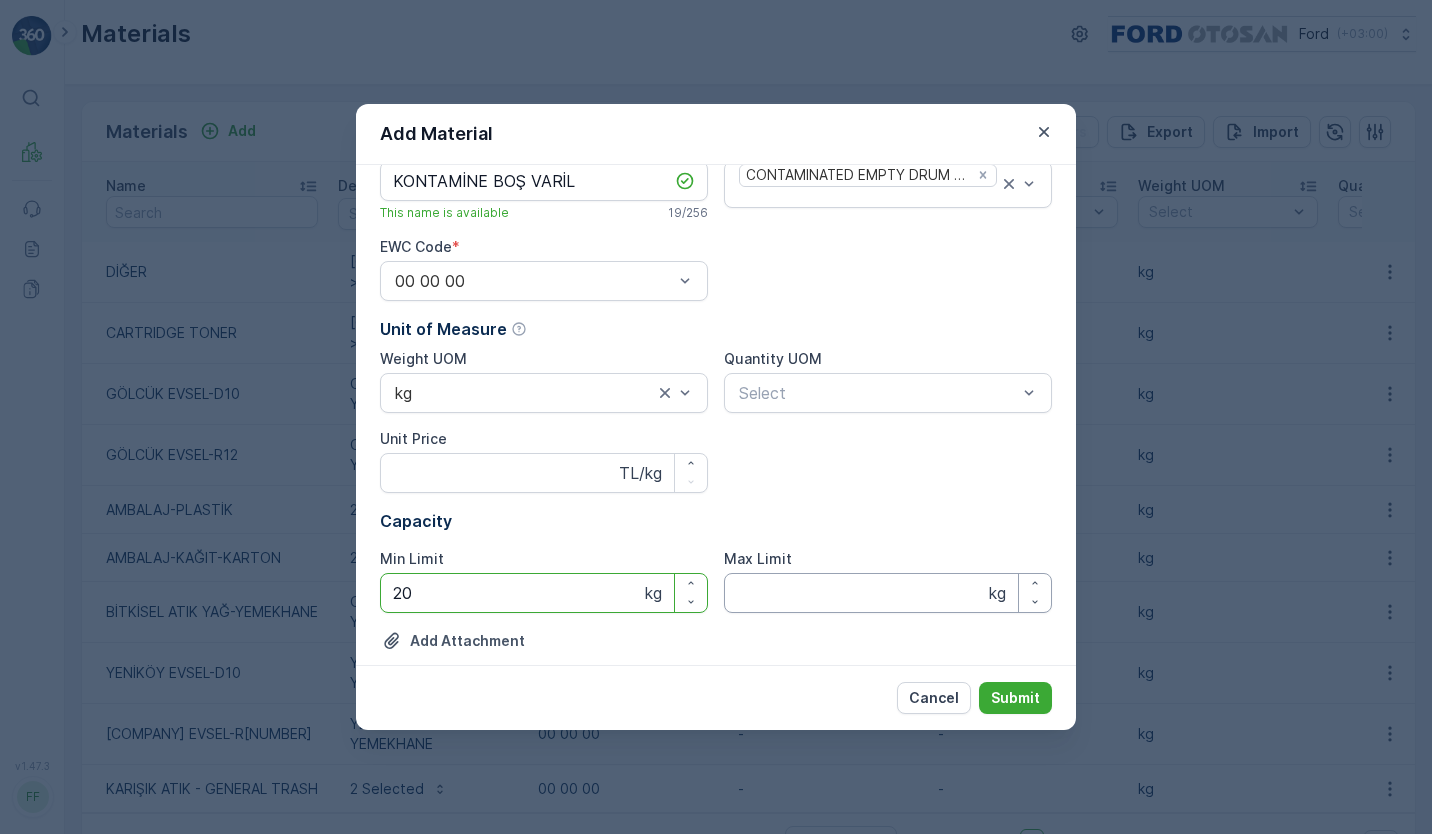 type on "20" 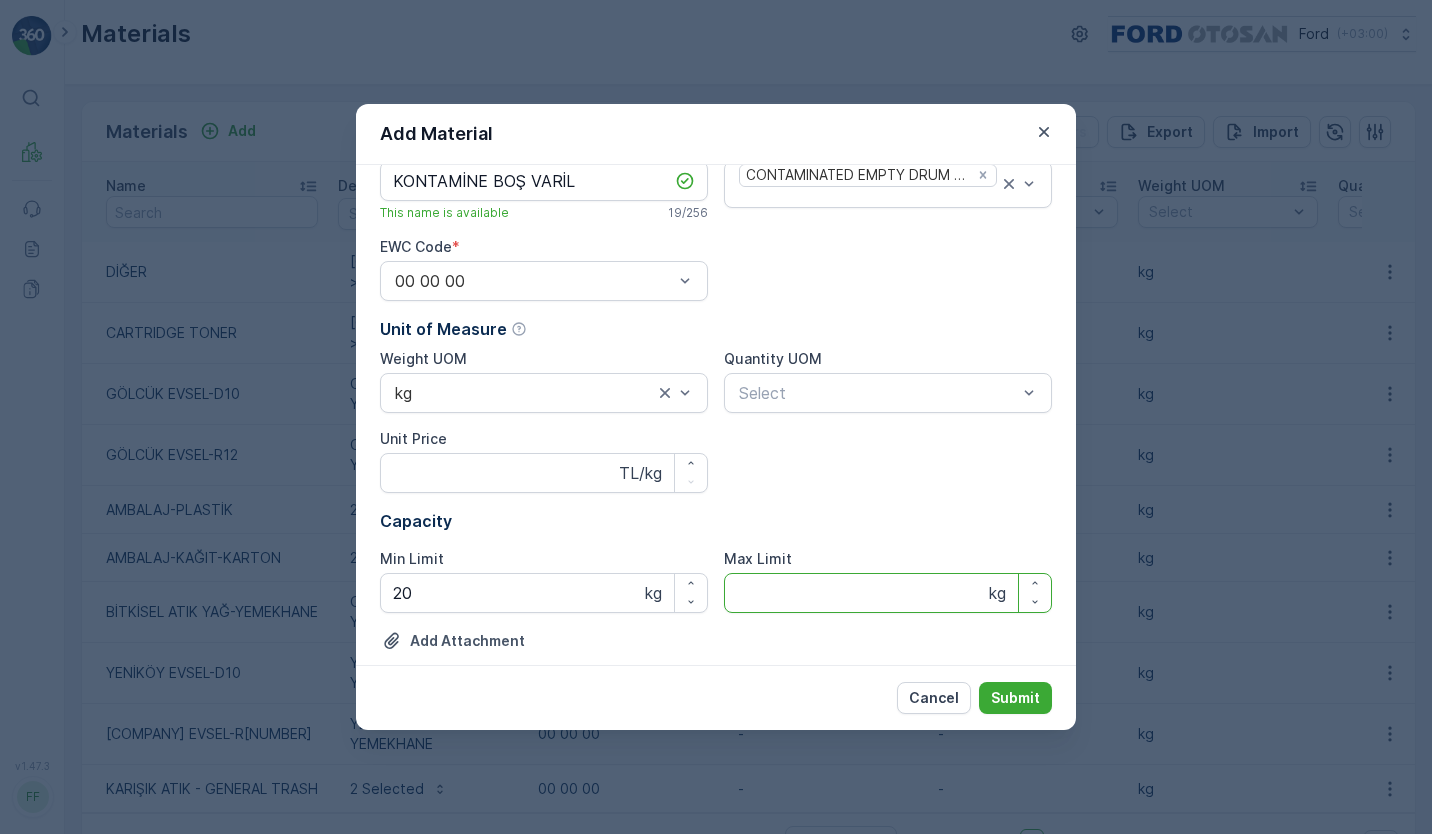 click on "Max Limit" at bounding box center (888, 593) 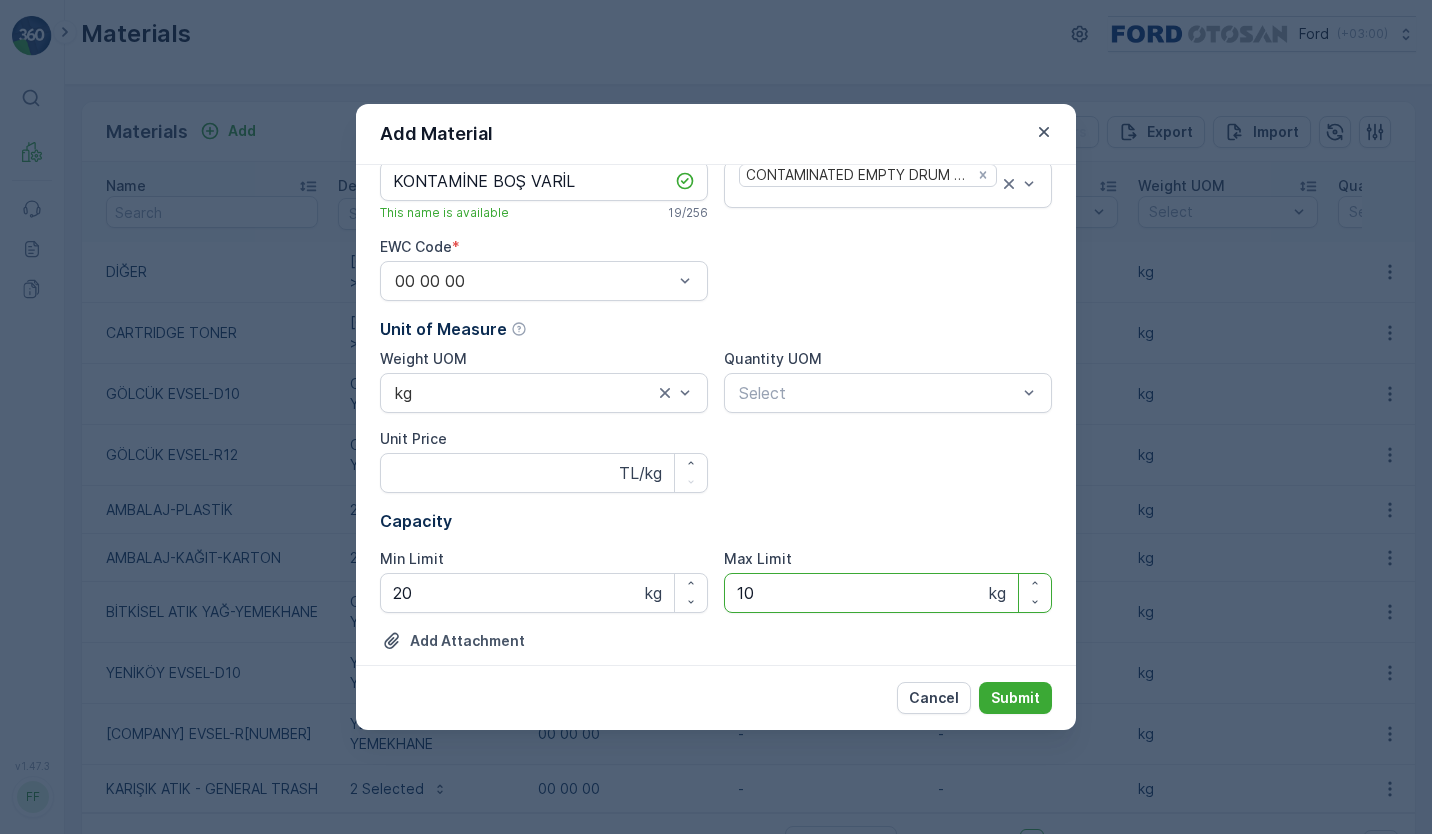 type on "1" 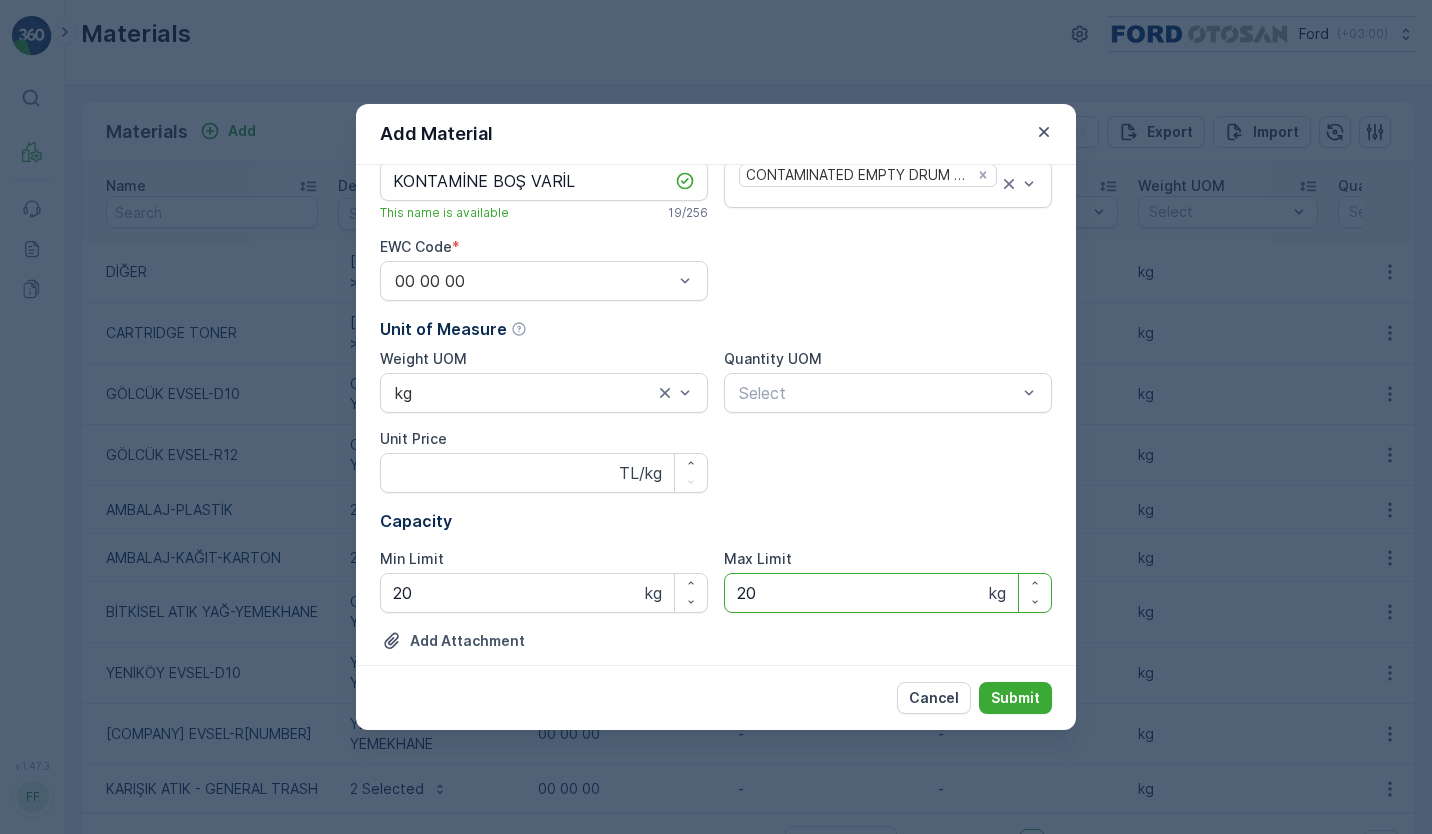 type on "20" 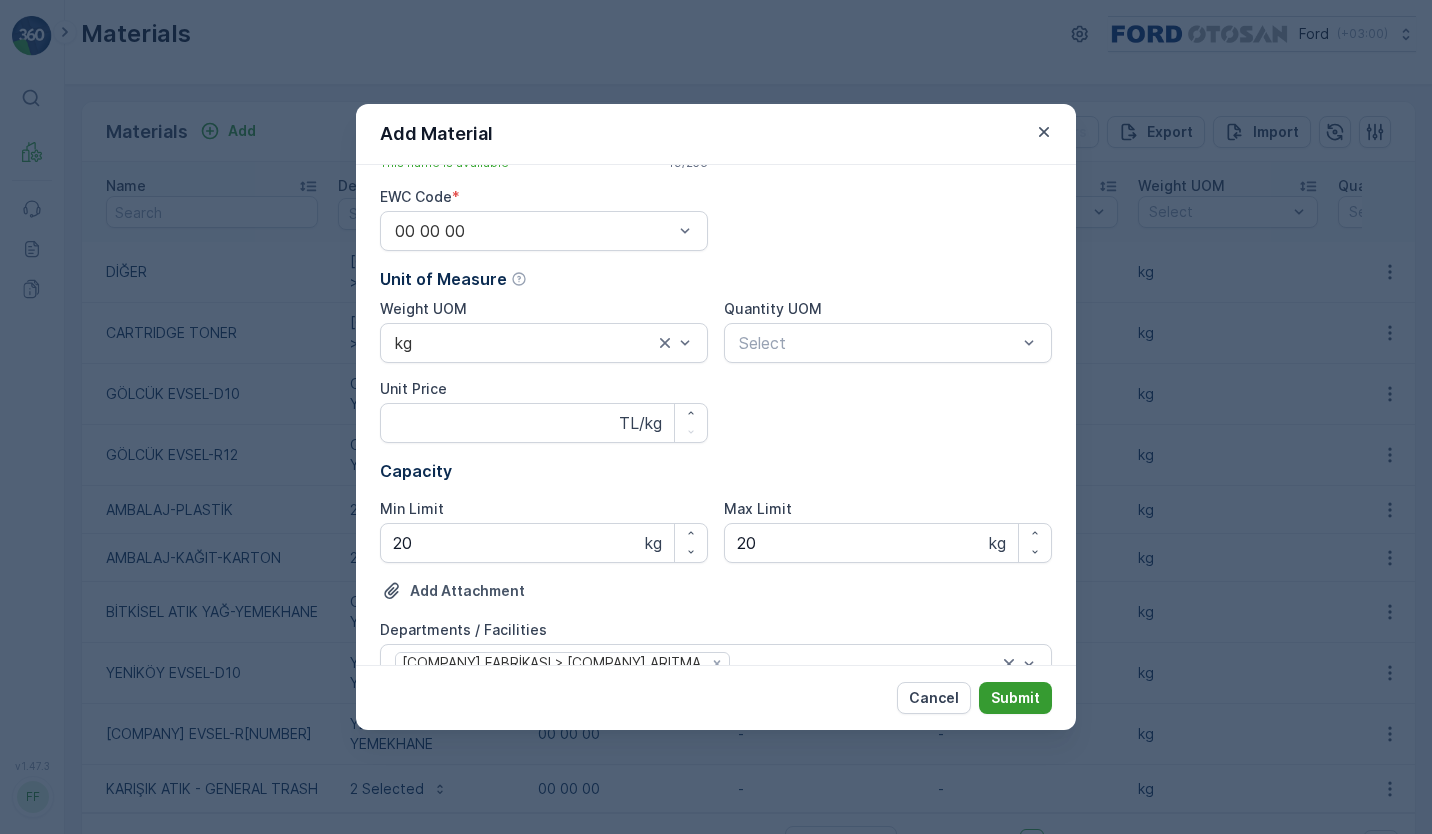 click on "Submit" at bounding box center (1015, 698) 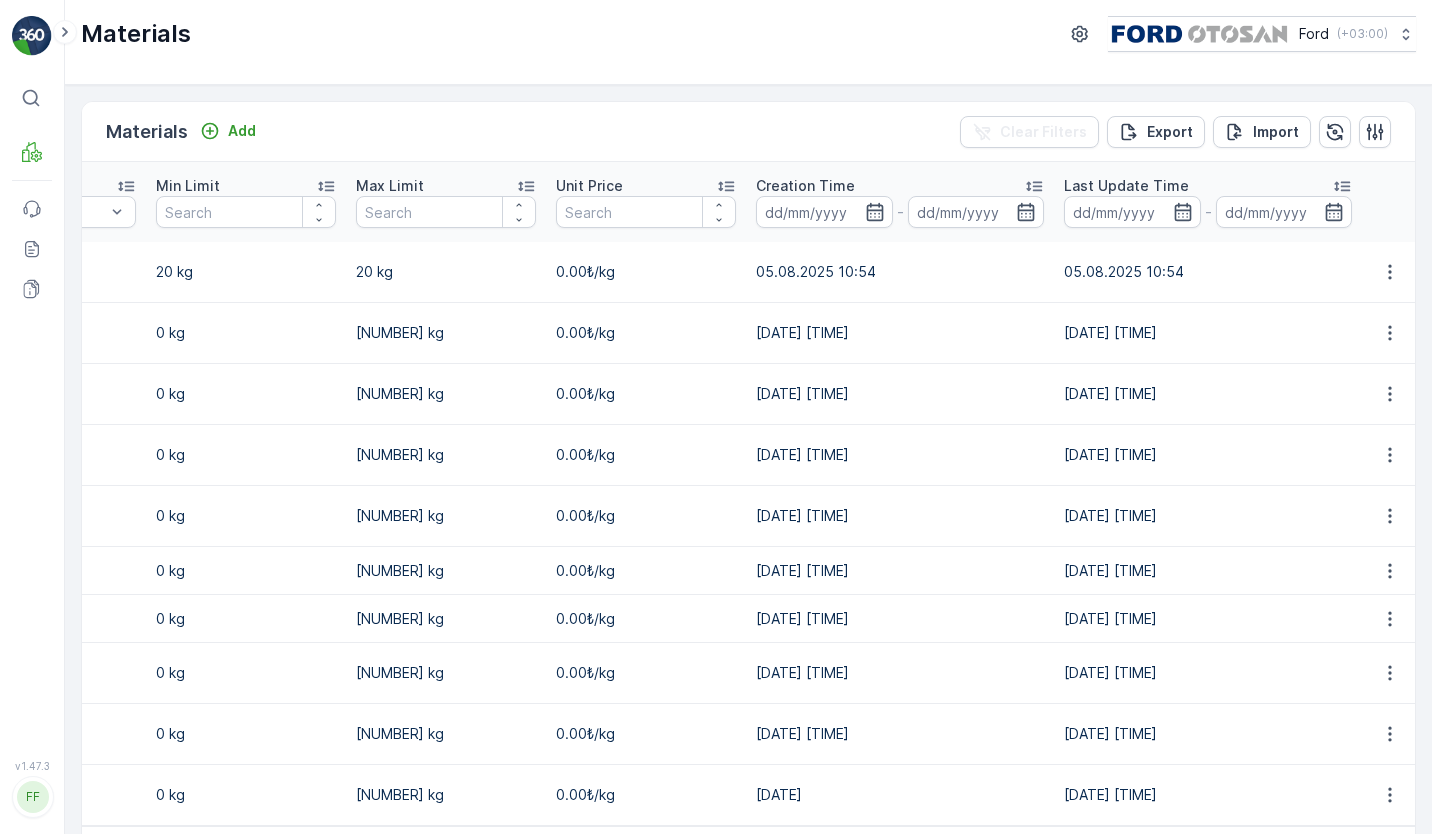 scroll, scrollTop: 0, scrollLeft: 1392, axis: horizontal 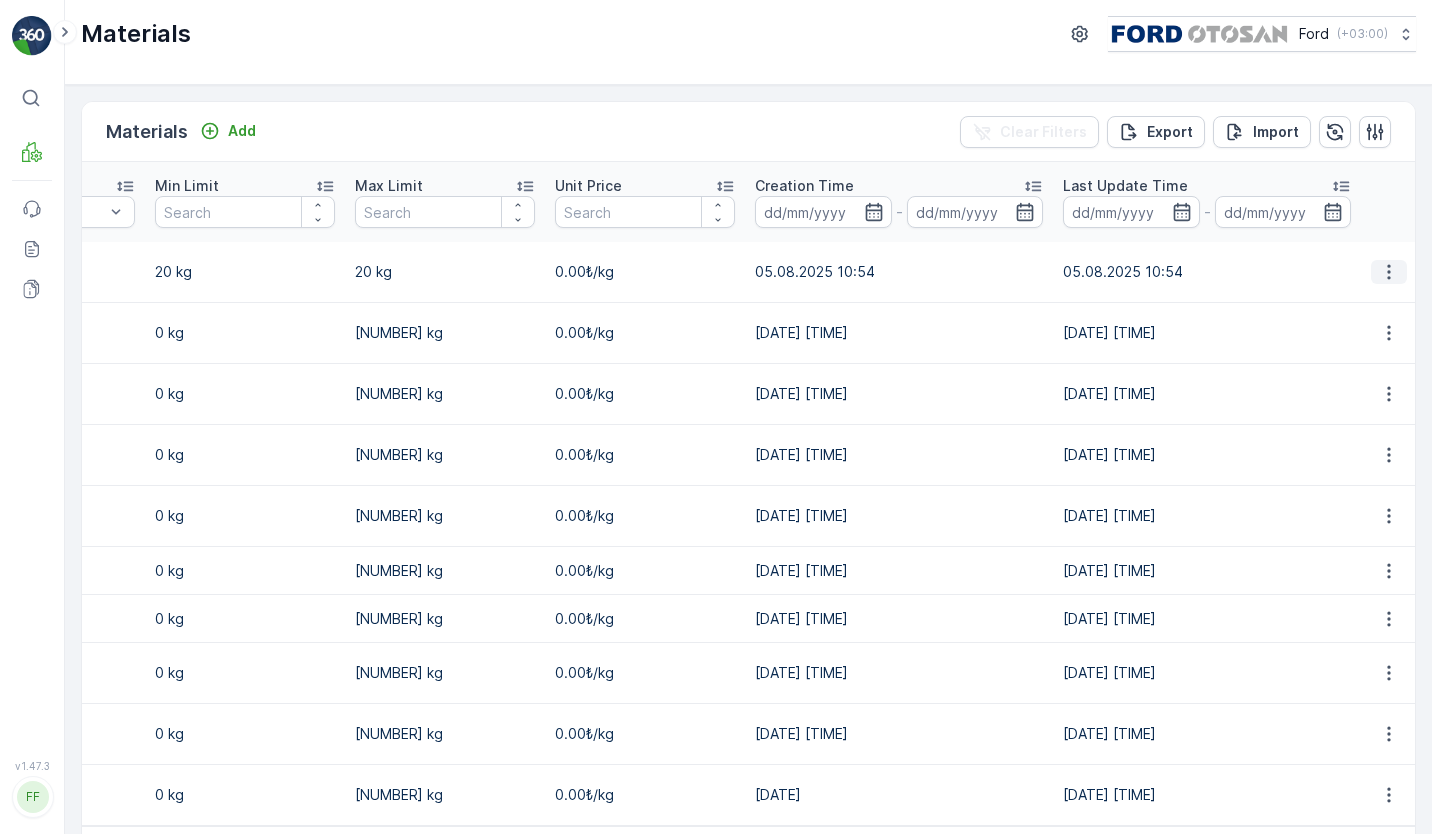 click 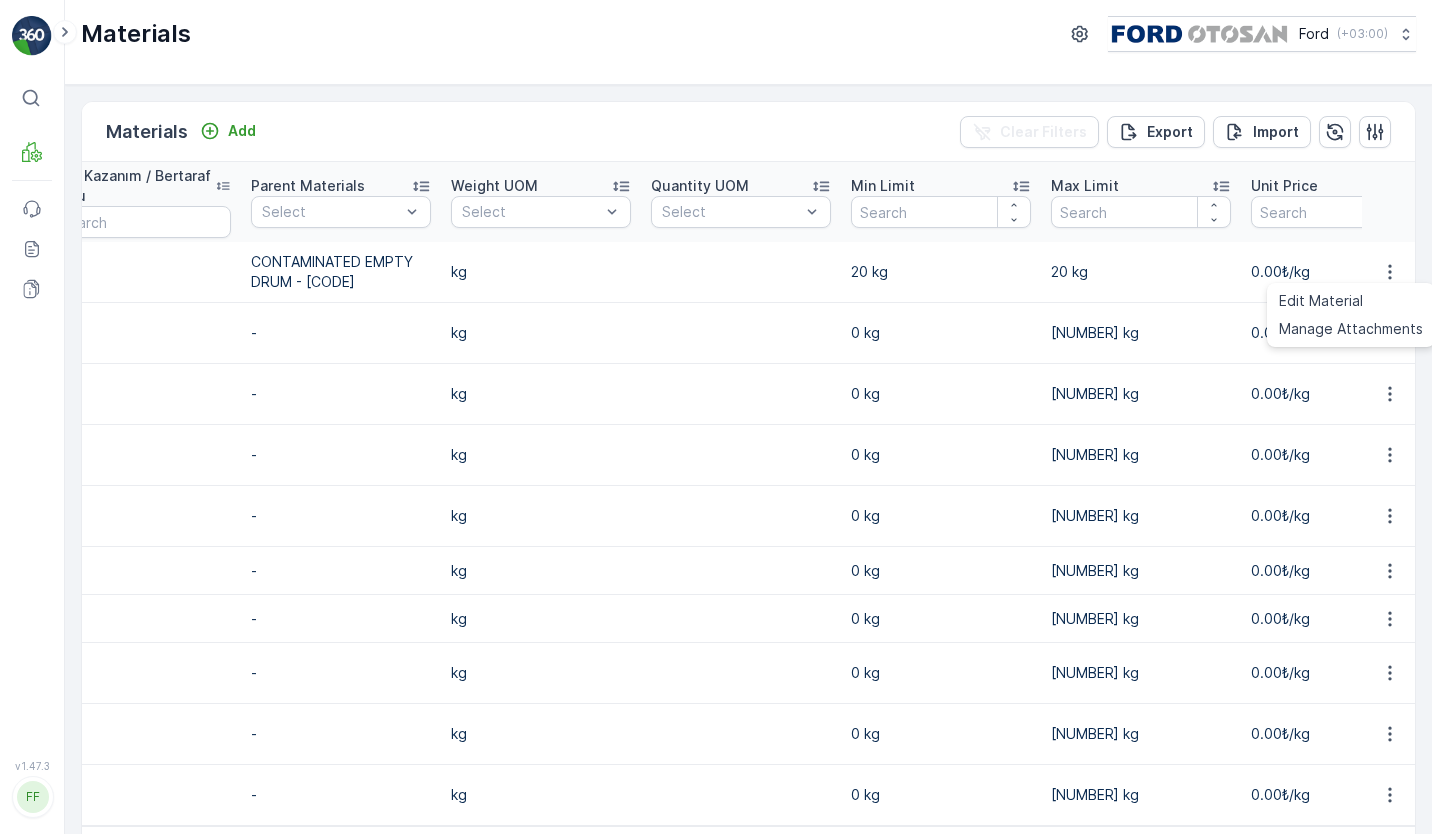 scroll, scrollTop: 0, scrollLeft: 684, axis: horizontal 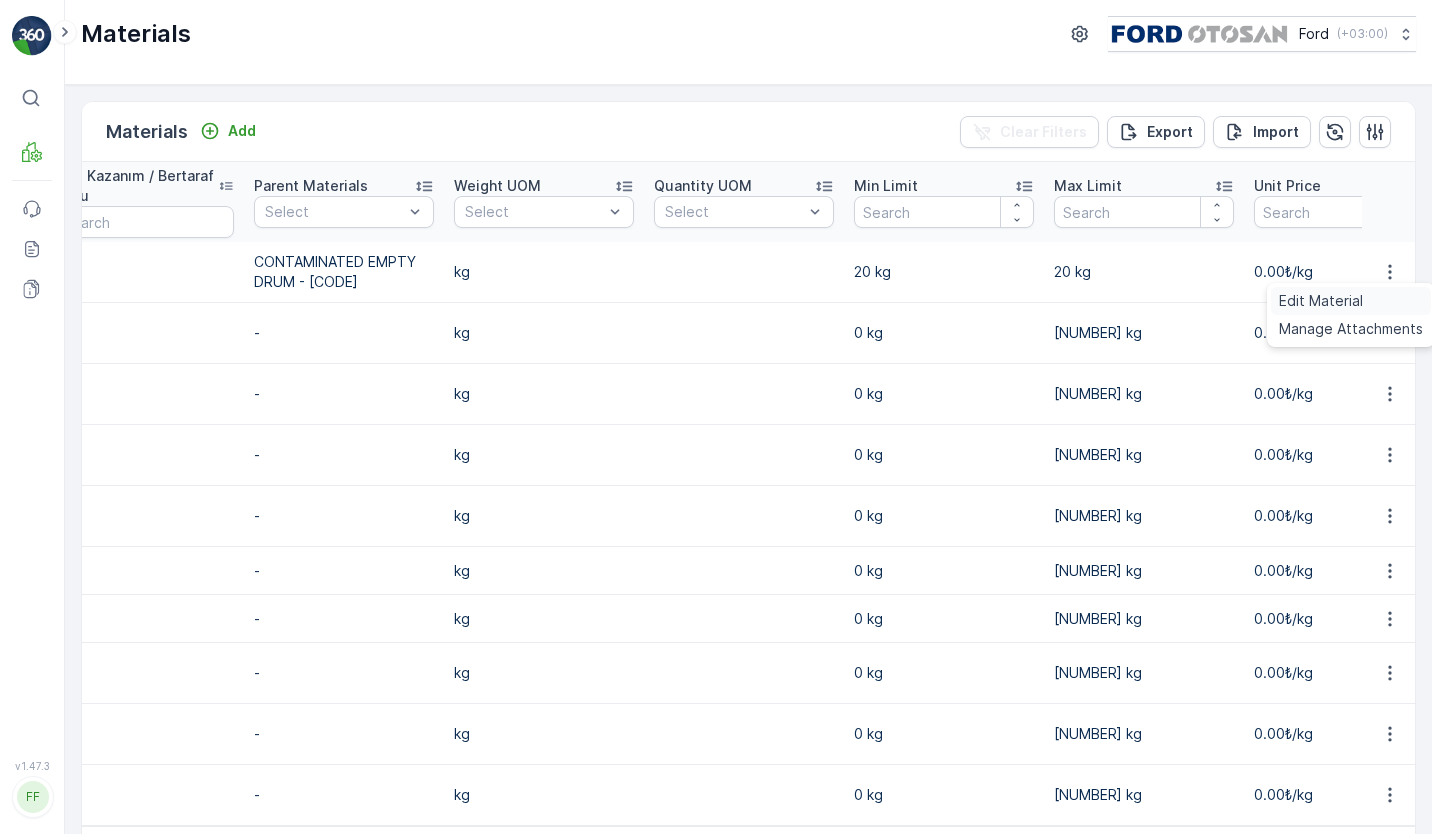 click on "Edit Material" at bounding box center (1321, 301) 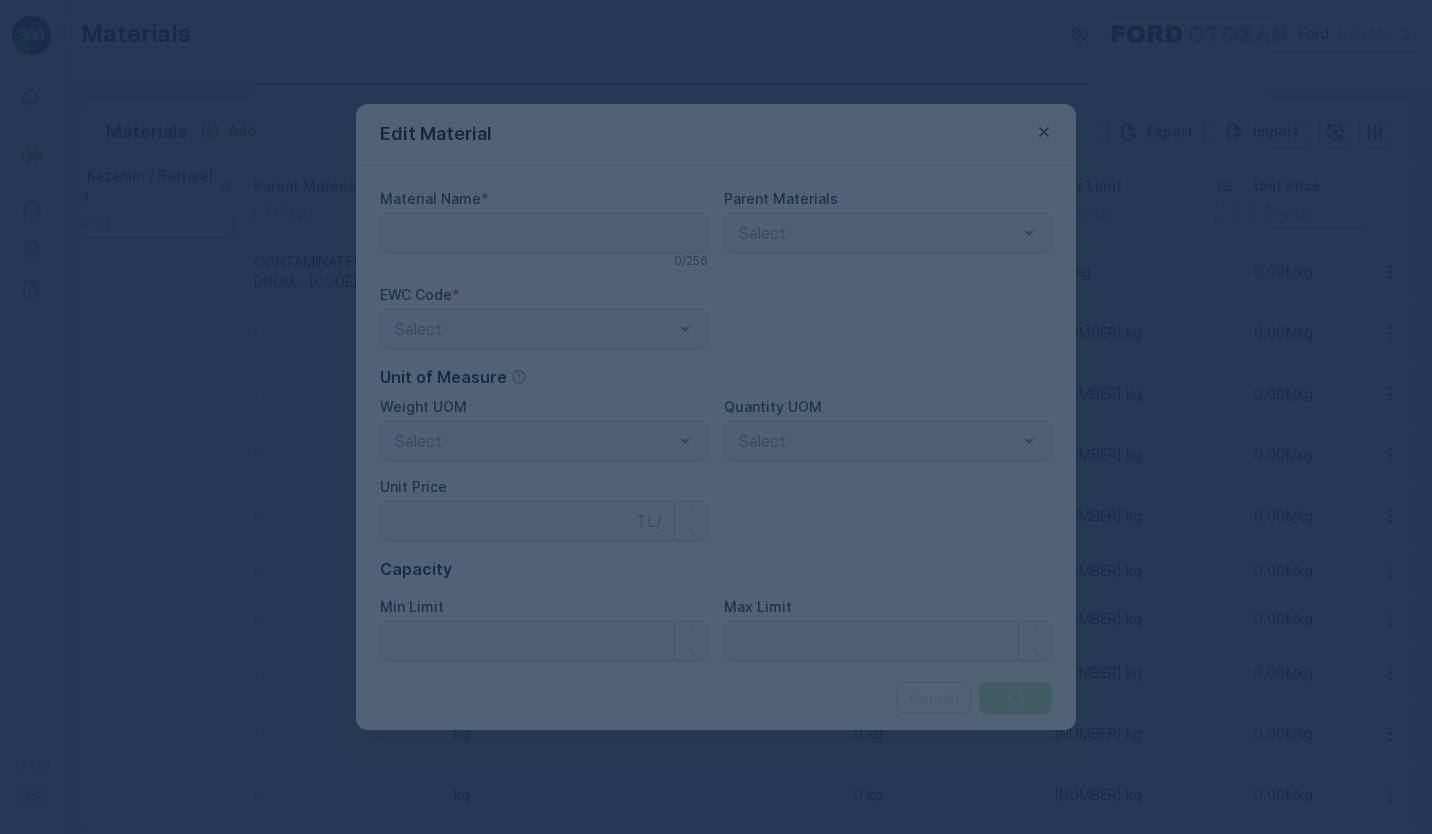 type on "KONTAMİNE BOŞ VARİL" 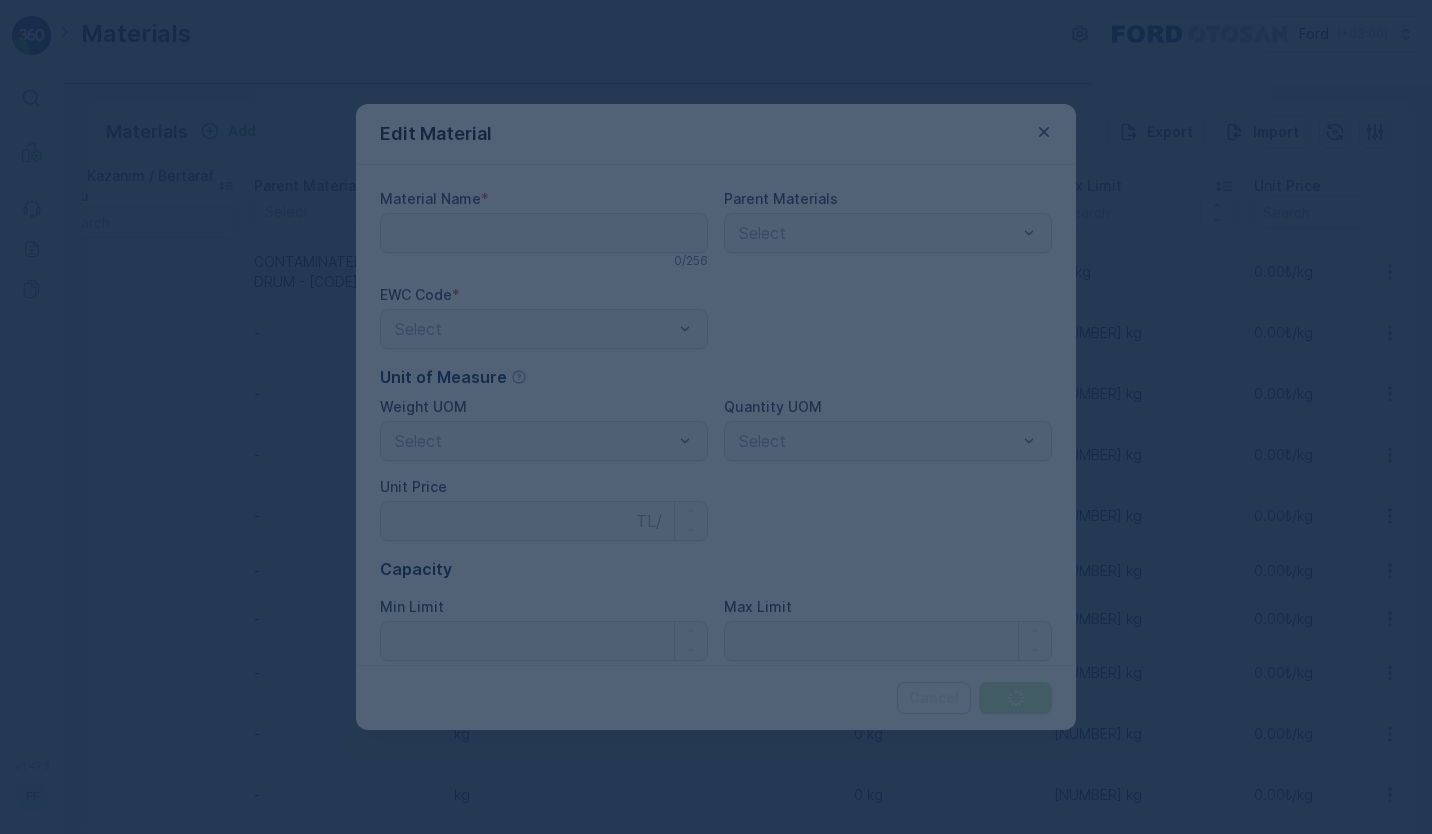 type on "0" 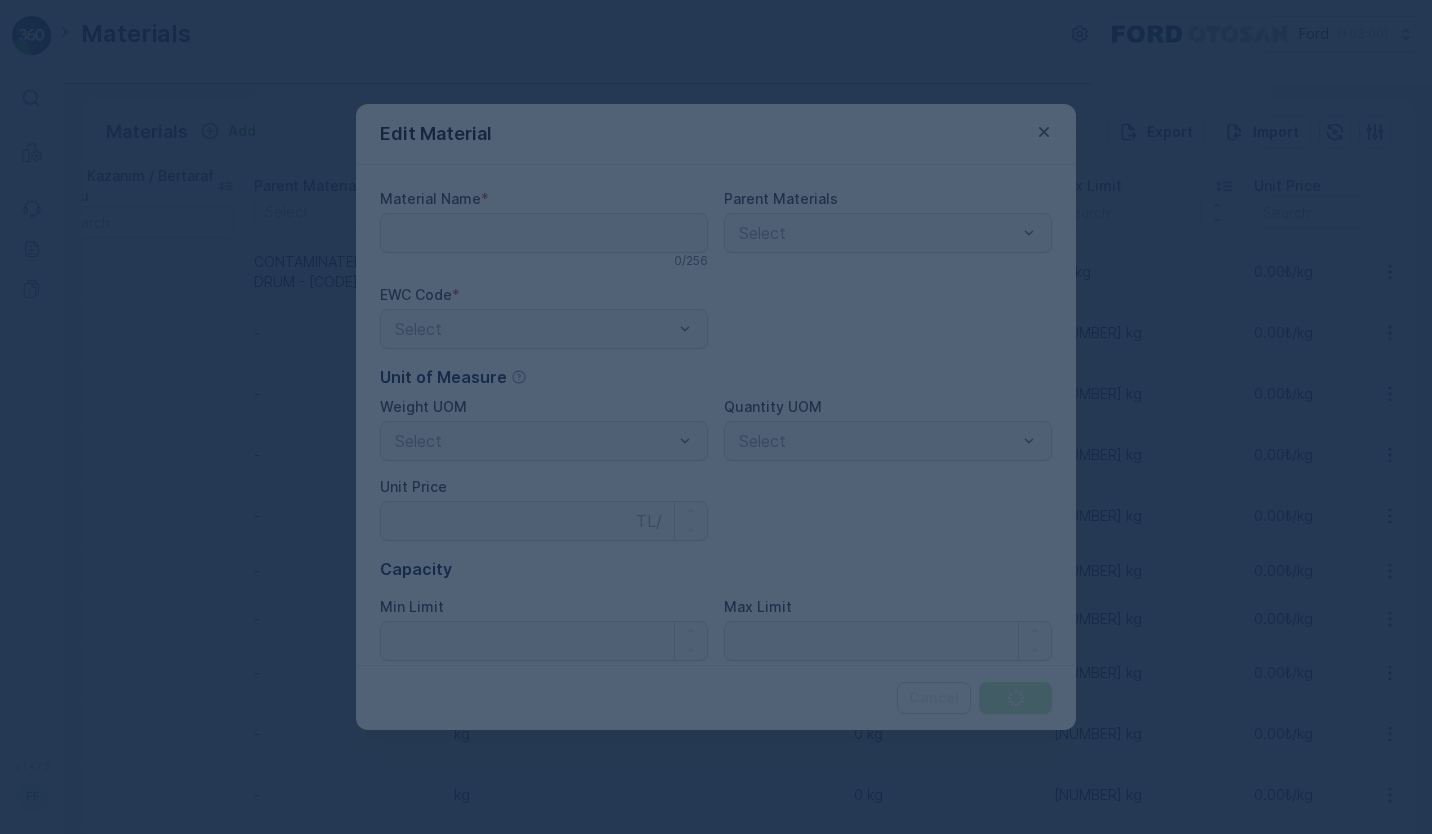 type on "20" 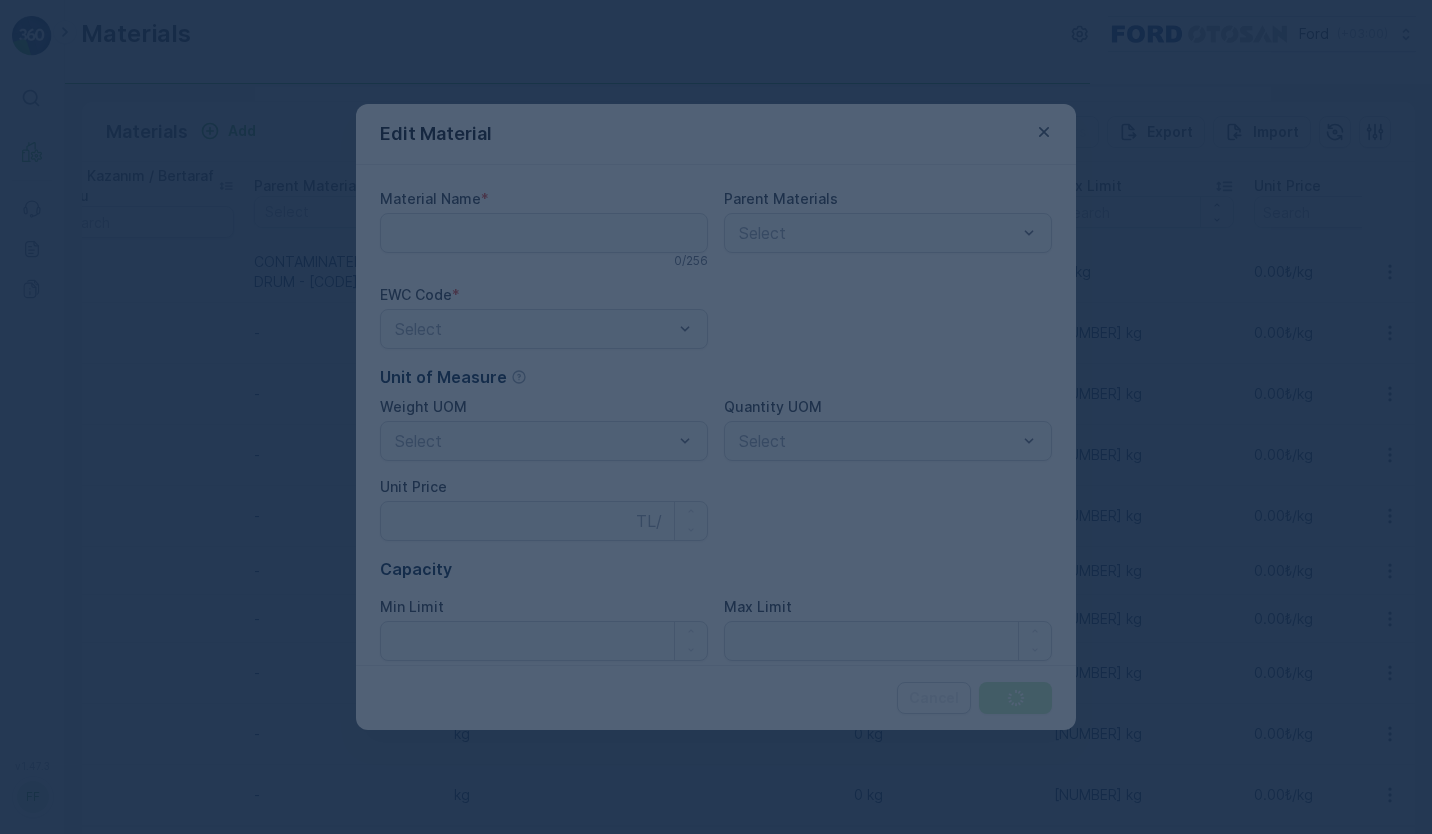 type on "20" 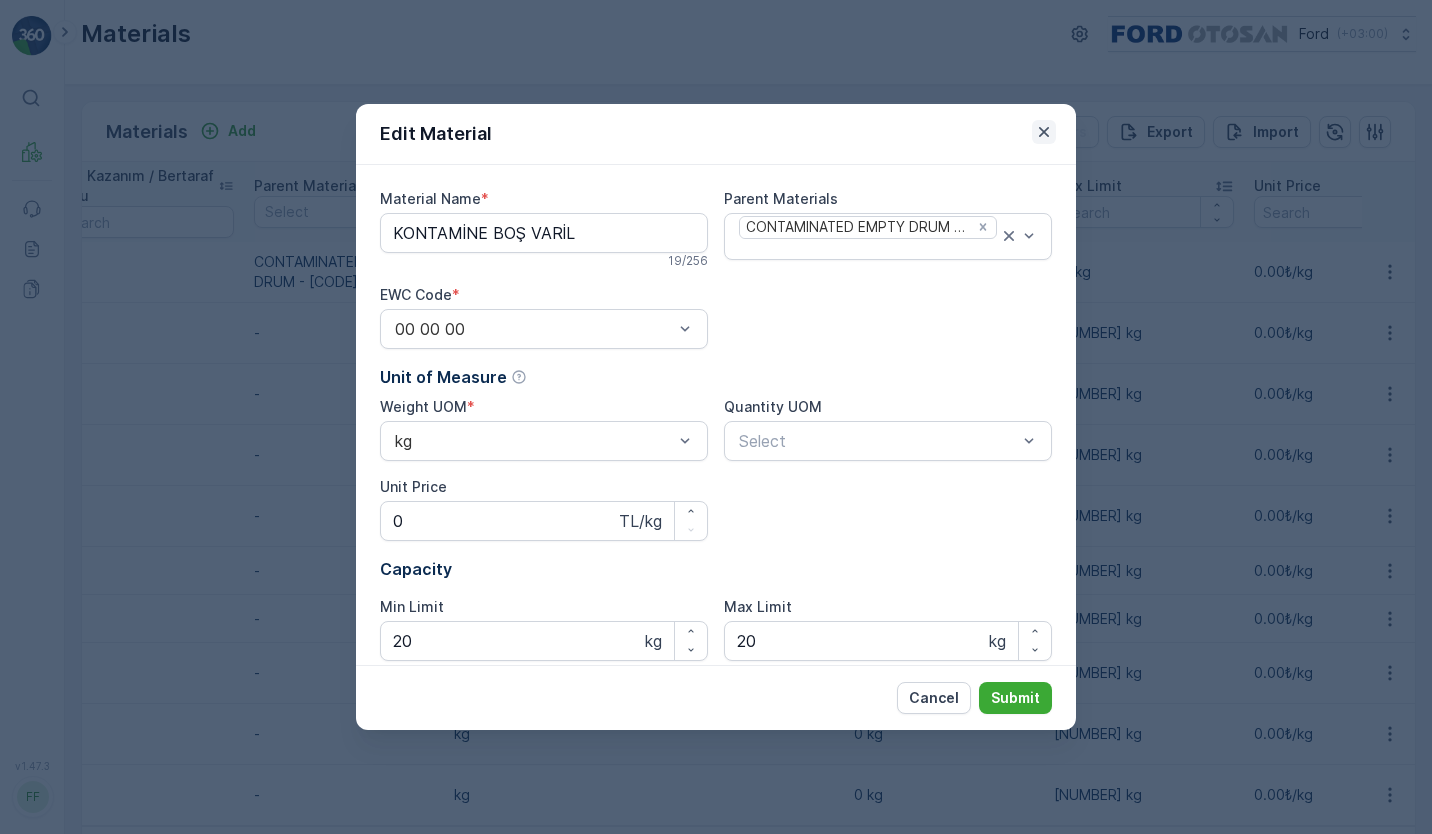 click 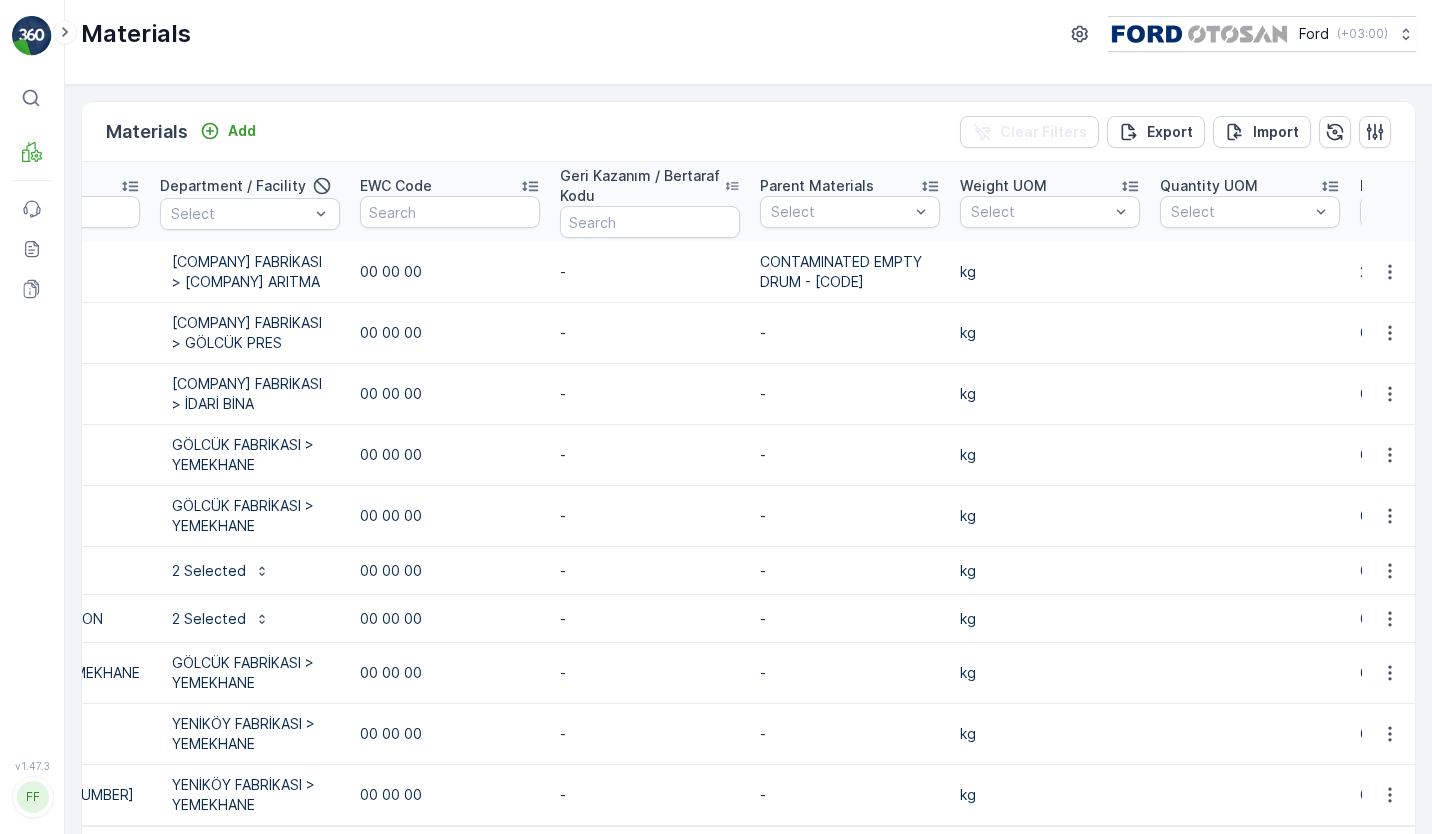 scroll, scrollTop: 0, scrollLeft: 166, axis: horizontal 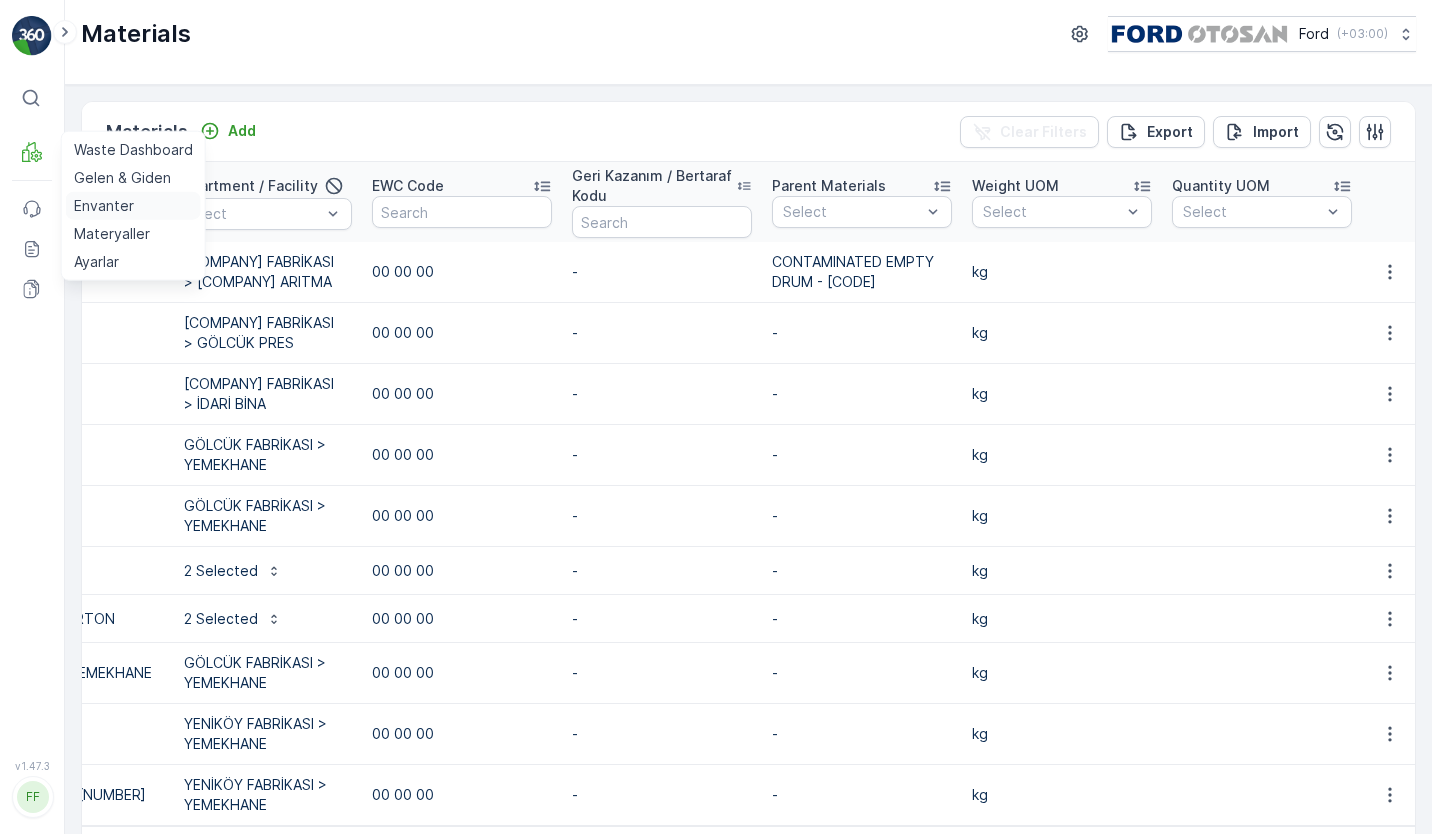 click on "Envanter" at bounding box center (104, 206) 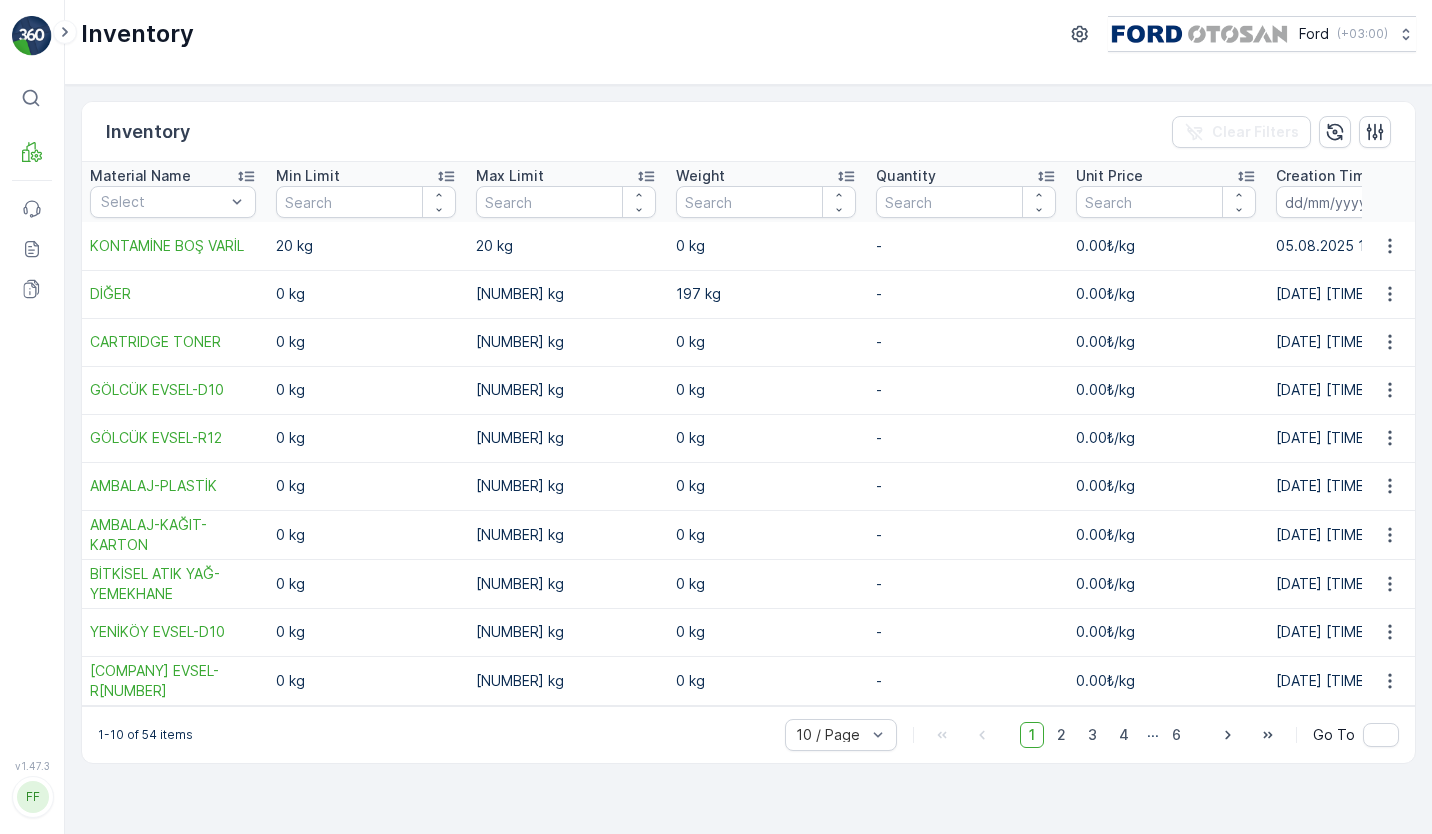 scroll, scrollTop: 0, scrollLeft: 0, axis: both 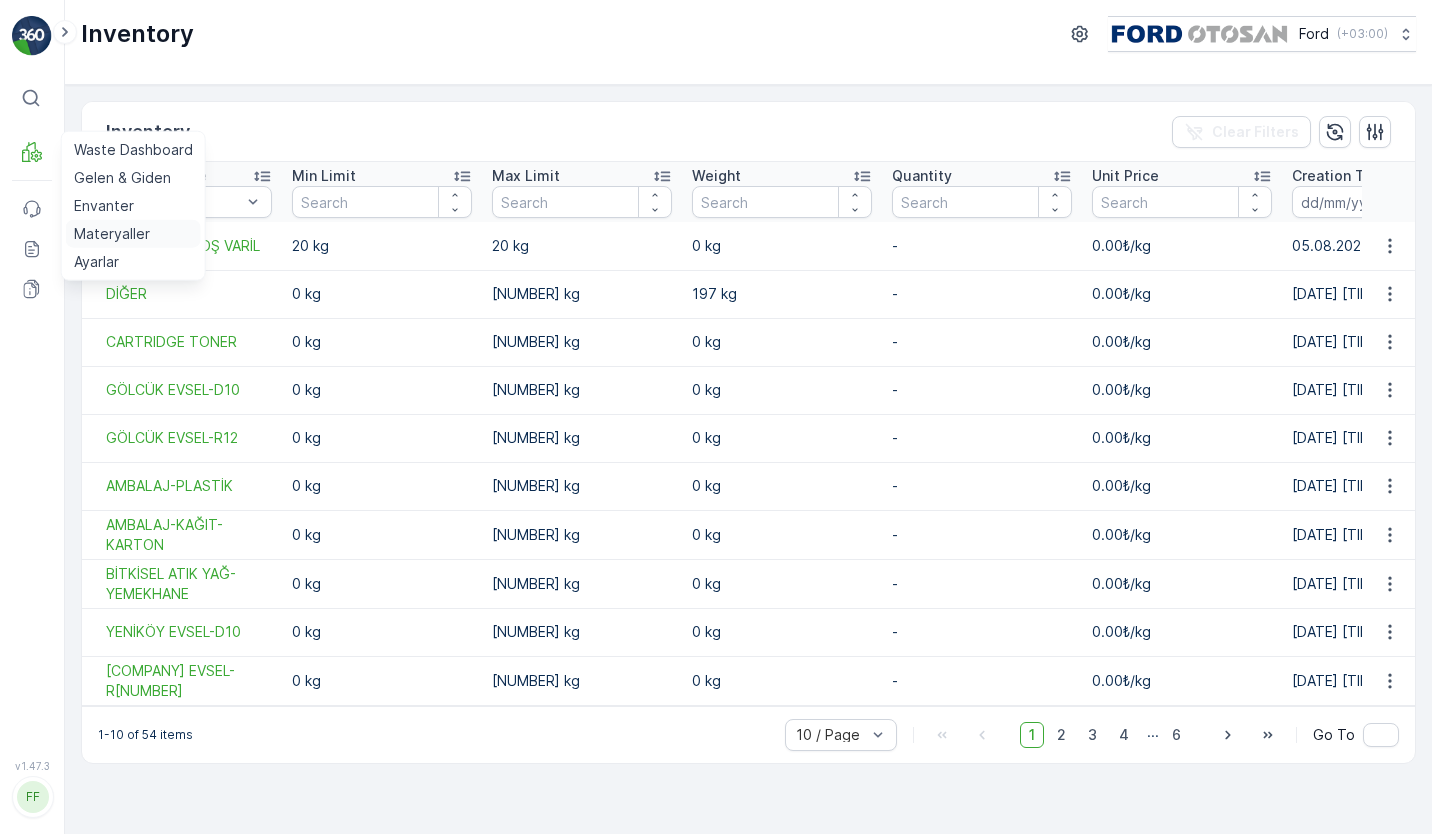 click on "Materyaller" at bounding box center (133, 234) 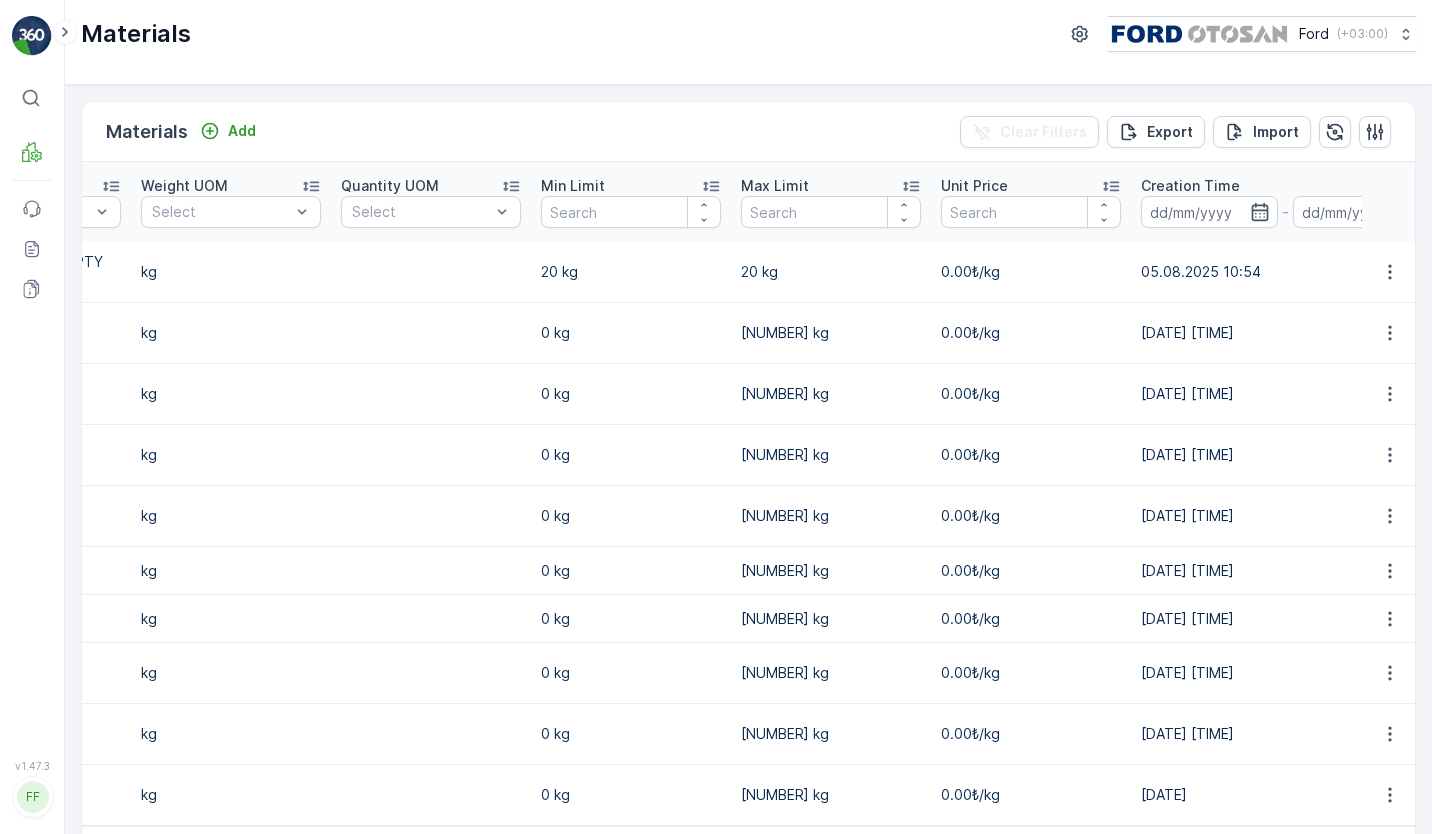 scroll, scrollTop: 0, scrollLeft: 1021, axis: horizontal 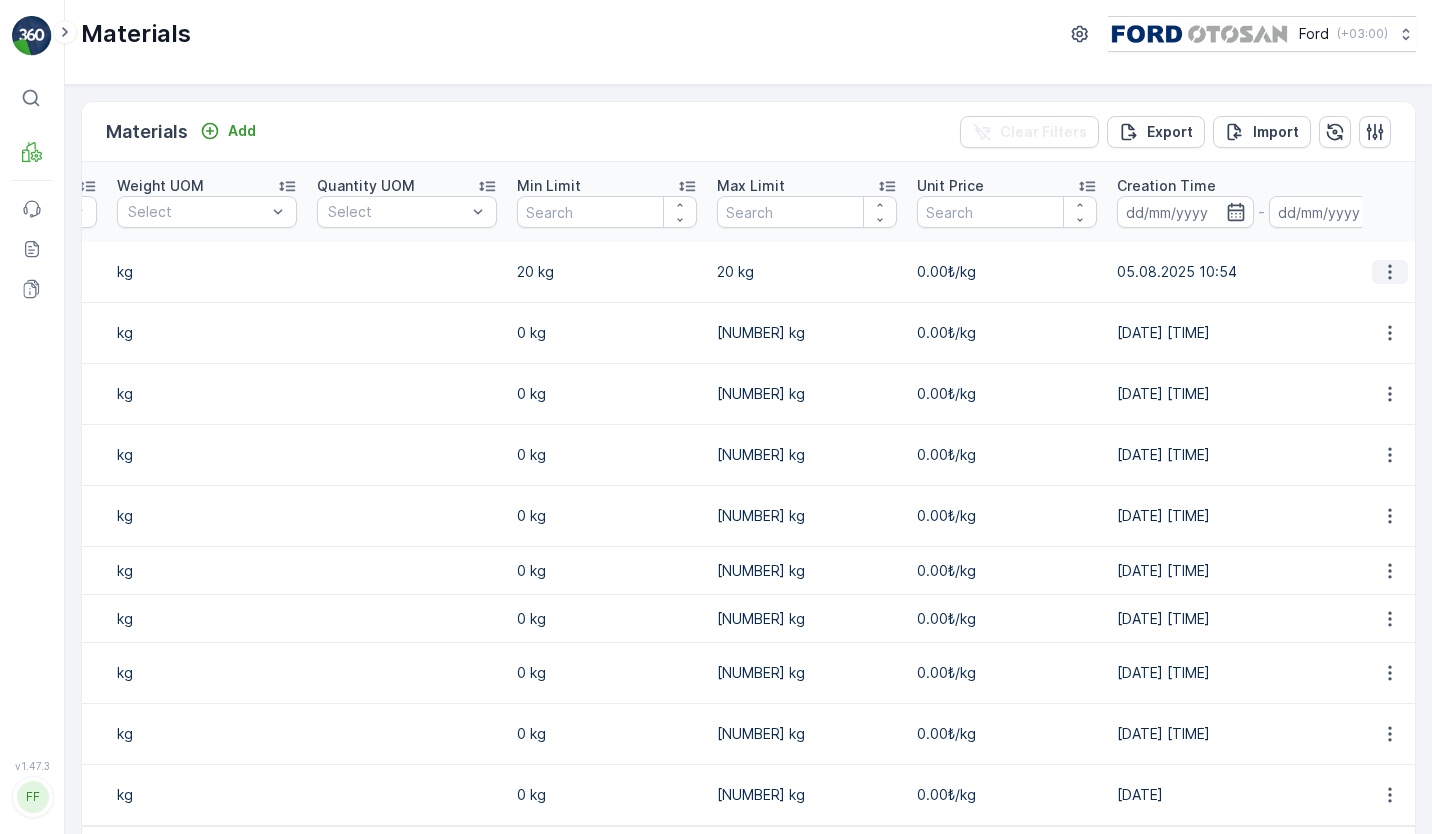 click 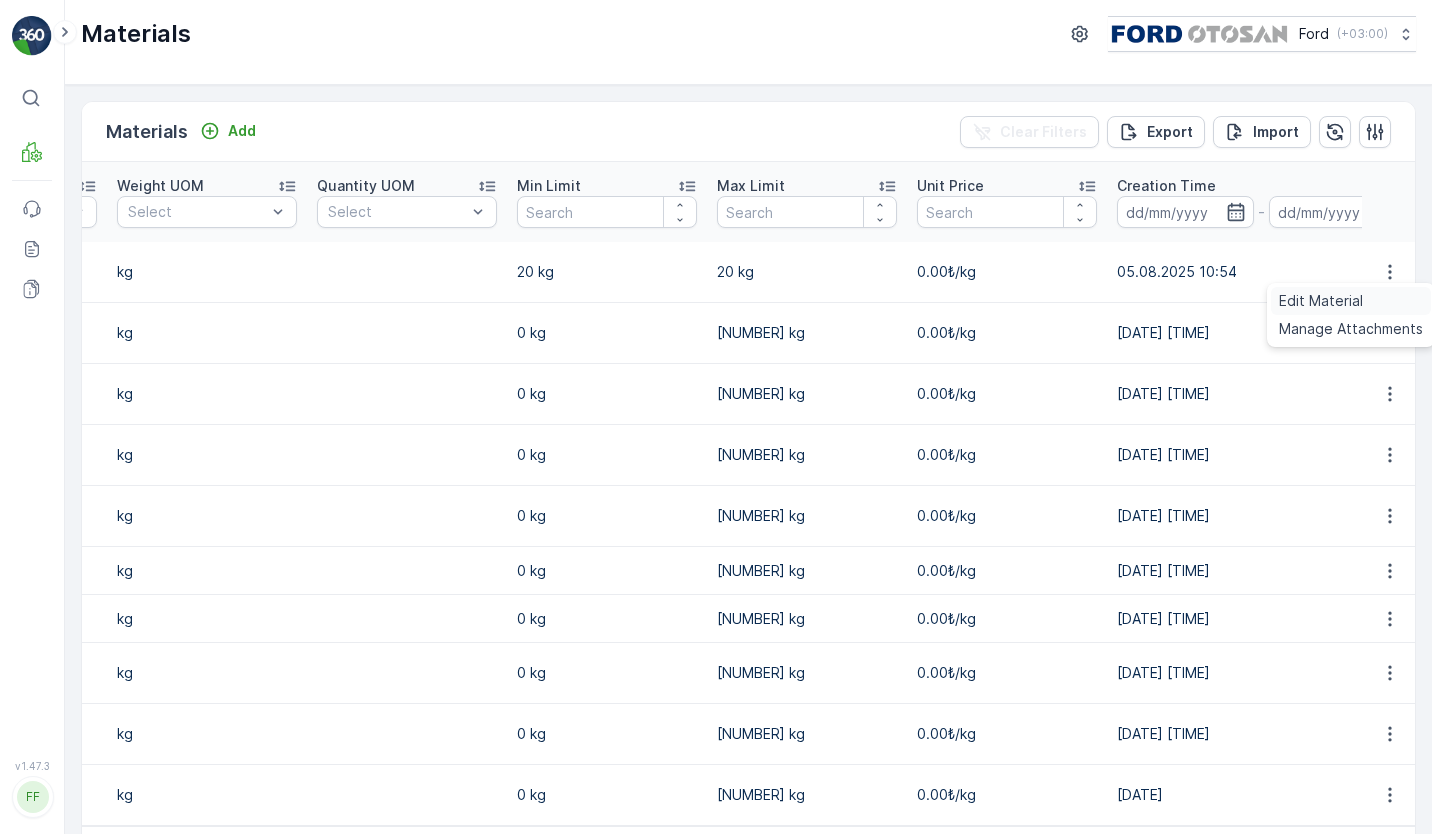 click on "Edit Material" at bounding box center (1351, 301) 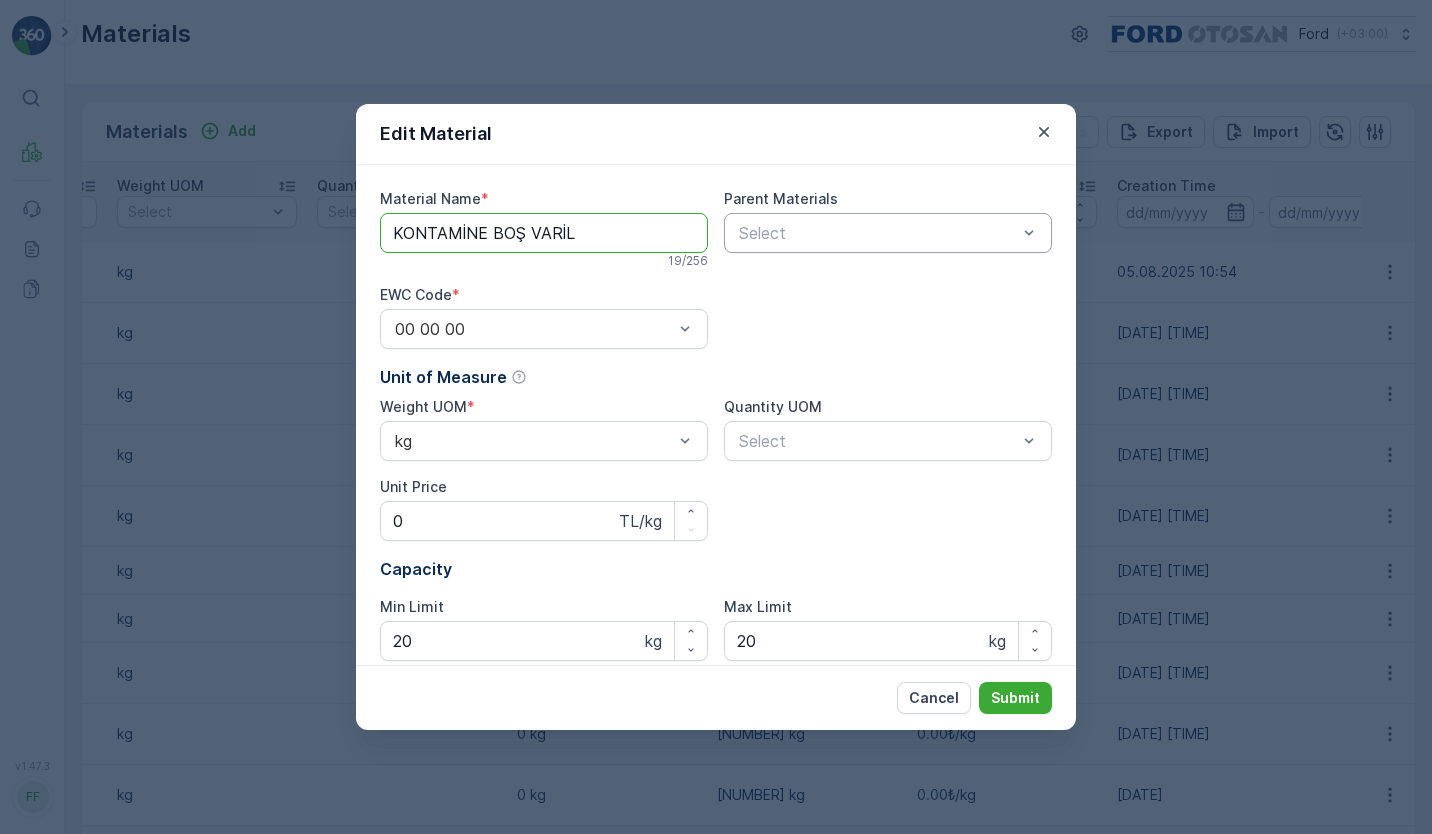 drag, startPoint x: 613, startPoint y: 237, endPoint x: 316, endPoint y: 319, distance: 308.112 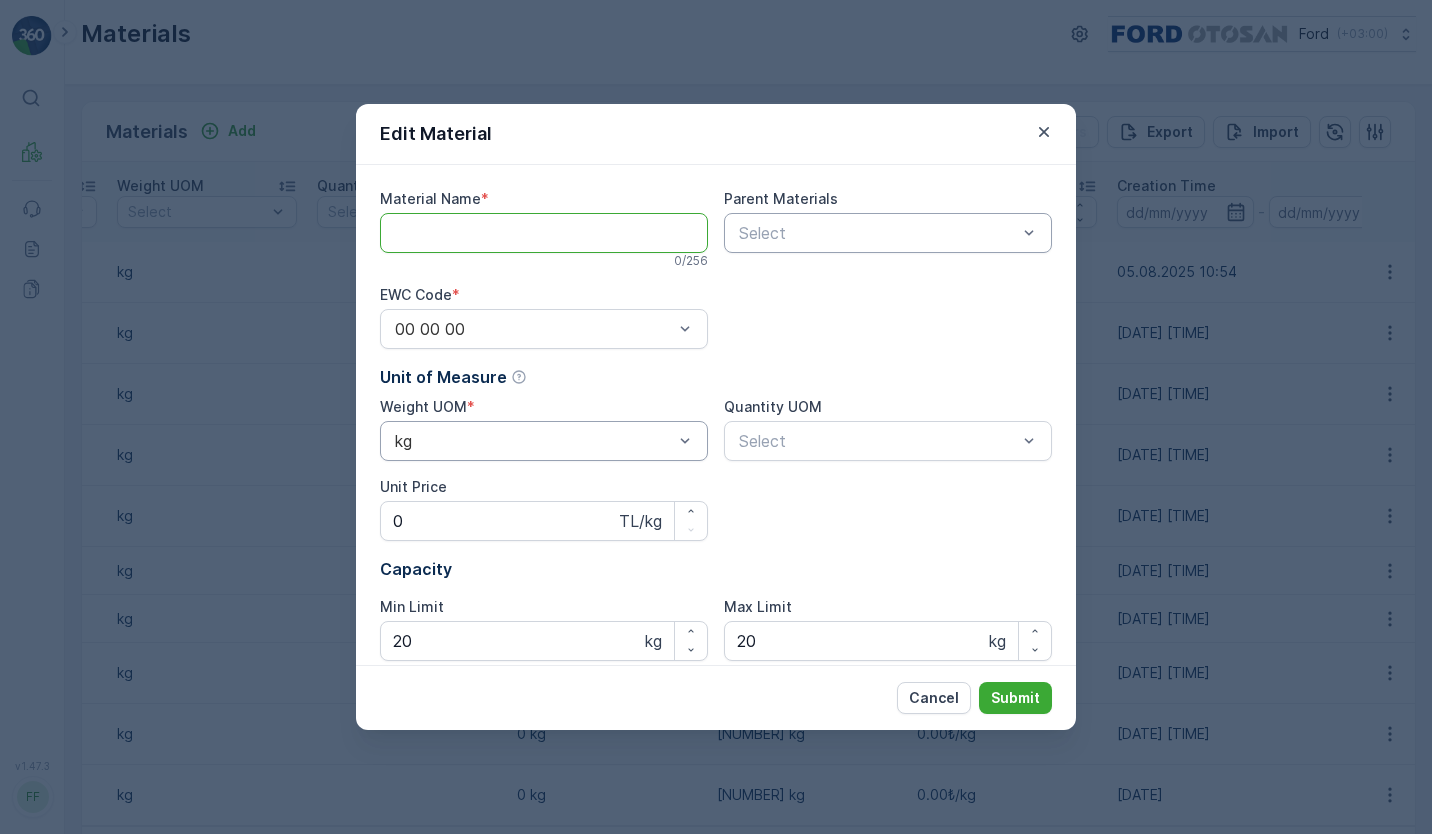 scroll, scrollTop: 176, scrollLeft: 0, axis: vertical 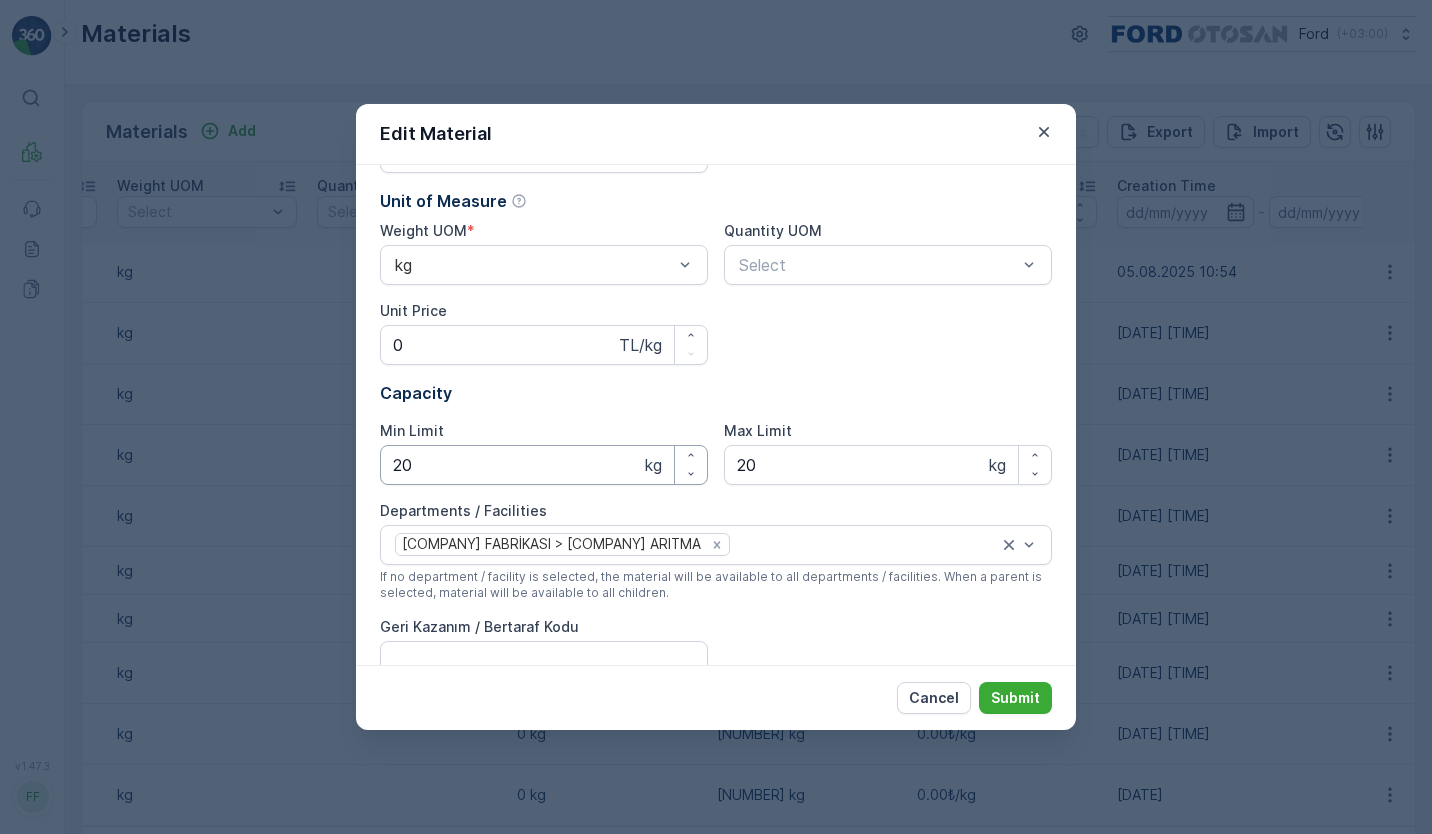 type 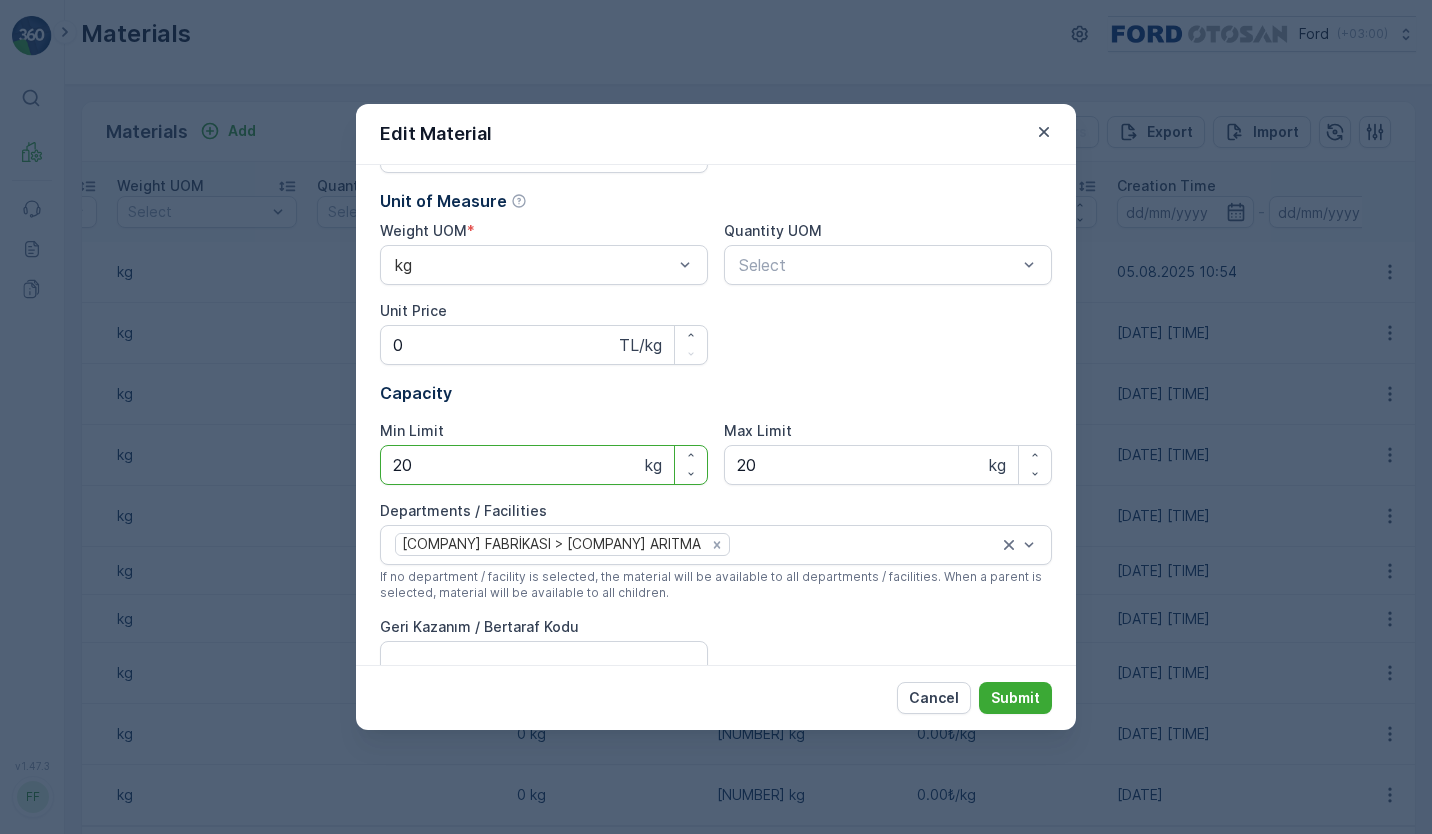 click on "20" at bounding box center (544, 465) 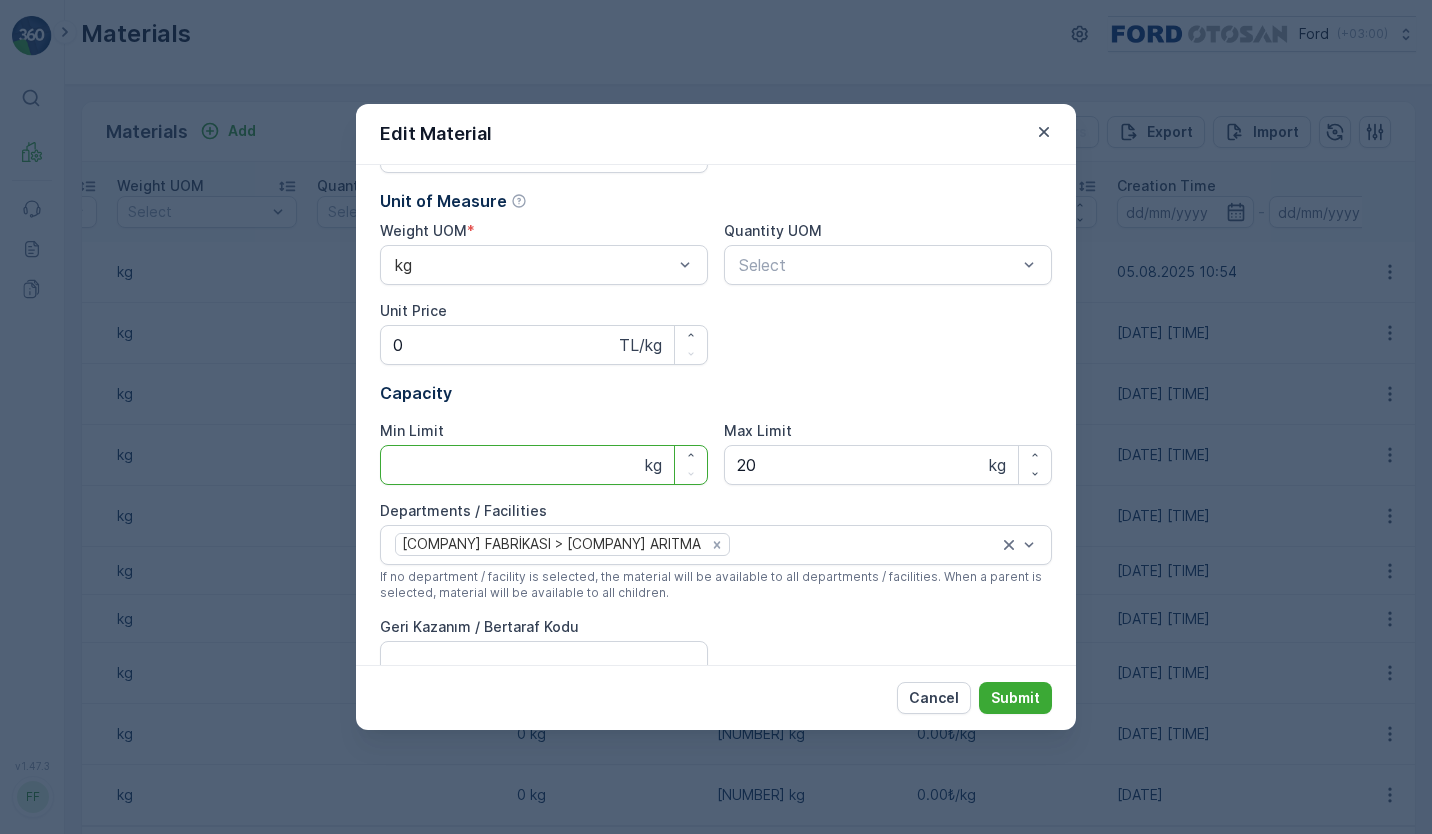 type 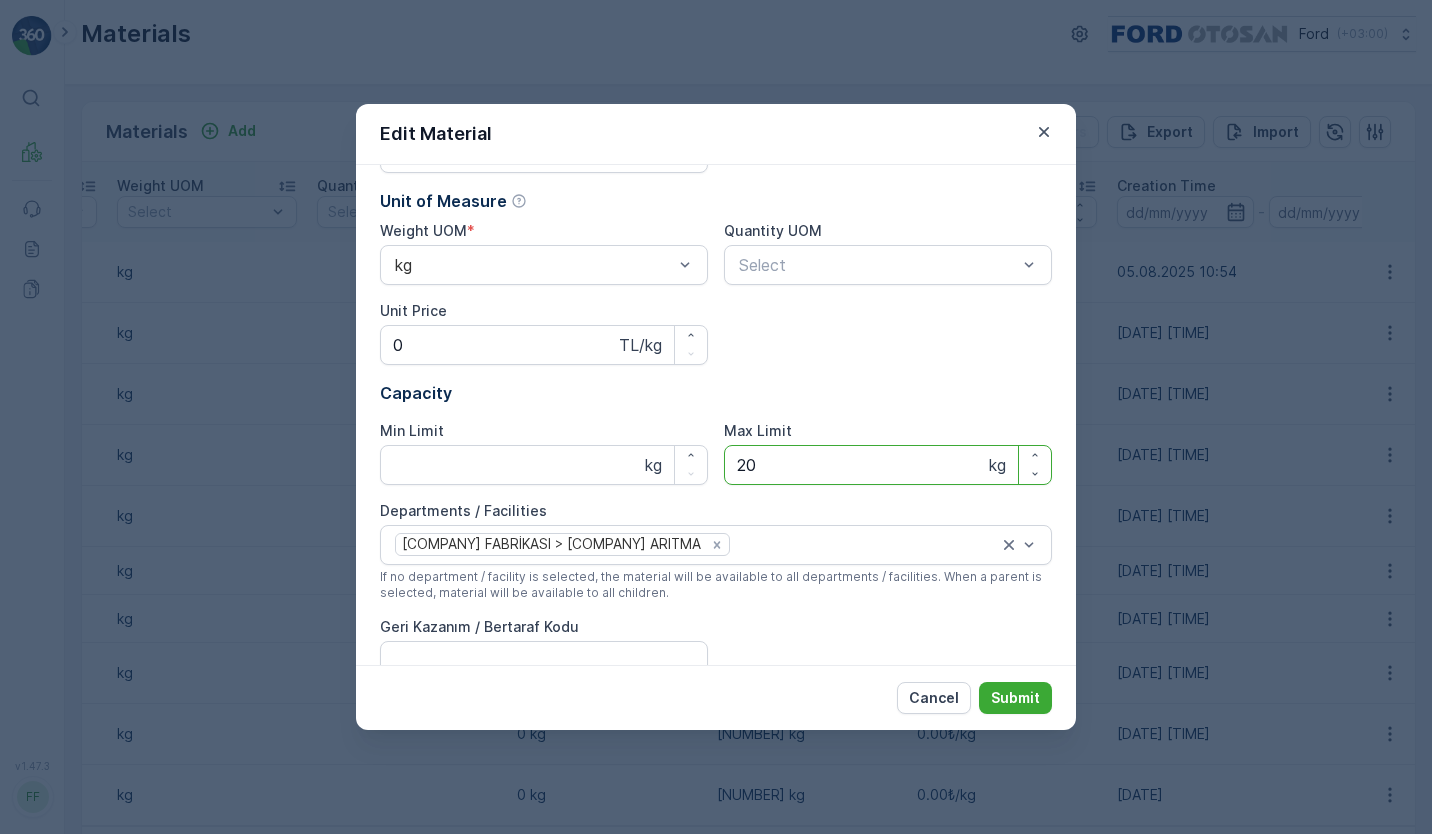 scroll, scrollTop: 215, scrollLeft: 0, axis: vertical 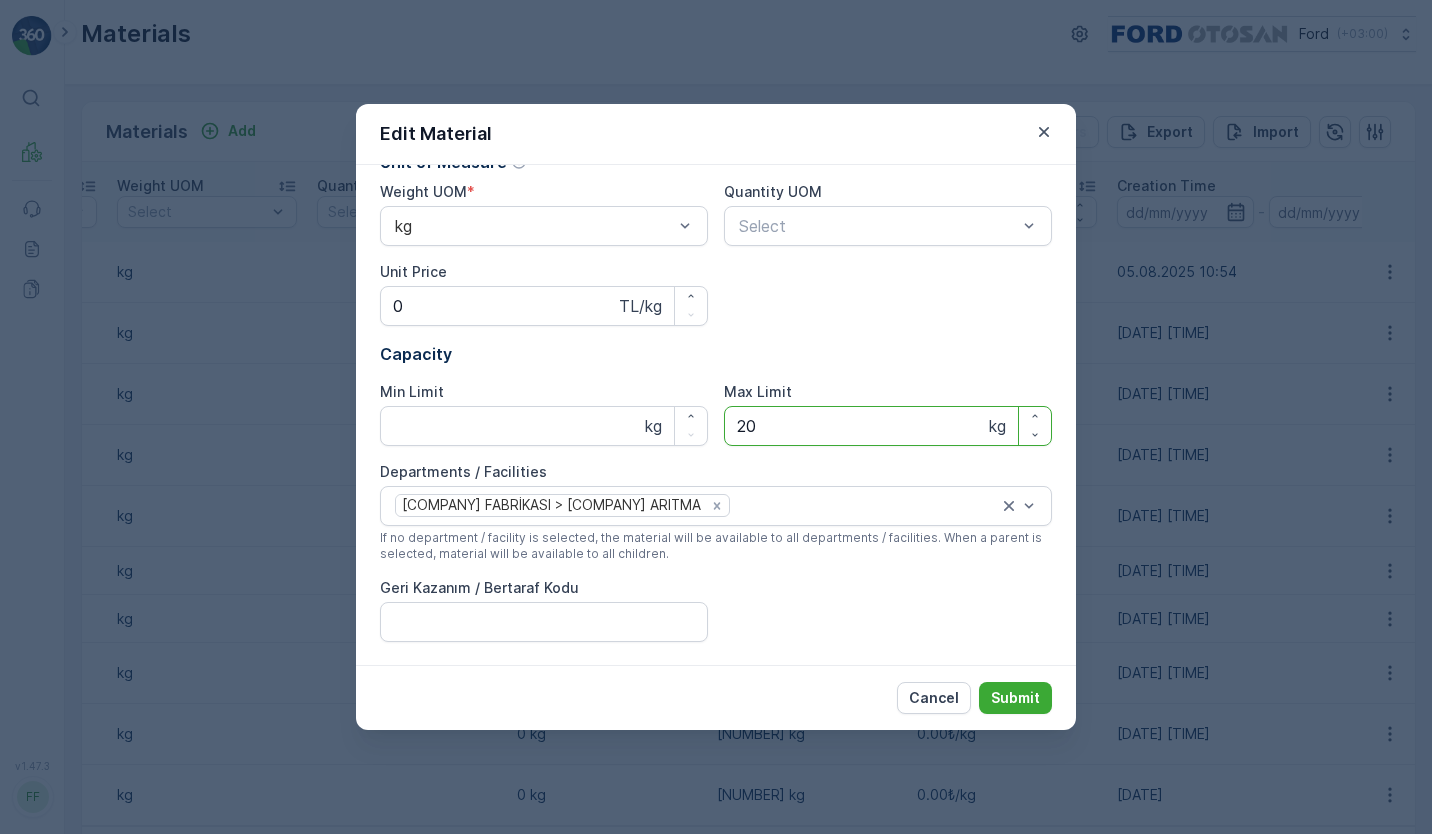 type on "2" 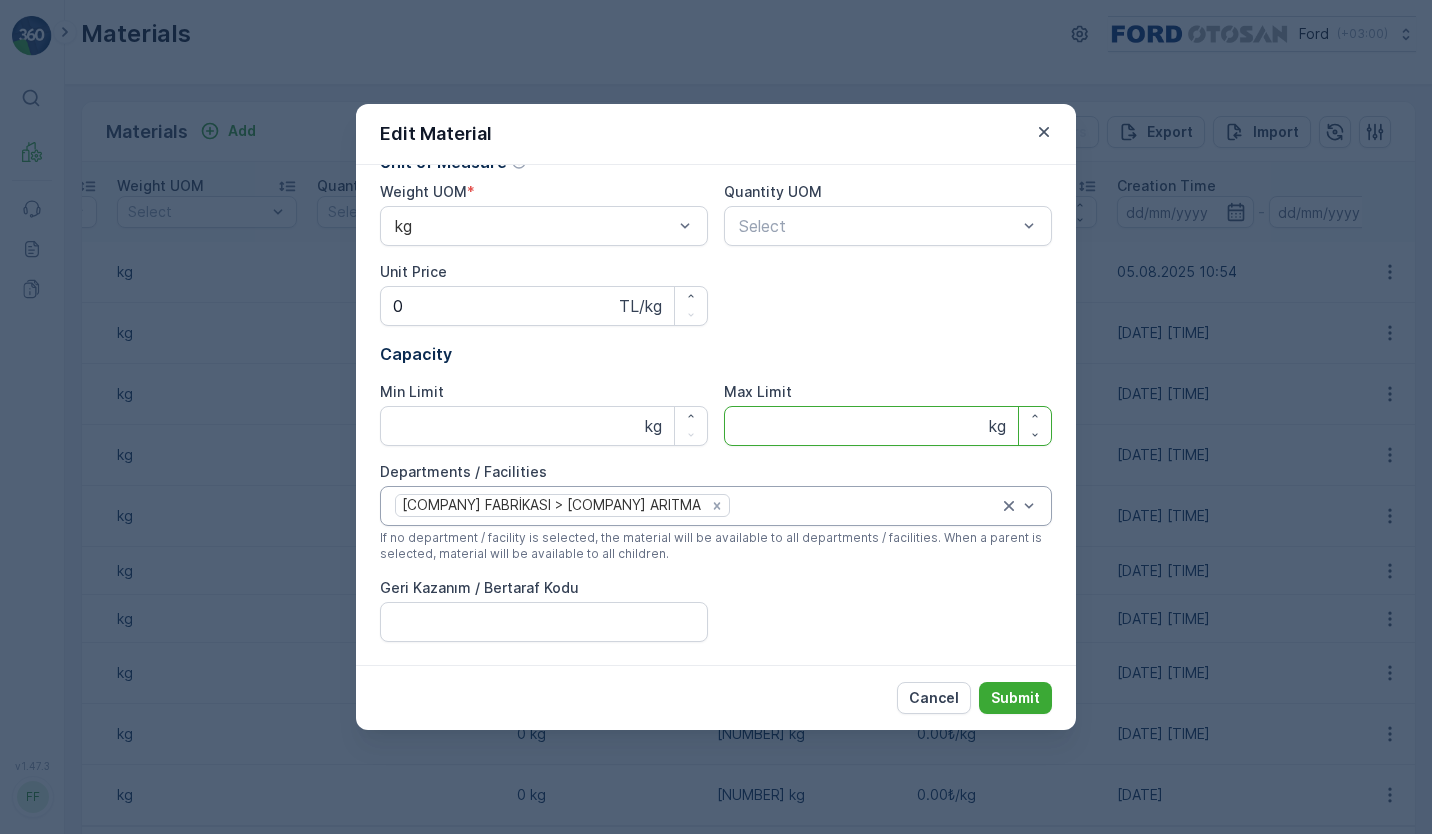 type 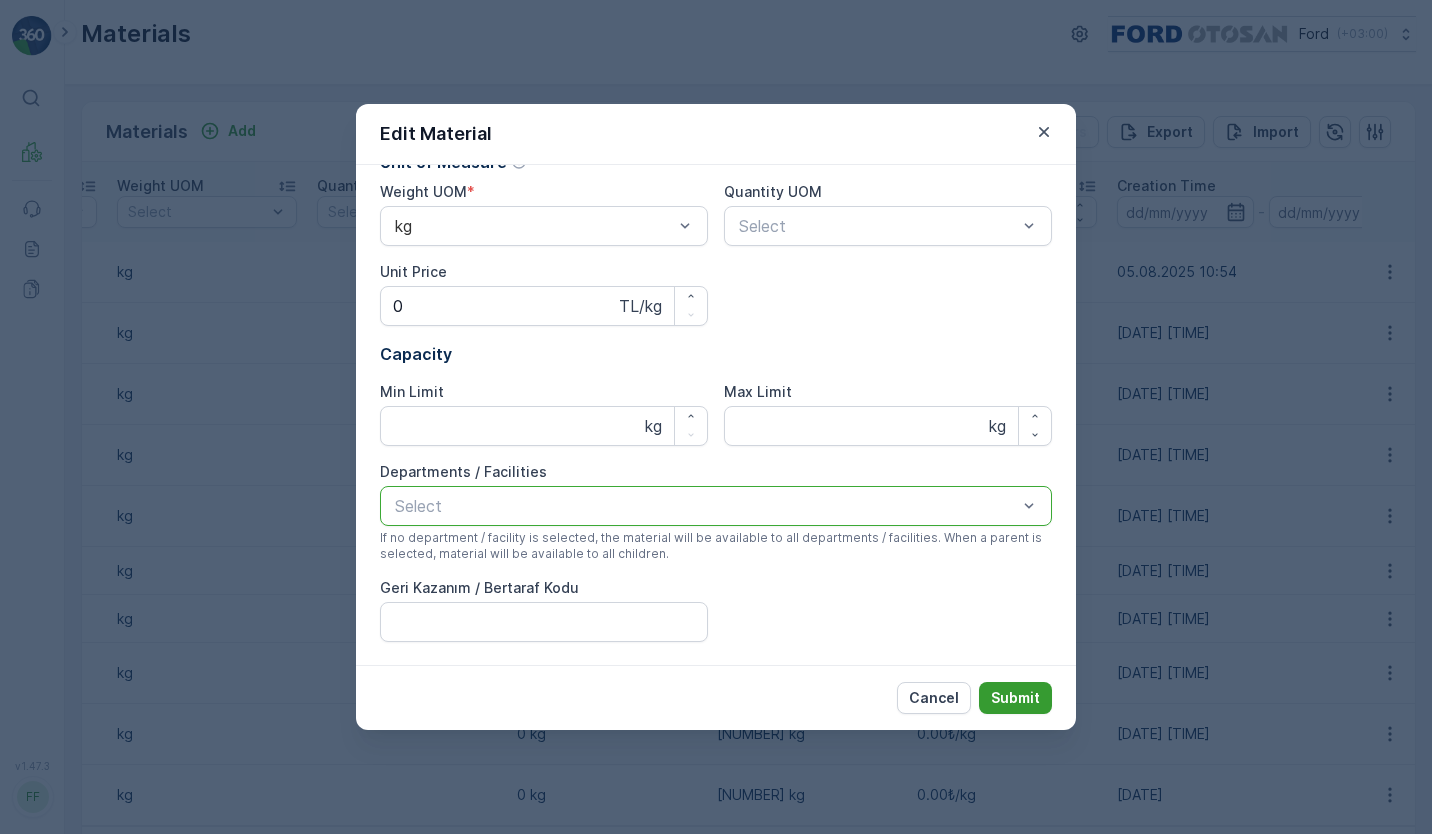 click on "Submit" at bounding box center (1015, 698) 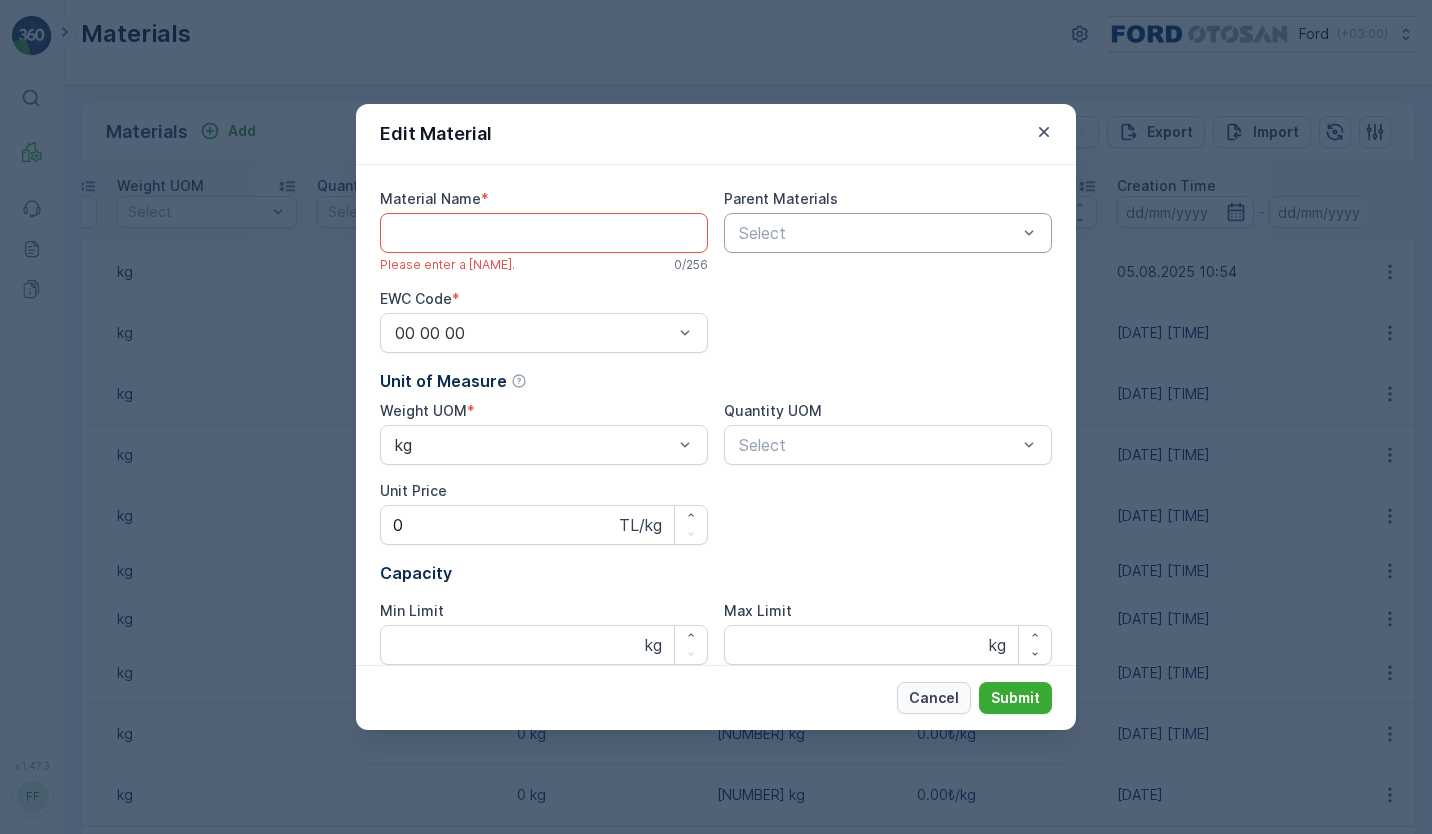 click on "Cancel" at bounding box center [934, 698] 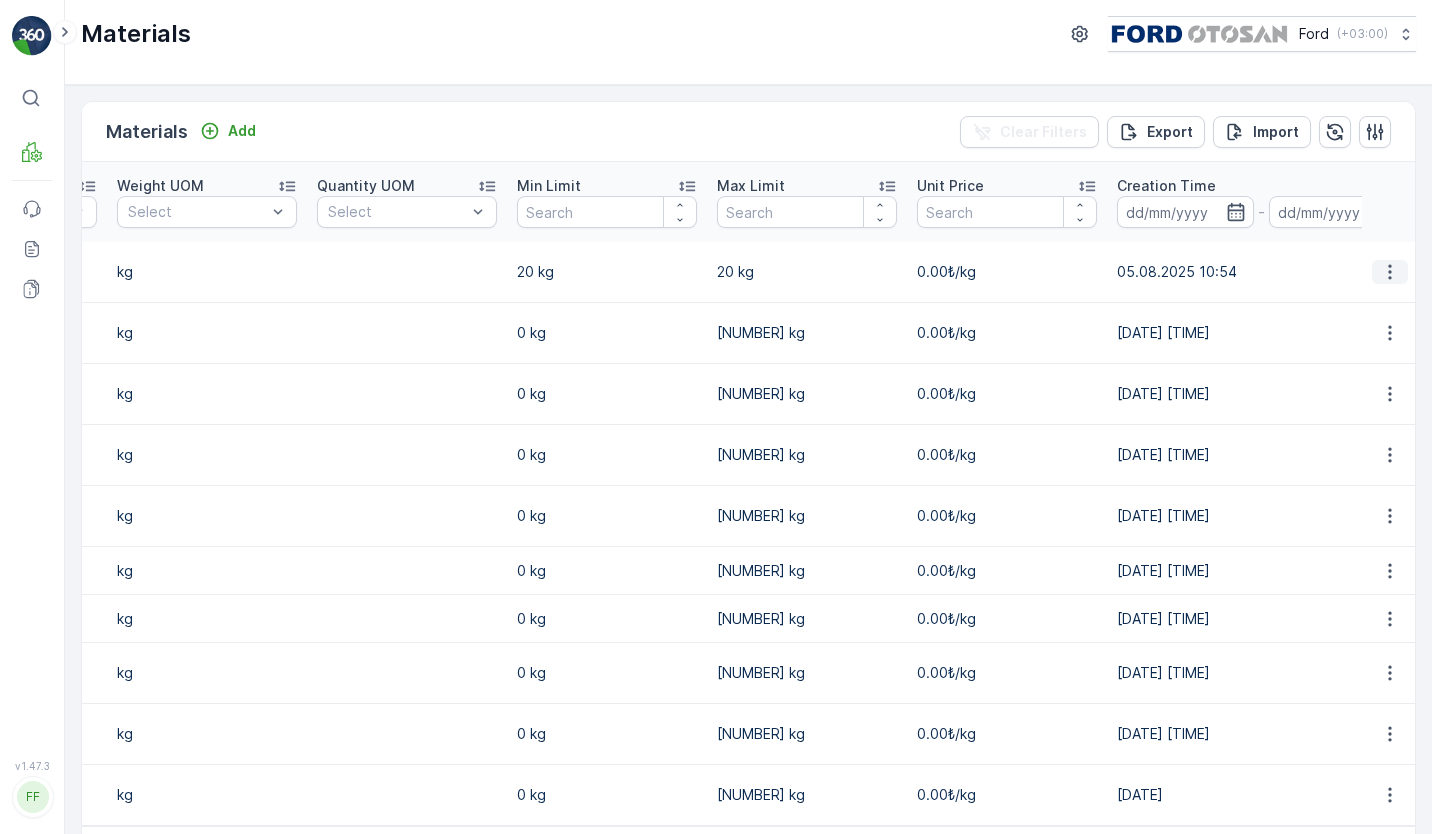 click 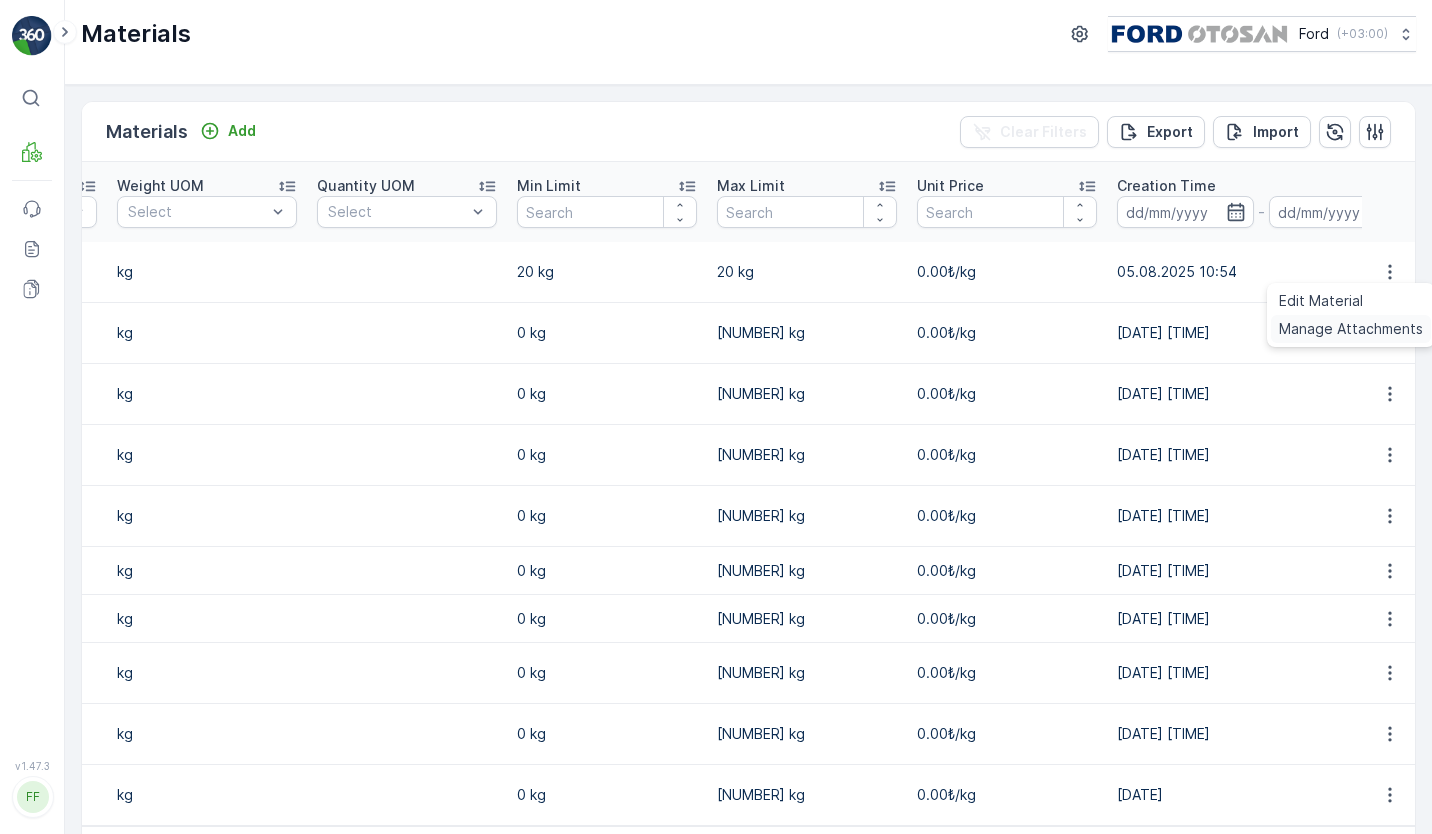 click on "Manage Attachments" at bounding box center (1351, 329) 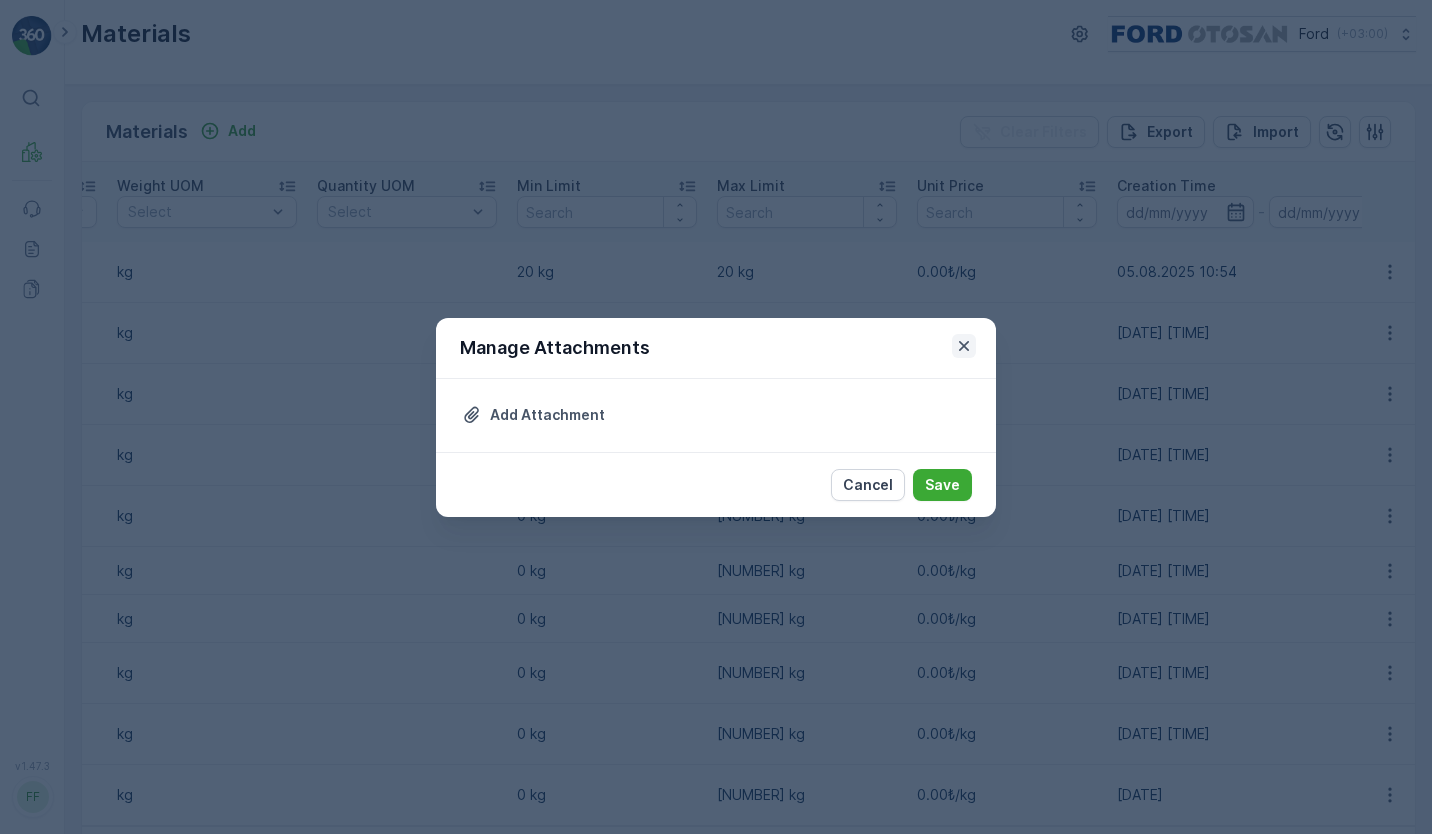 click 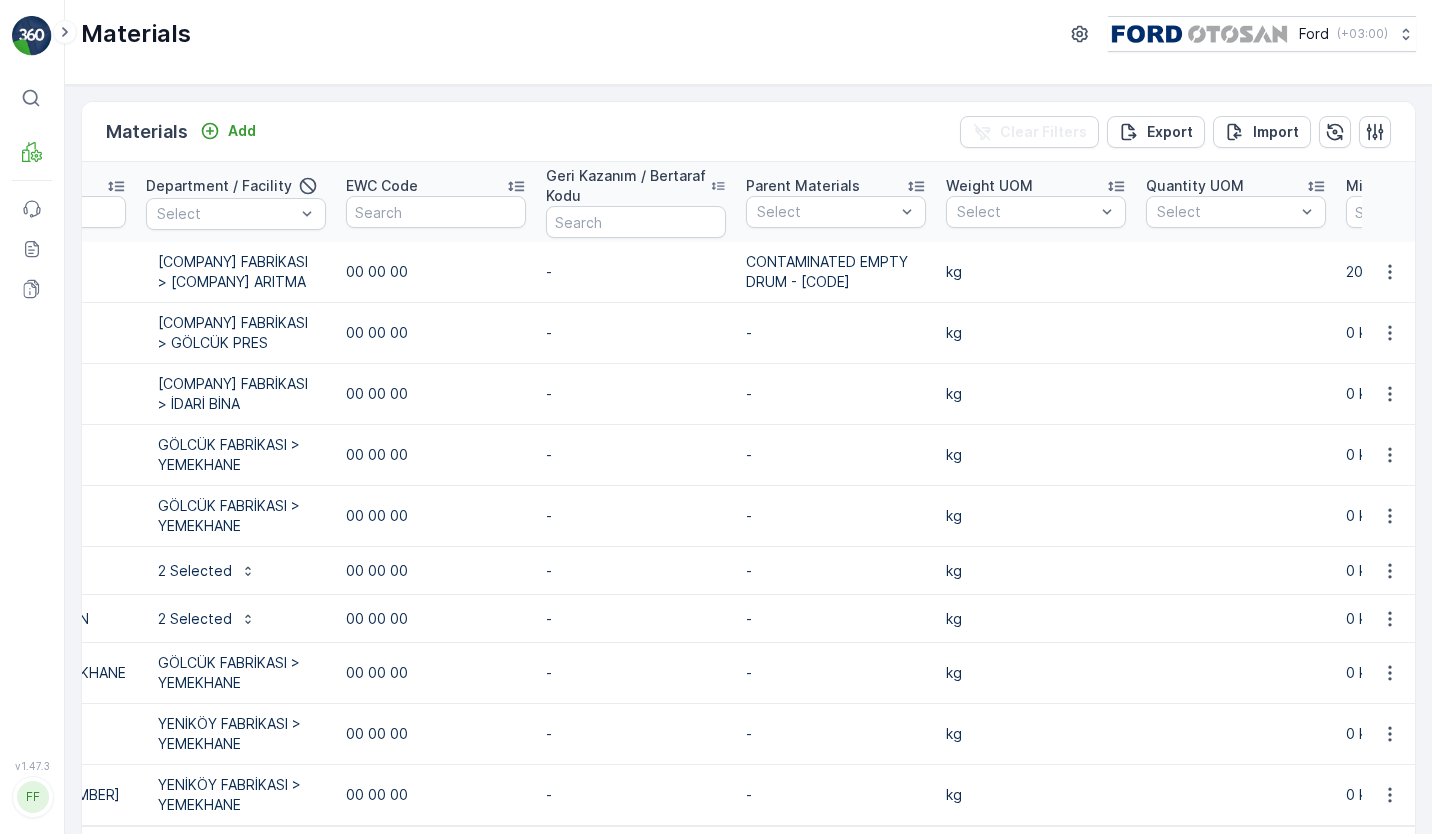 scroll, scrollTop: 0, scrollLeft: 0, axis: both 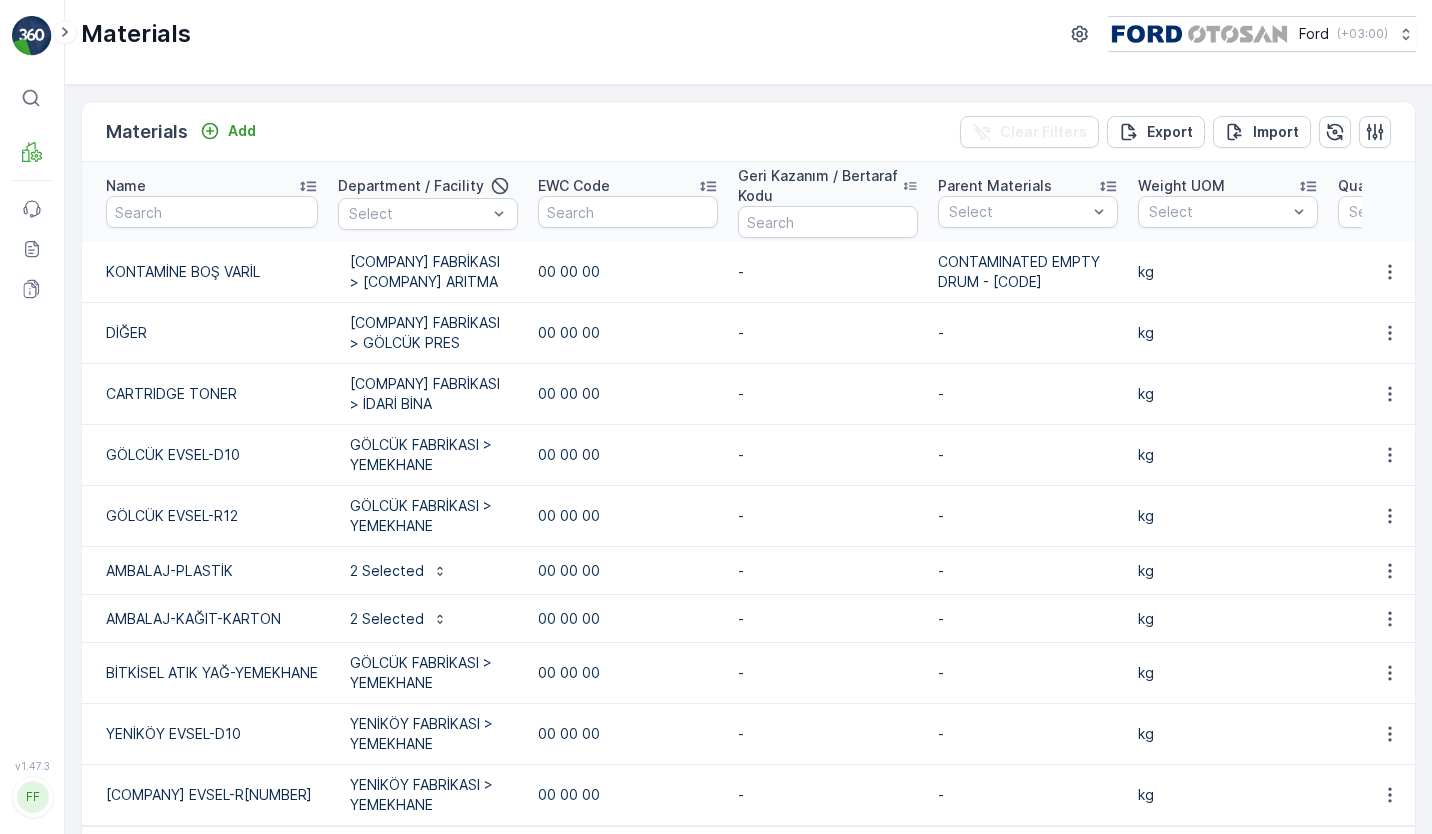 click on "KONTAMİNE BOŞ VARİL" at bounding box center (205, 272) 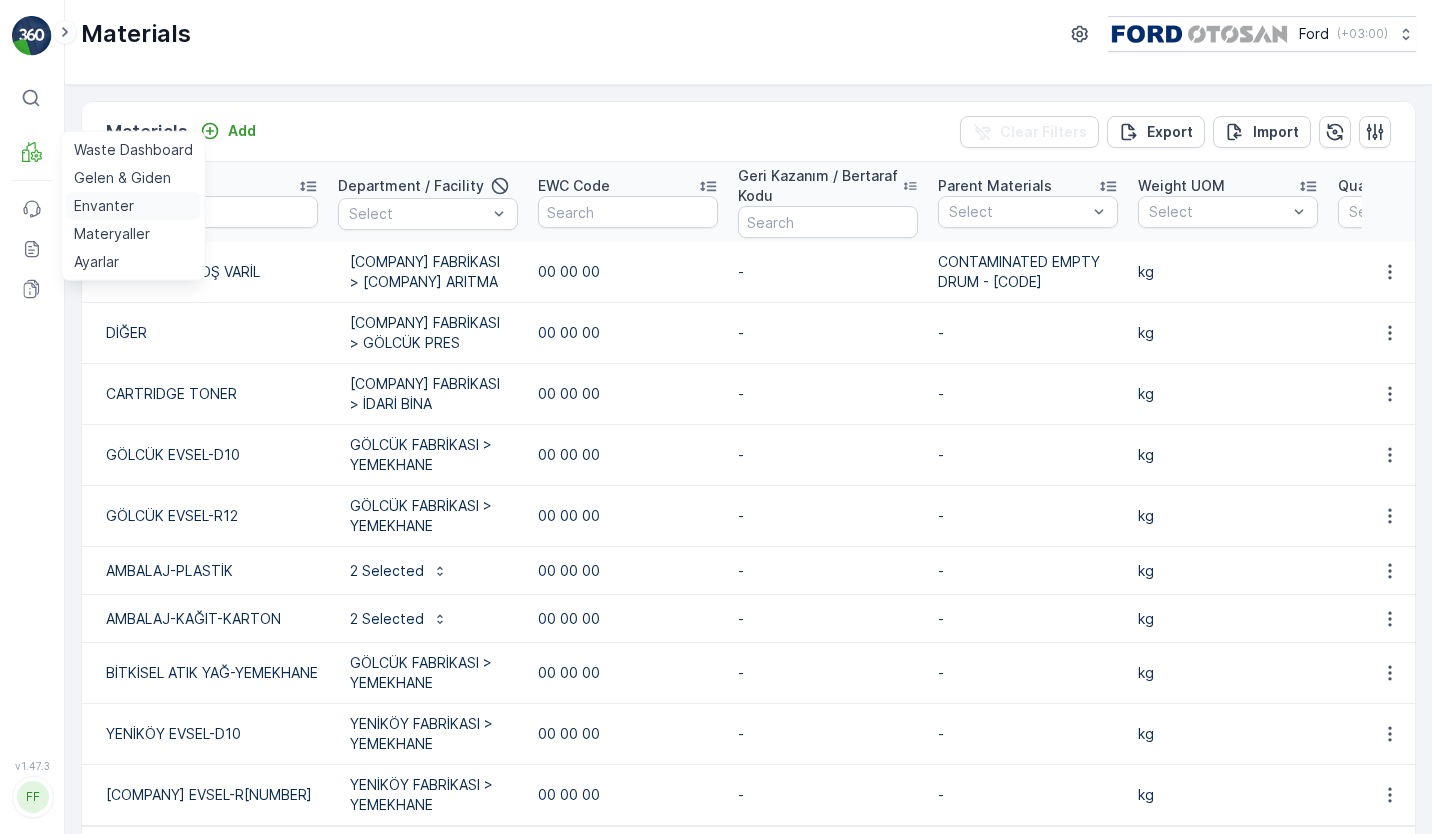 click on "Envanter" at bounding box center (104, 206) 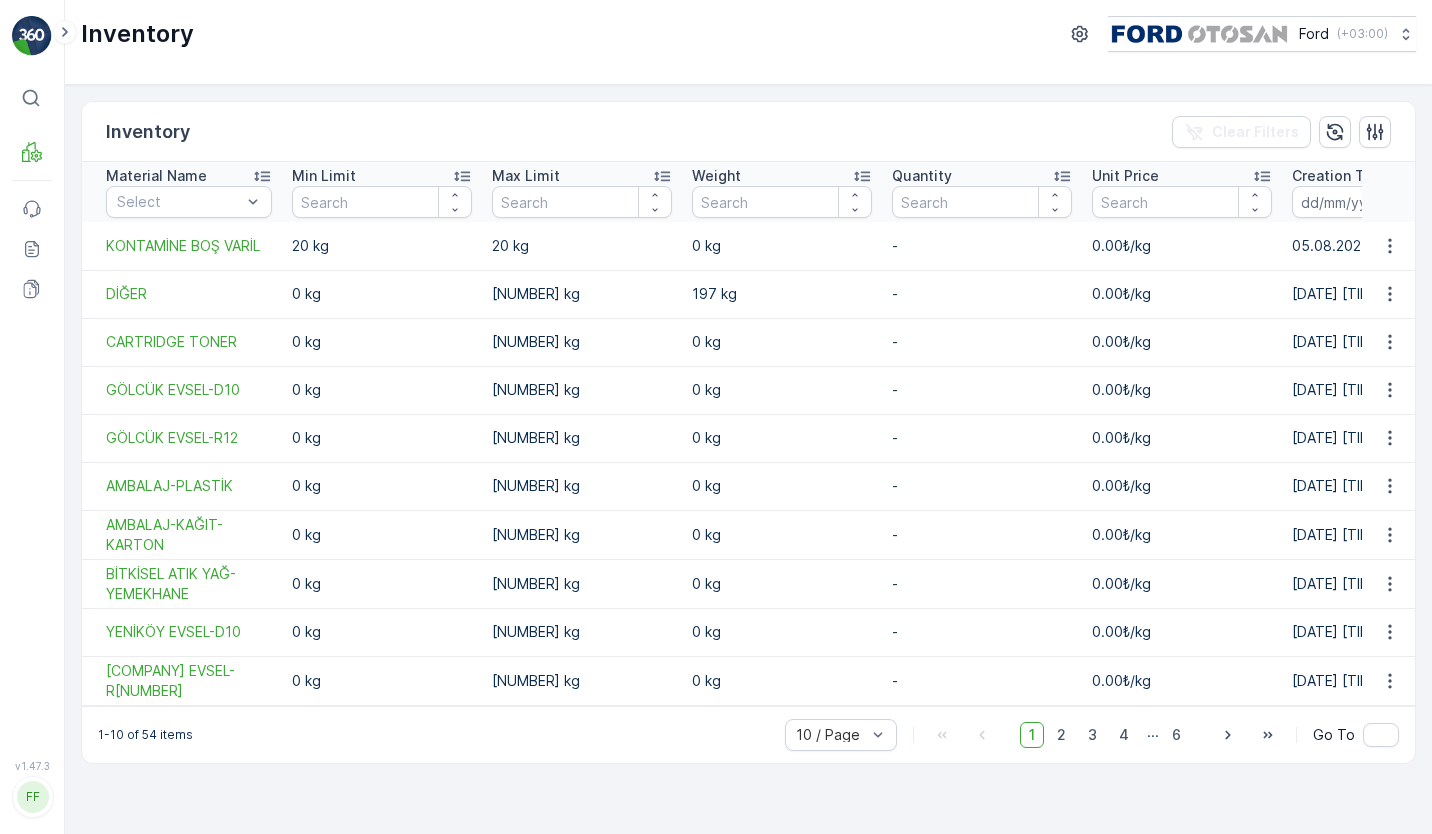 click at bounding box center [1389, 246] 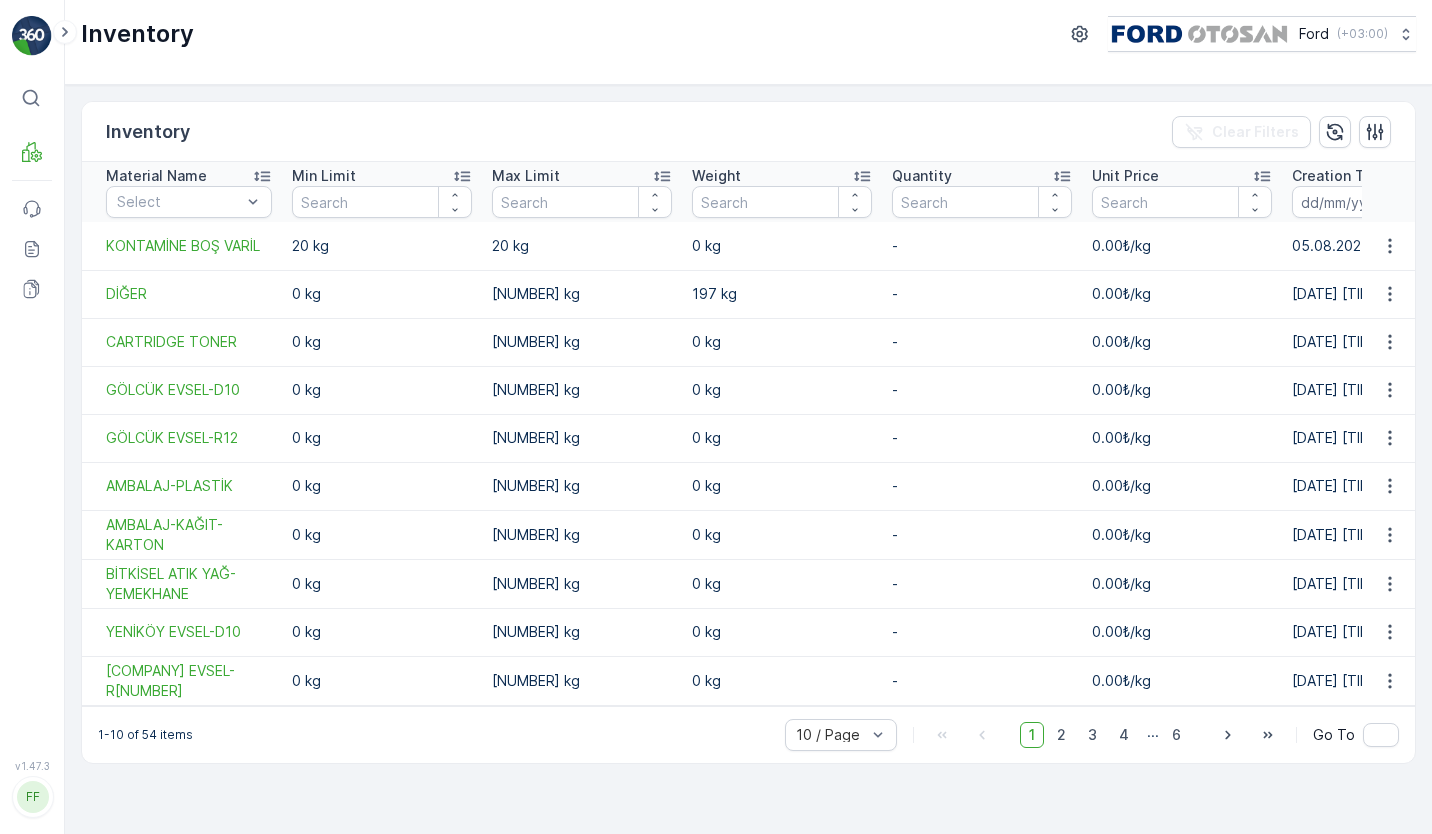 click at bounding box center [1389, 246] 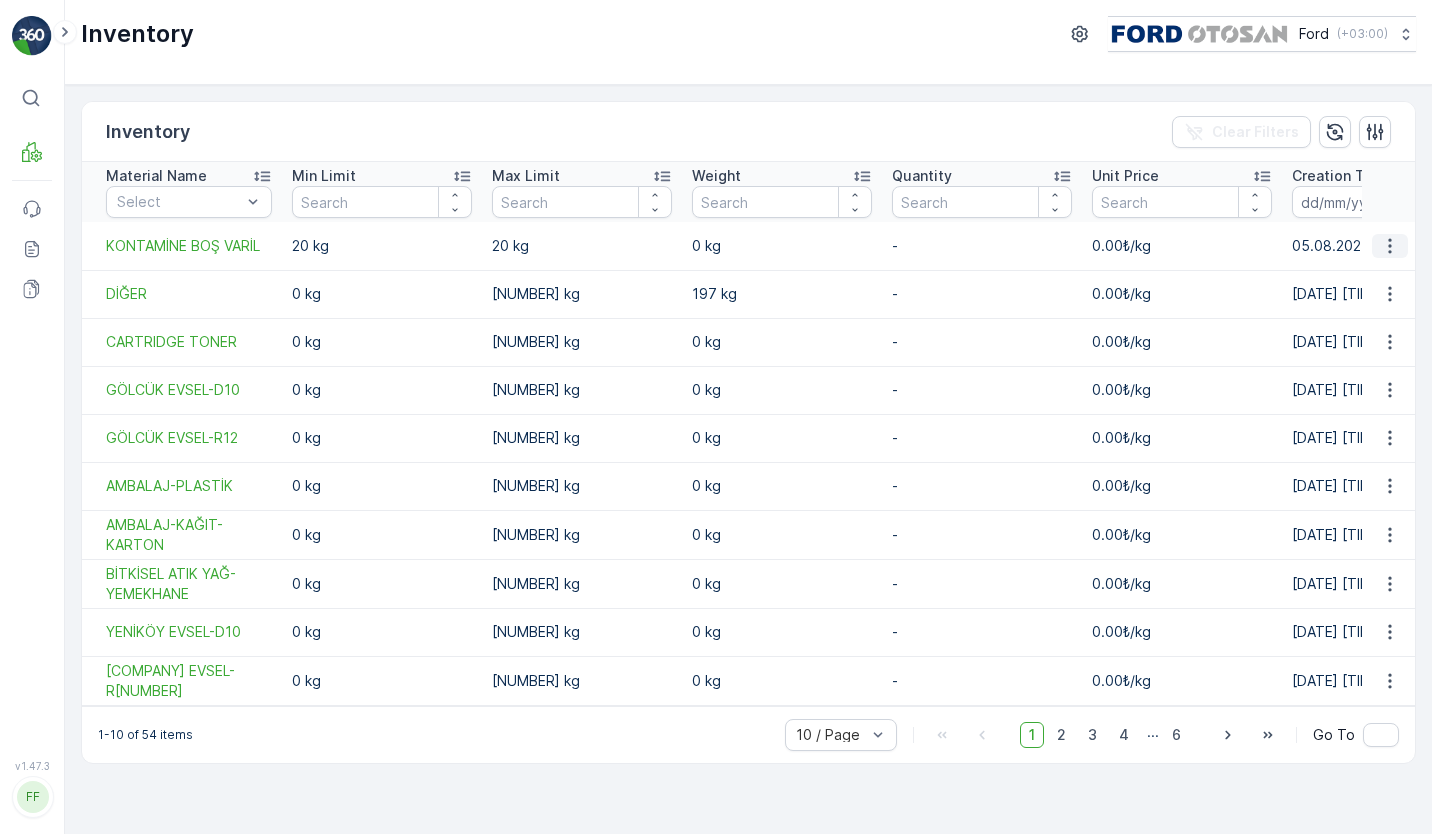 click 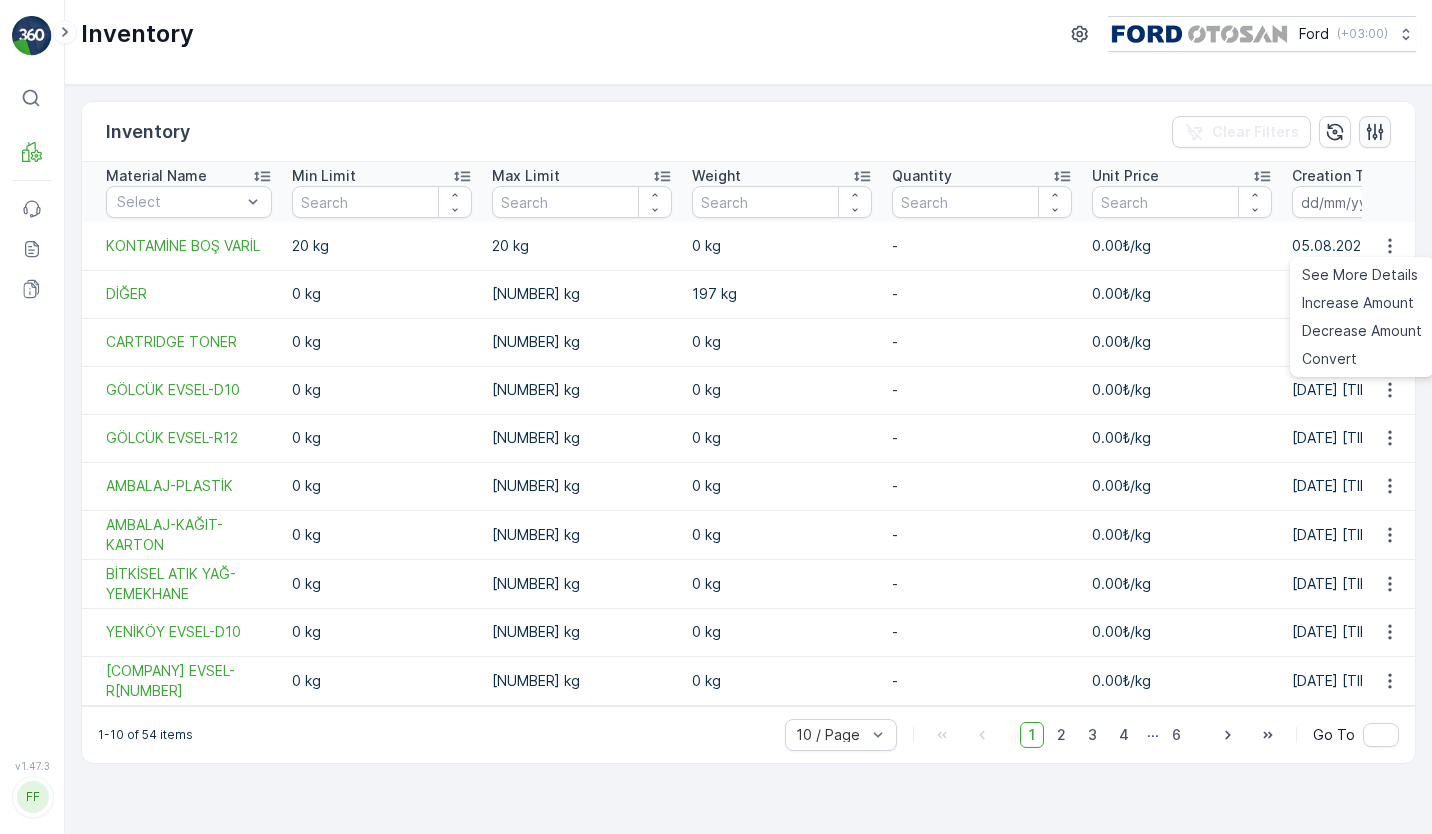 click 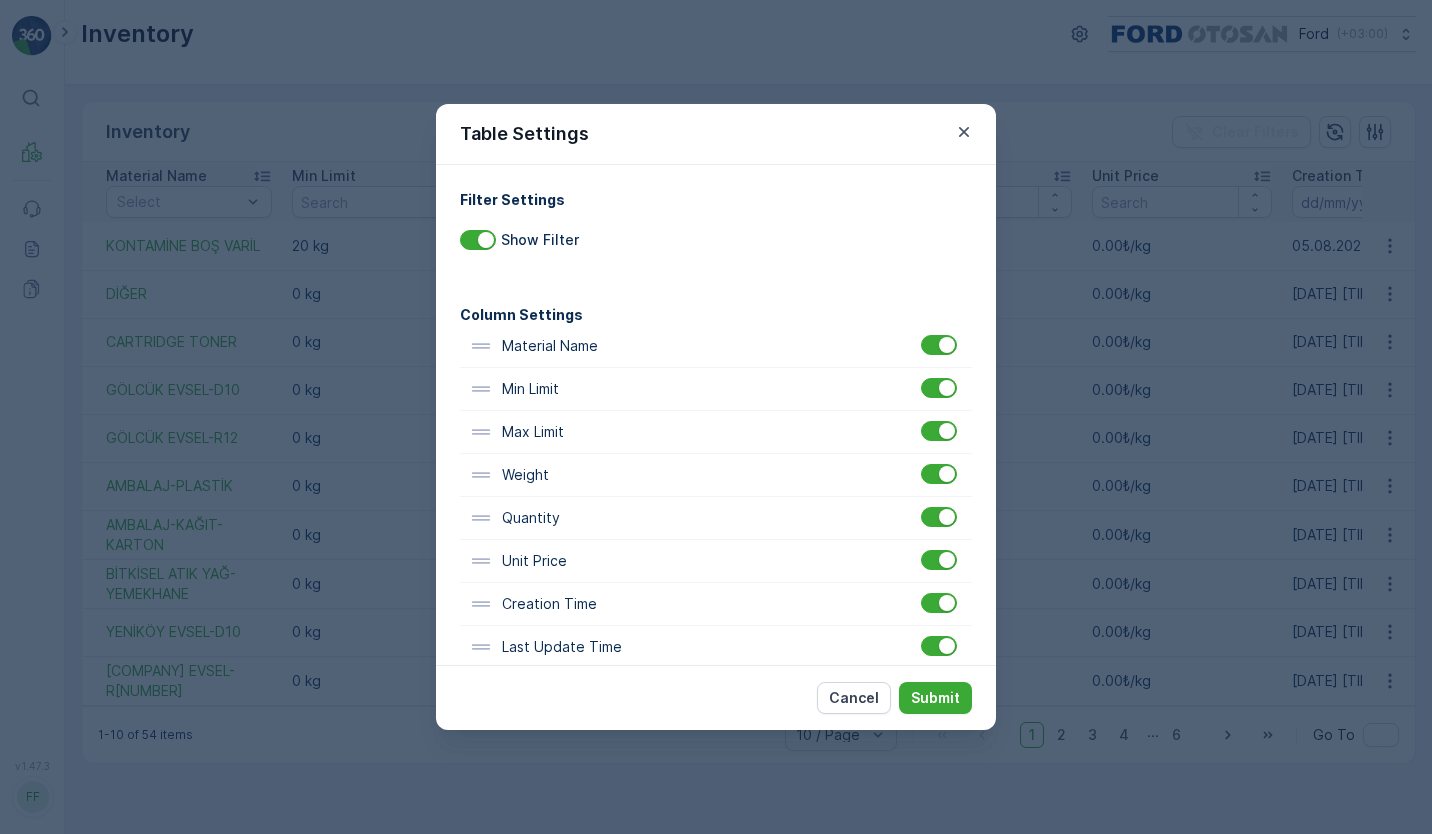 scroll, scrollTop: 25, scrollLeft: 0, axis: vertical 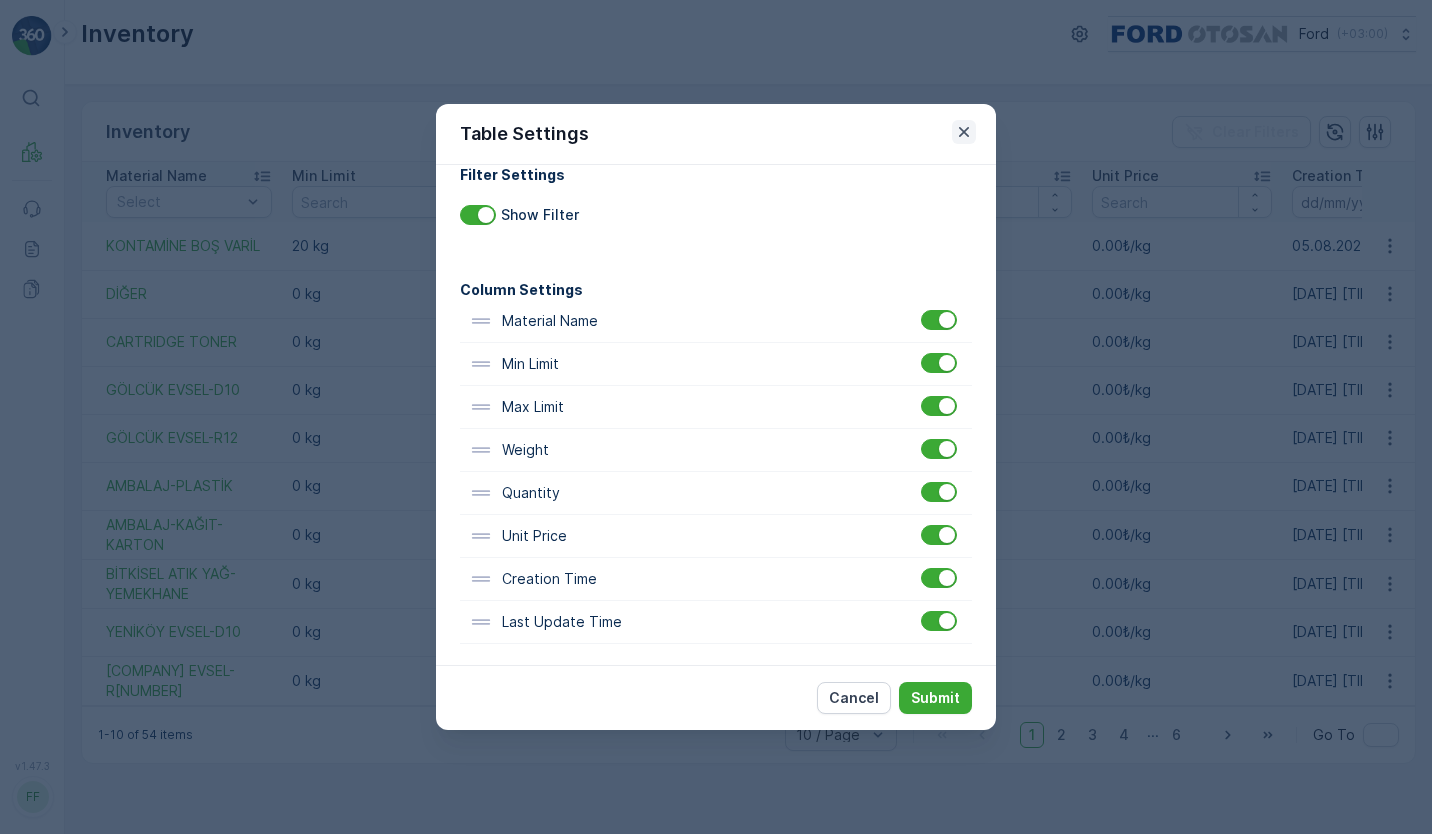 click 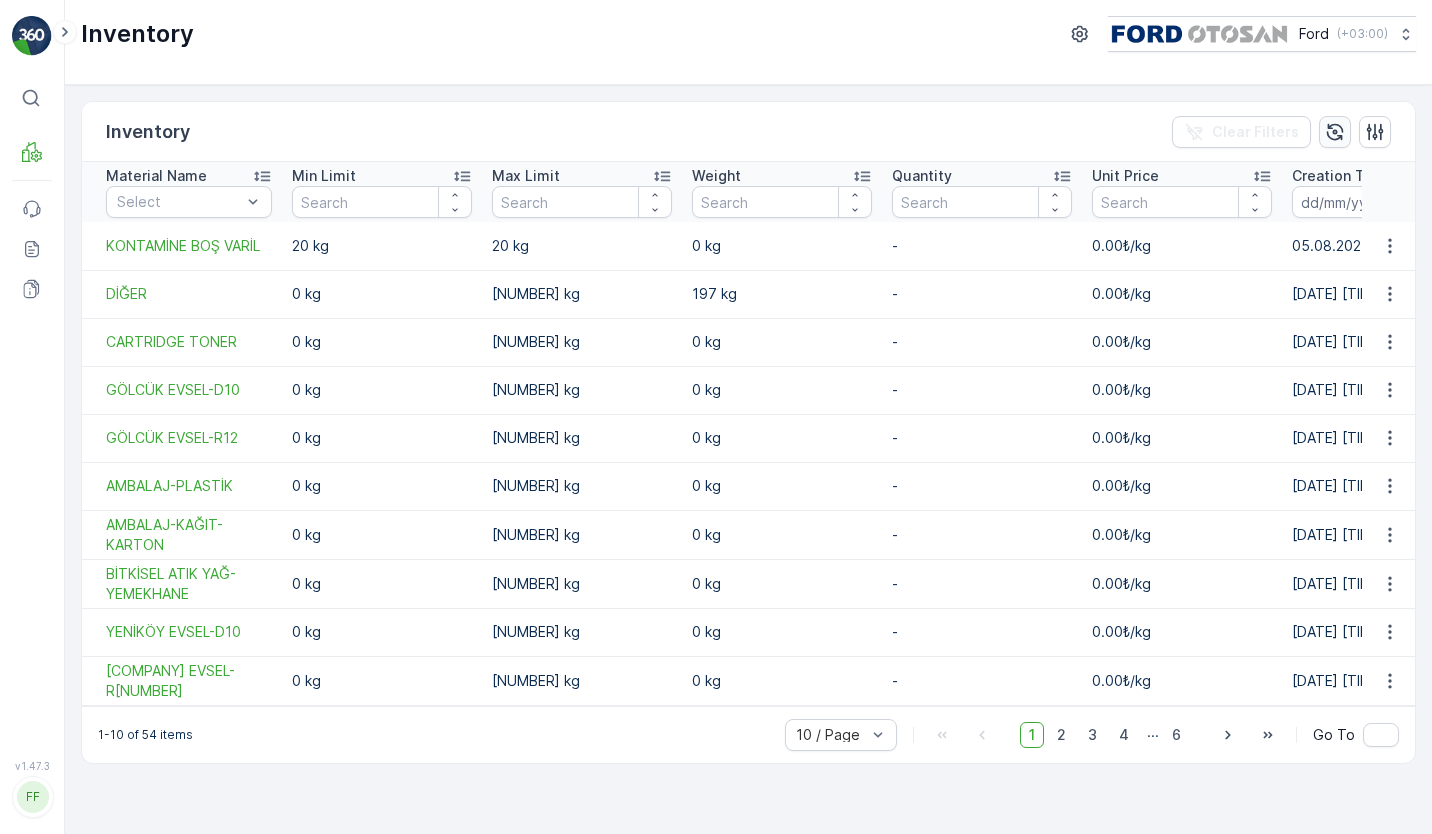 click 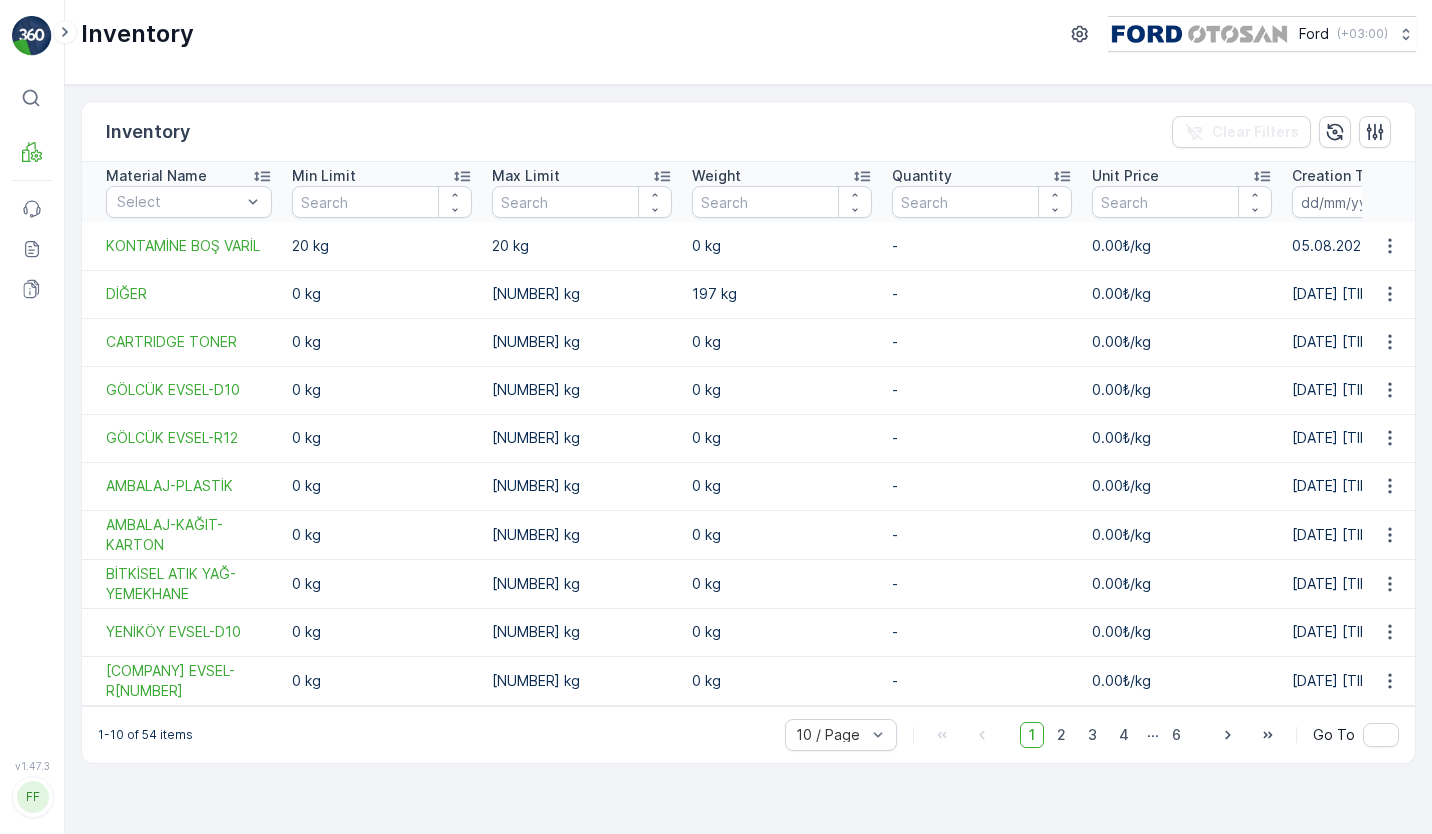 drag, startPoint x: 1336, startPoint y: 130, endPoint x: 1312, endPoint y: 89, distance: 47.507893 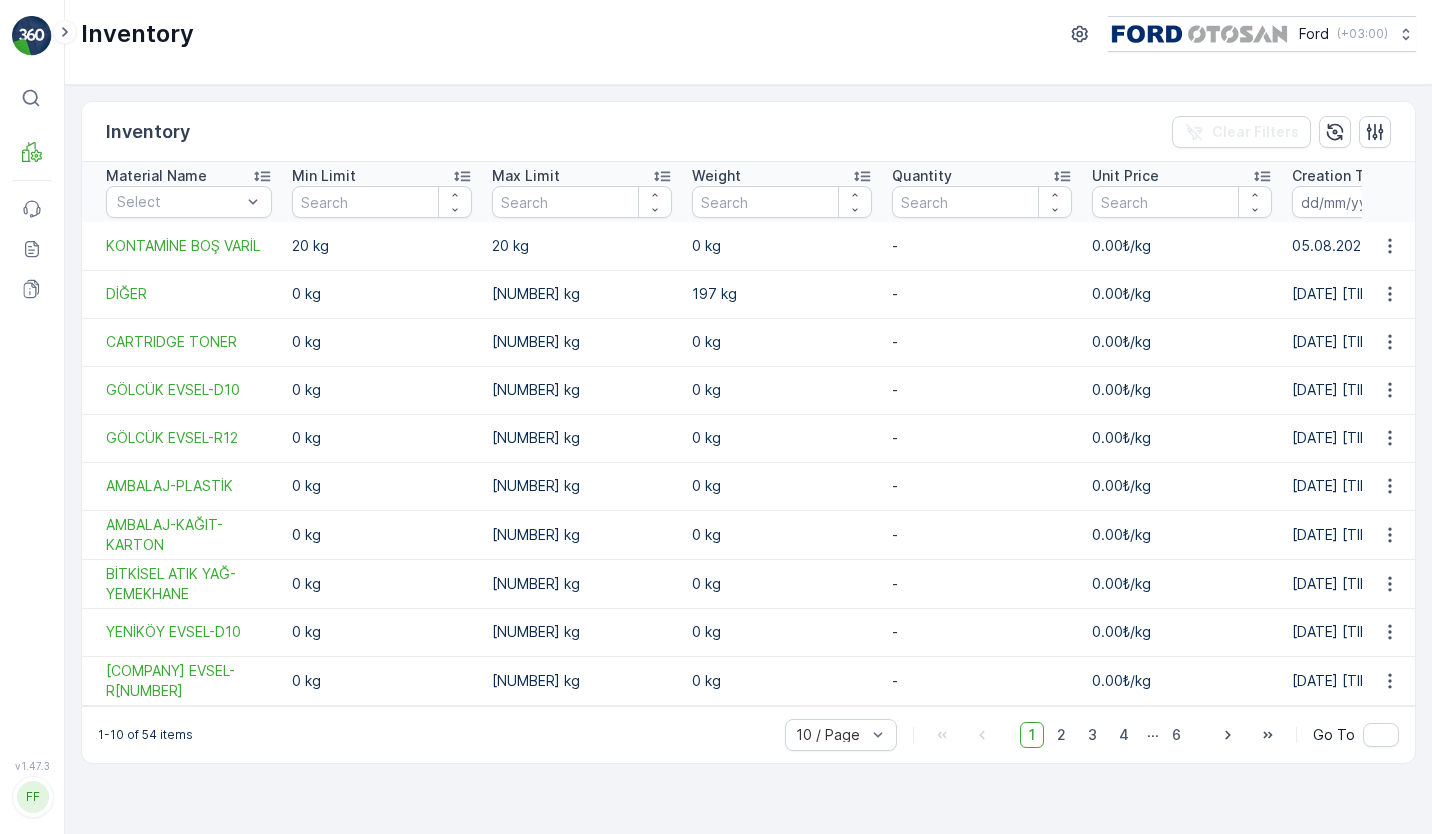 click on "INVENTORY Clear Filters Material Name Select Min Limit Max Limit Weight Quantity Unit Price Creation Time - Last Update Time - KONTAMİNE BOŞ VARİL 20   kg 20   kg 0   kg - 0.00₺/kg 05.08.2025 10:54 05.08.2025 10:54 DİĞER 0   kg 100000   kg 197   kg - 0.00₺/kg 28.02.2025 15:05 01.08.2025 23:07 KARTUŞ TONER 0   kg 100000   kg 0   kg - 0.00₺/kg 28.02.2025 14:32 28.02.2025 14:32 GÖLCÜK EVSEL-D10 0   kg 100000   kg 0   kg - 0.00₺/kg 28.02.2025 14:32 28.02.2025 14:32 GÖLCÜK EVSEL-R12 0   kg 100000   kg 0   kg - 0.00₺/kg 28.02.2025 14:31 28.02.2025 14:31 AMBALAJ-PLASTİK 0   kg 100000   kg 0   kg - 0.00₺/kg 28.02.2025 14:28 28.02.2025 14:28 AMBALAJ-KAĞIT-KARTON 0   kg 100000   kg 0   kg - 0.00₺/kg 28.02.2025 14:28 28.02.2025 14:28 BİTKİSEL ATIK YAĞ-YEMEKHANE 0   kg 100000   kg 0   kg - 0.00₺/kg 28.02.2025 11:04 28.02.2025 11:04 YENİKÖY EVSEL-D10 0   kg 100000   kg 0   kg - 0.00₺/kg 28.02.2025 11:01 28.02.2025 11:01 YENİKÖY EVSEL-R12 0   kg 100000   kg 0   kg - 0.00₺/kg 10 / Page" at bounding box center (748, 459) 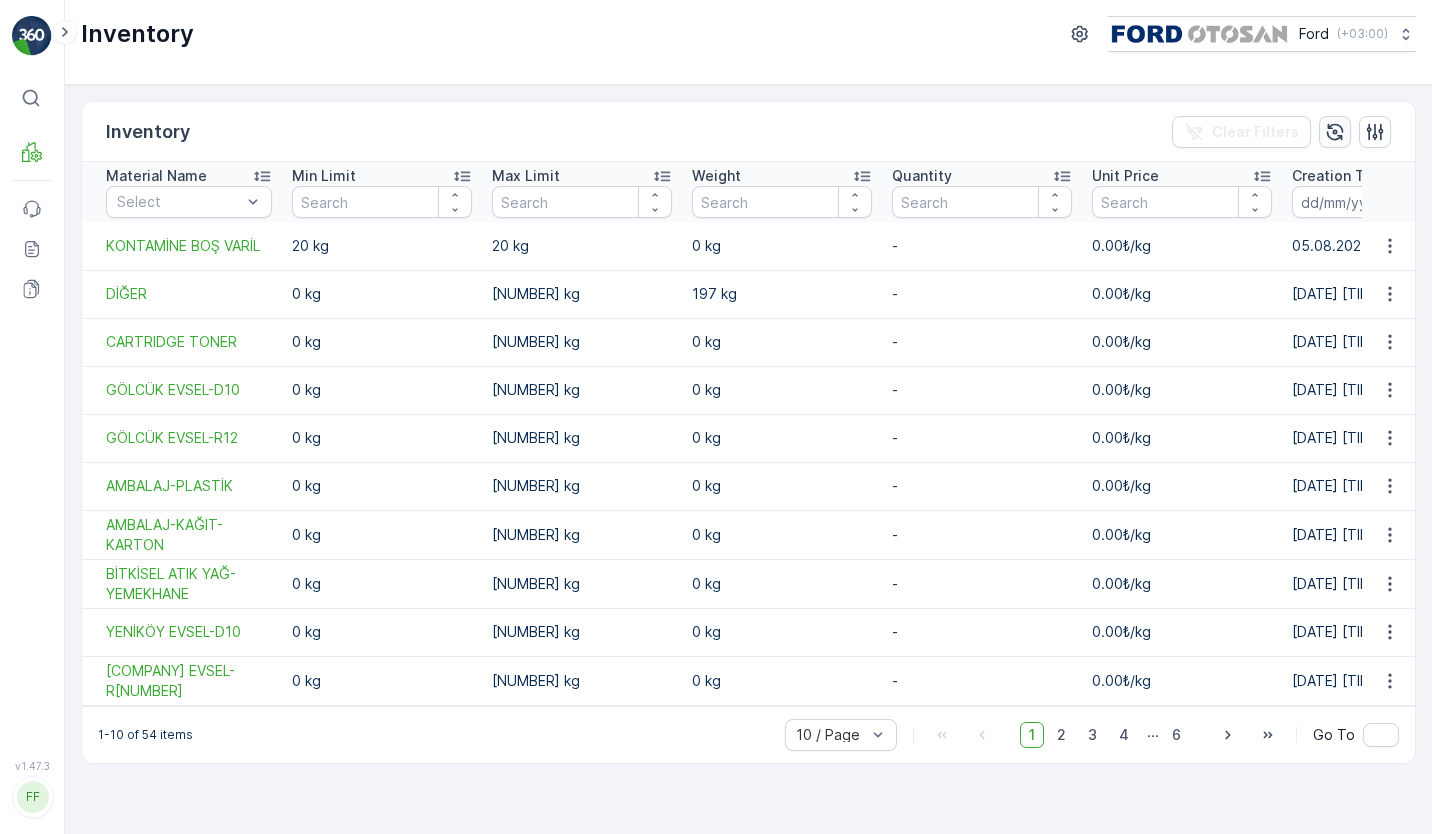 click 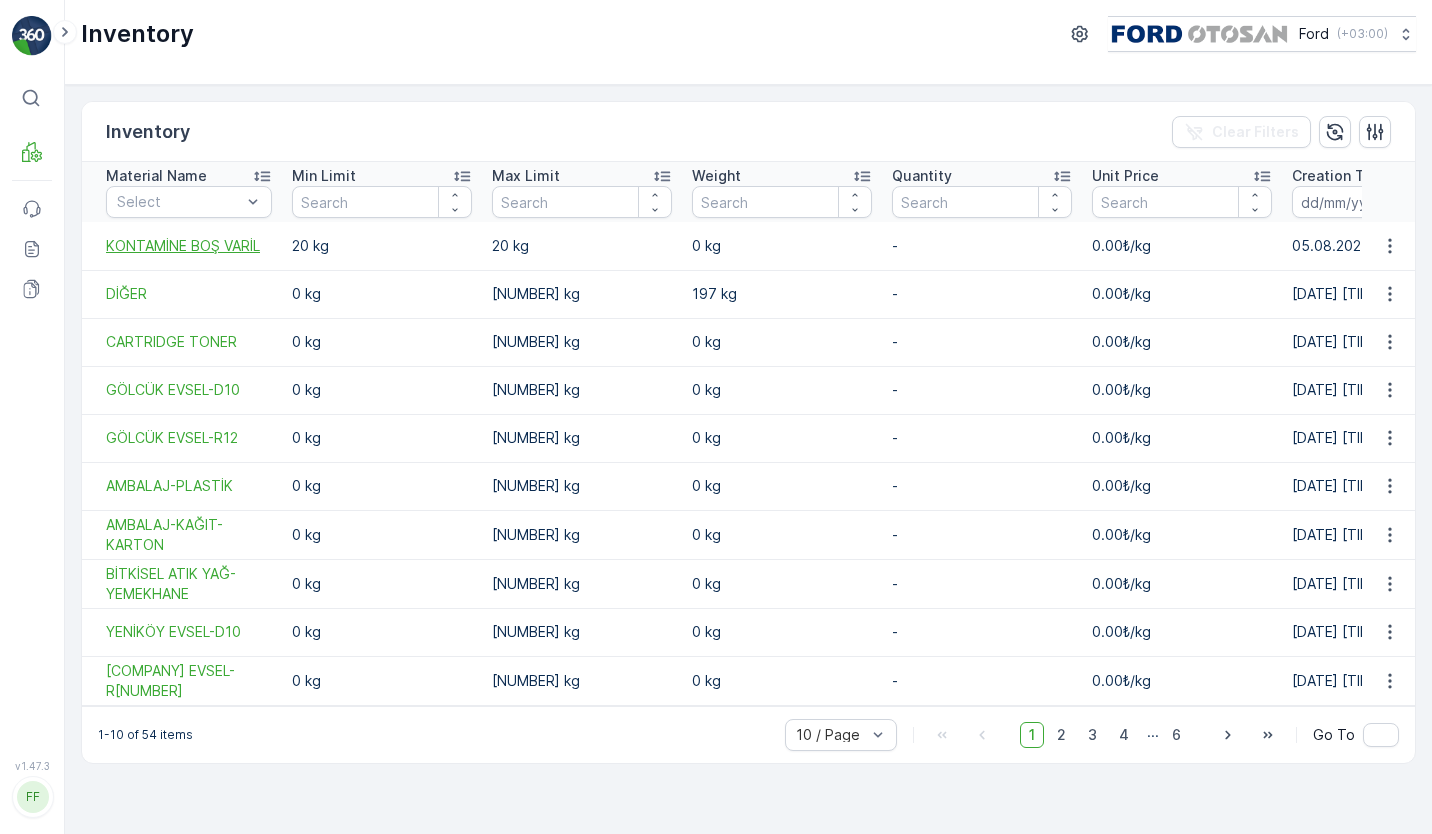 click on "KONTAMİNE BOŞ VARİL" at bounding box center (189, 246) 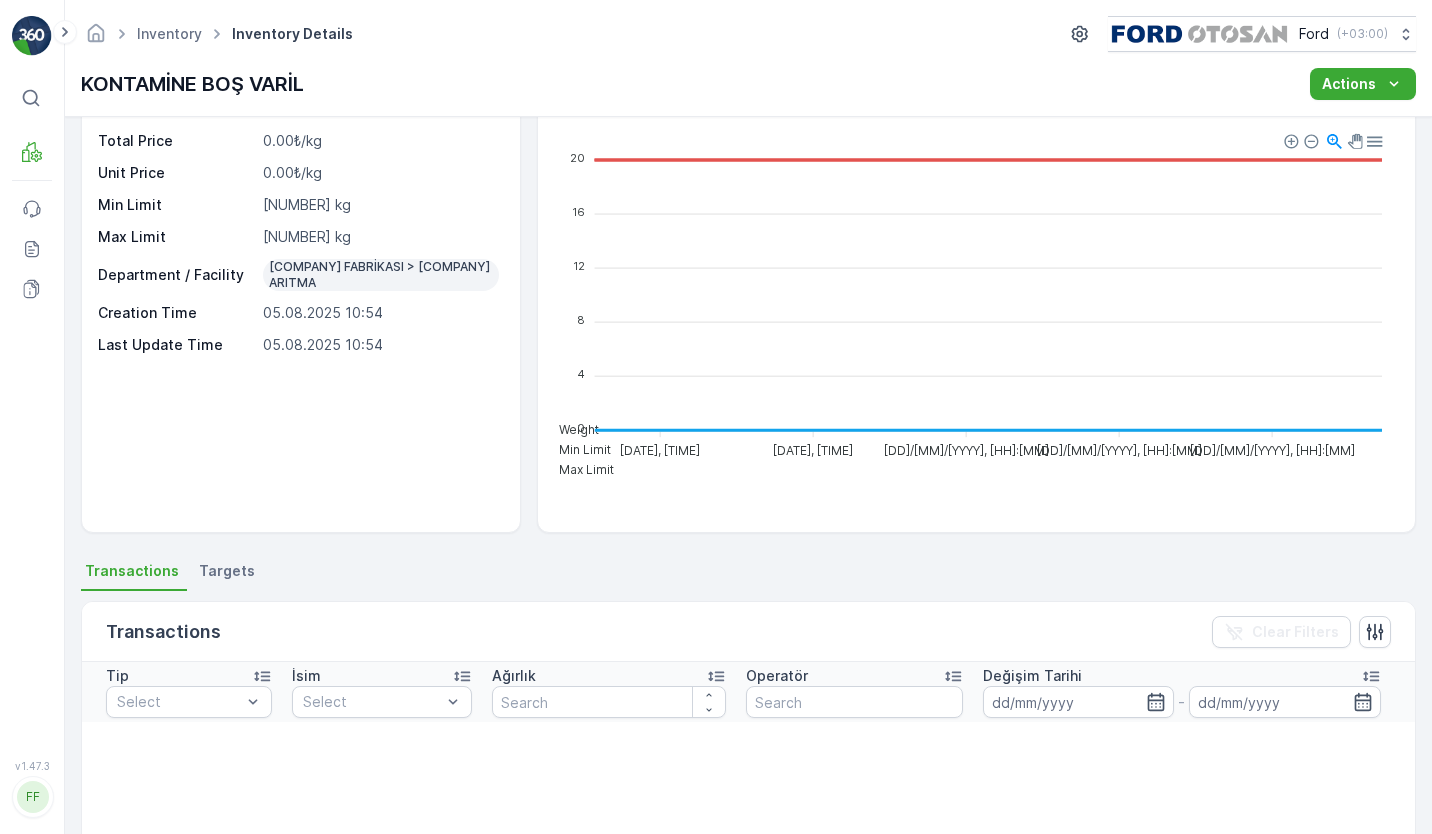 scroll, scrollTop: 0, scrollLeft: 0, axis: both 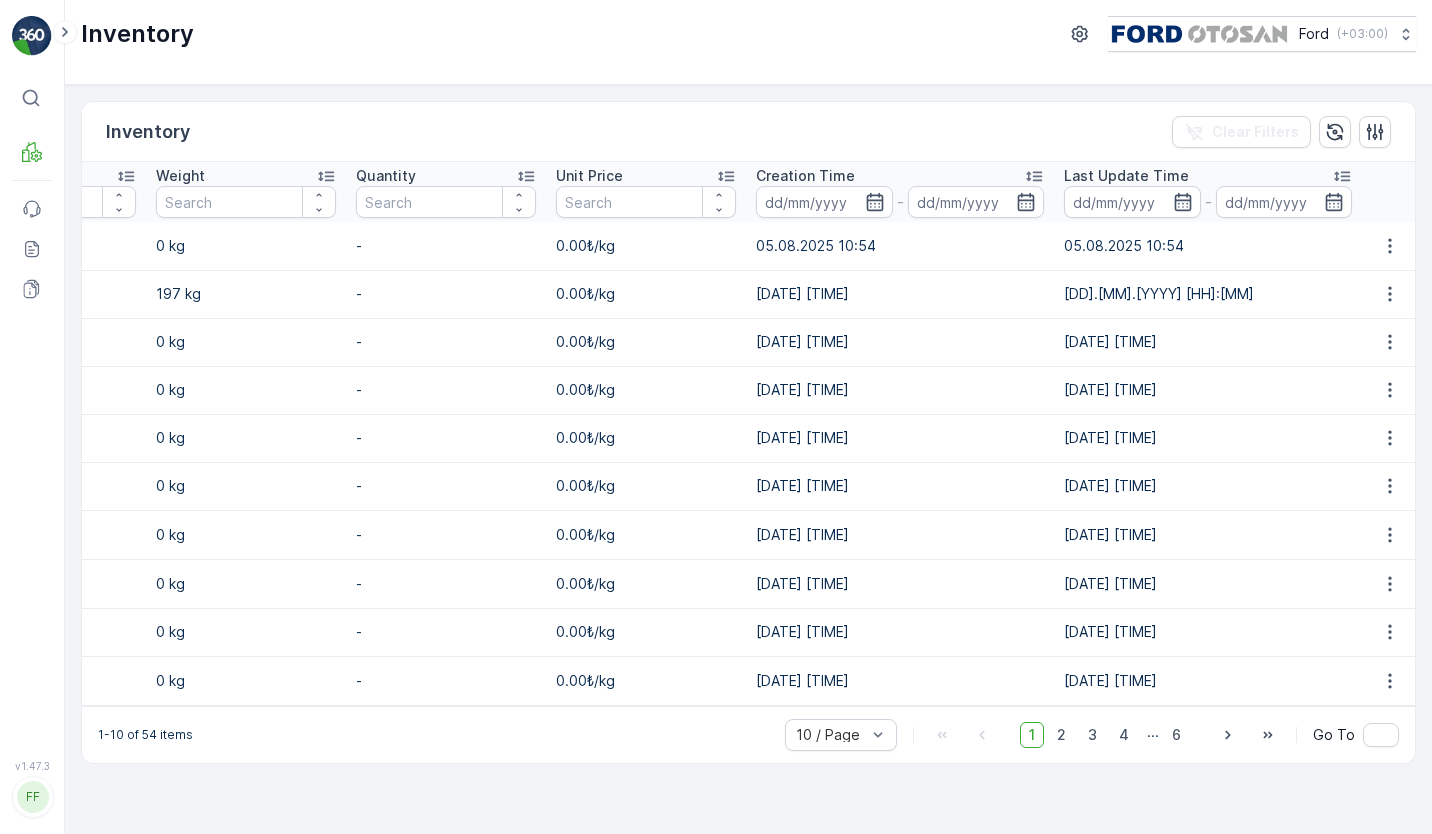 click on "0.00₺/kg" at bounding box center [585, 245] 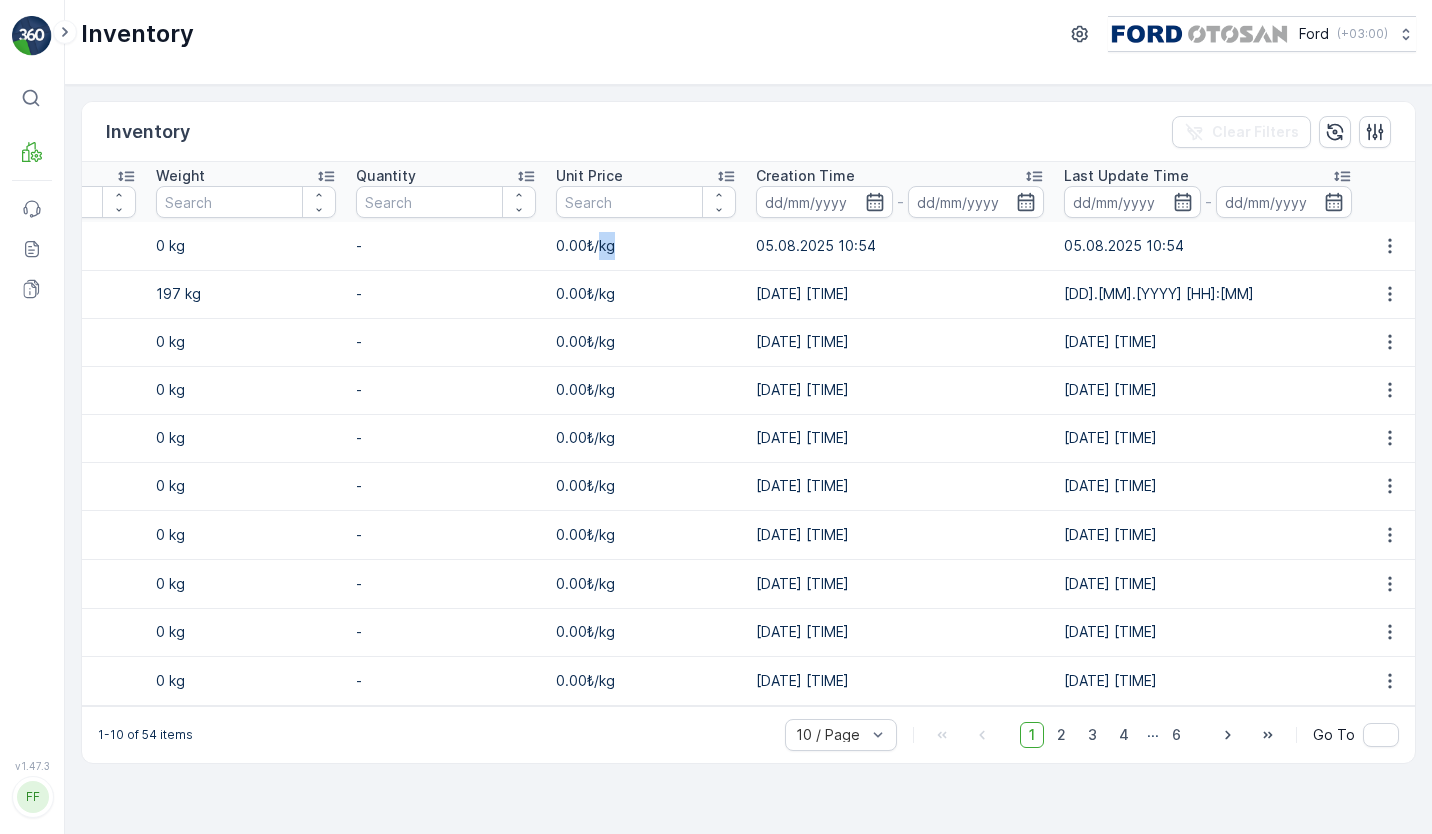 click on "0.00₺/kg" at bounding box center (585, 245) 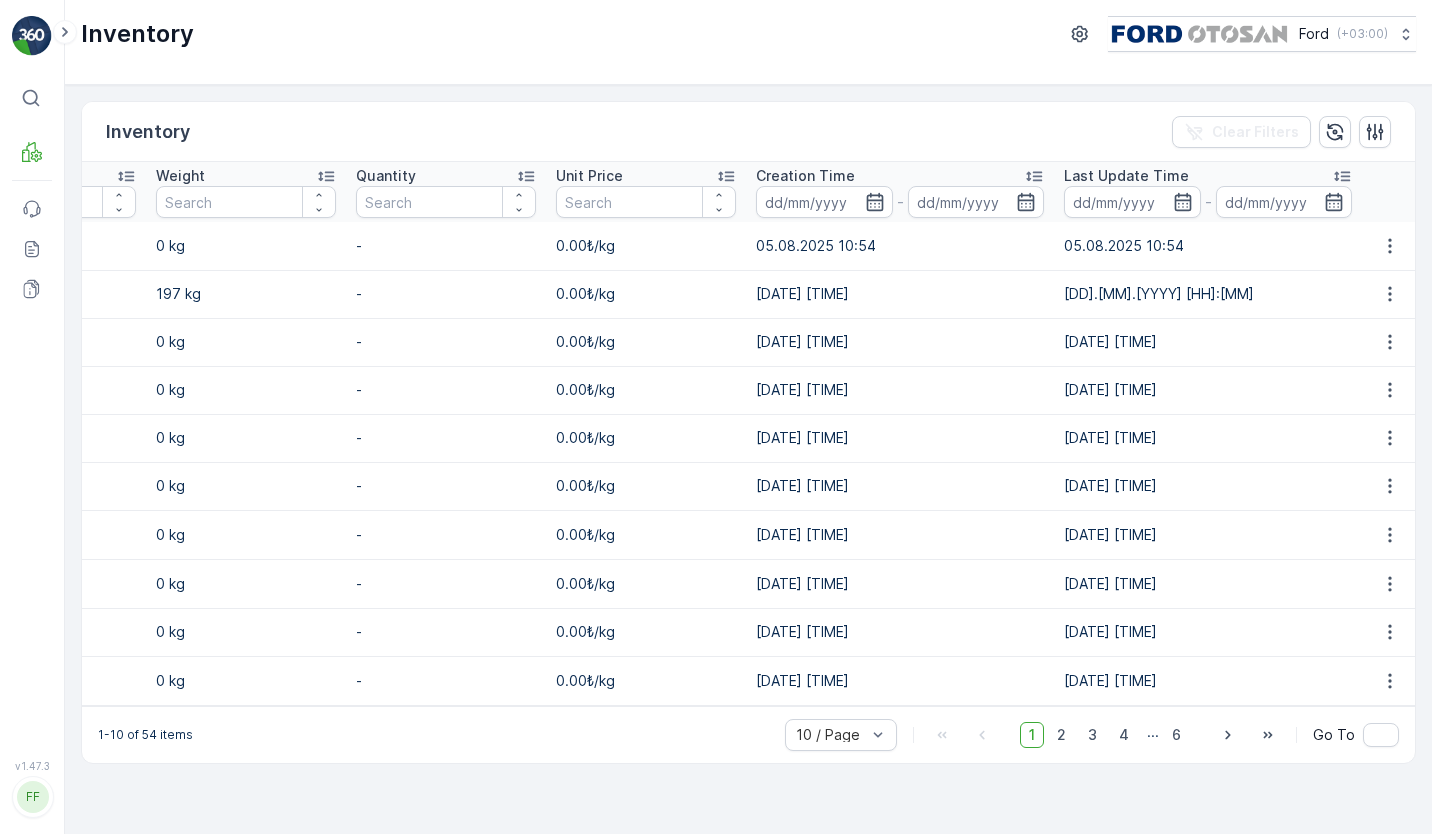 click on "05.08.2025 10:54" at bounding box center [1208, 246] 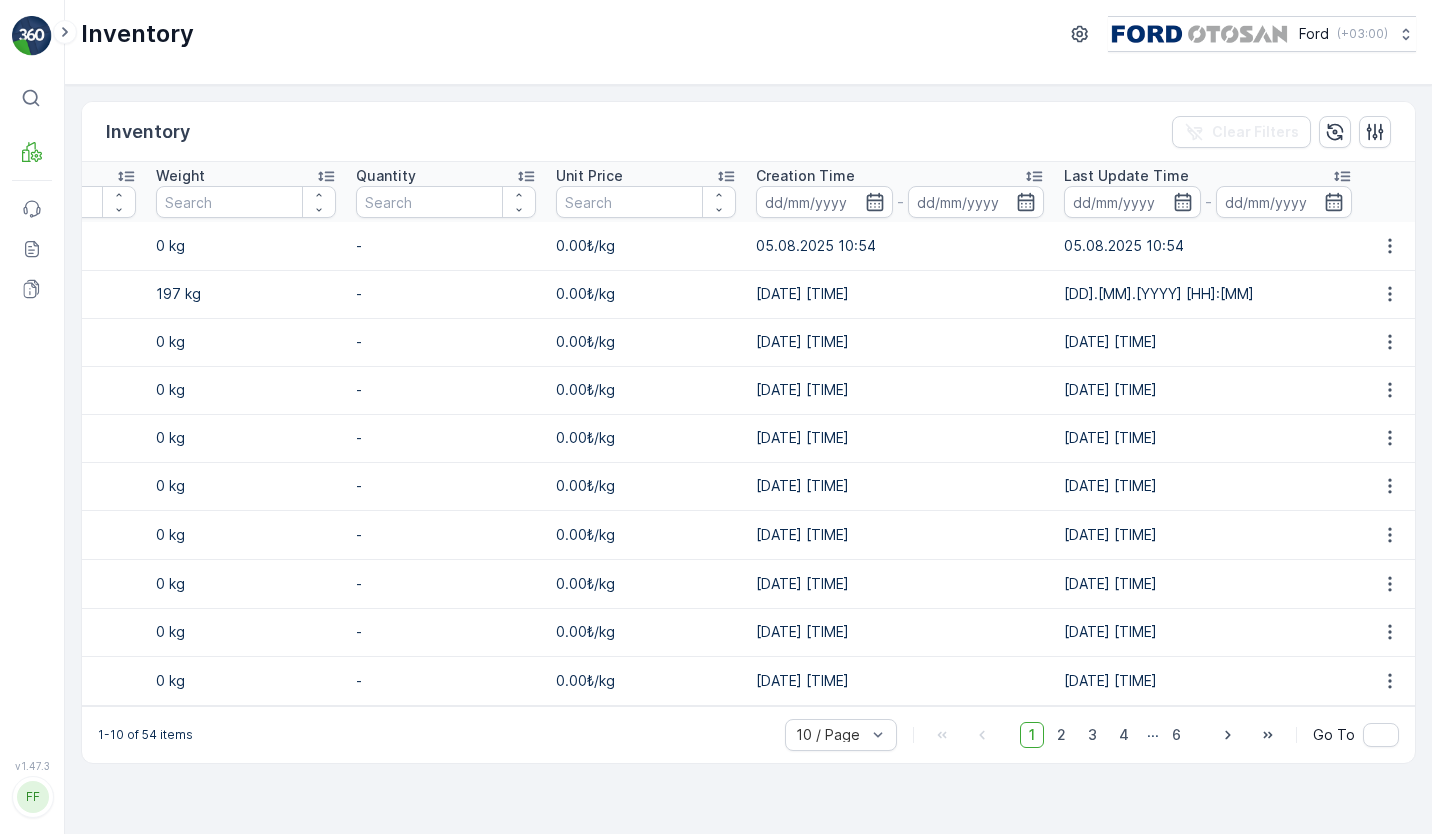 scroll, scrollTop: 0, scrollLeft: 0, axis: both 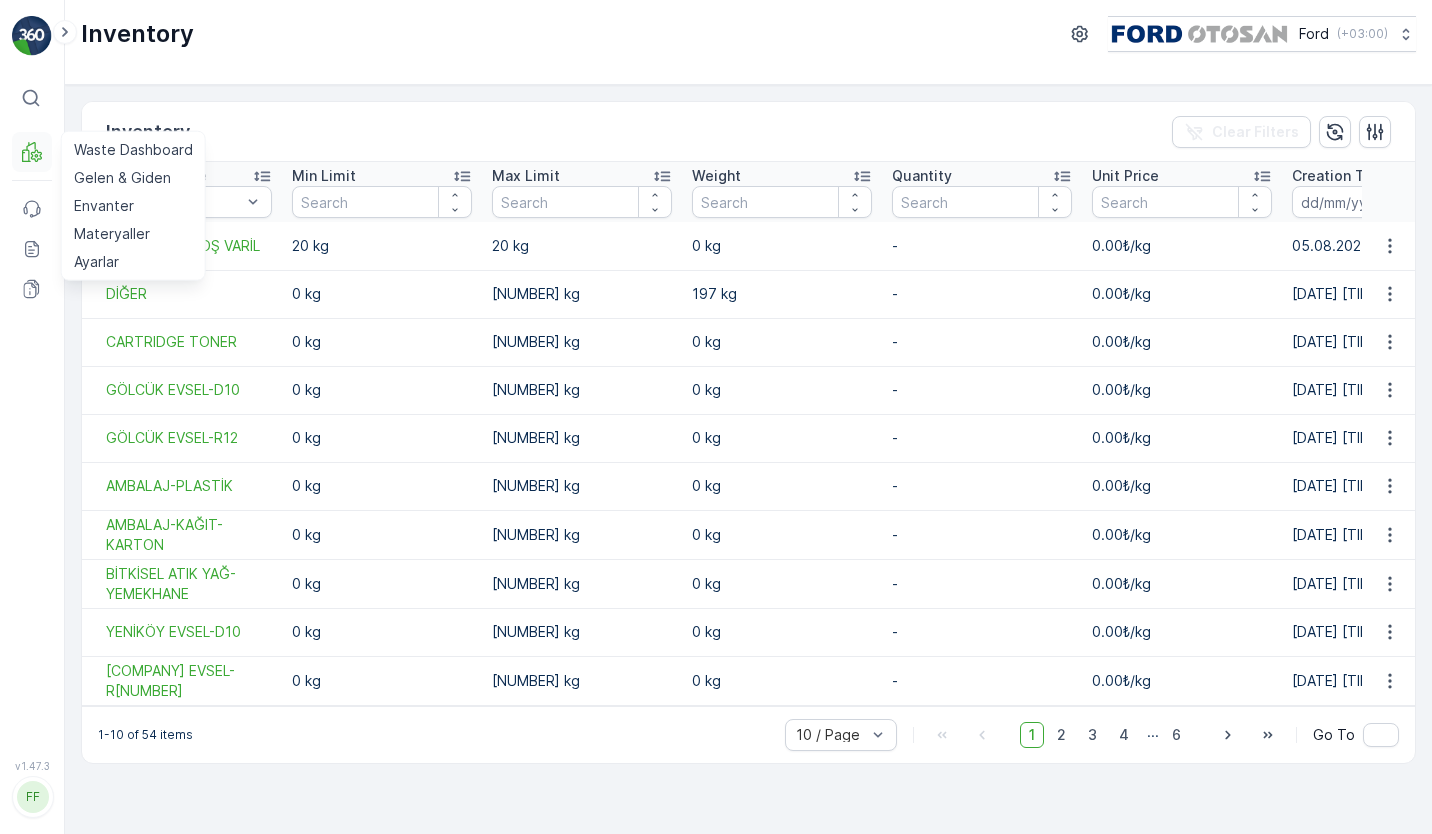 click on "MRF" at bounding box center [32, 152] 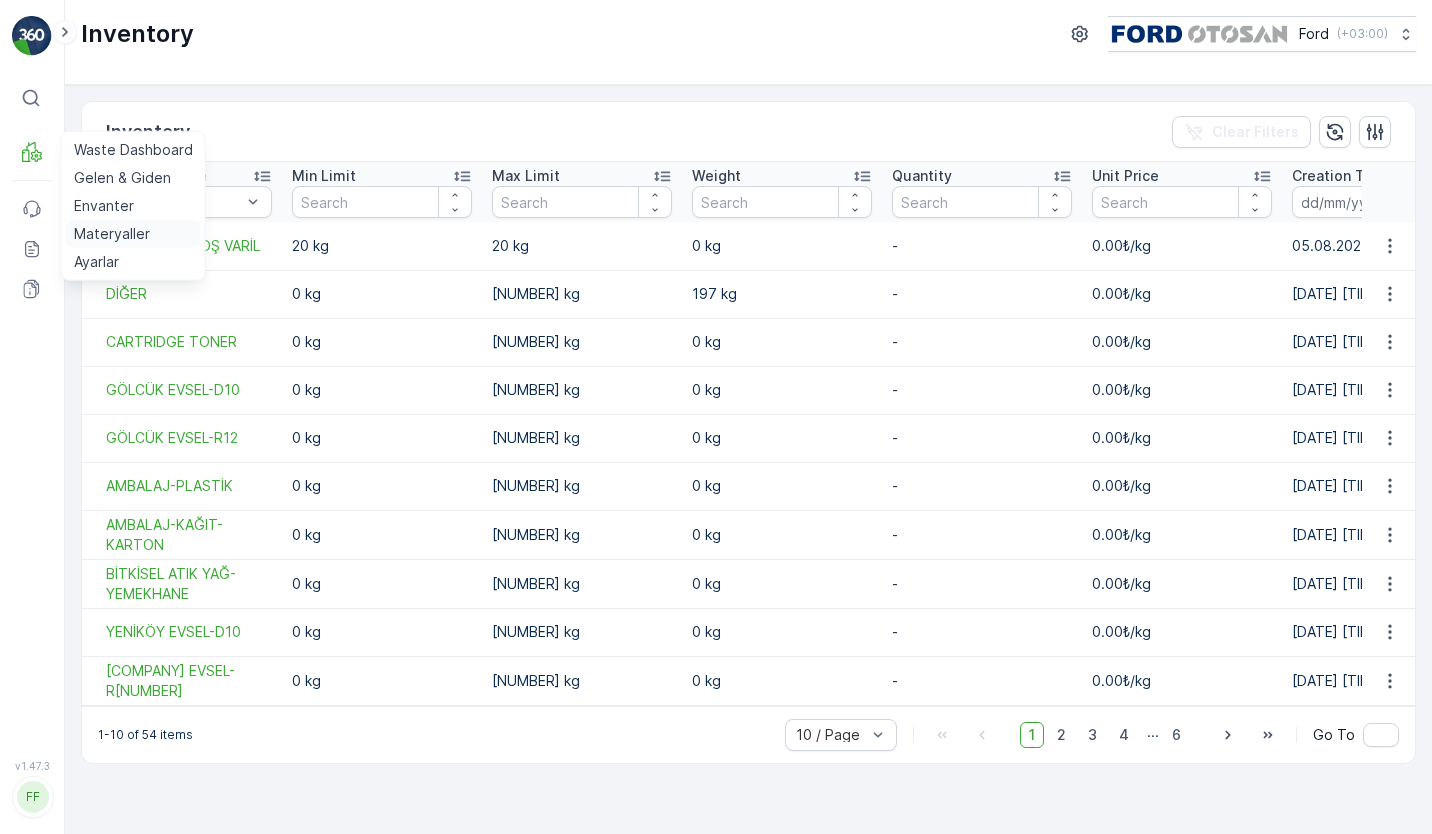 click on "Materyaller" at bounding box center [112, 234] 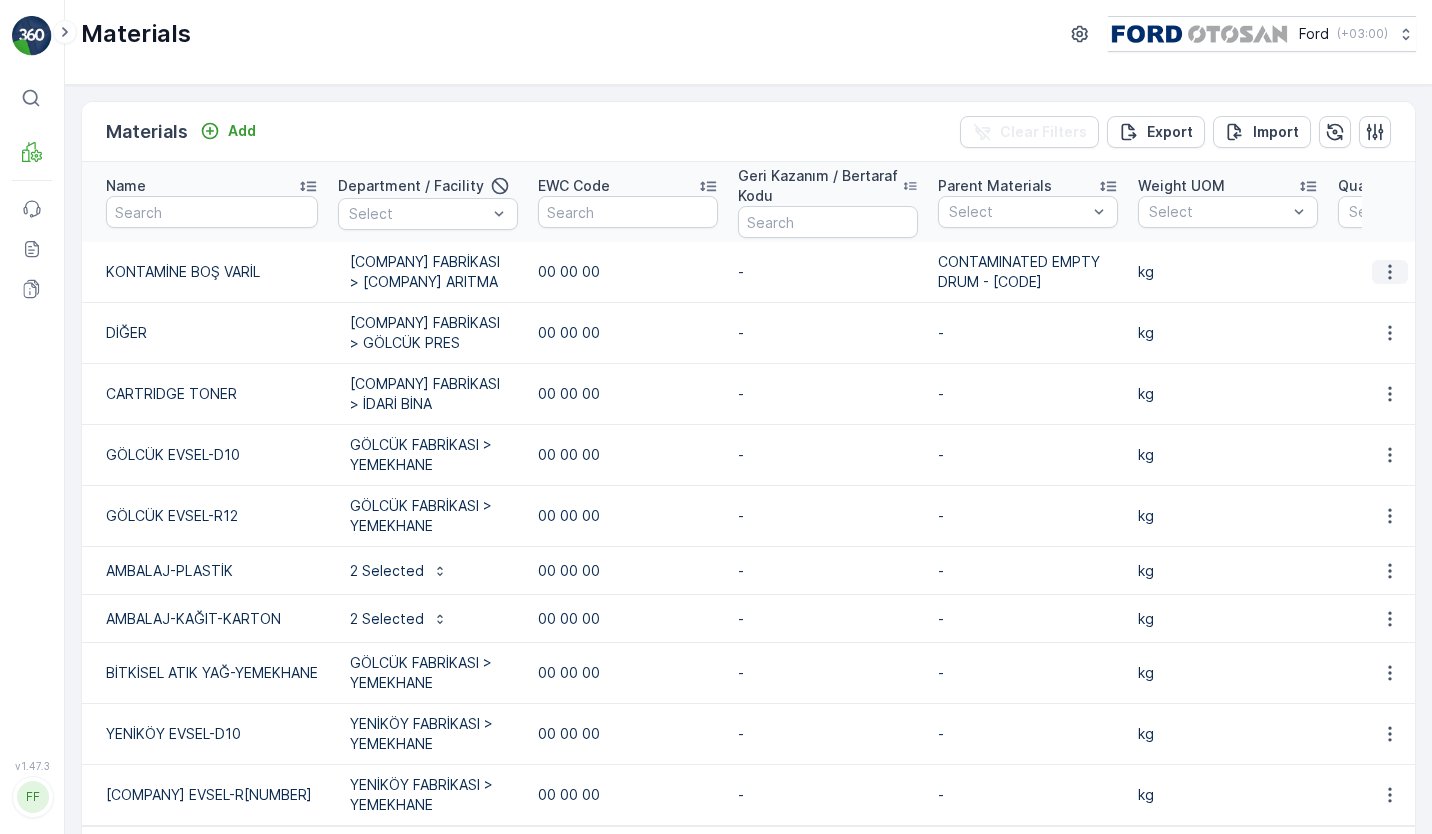 click 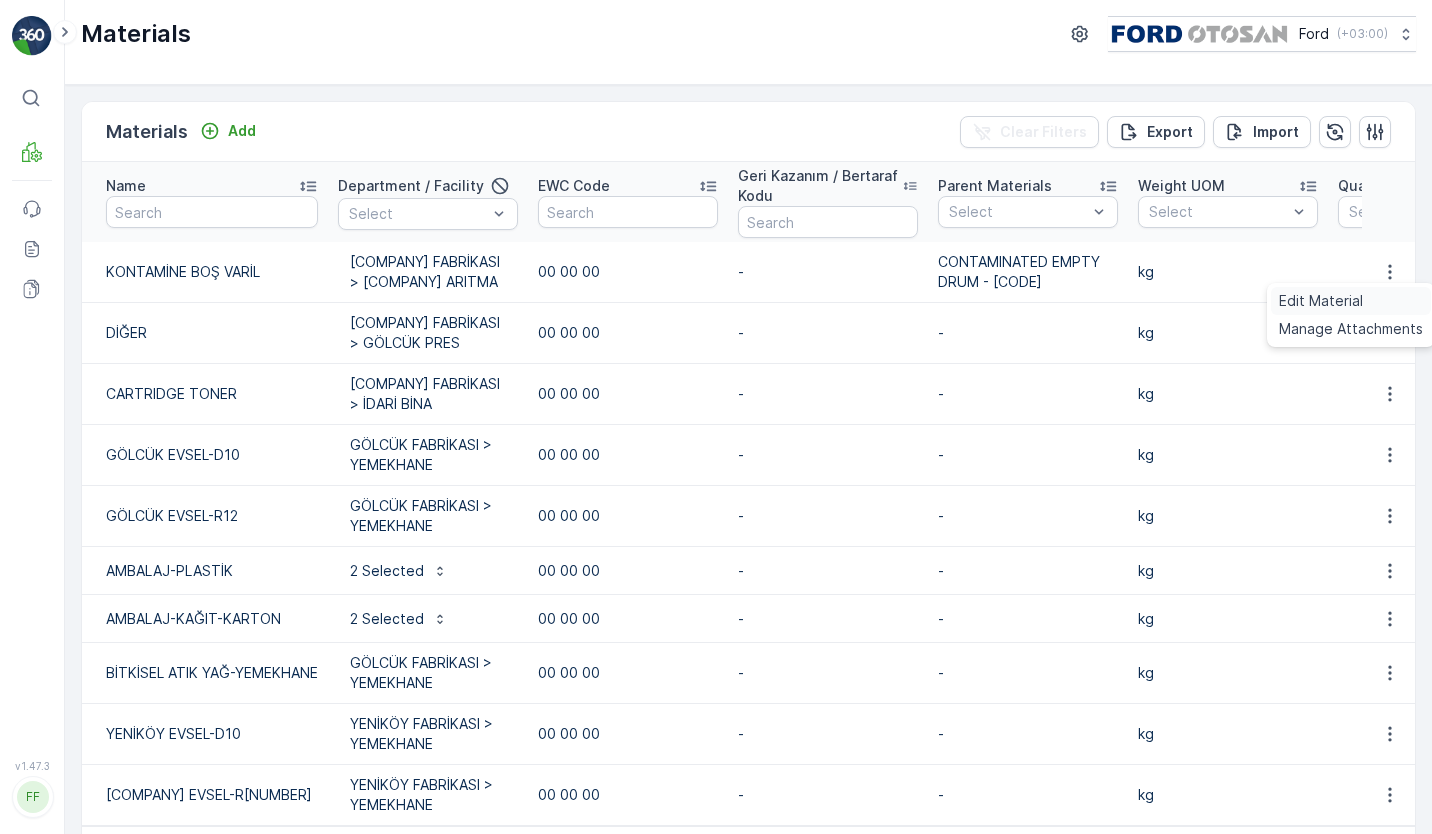 click on "Edit Material" at bounding box center (1321, 301) 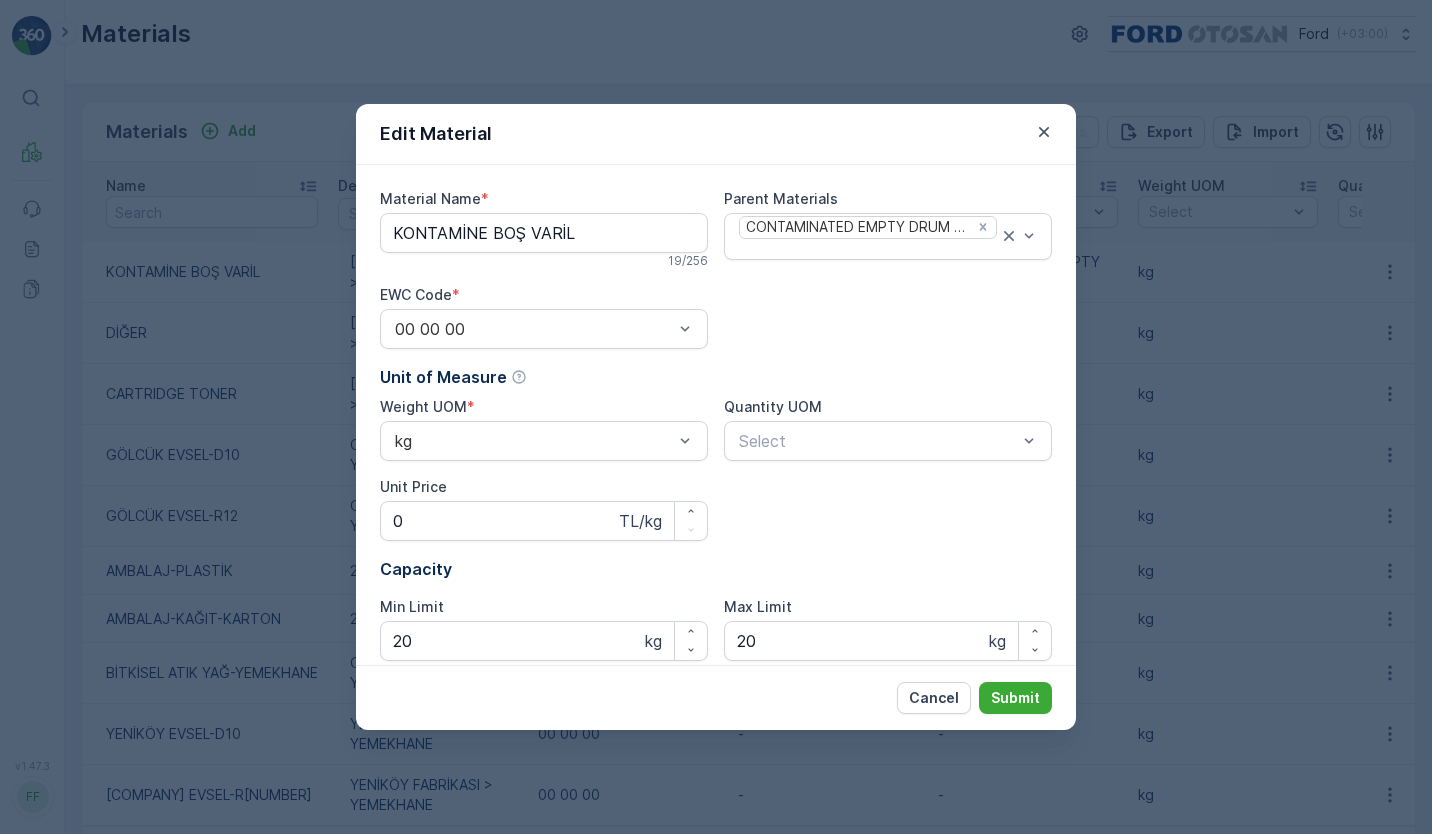 type on "KONTAMİNE BOŞ VARİL" 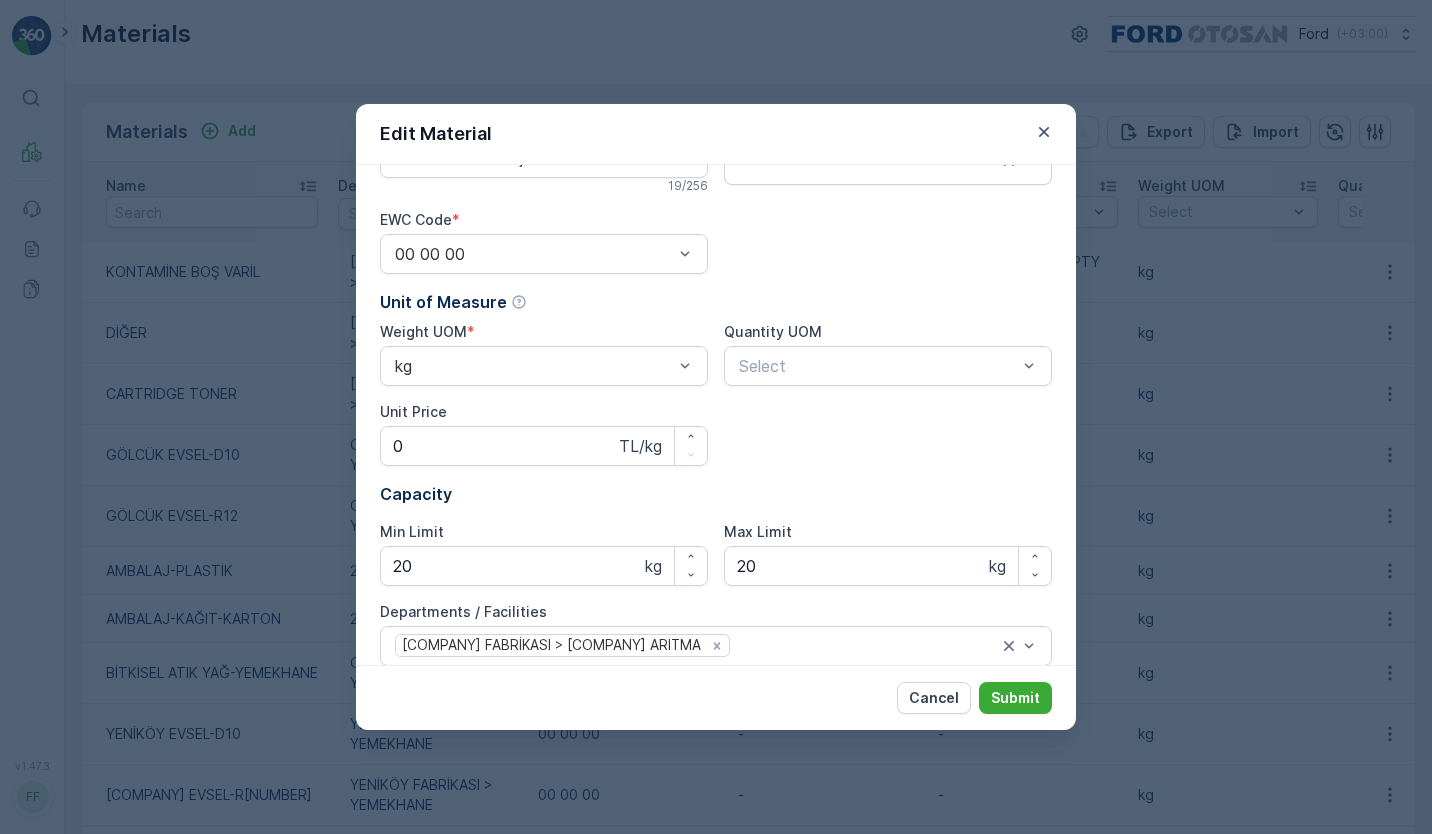 scroll, scrollTop: 215, scrollLeft: 0, axis: vertical 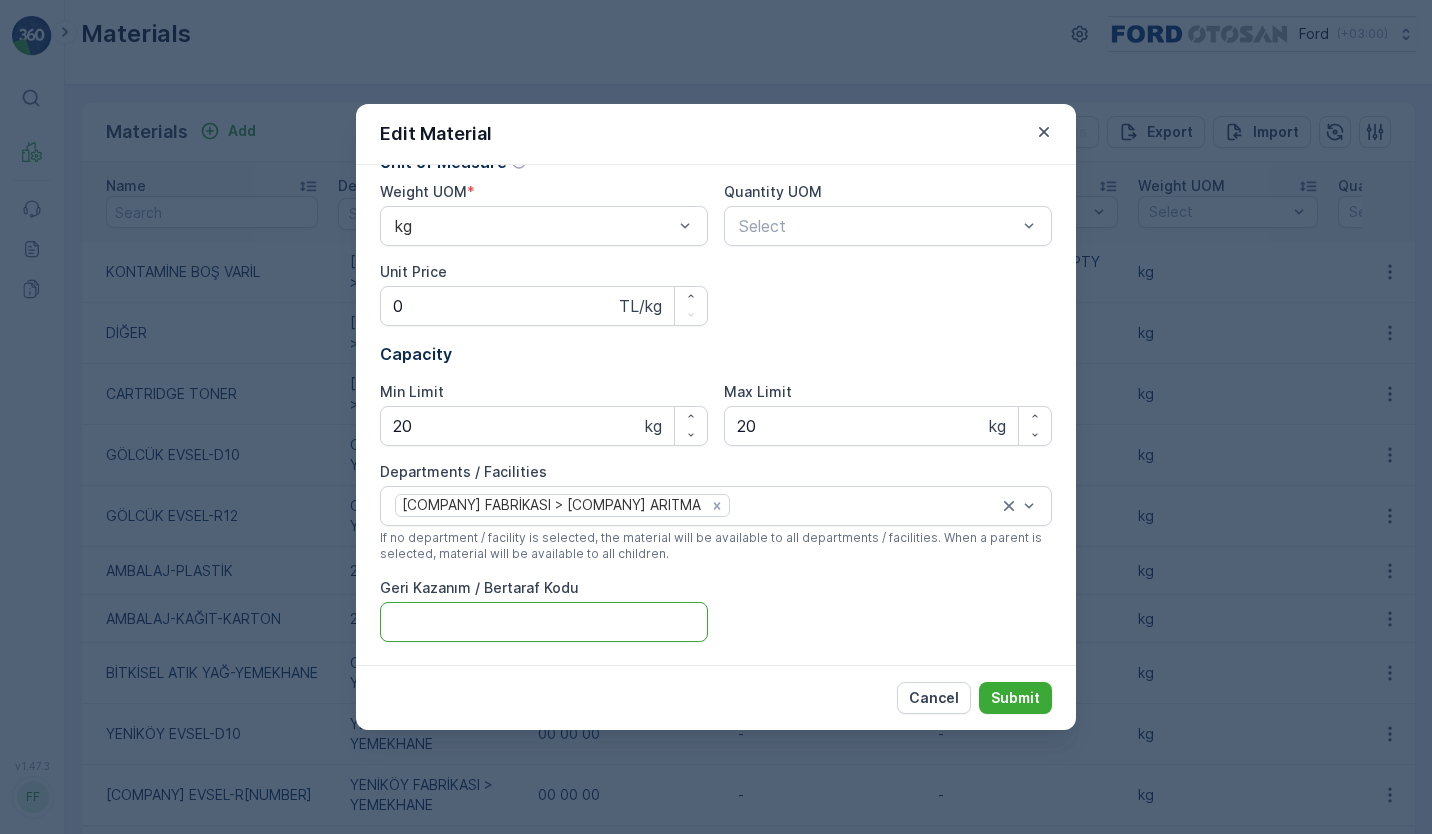 click on "Geri Kazanım / Bertaraf Kodu" at bounding box center (544, 622) 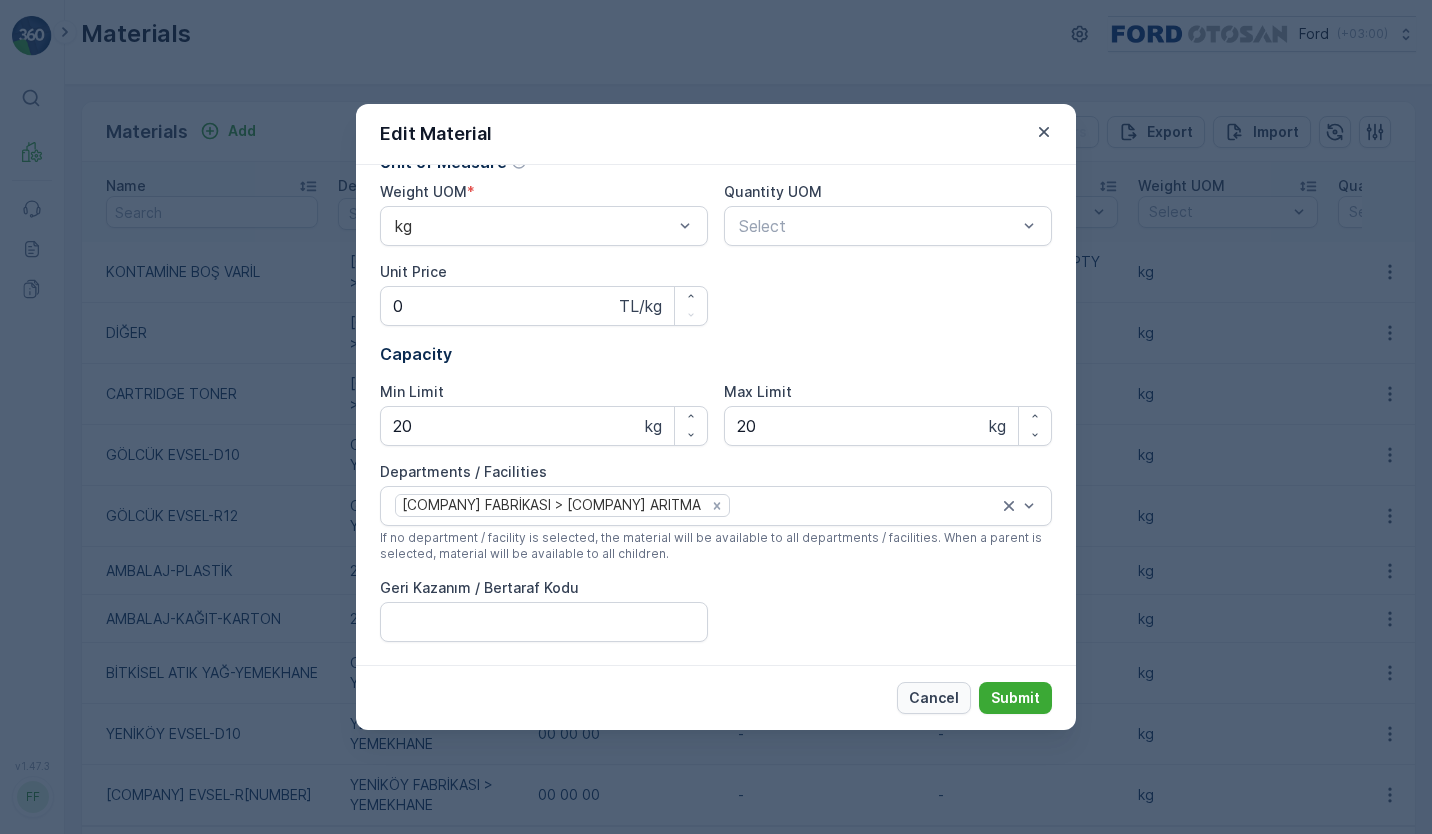 click on "Cancel" at bounding box center (934, 698) 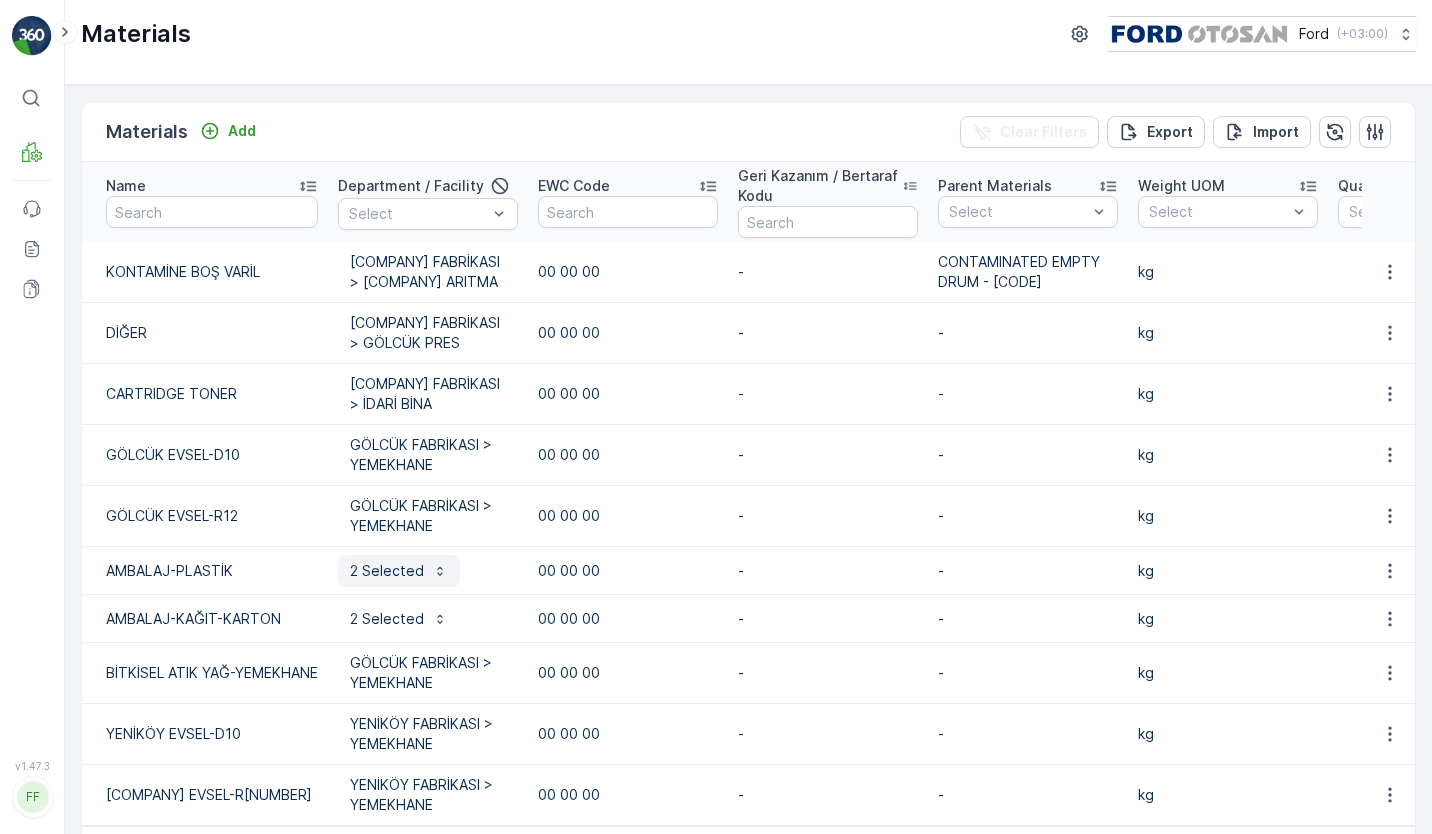 click on "2 Selected" at bounding box center [399, 571] 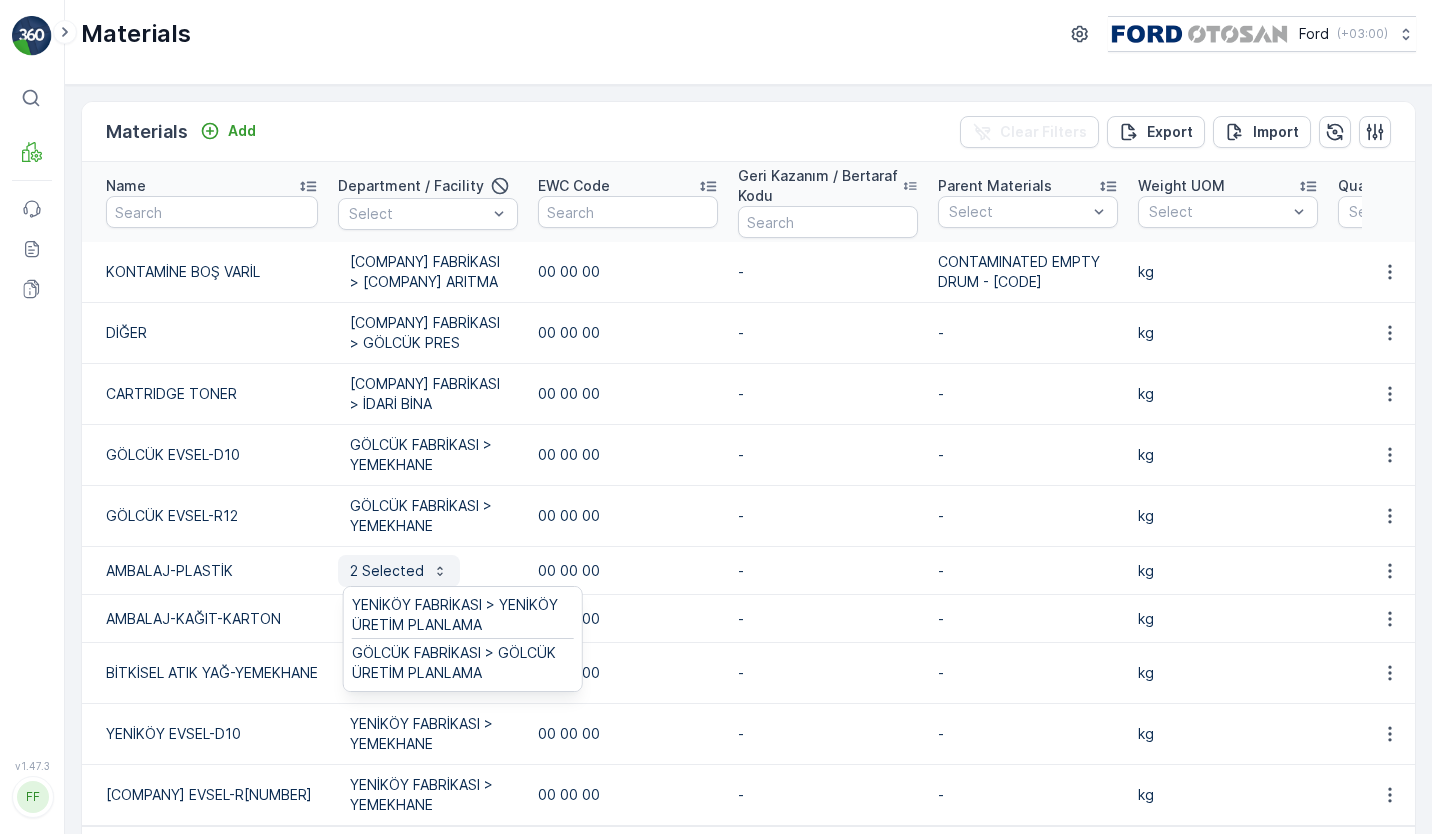 click on "2 Selected" at bounding box center (399, 571) 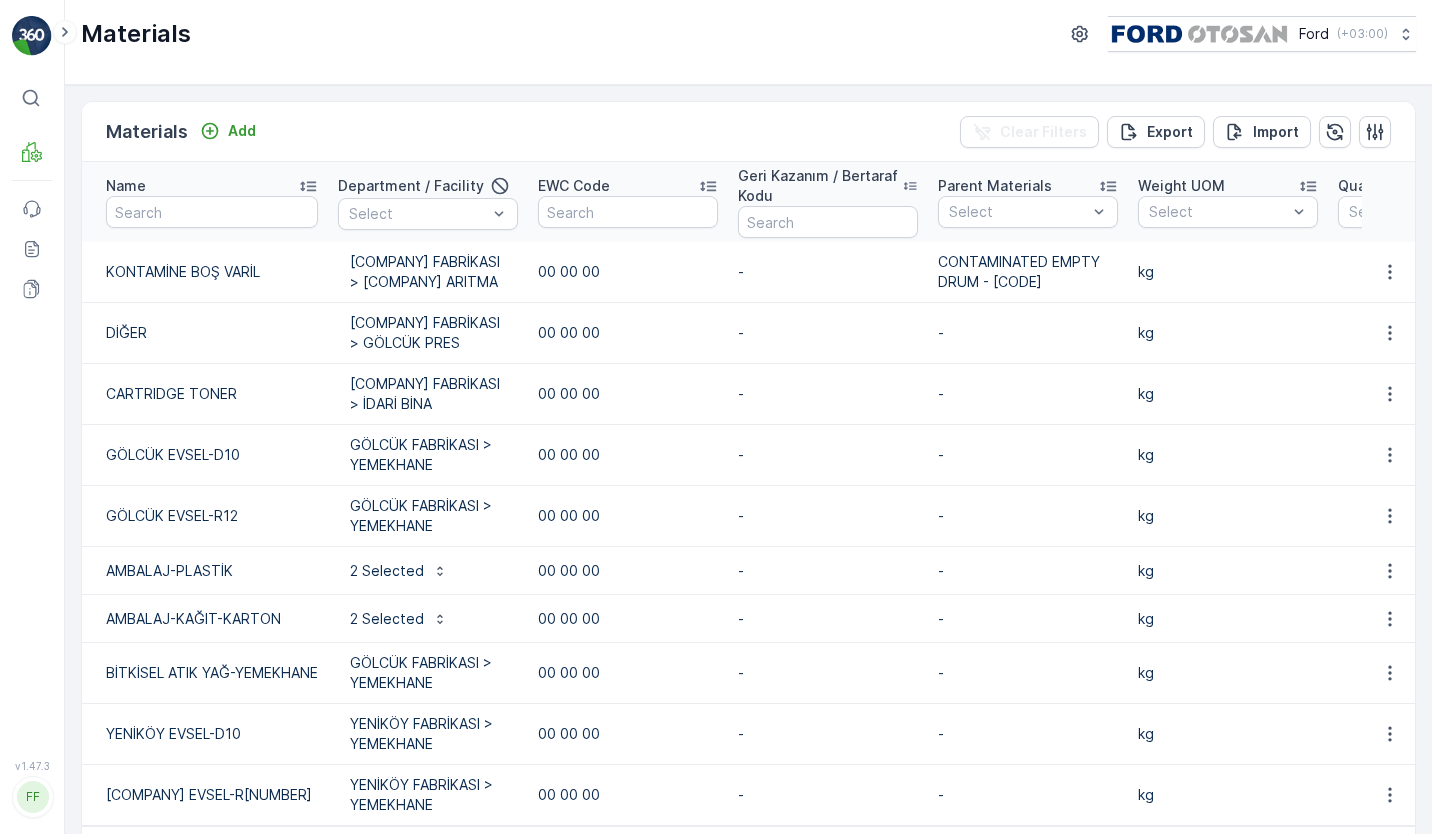 drag, startPoint x: 430, startPoint y: 567, endPoint x: 490, endPoint y: 590, distance: 64.25729 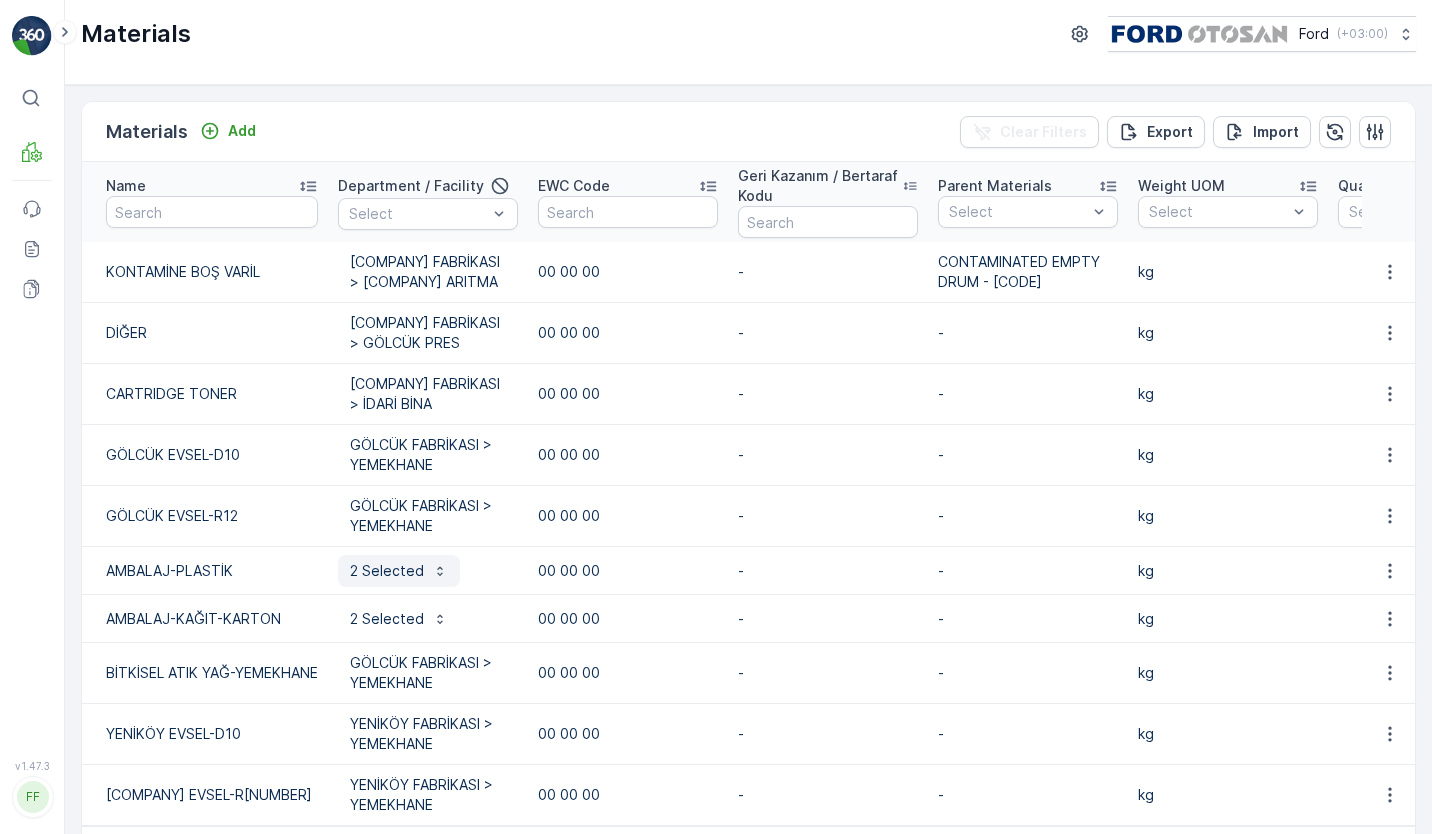click 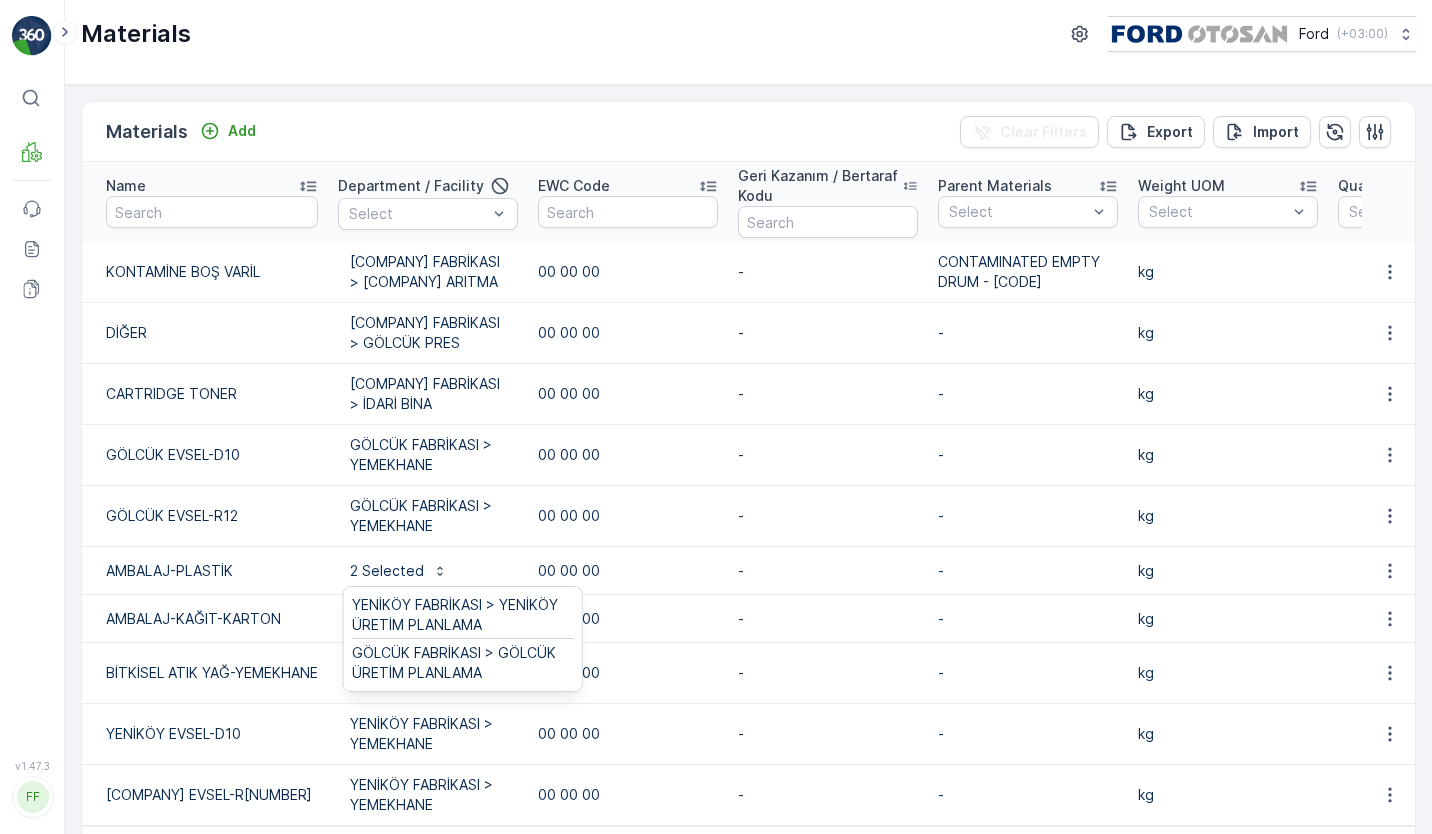 click on "YENİKÖY FABRİKASI > YENİKÖY ÜRETİM PLANLAMA" at bounding box center [463, 615] 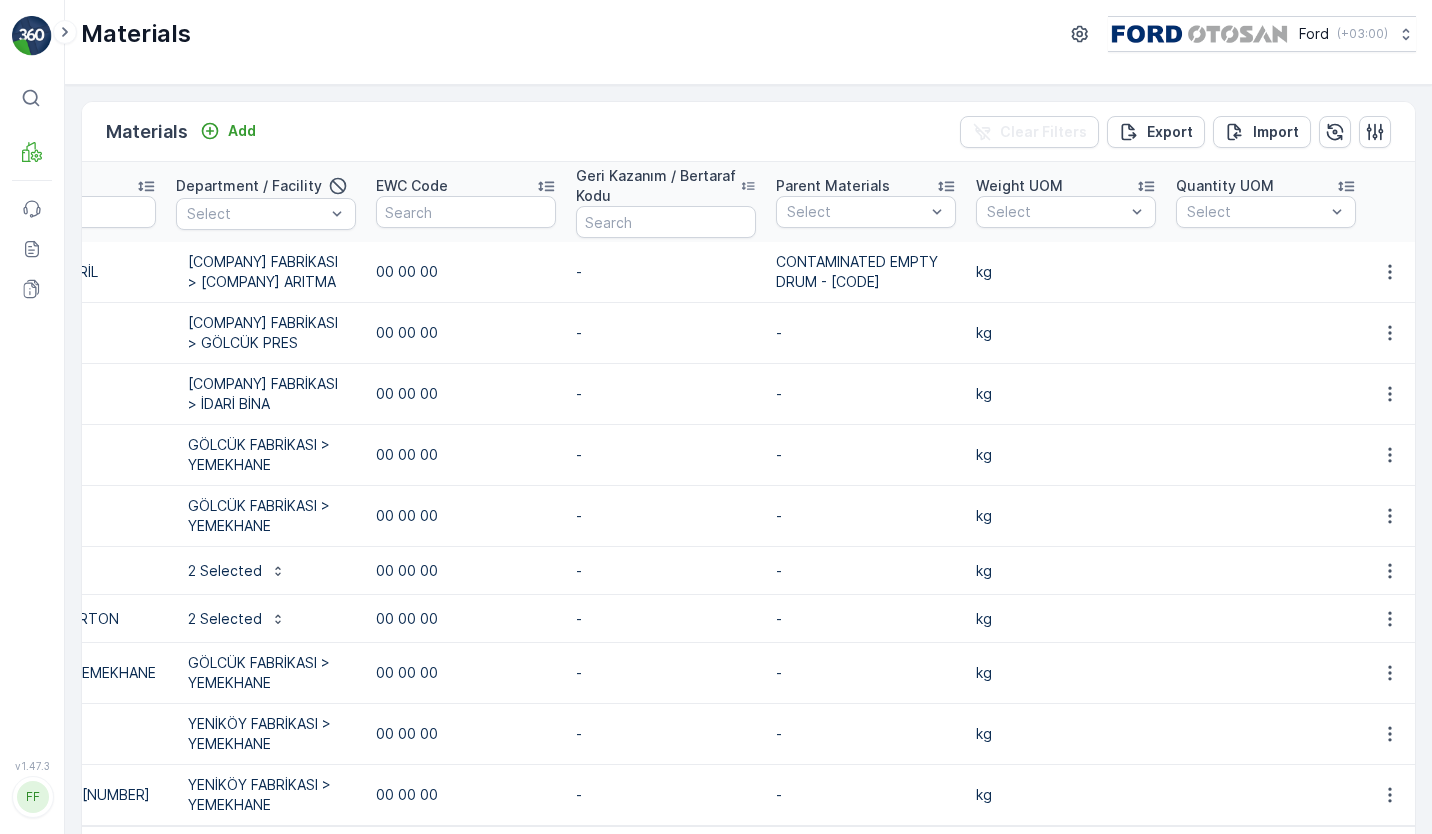 scroll, scrollTop: 0, scrollLeft: 344, axis: horizontal 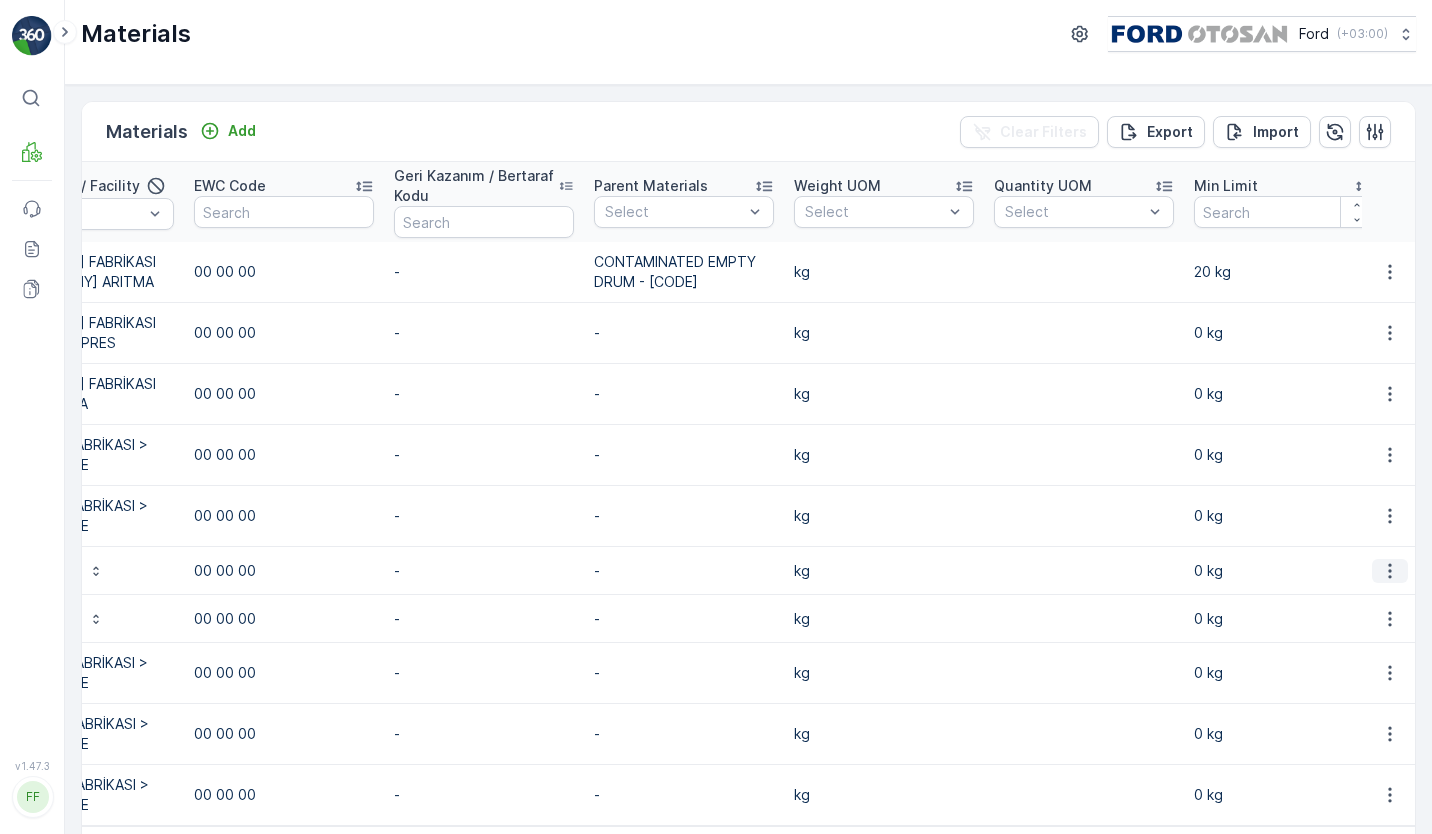 click 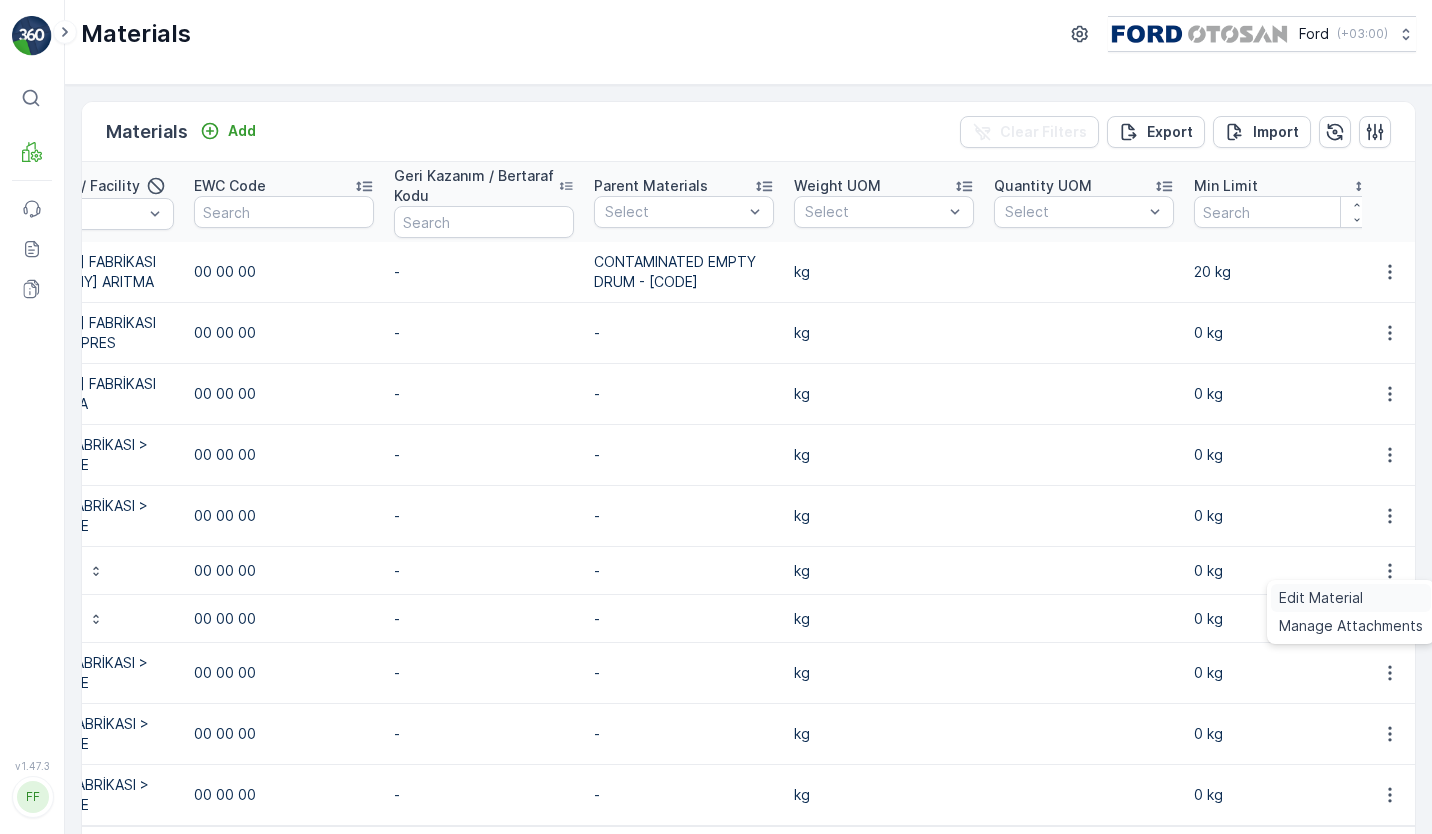 click on "Edit Material" at bounding box center [1321, 598] 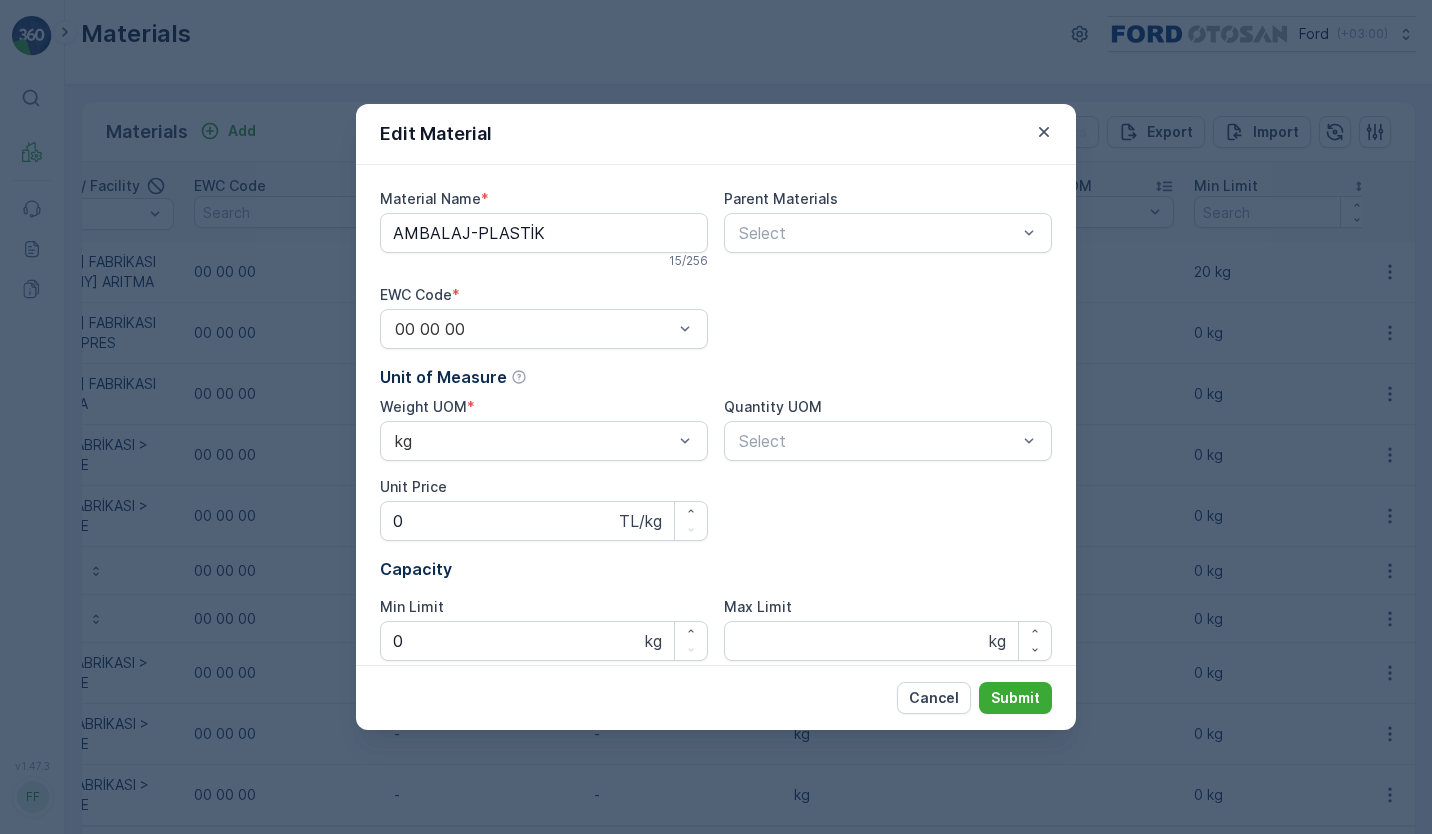 type on "AMBALAJ-PLASTİK" 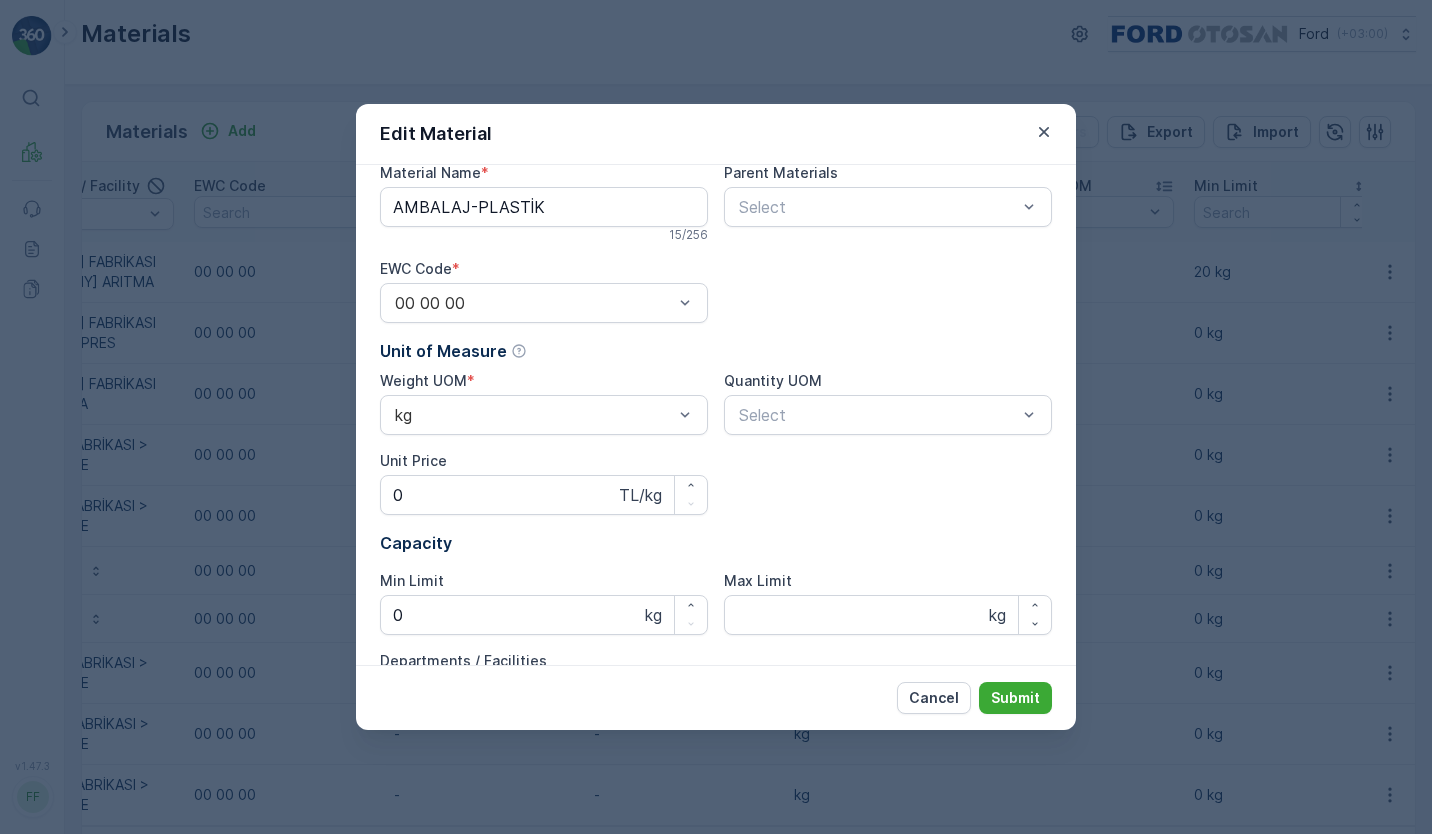 scroll, scrollTop: 1, scrollLeft: 0, axis: vertical 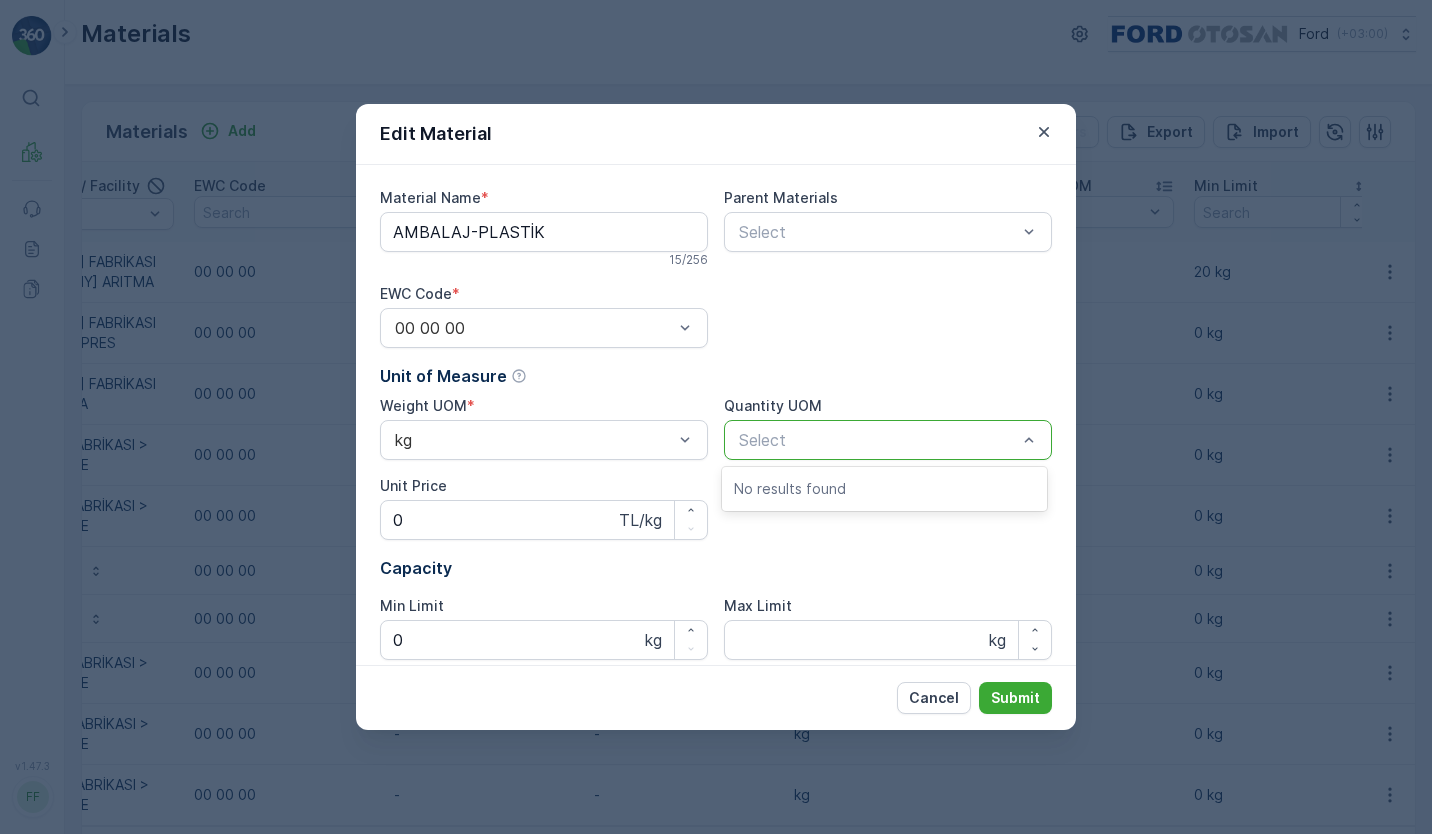 click at bounding box center [878, 440] 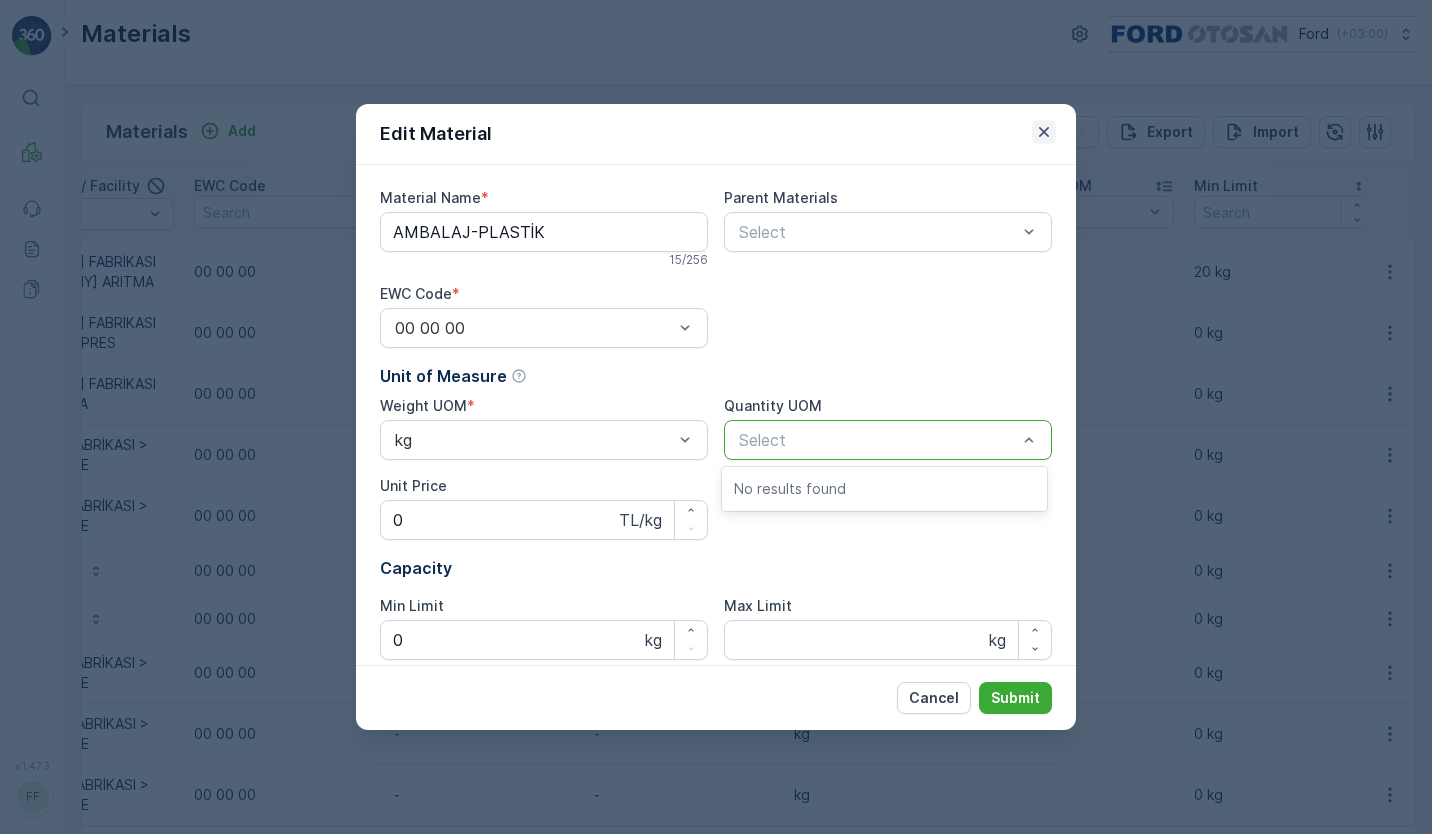 click 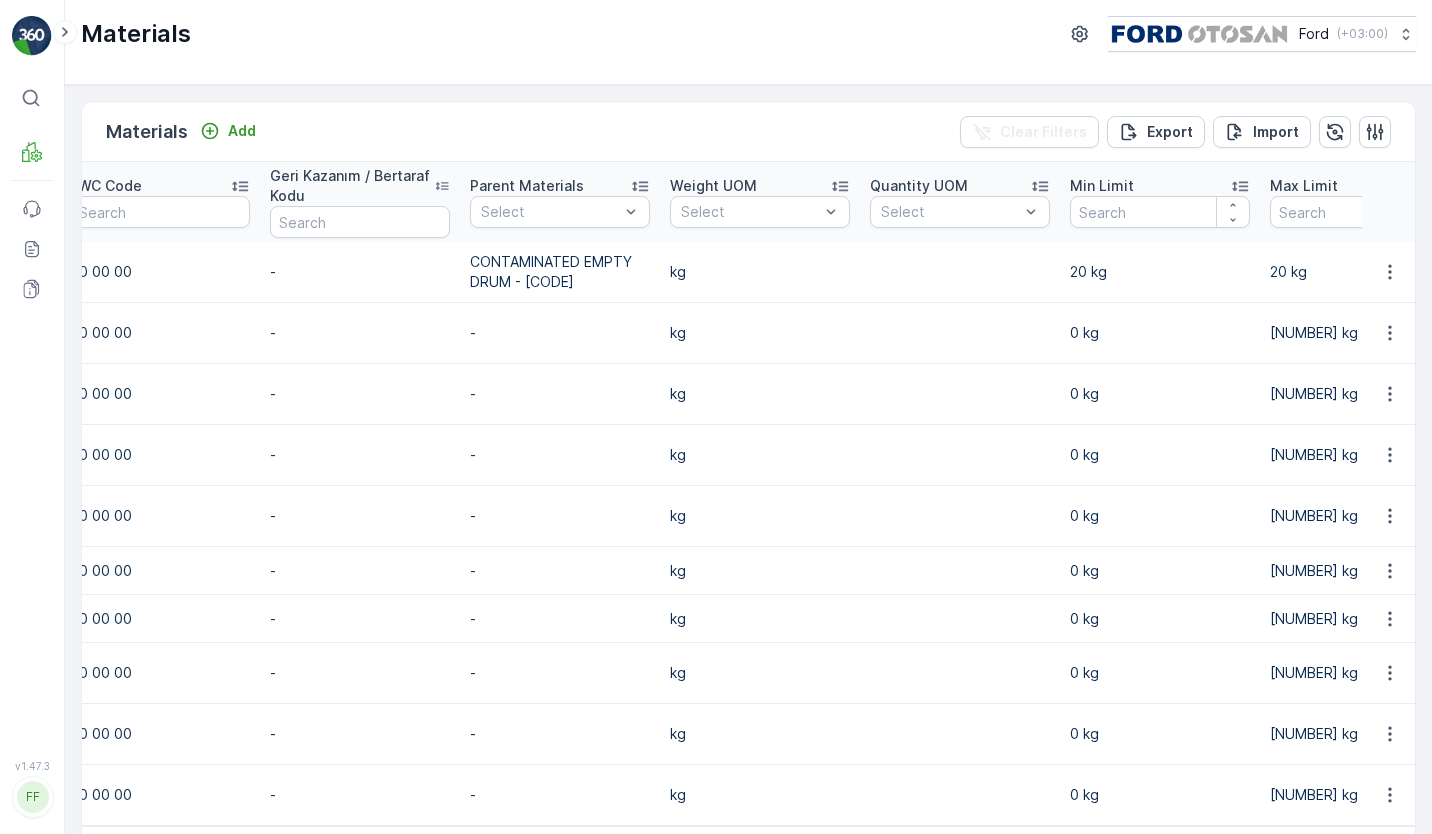 scroll, scrollTop: 0, scrollLeft: 474, axis: horizontal 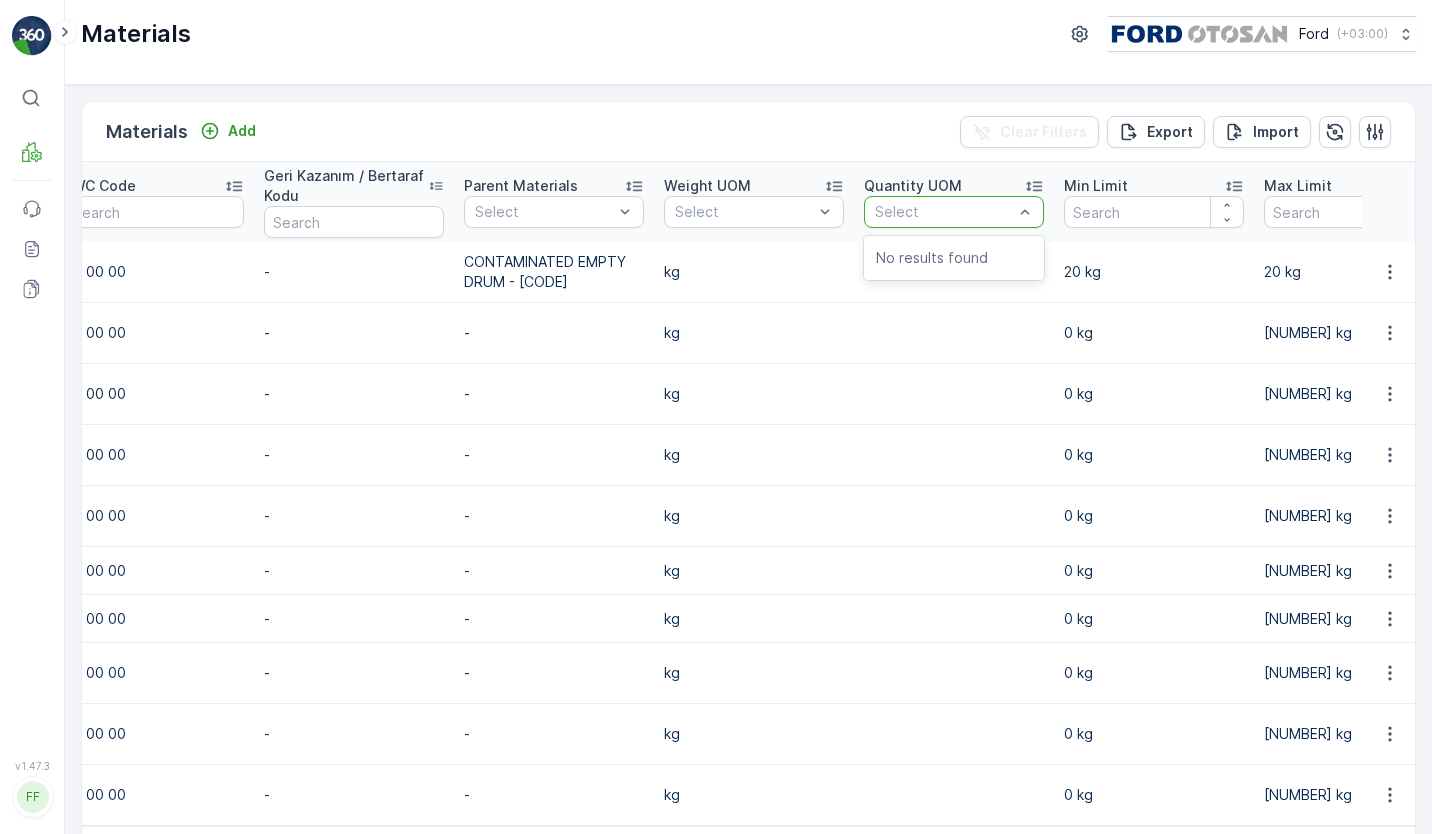 click at bounding box center (944, 212) 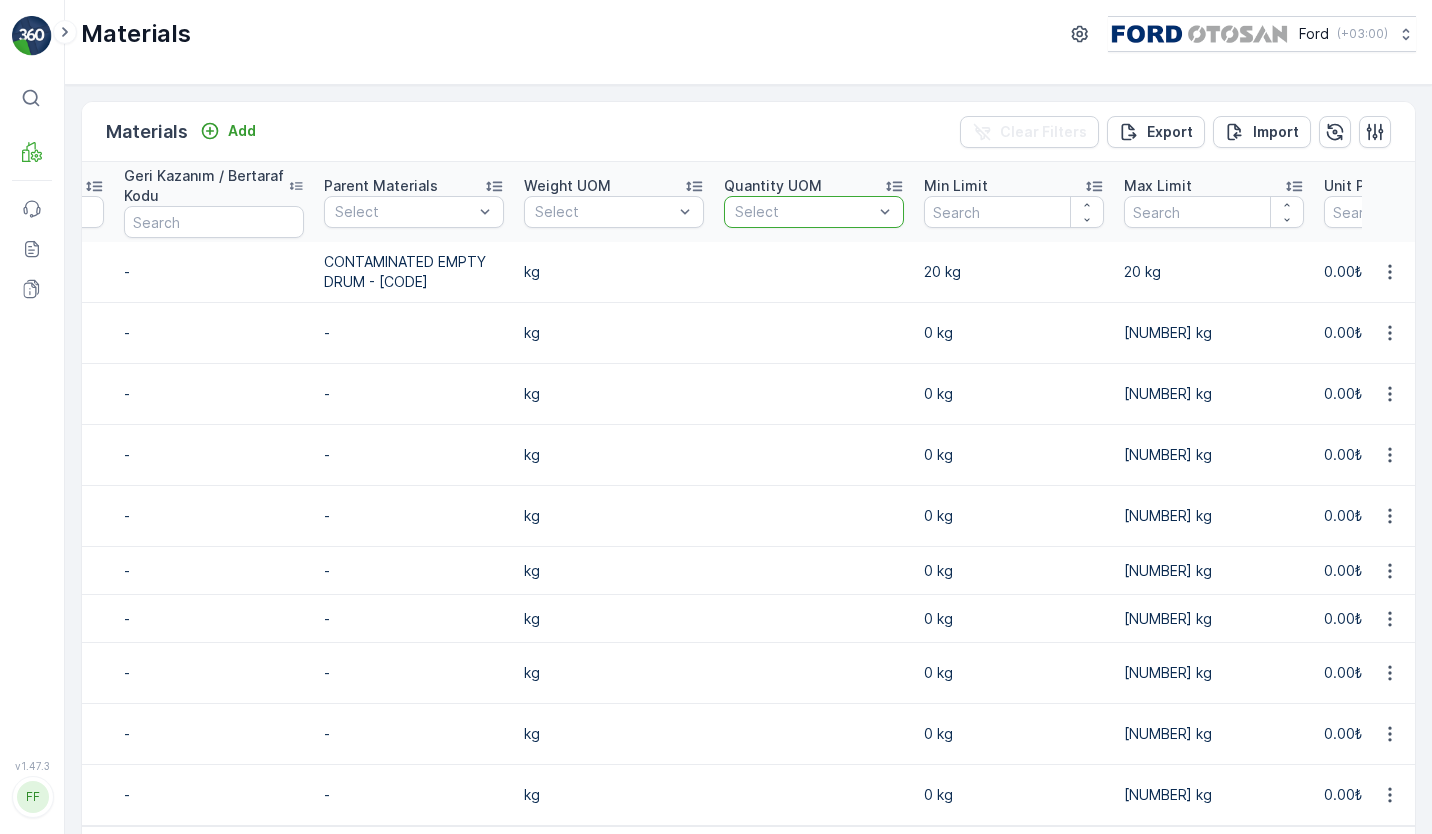 scroll, scrollTop: 0, scrollLeft: 615, axis: horizontal 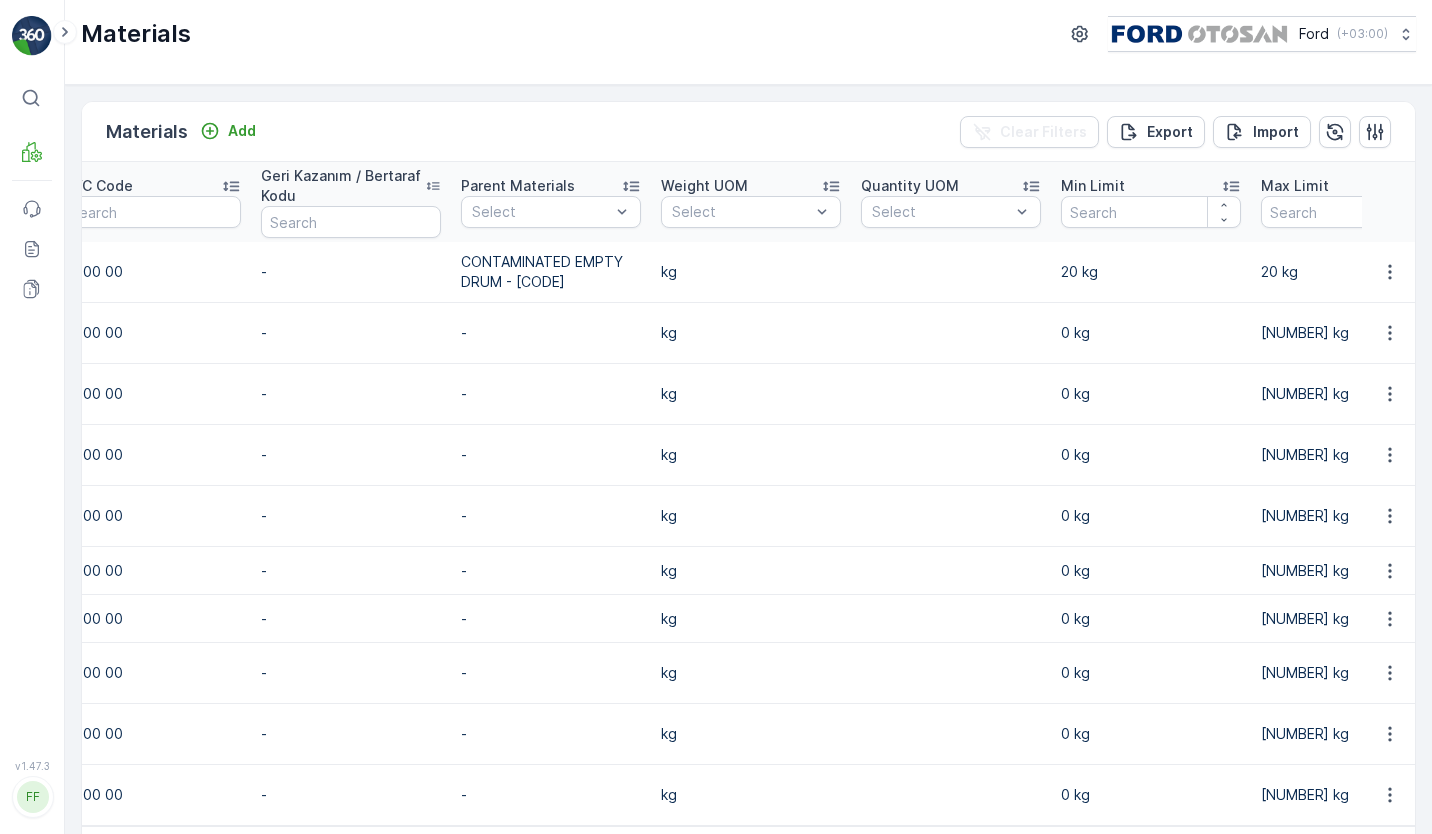 click at bounding box center [1389, 272] 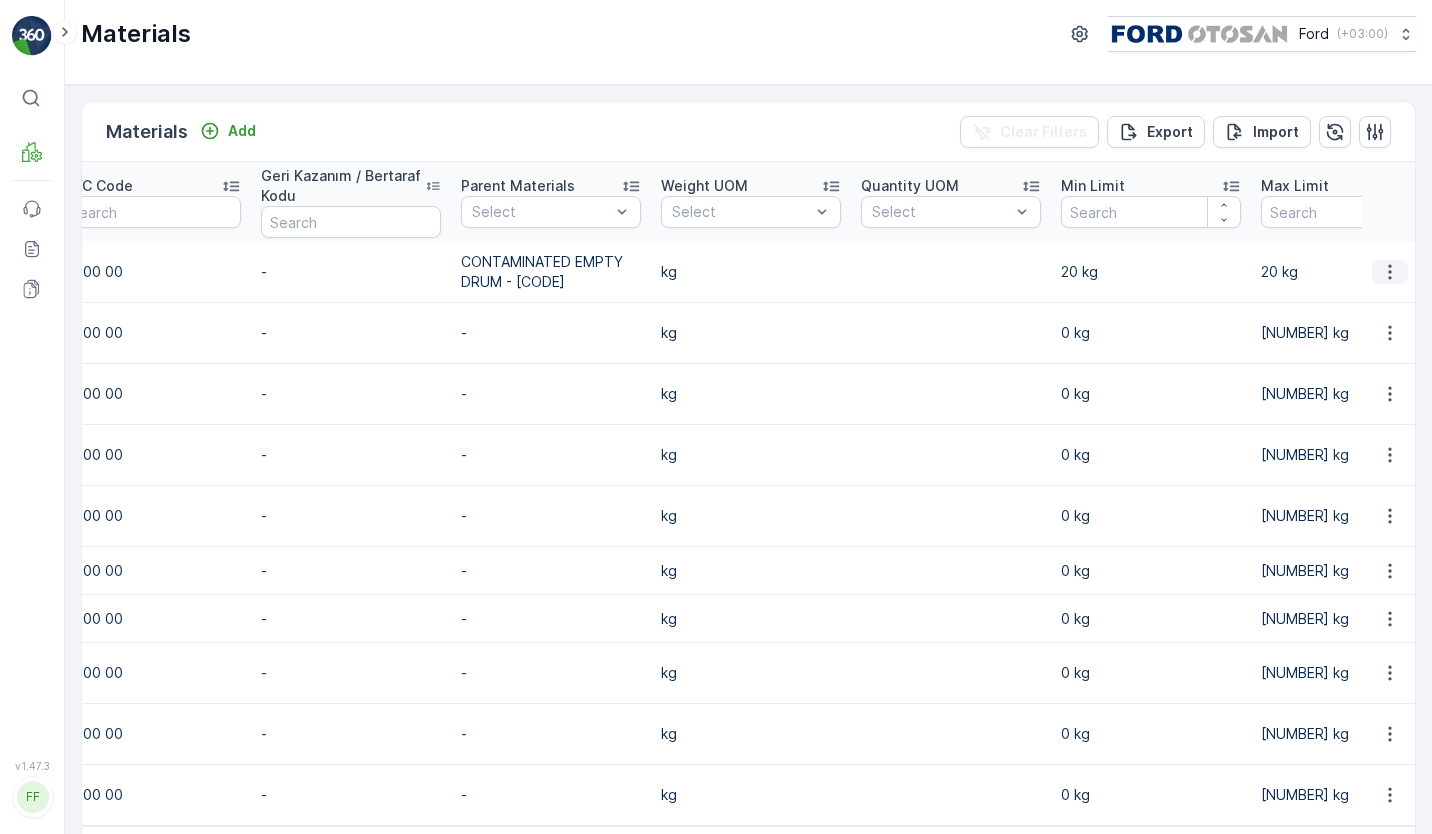 click 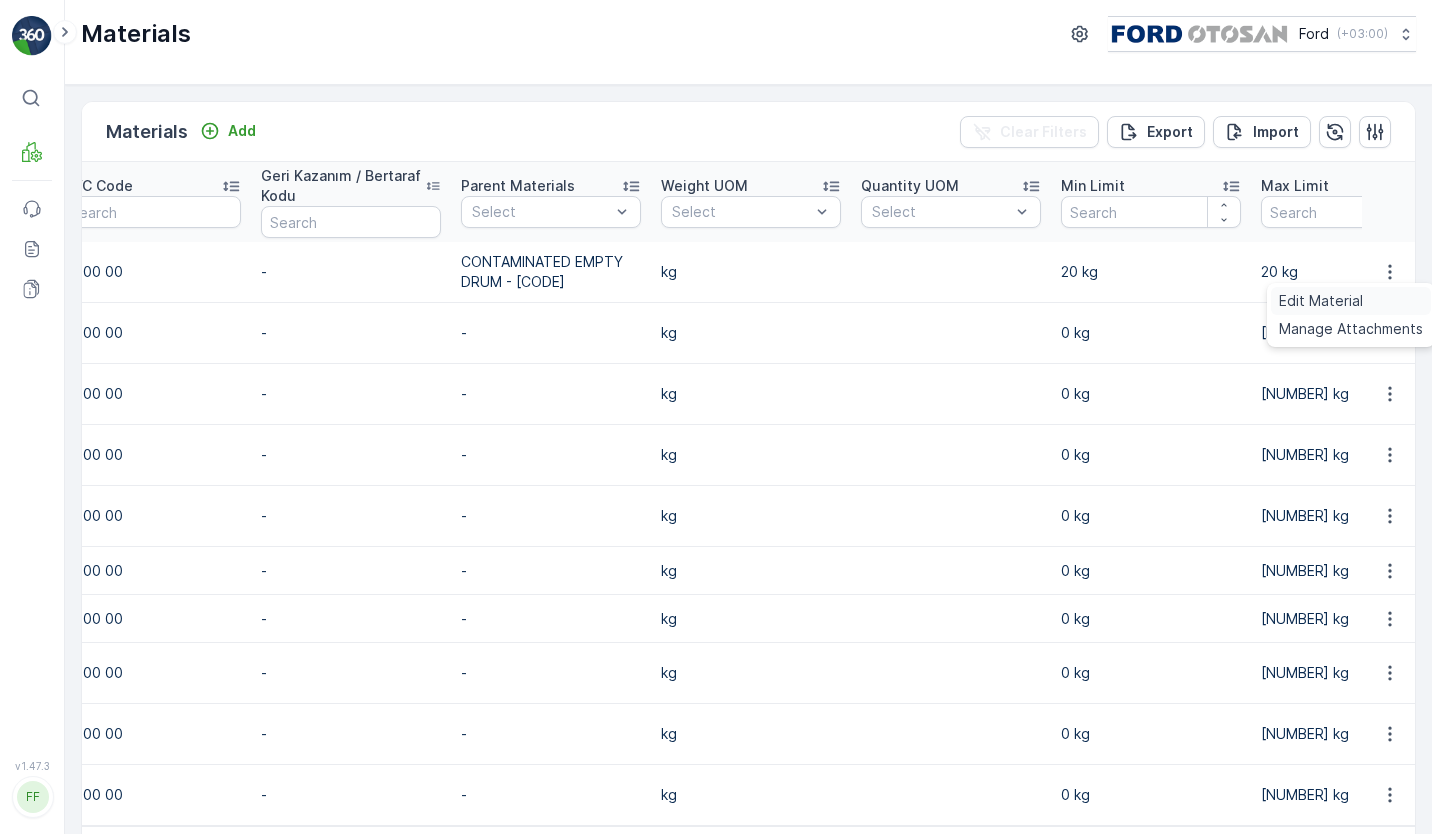 click on "Edit Material" at bounding box center [1321, 301] 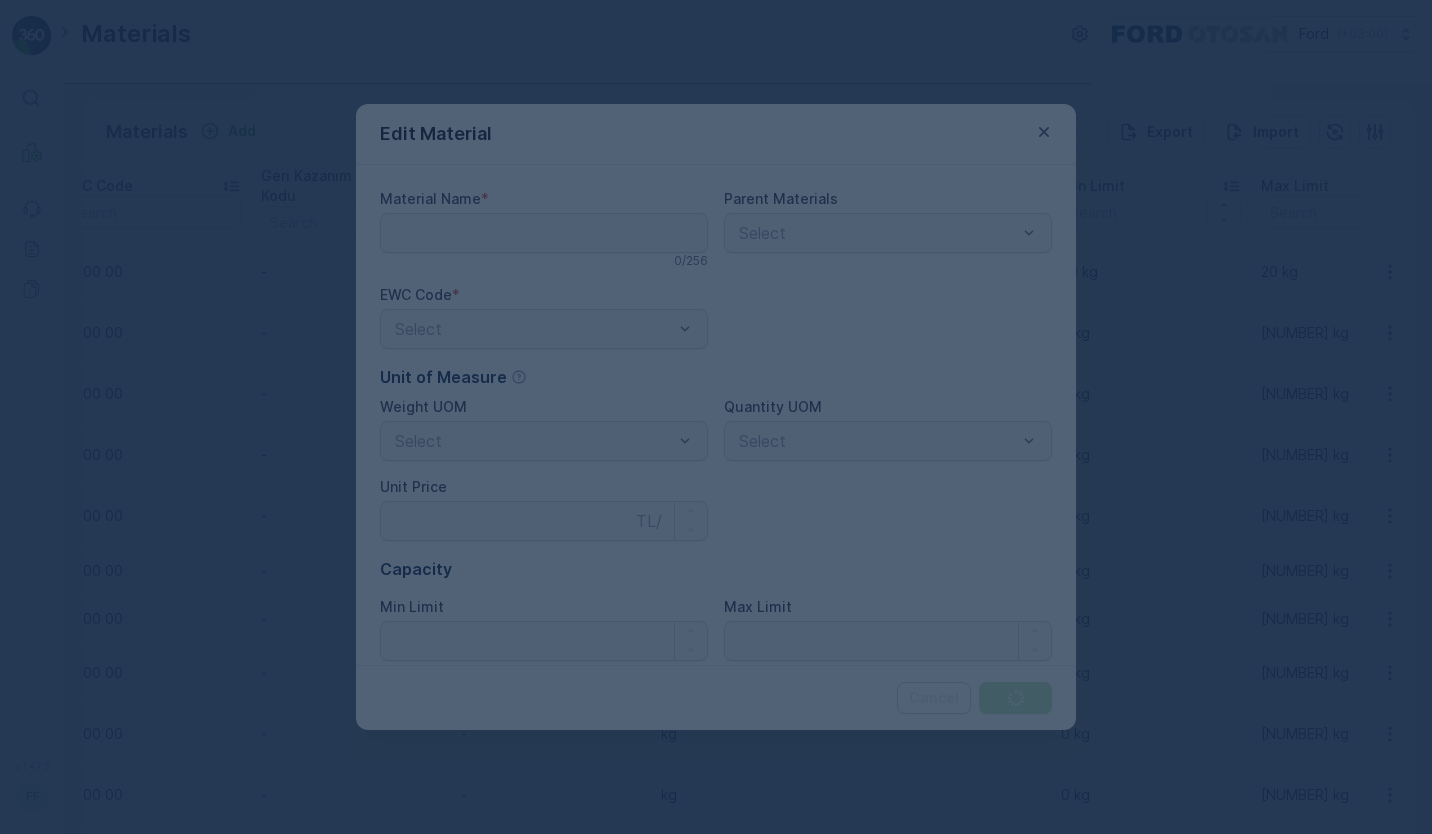 type on "KONTAMİNE BOŞ VARİL" 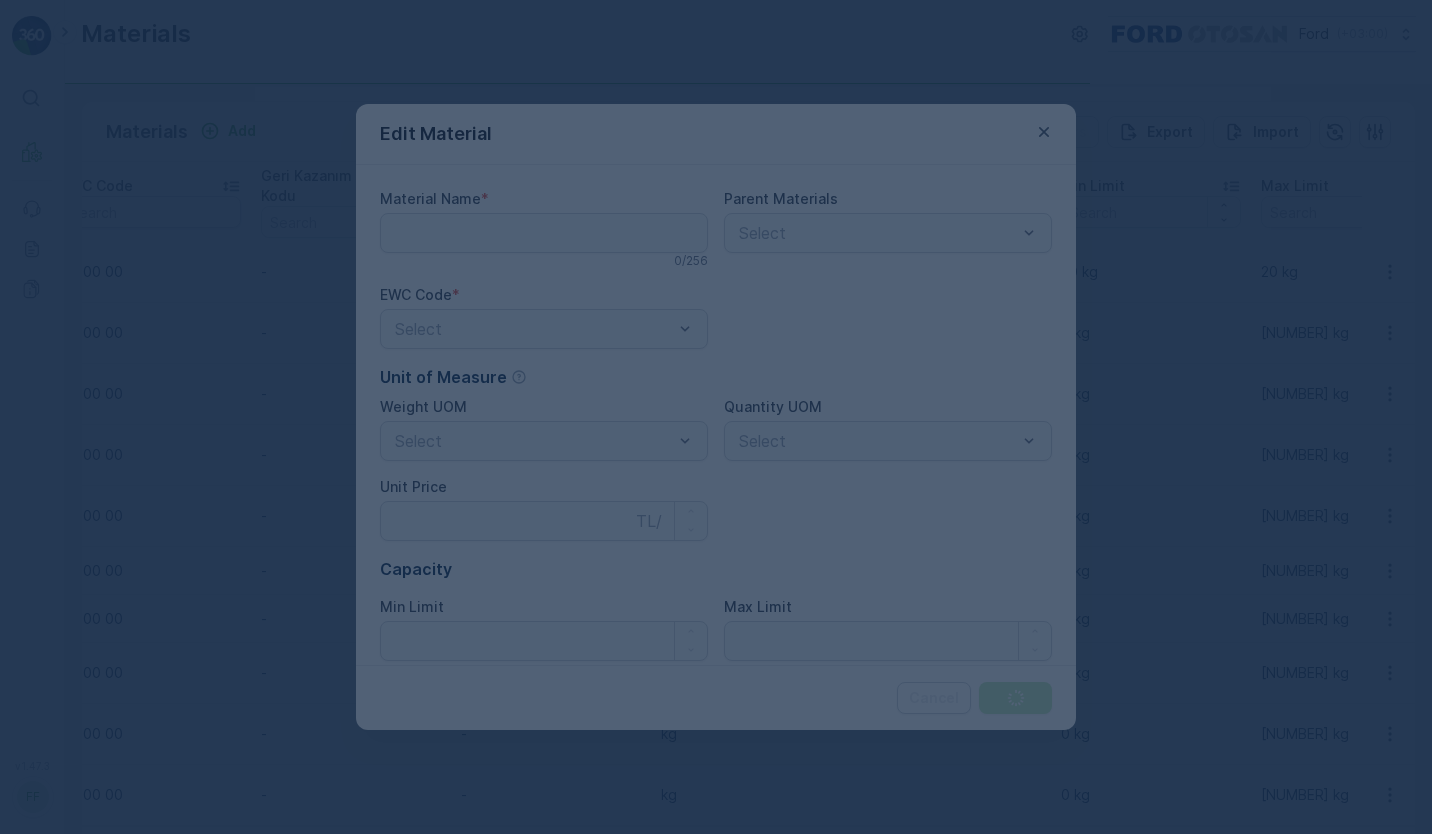 type on "20" 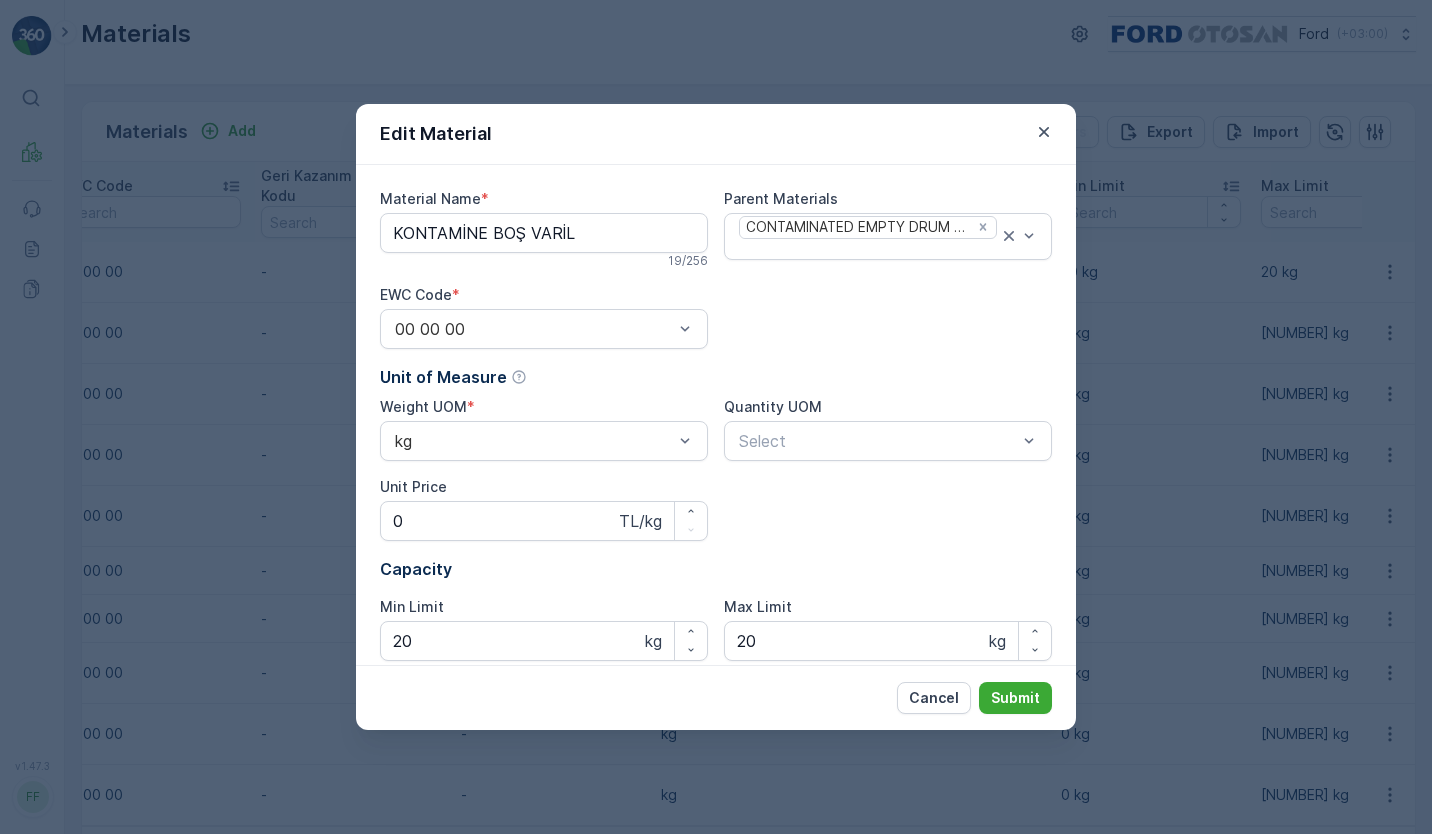 scroll, scrollTop: 150, scrollLeft: 0, axis: vertical 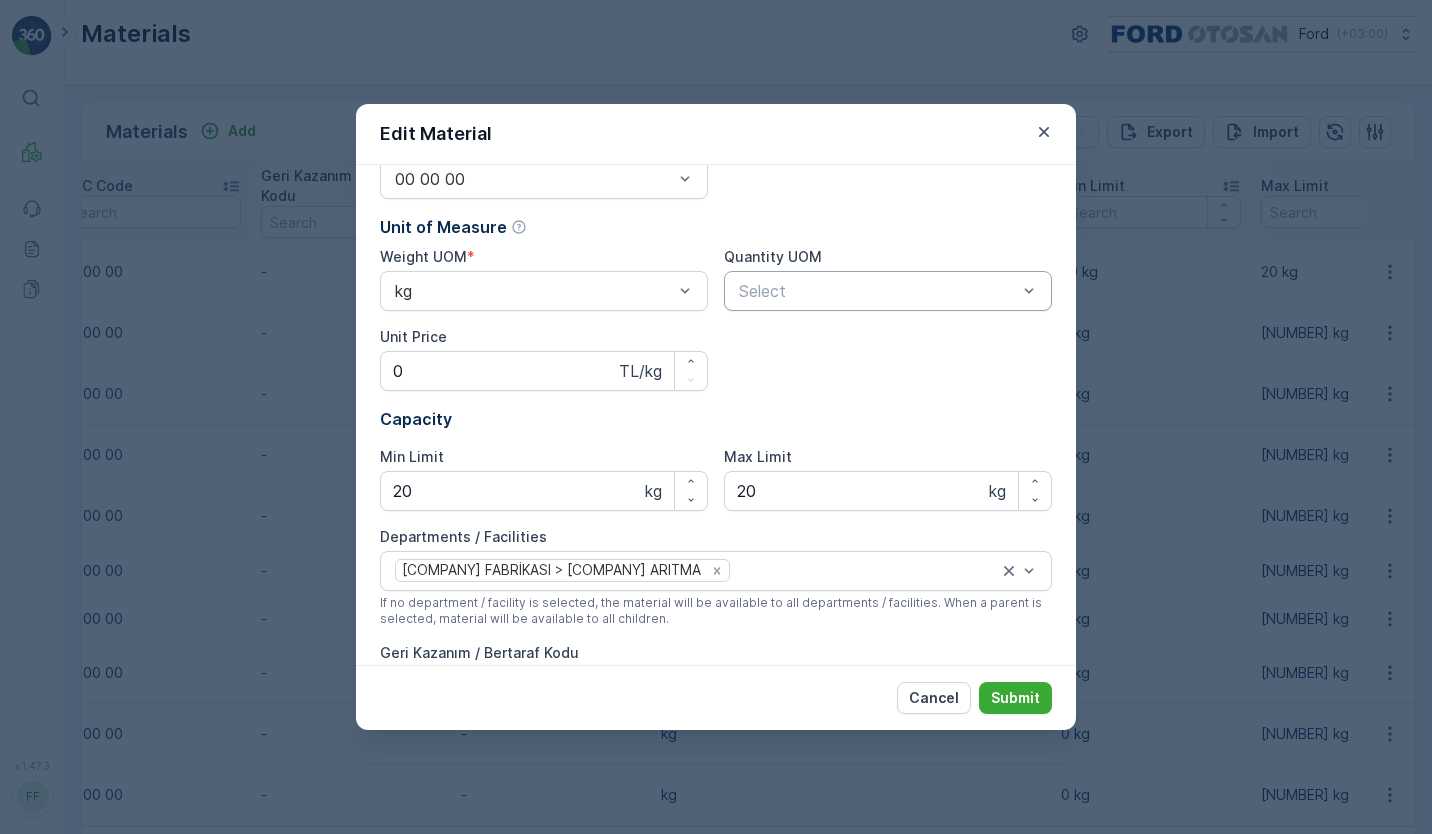 click at bounding box center (878, 291) 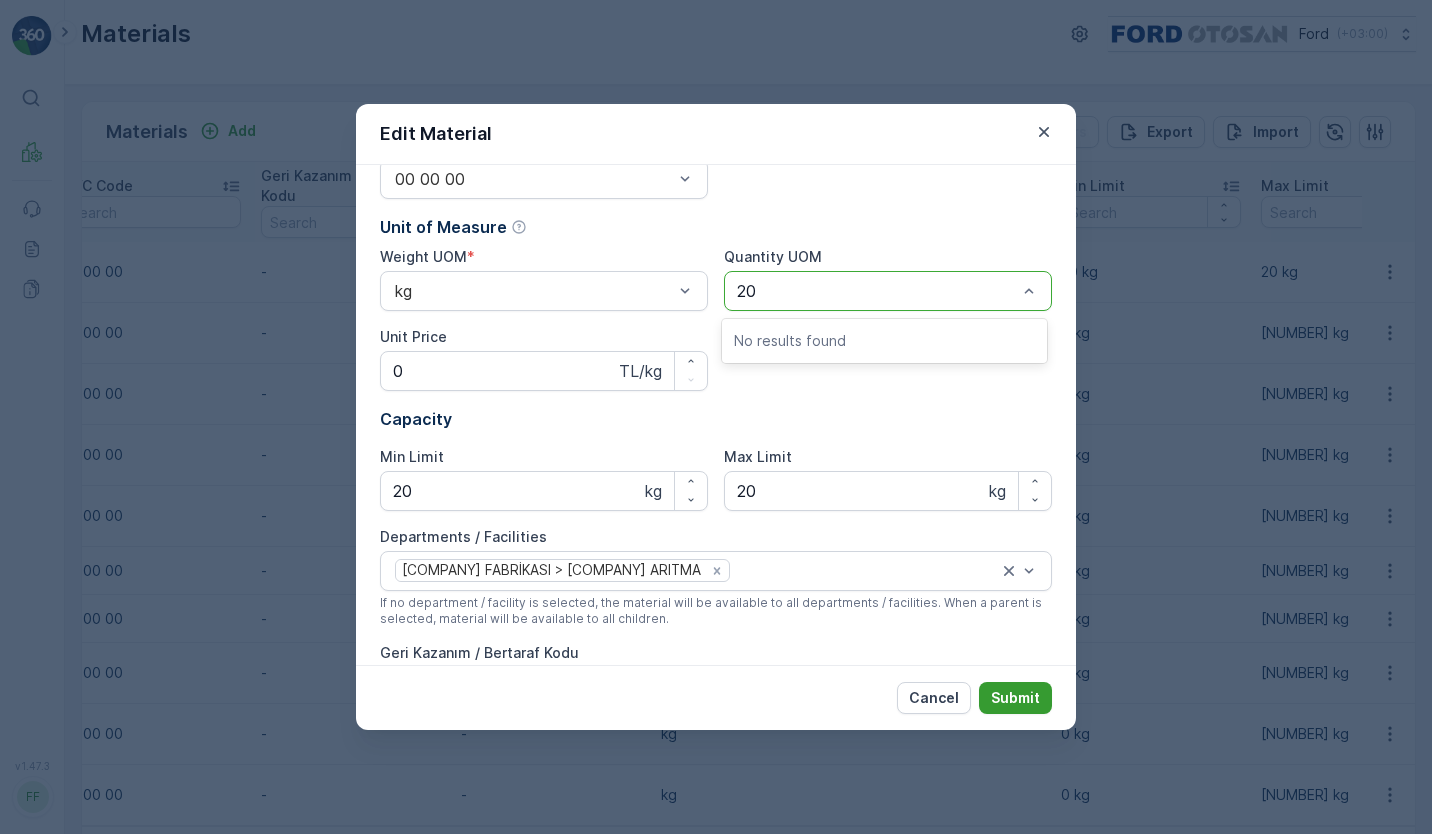 type on "20" 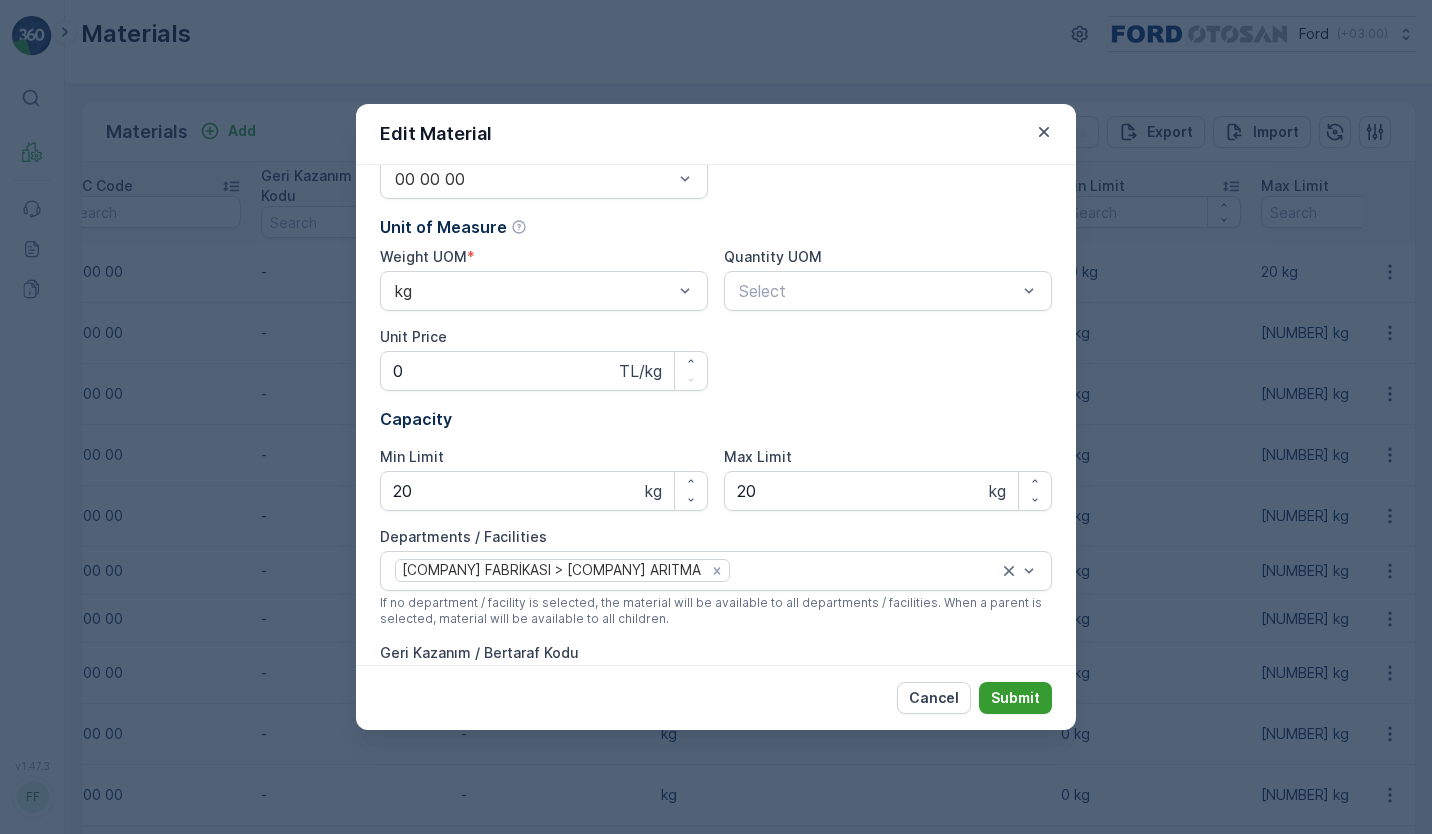 click on "Submit" at bounding box center (1015, 698) 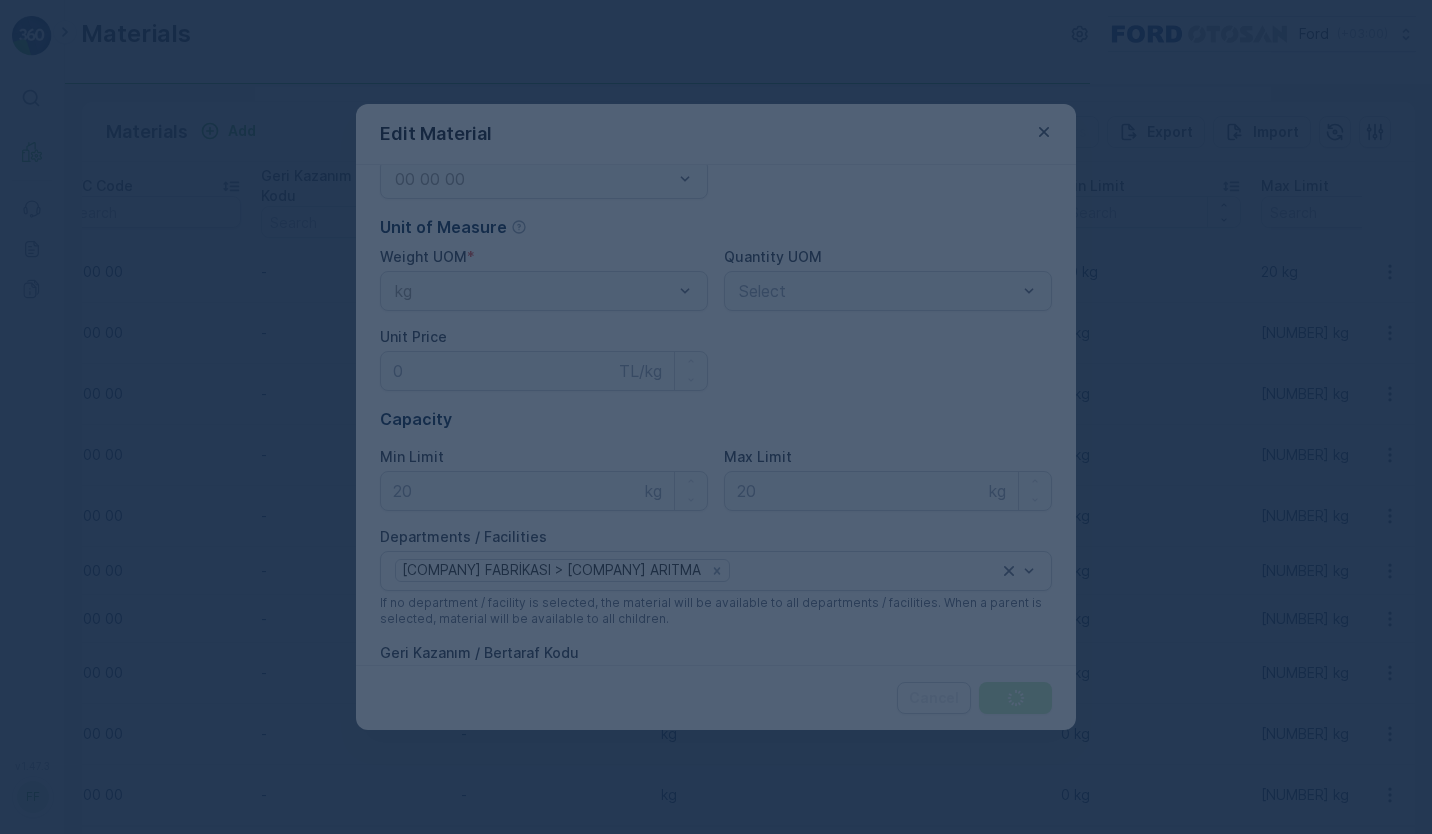 scroll, scrollTop: 0, scrollLeft: 0, axis: both 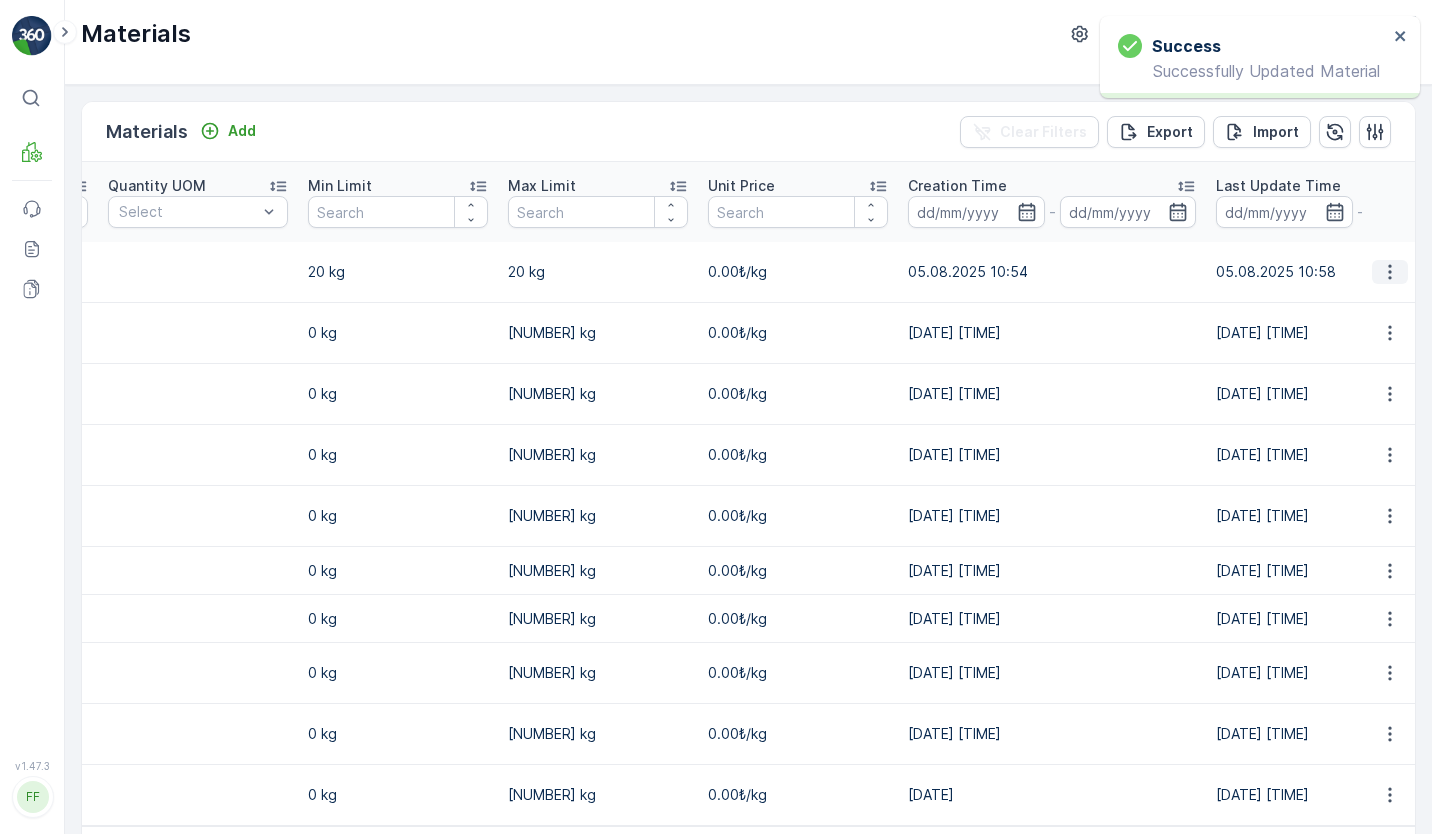 click 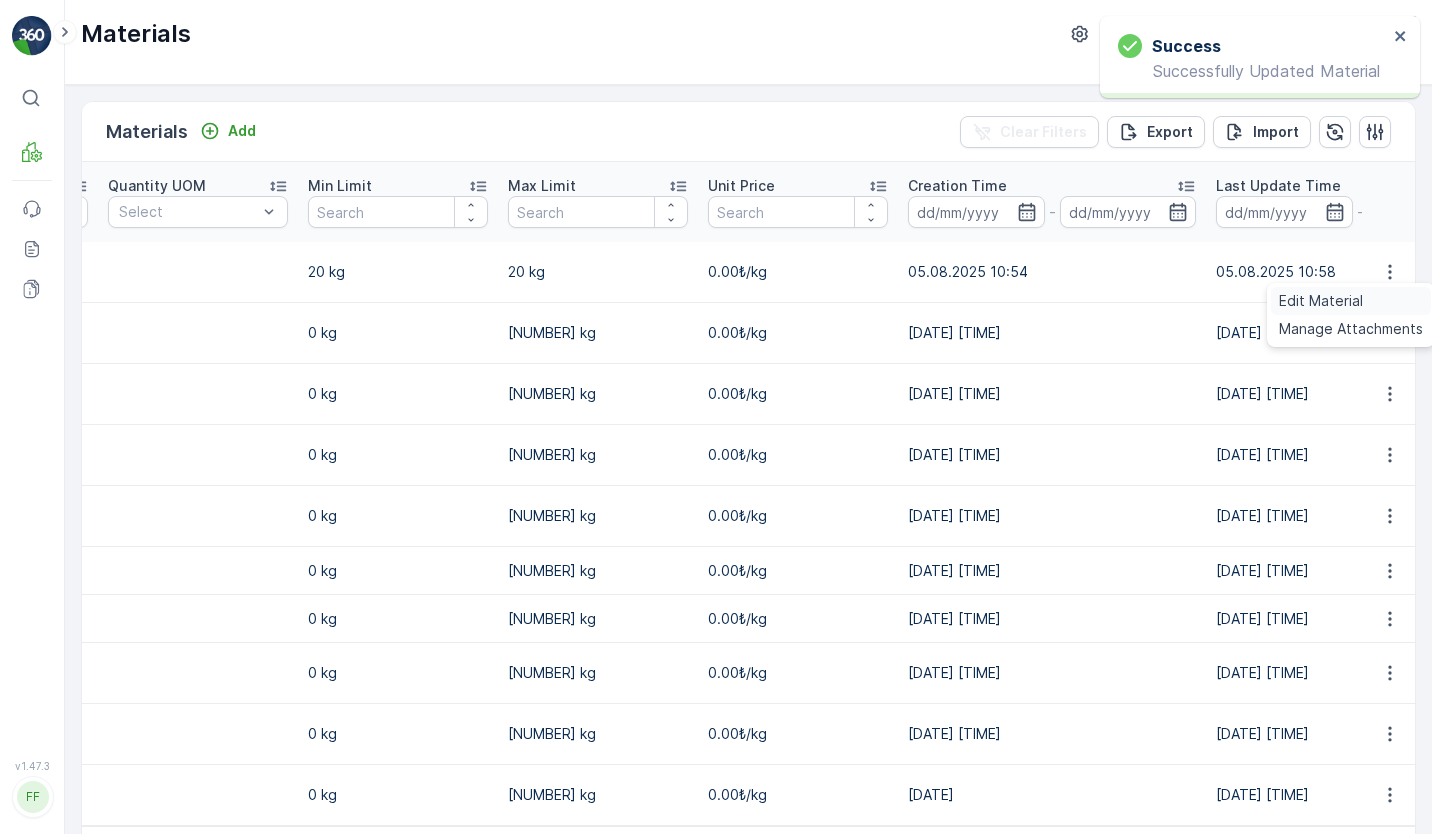 click on "Edit Material" at bounding box center (1321, 301) 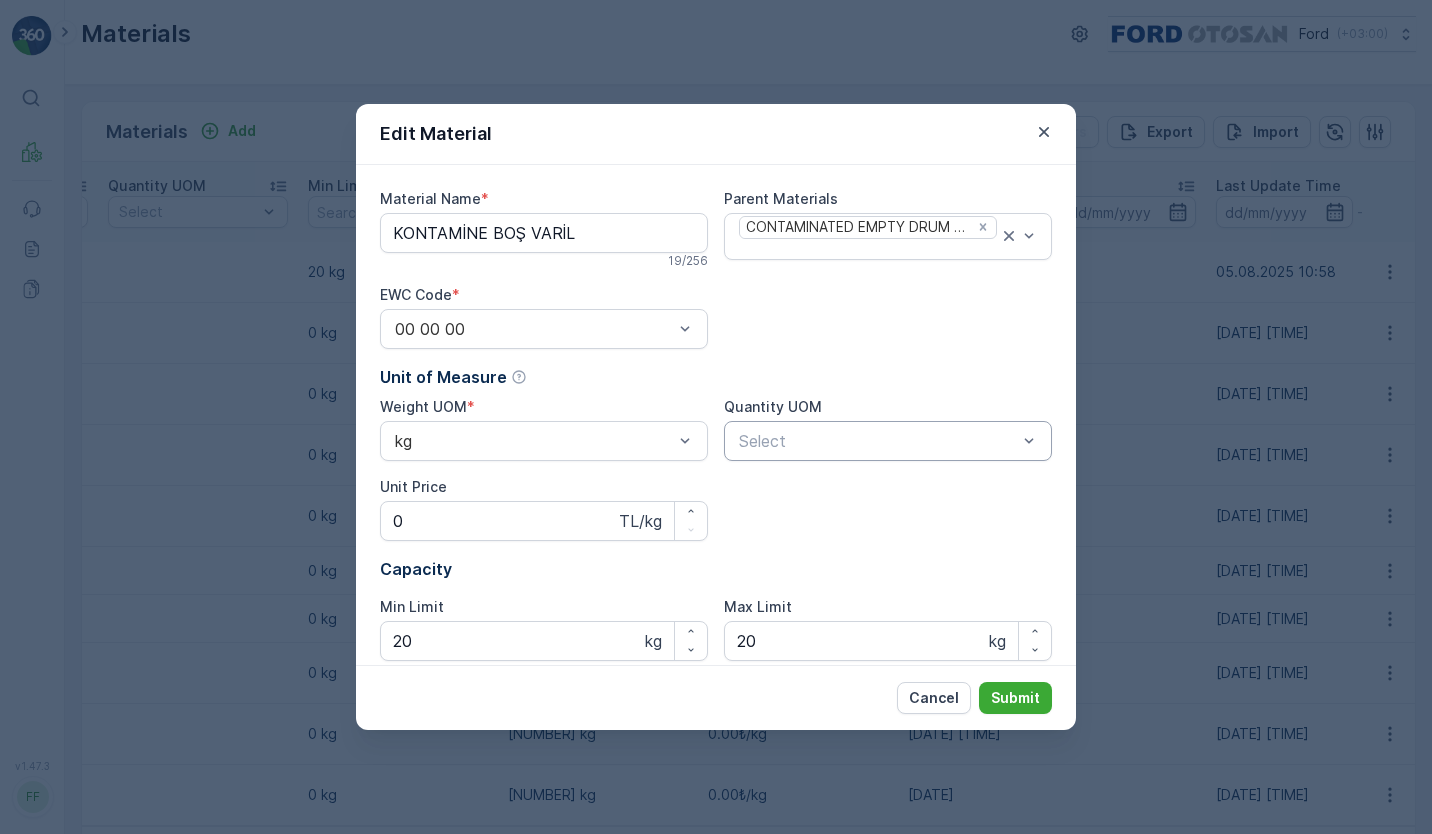 scroll, scrollTop: 112, scrollLeft: 0, axis: vertical 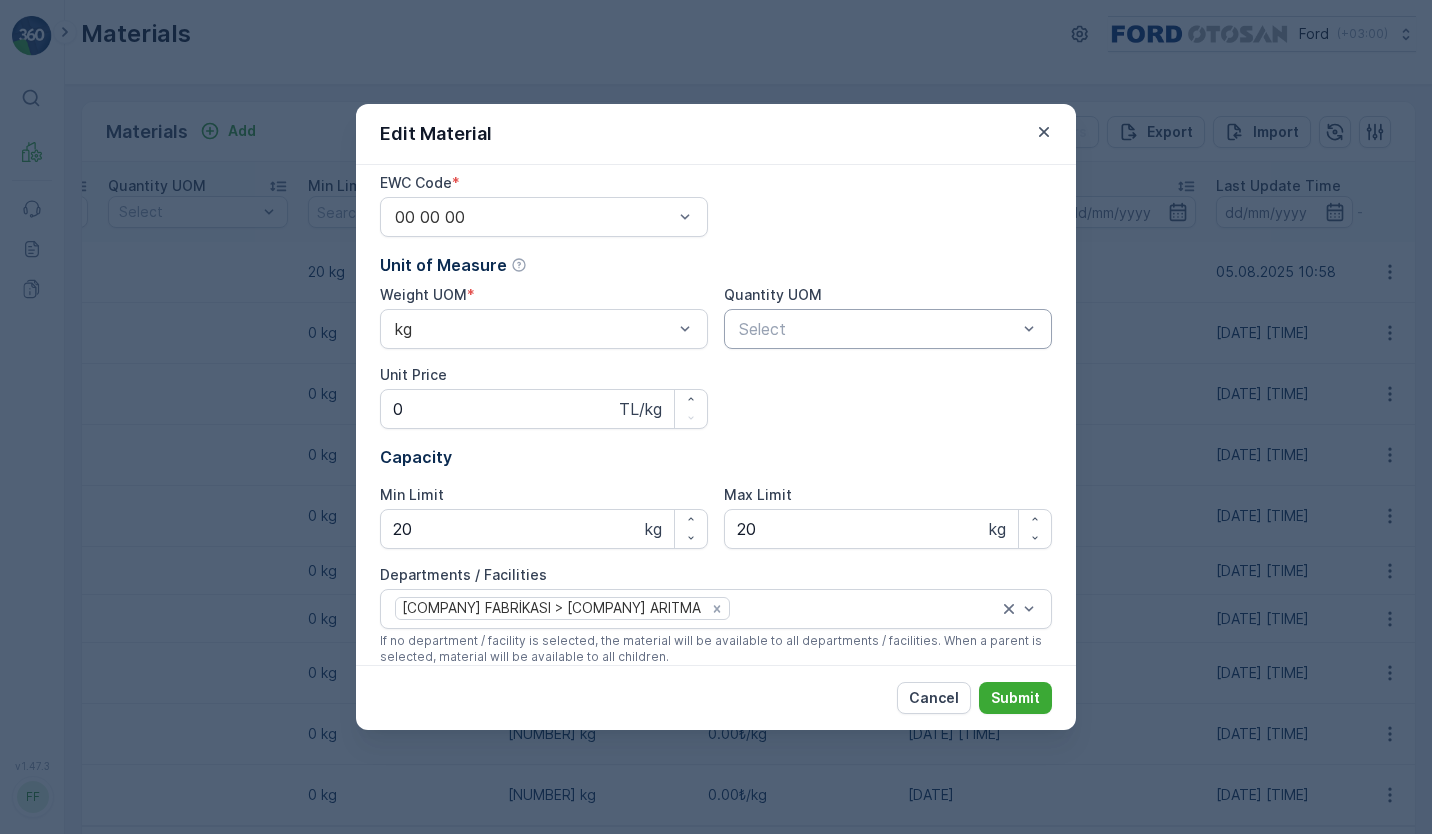 click at bounding box center [878, 329] 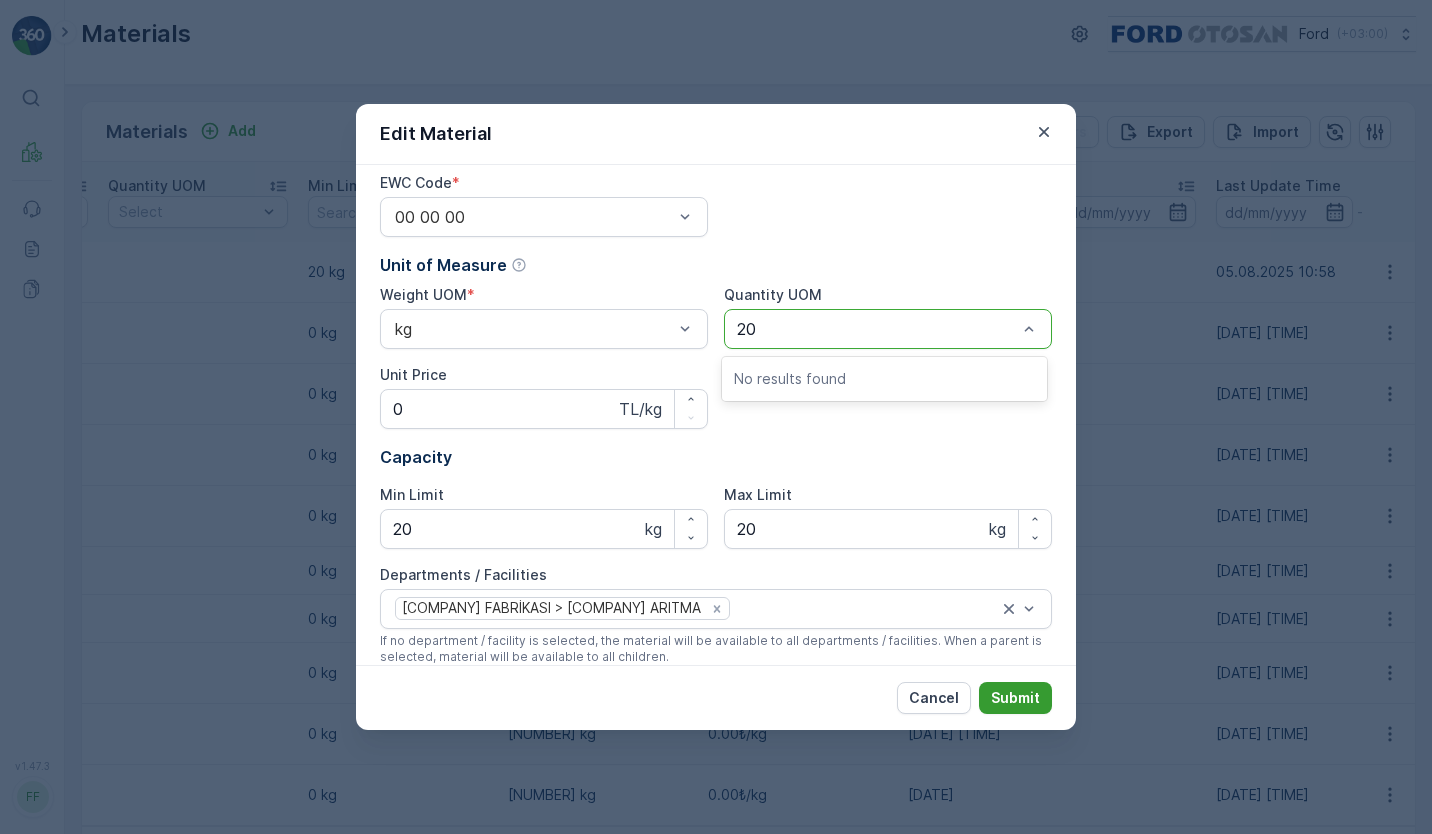 type on "20" 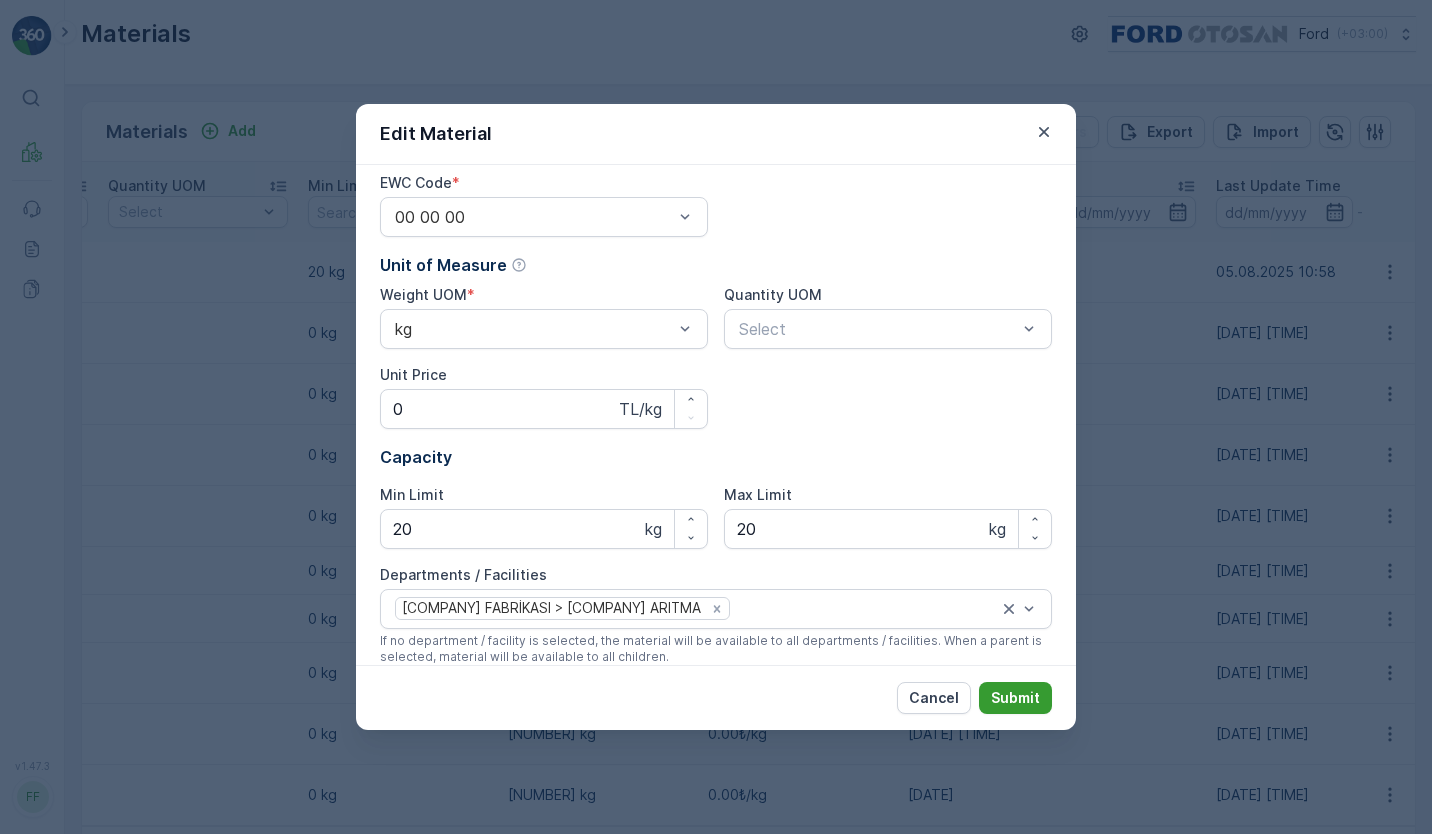 click on "Submit" at bounding box center (1015, 698) 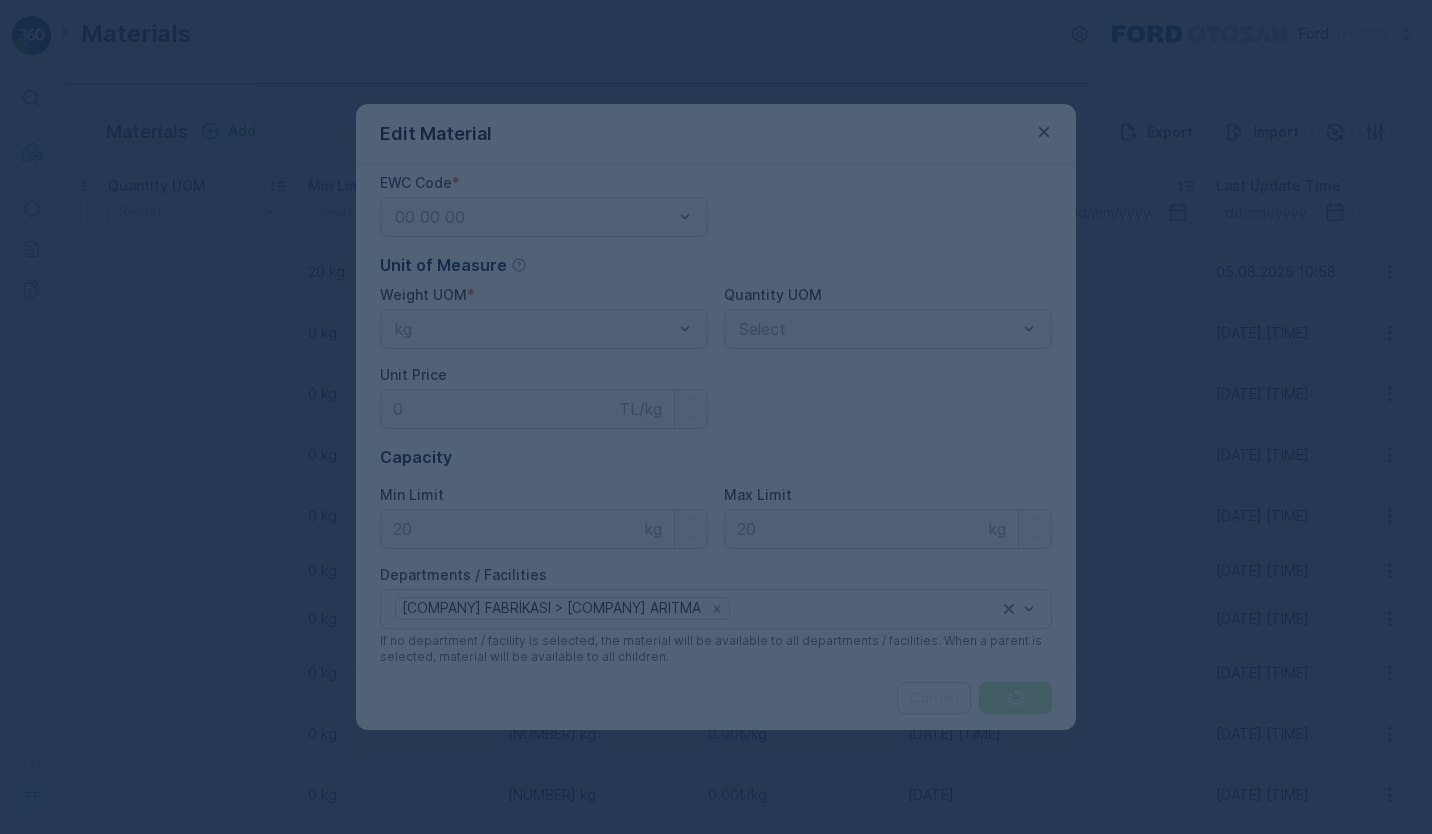 scroll, scrollTop: 0, scrollLeft: 586, axis: horizontal 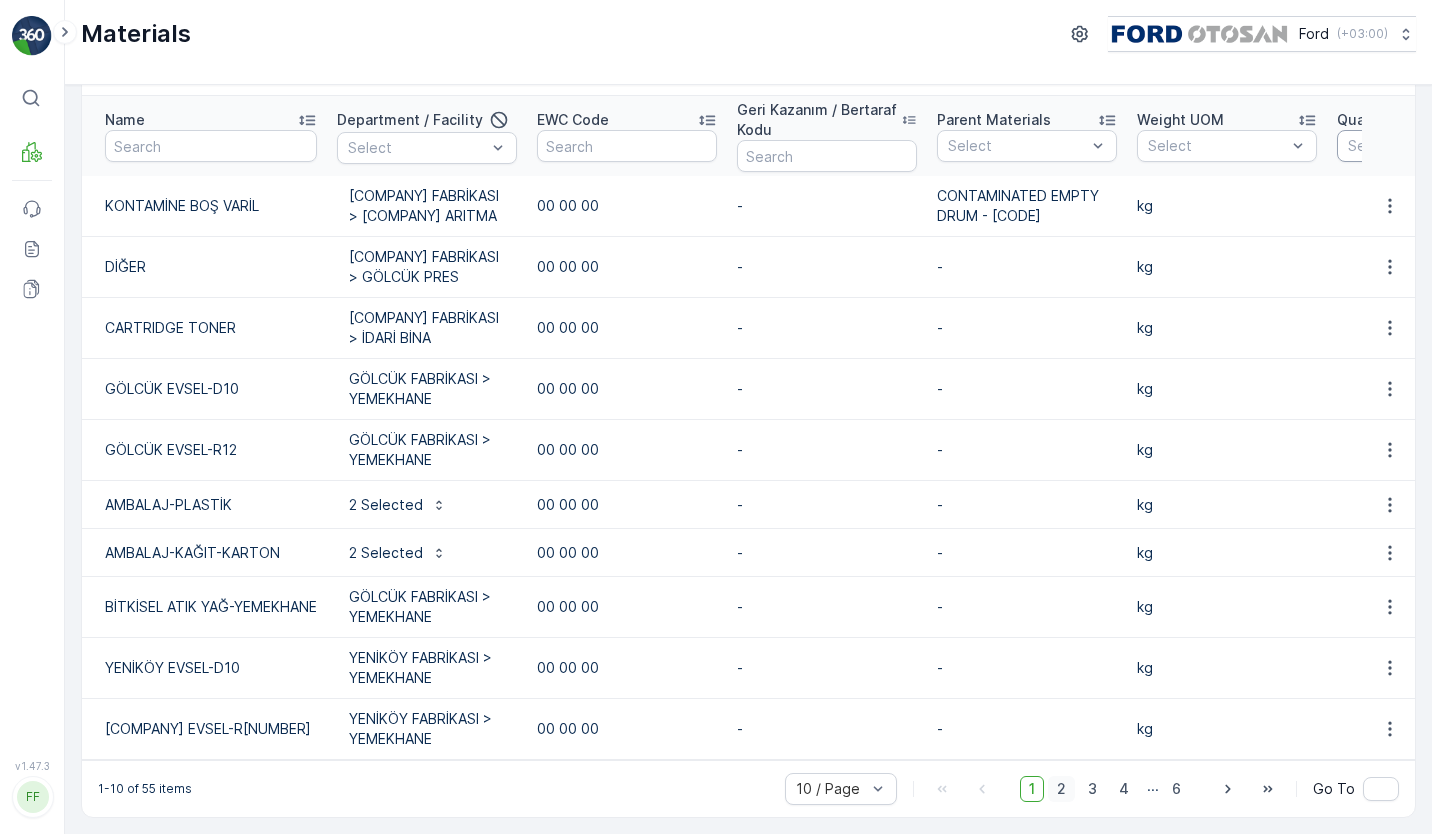 click on "2" at bounding box center (1061, 789) 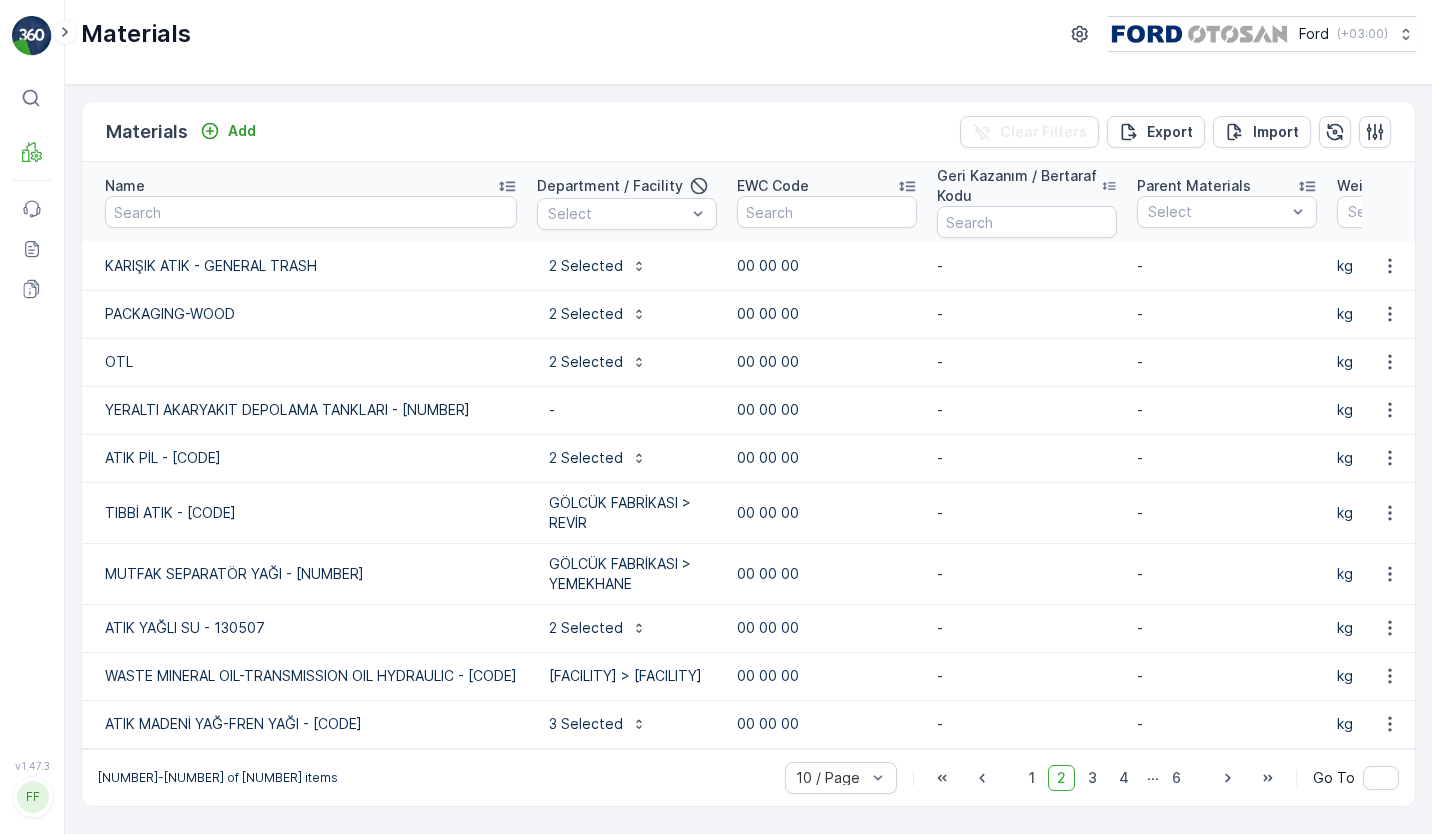 scroll, scrollTop: 28, scrollLeft: 0, axis: vertical 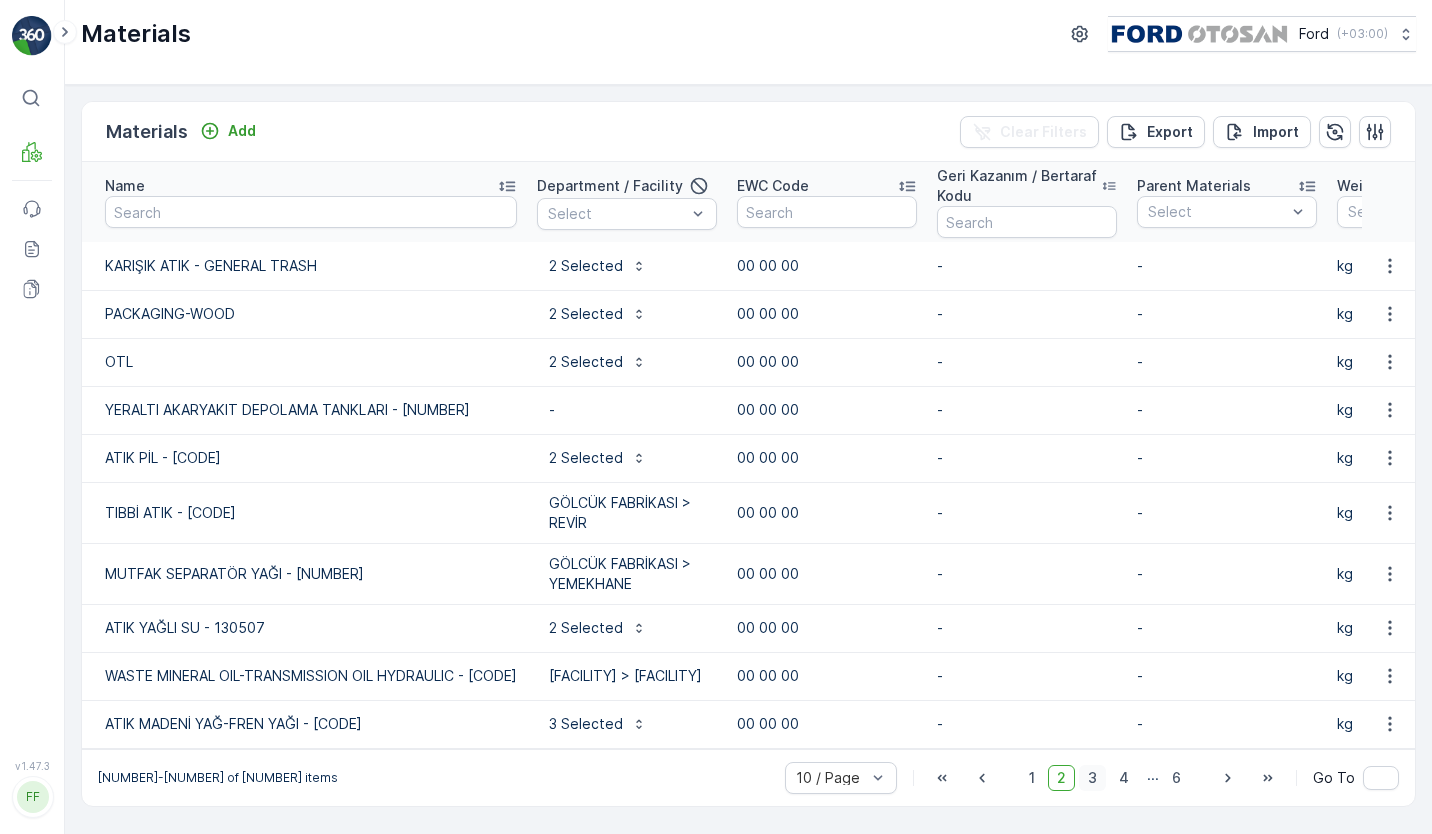 click on "3" at bounding box center [1092, 778] 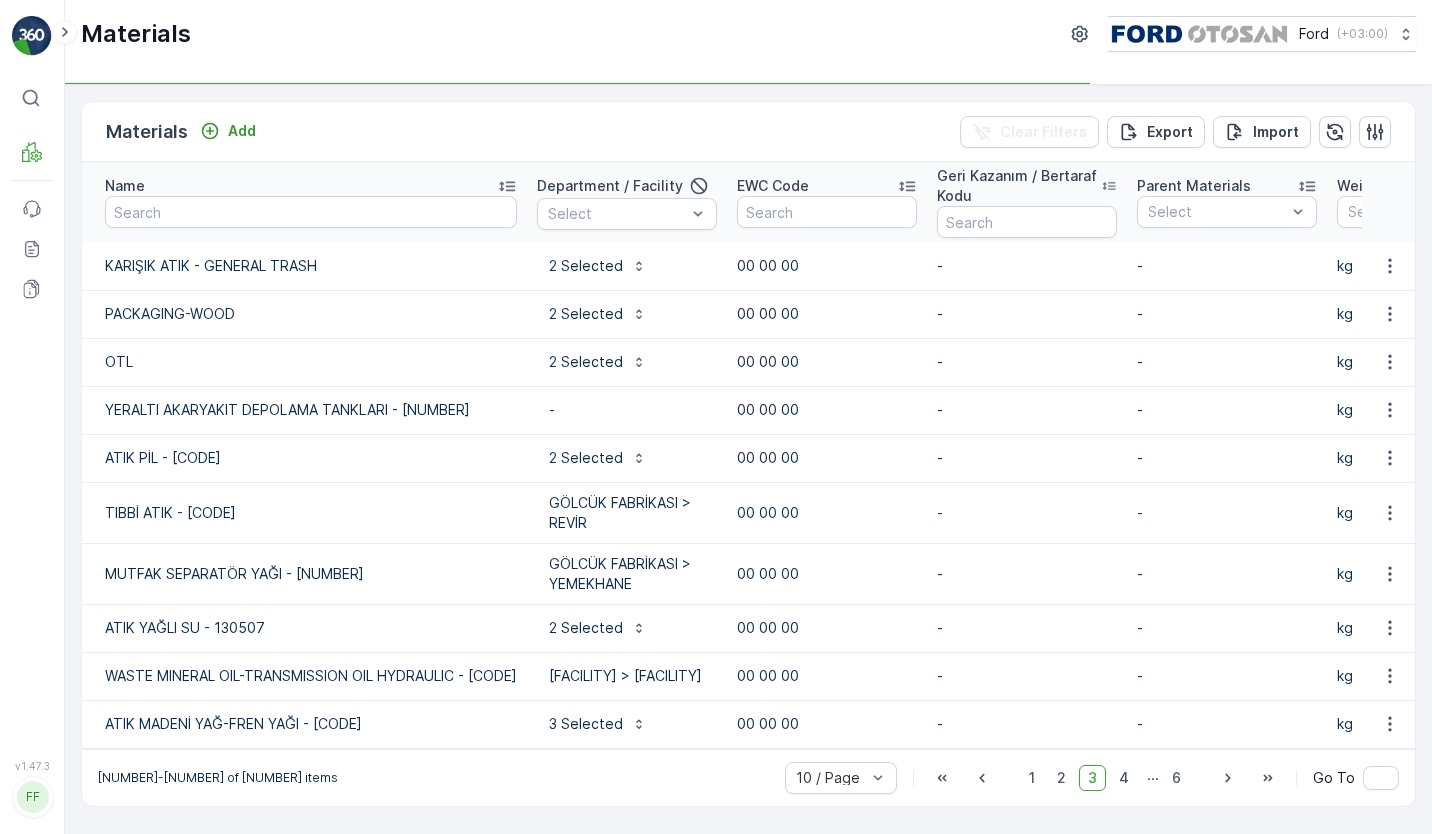 scroll, scrollTop: 0, scrollLeft: 0, axis: both 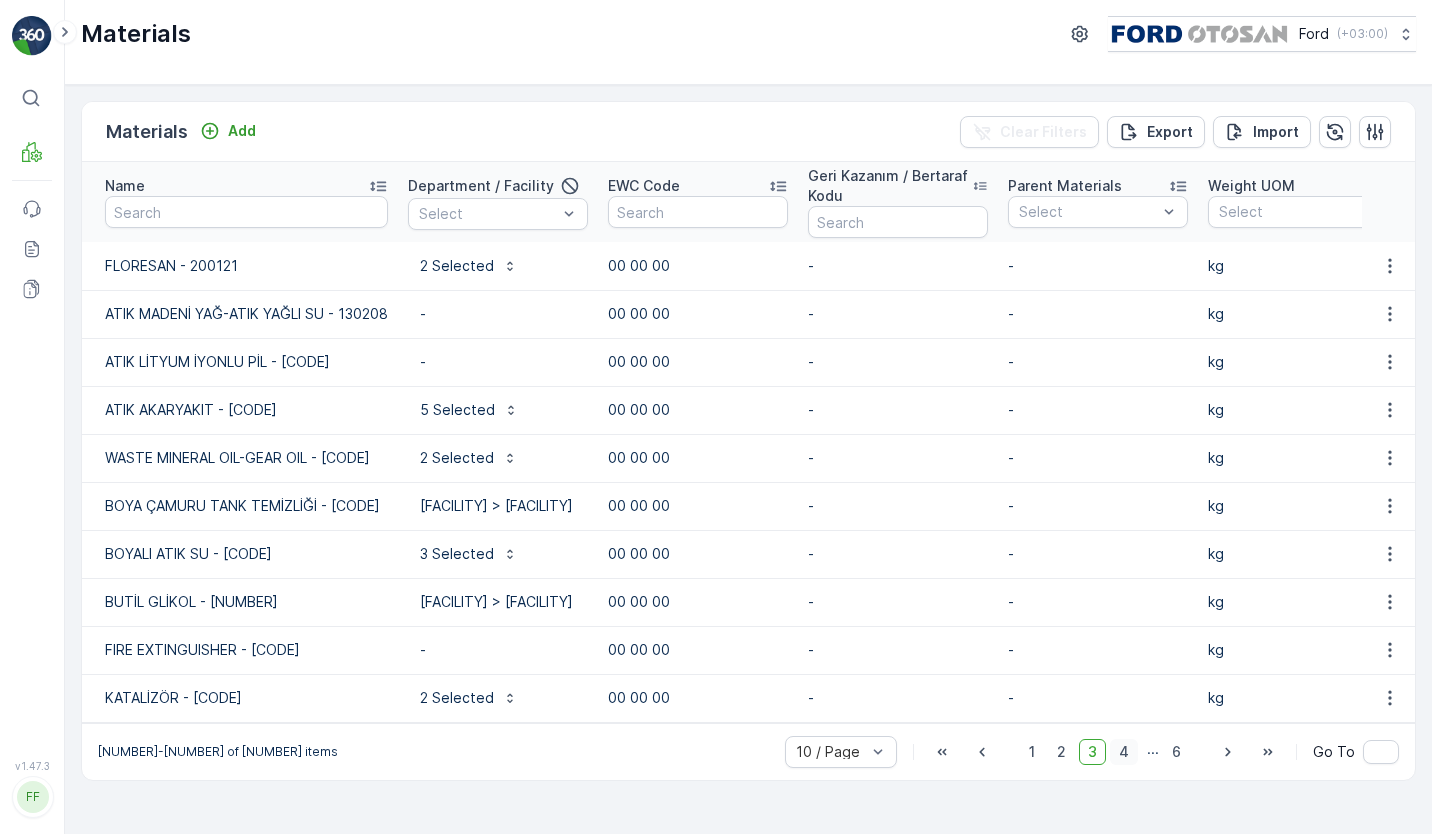 click on "4" at bounding box center (1124, 752) 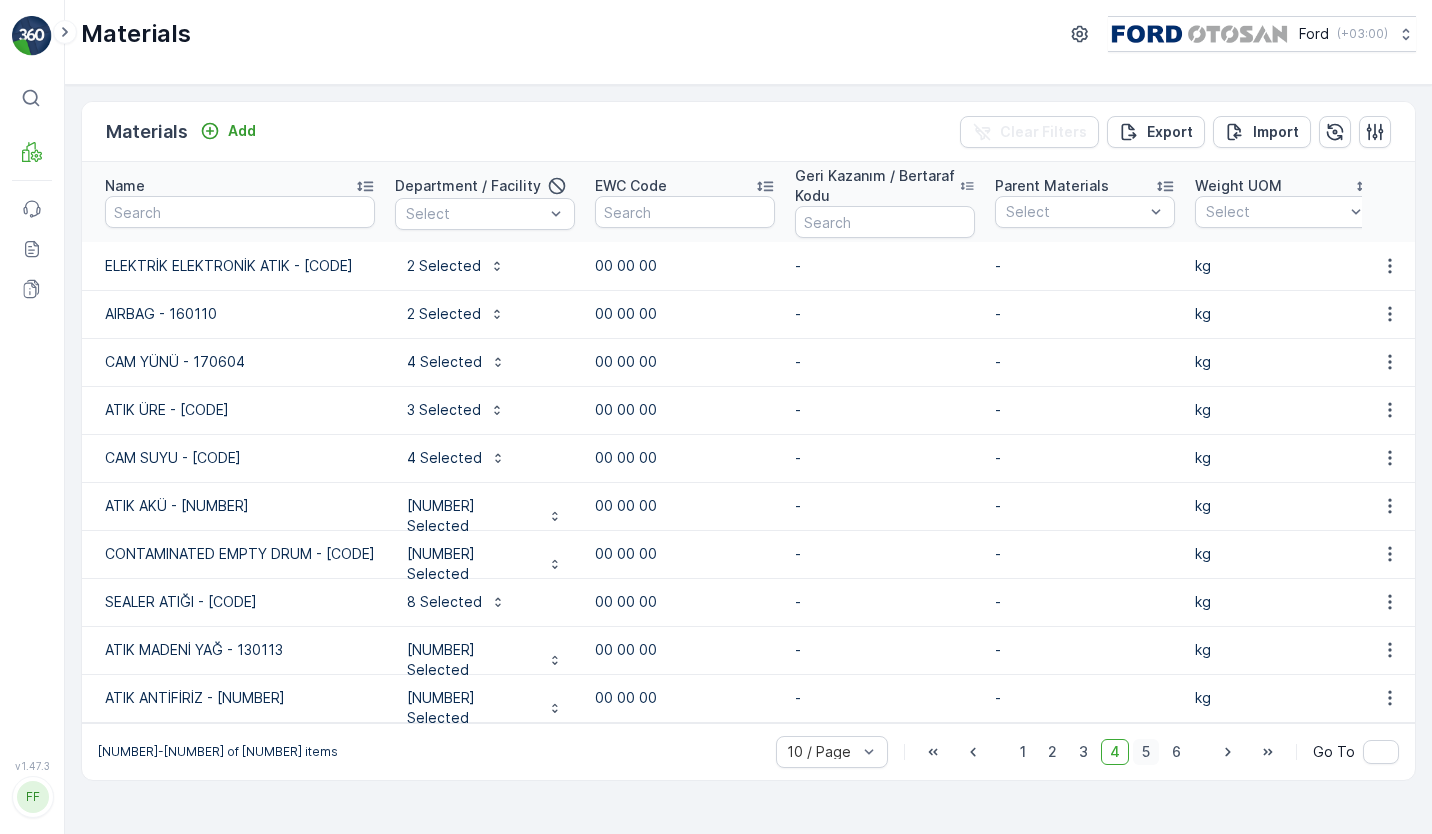 click on "5" at bounding box center [1146, 752] 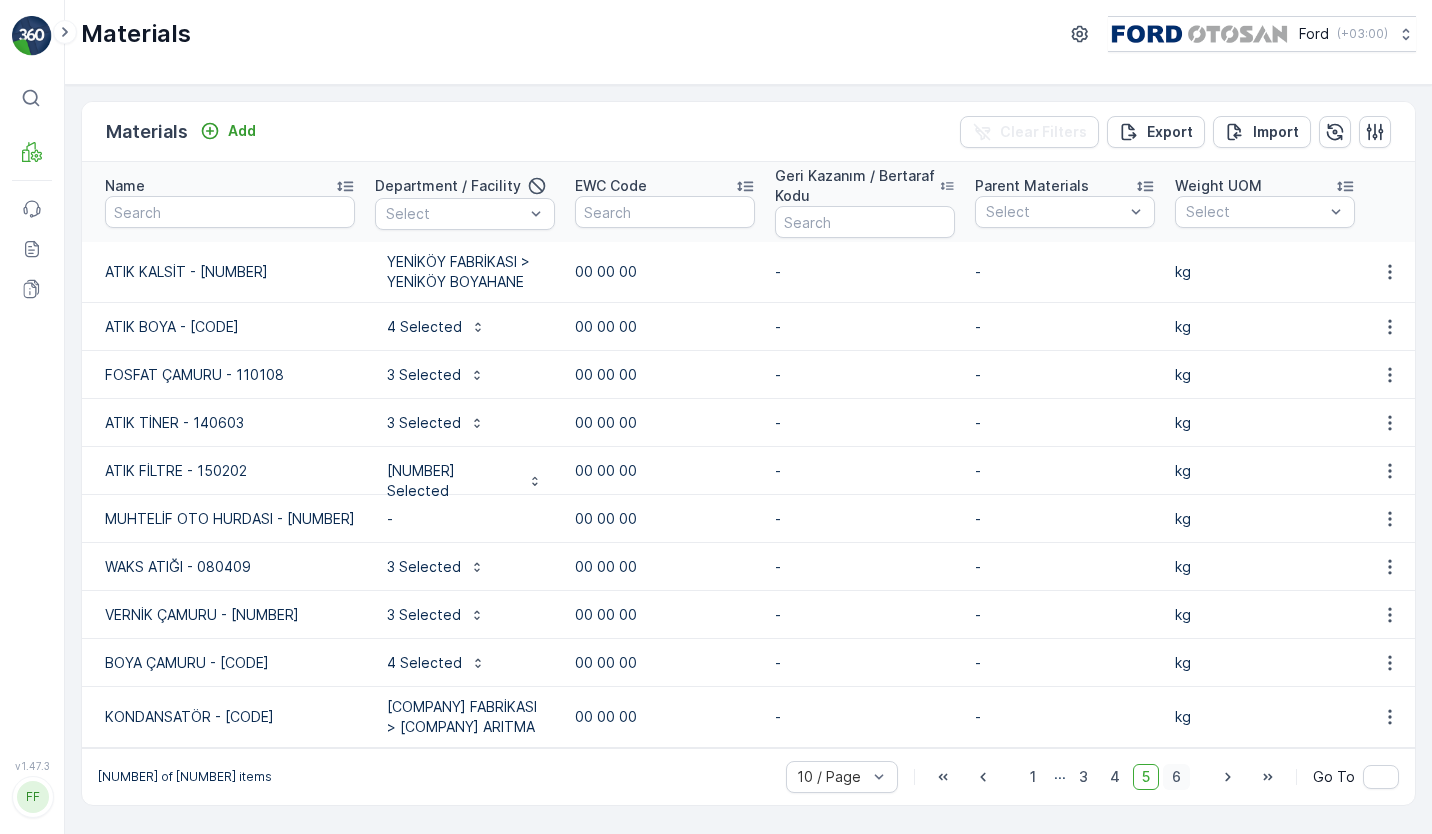 click on "6" at bounding box center [1176, 777] 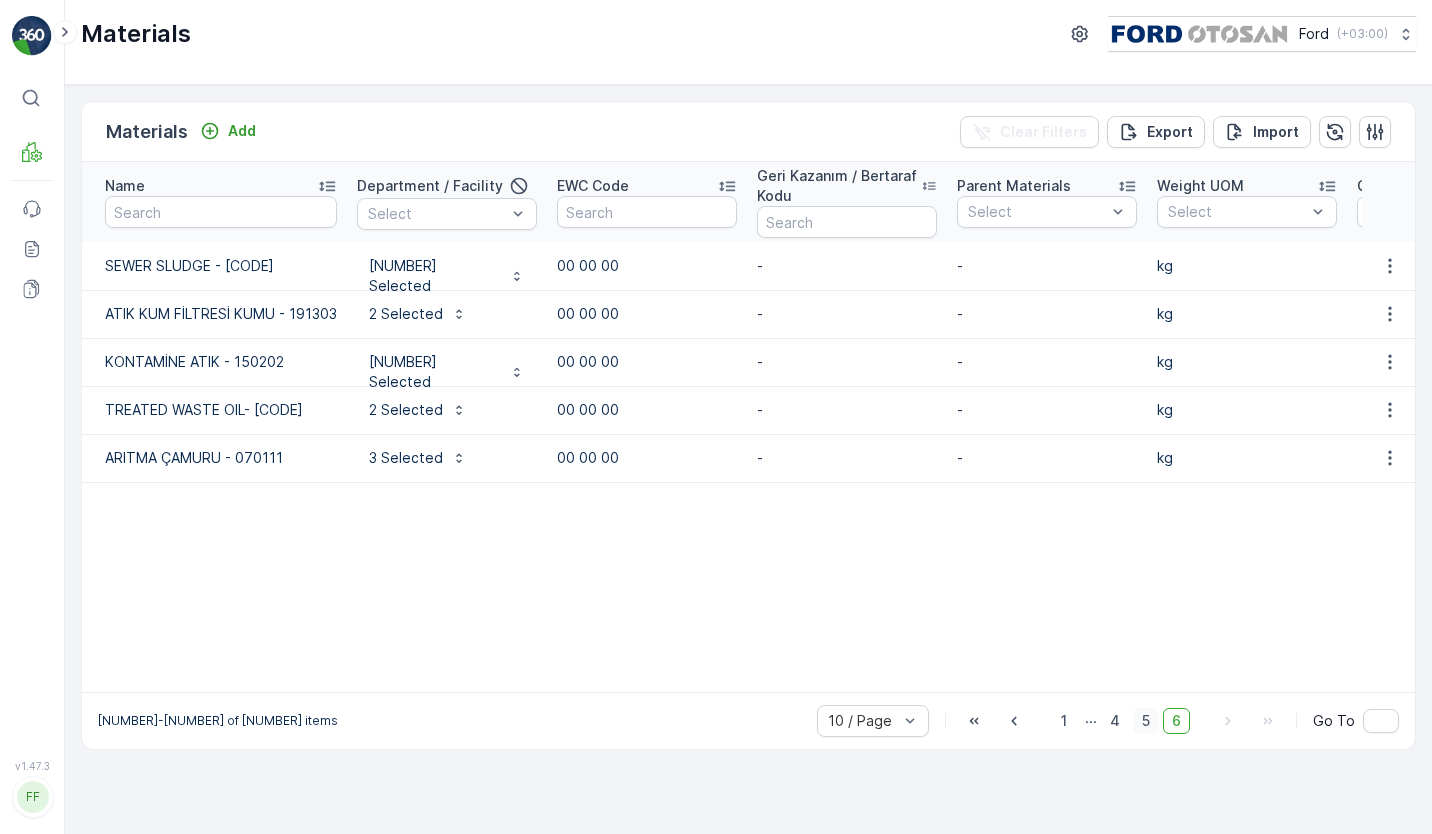 click on "5" at bounding box center (1146, 721) 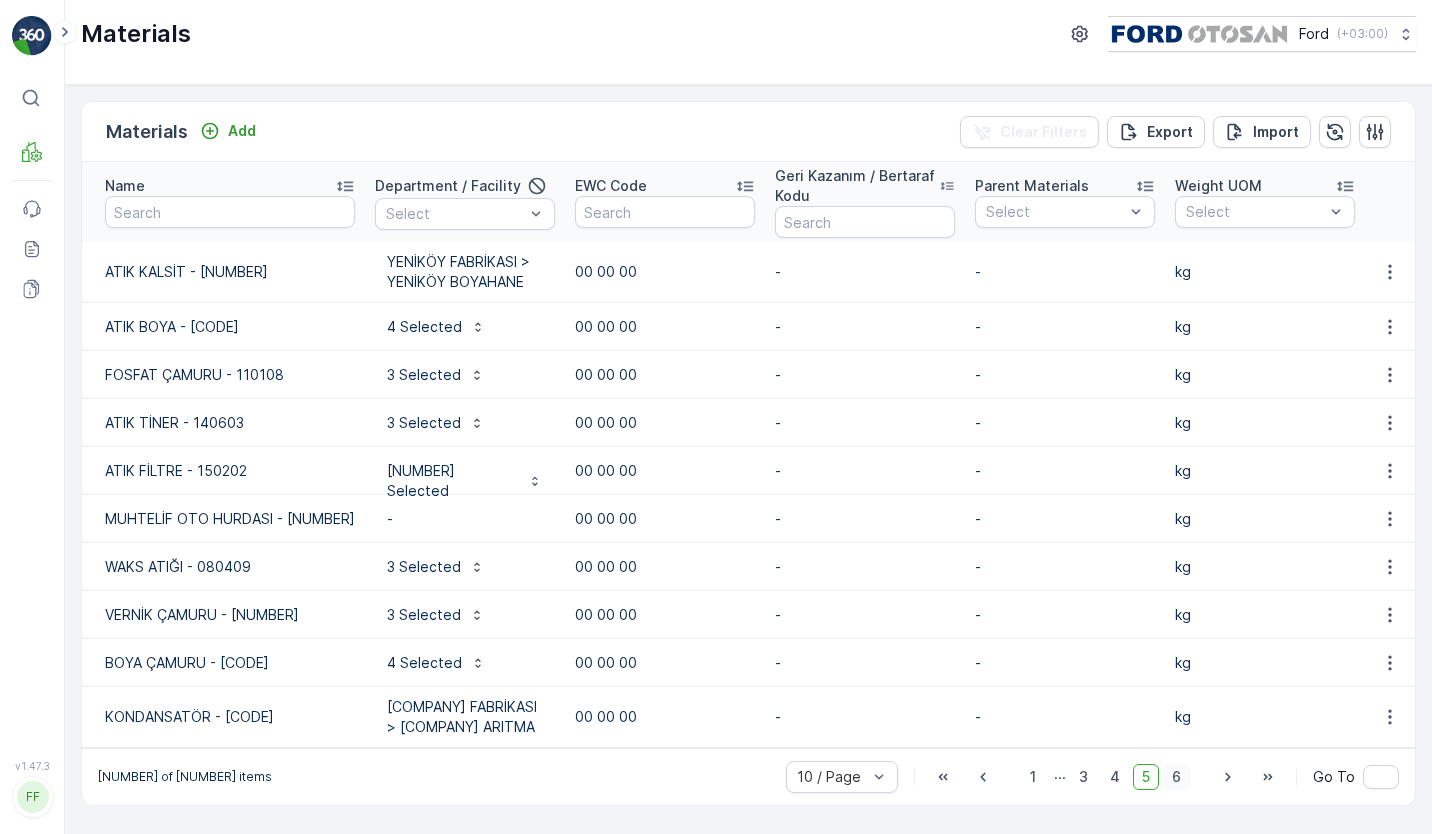 click on "6" at bounding box center [1176, 777] 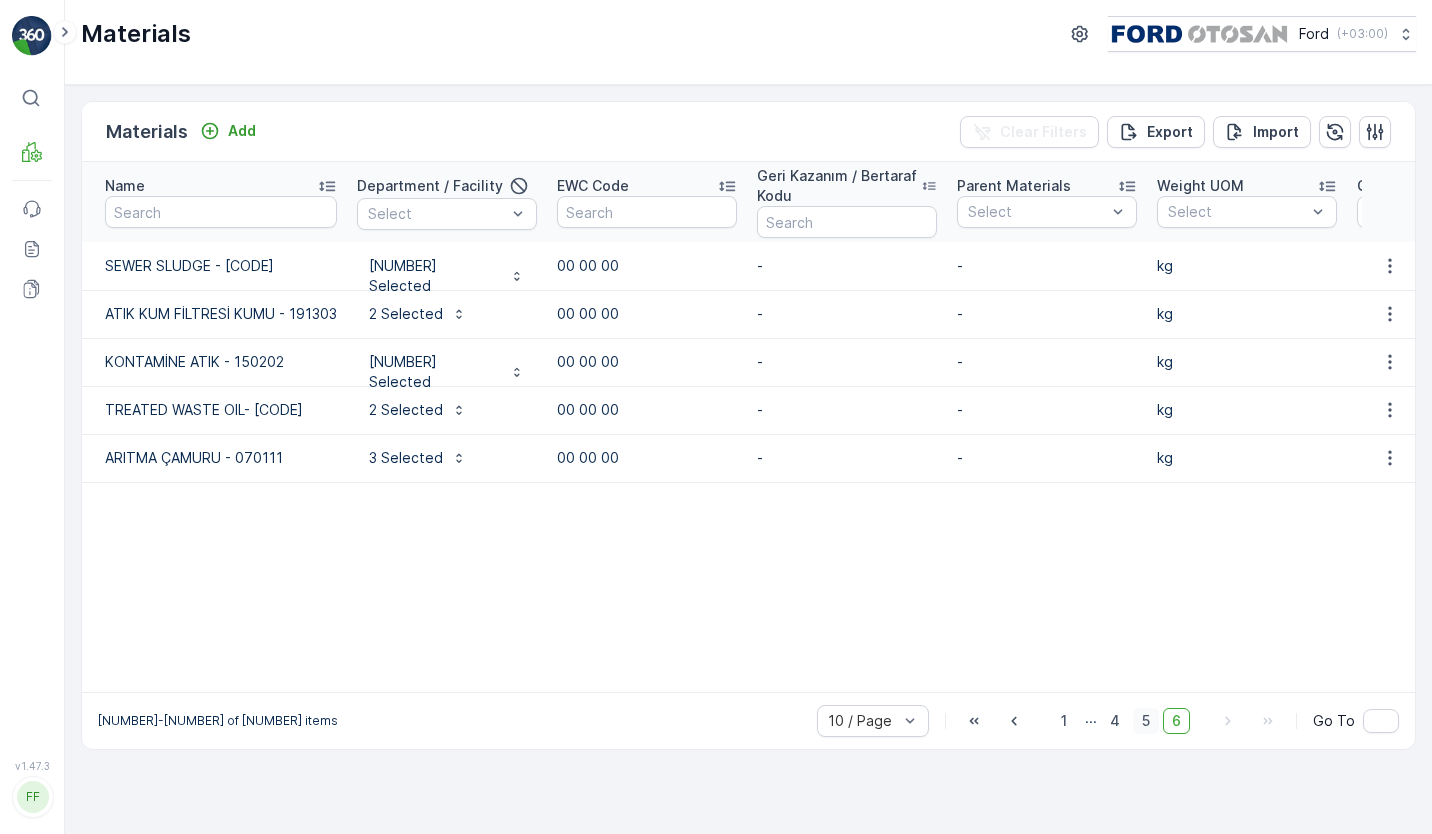 click on "5" at bounding box center (1146, 721) 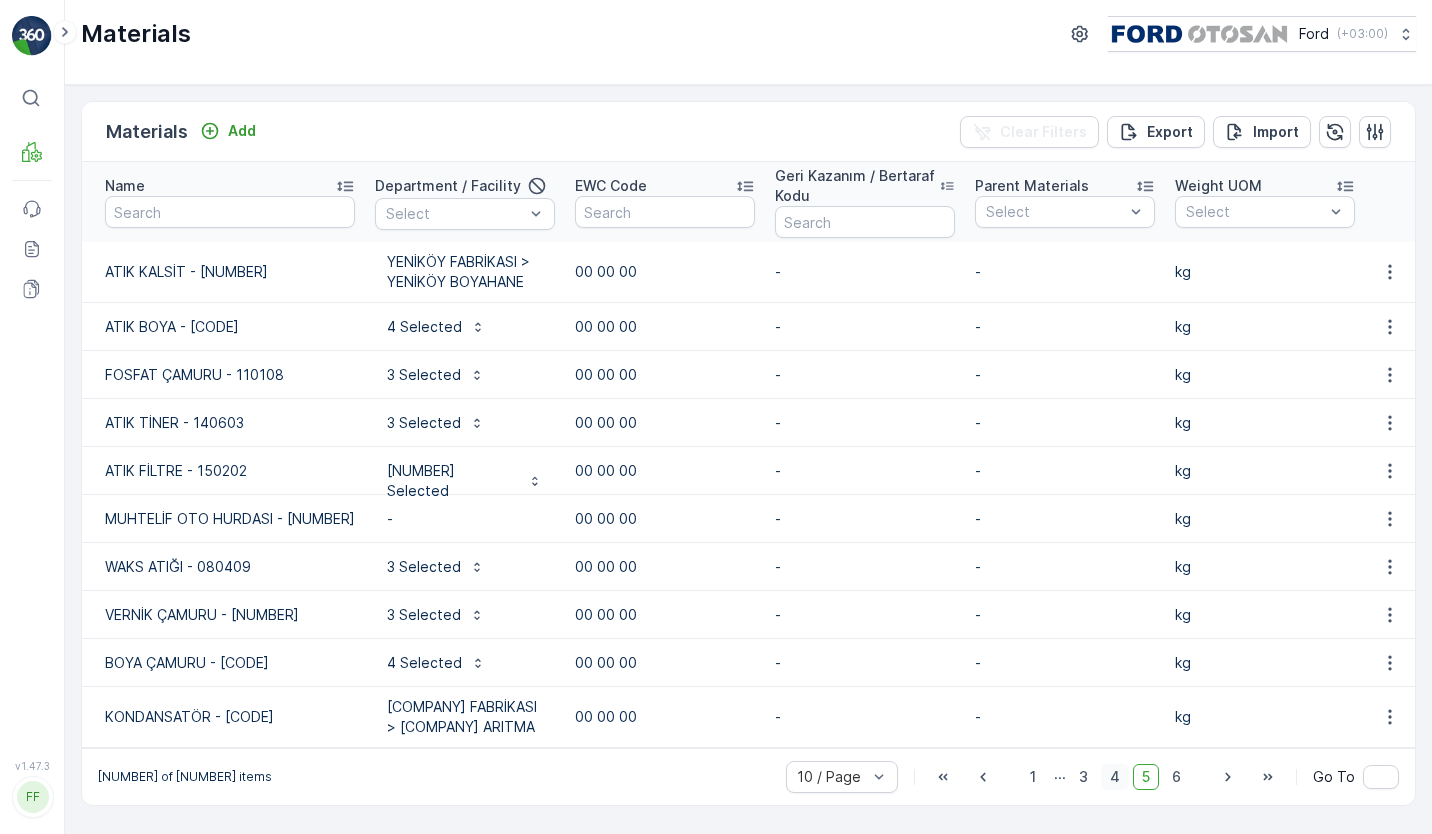 click on "4" at bounding box center (1115, 777) 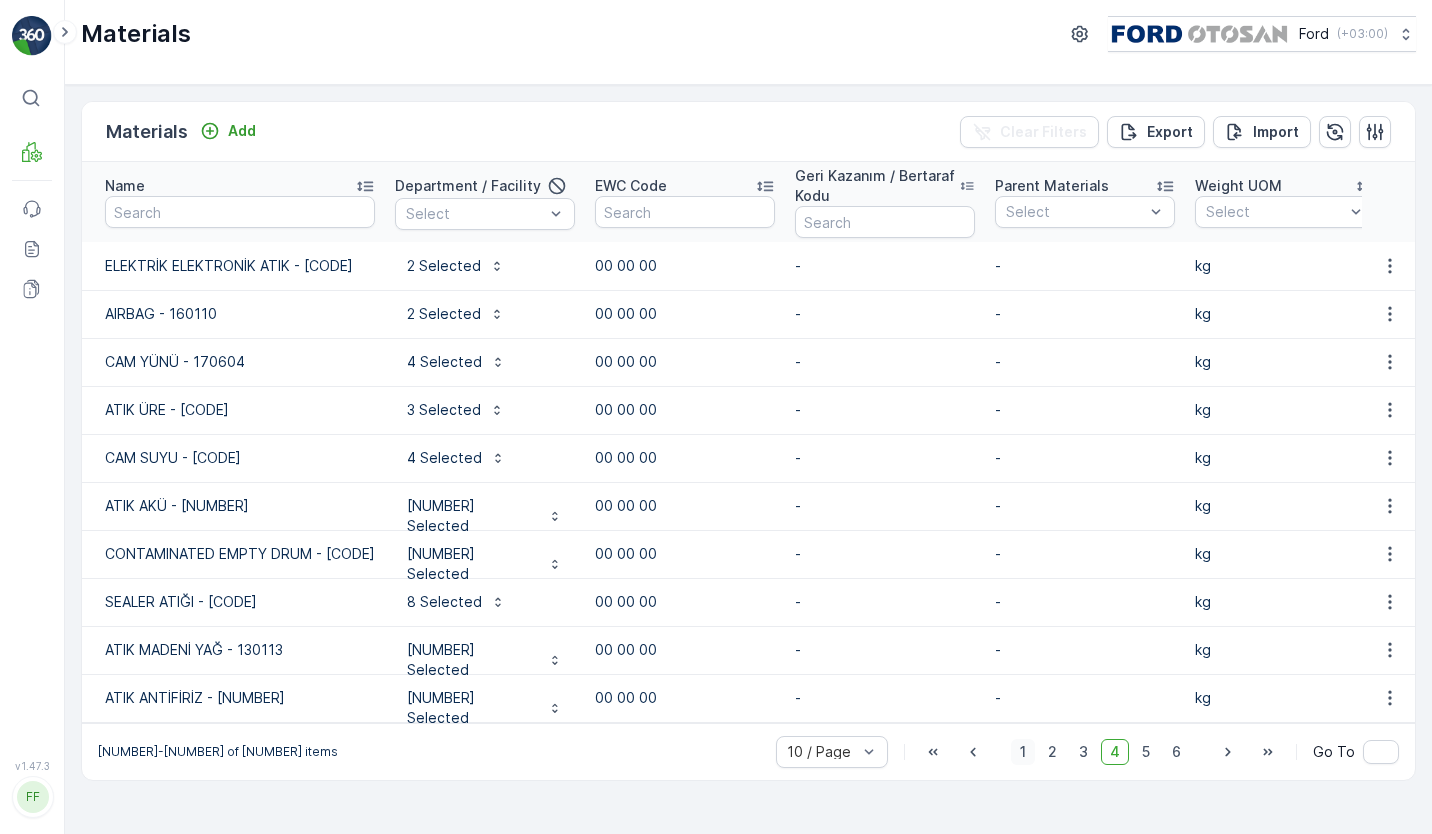 click on "1" at bounding box center (1023, 752) 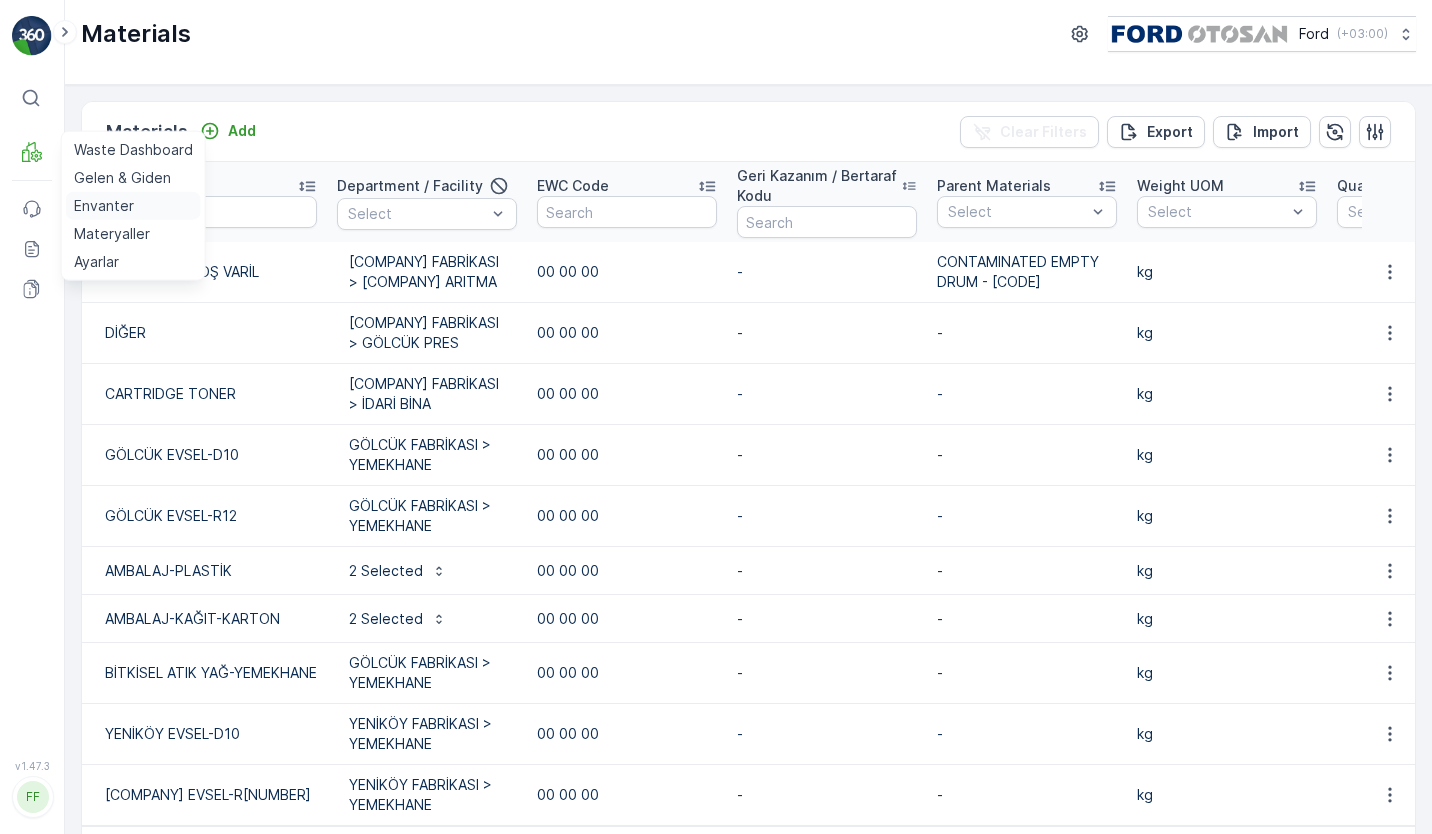 click on "Envanter" at bounding box center (133, 206) 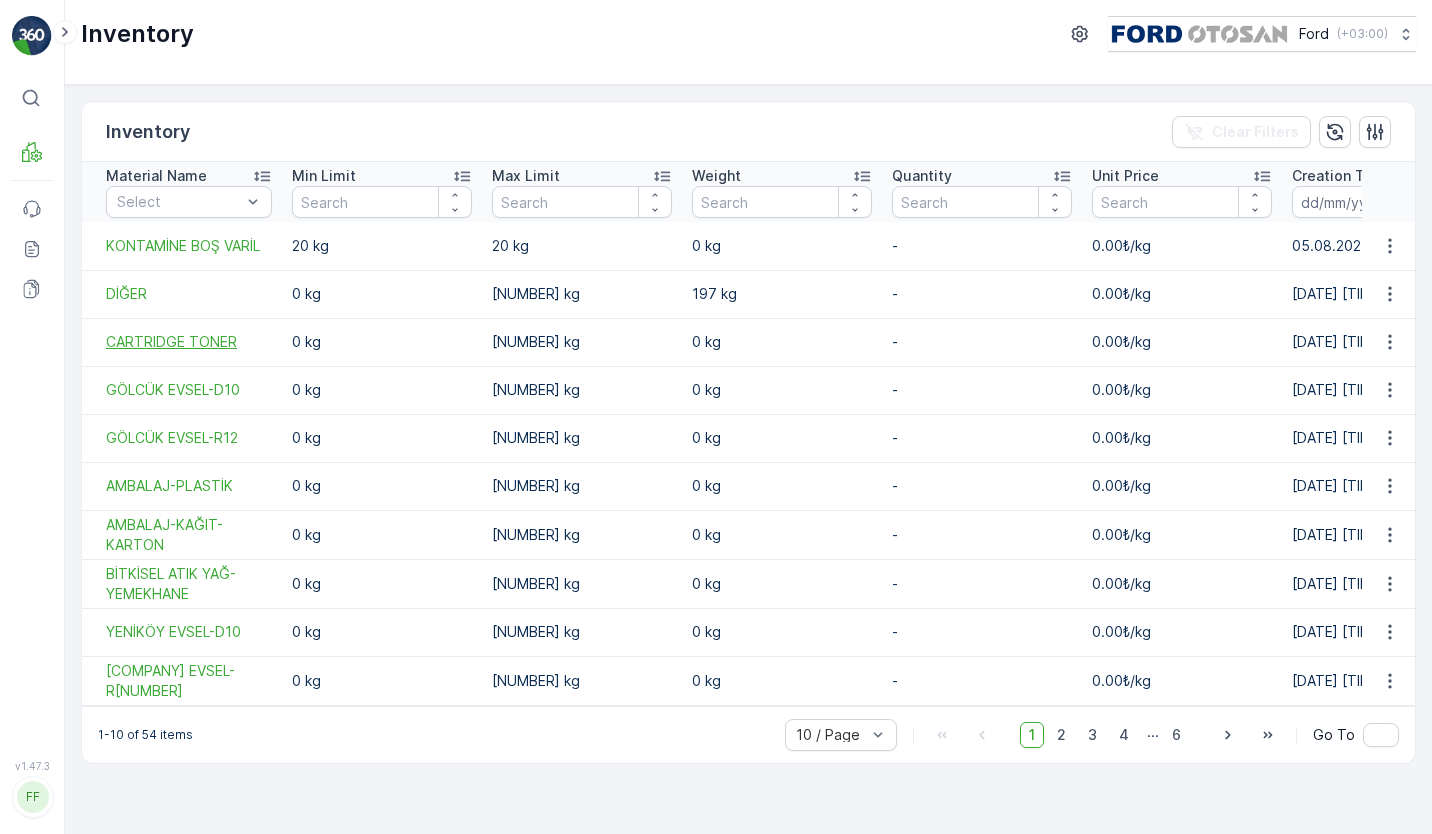 click on "CARTRIDGE TONER" at bounding box center (189, 342) 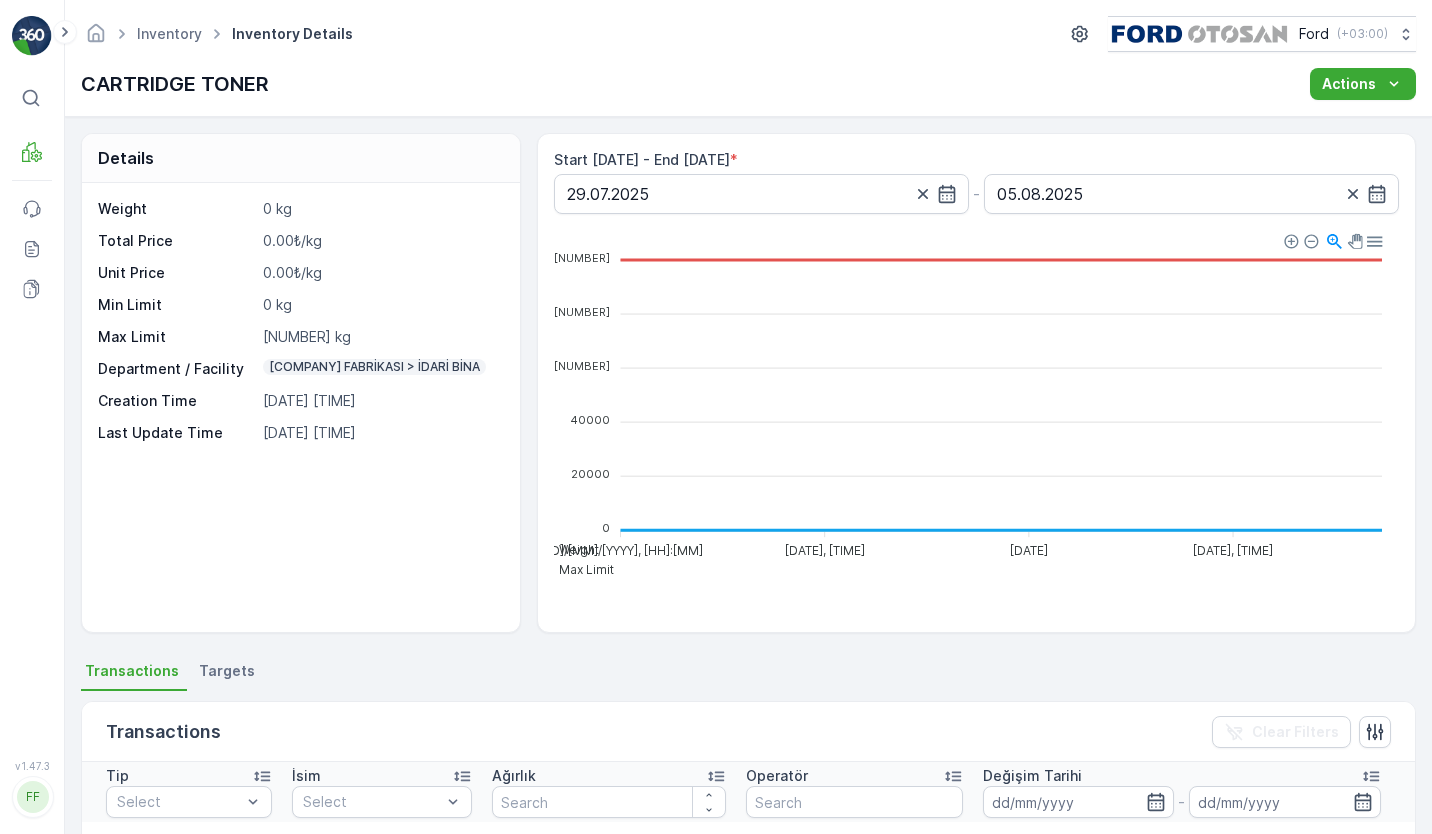 scroll, scrollTop: 477, scrollLeft: 0, axis: vertical 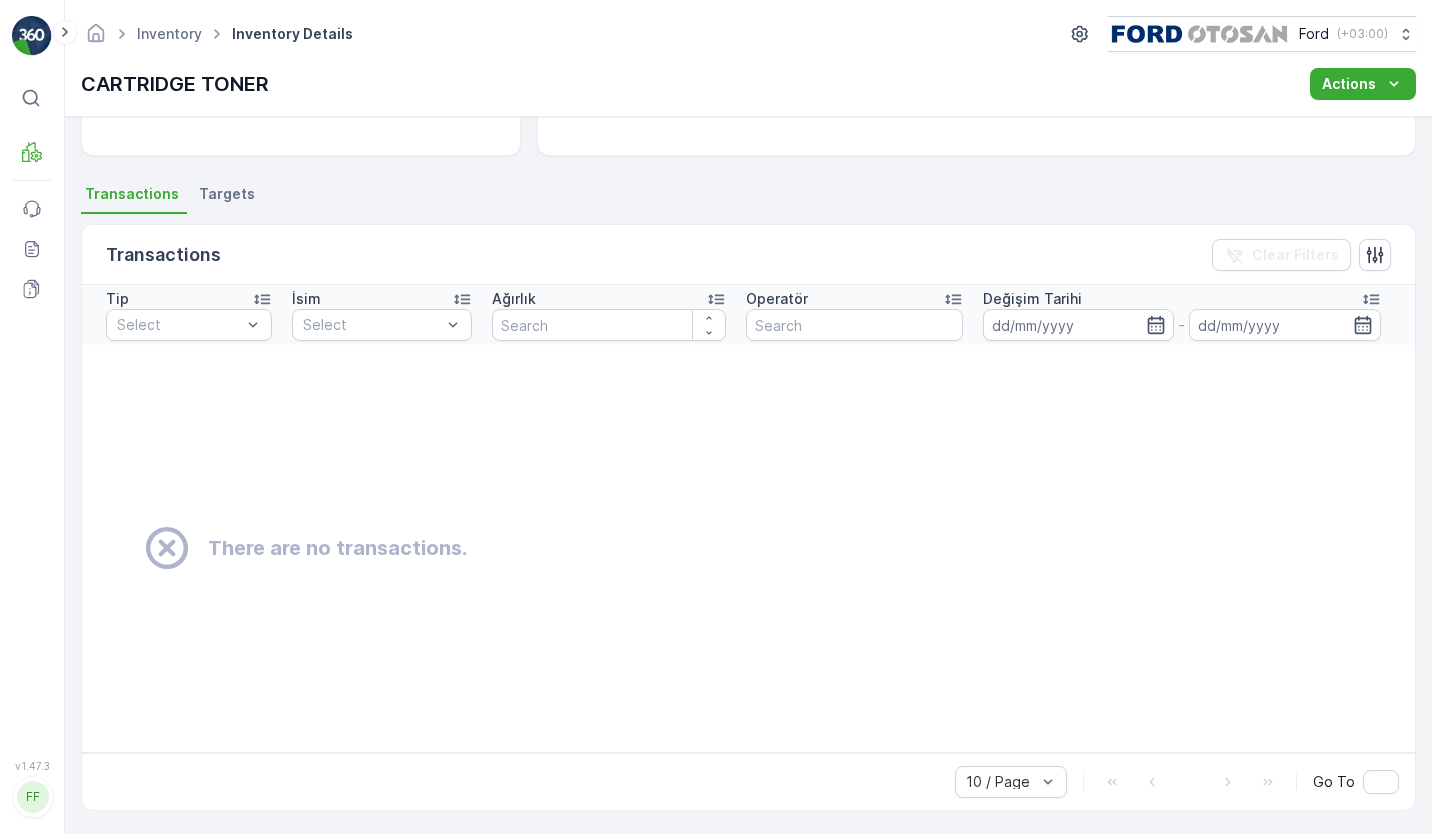 click on "Targets" at bounding box center (227, 194) 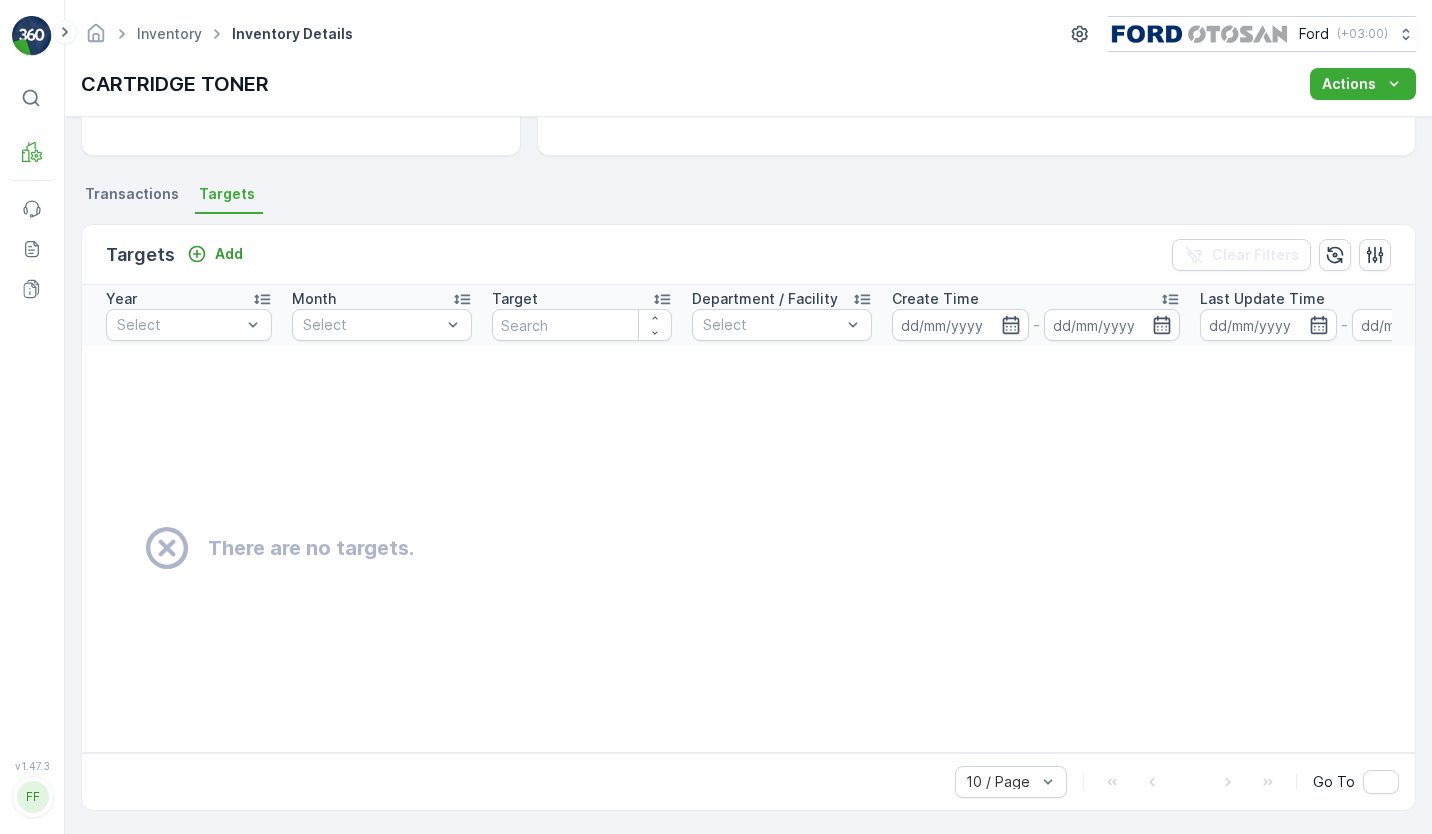 scroll, scrollTop: 477, scrollLeft: 0, axis: vertical 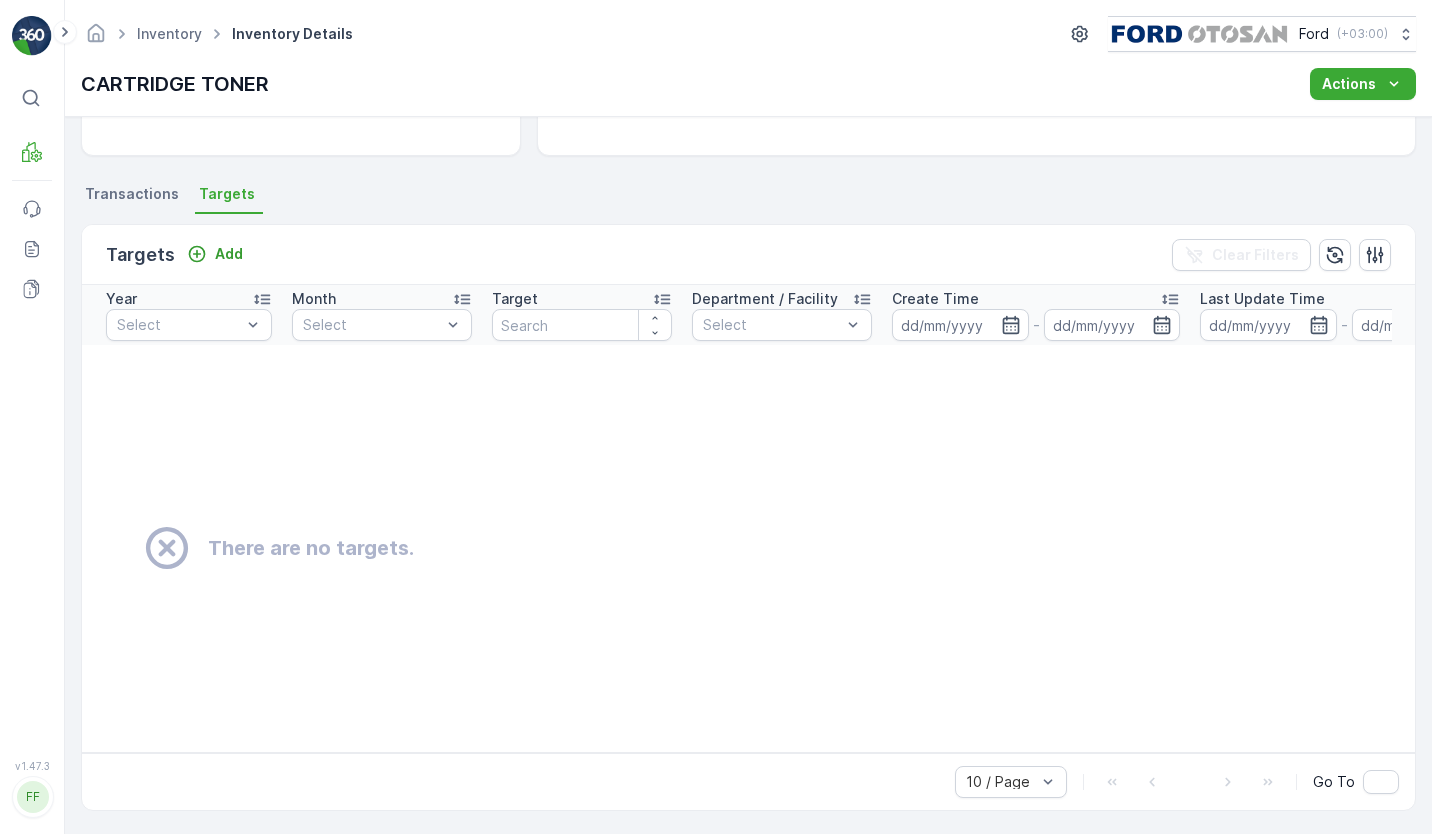 click on "Transactions" at bounding box center (132, 194) 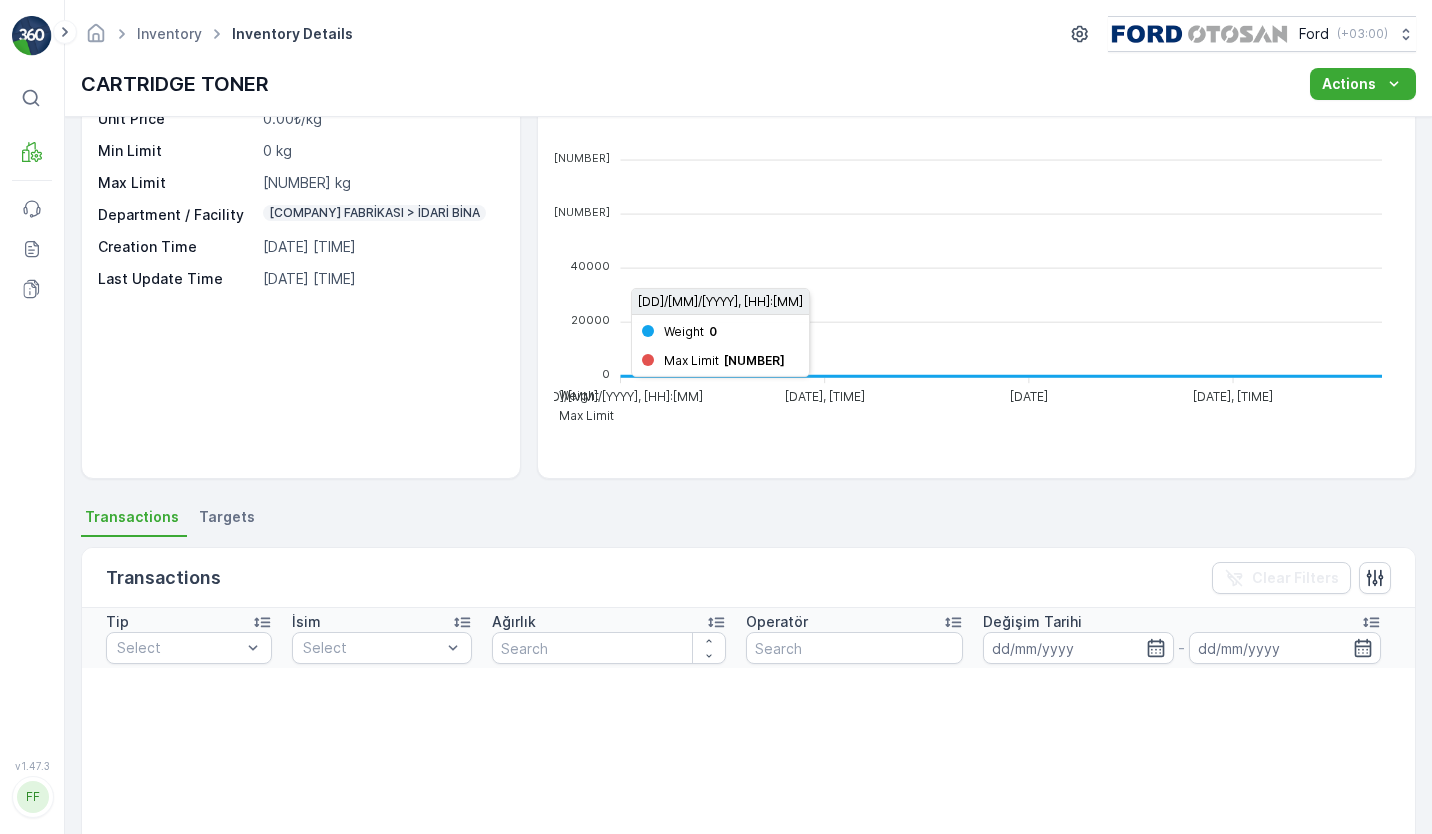 scroll, scrollTop: 0, scrollLeft: 0, axis: both 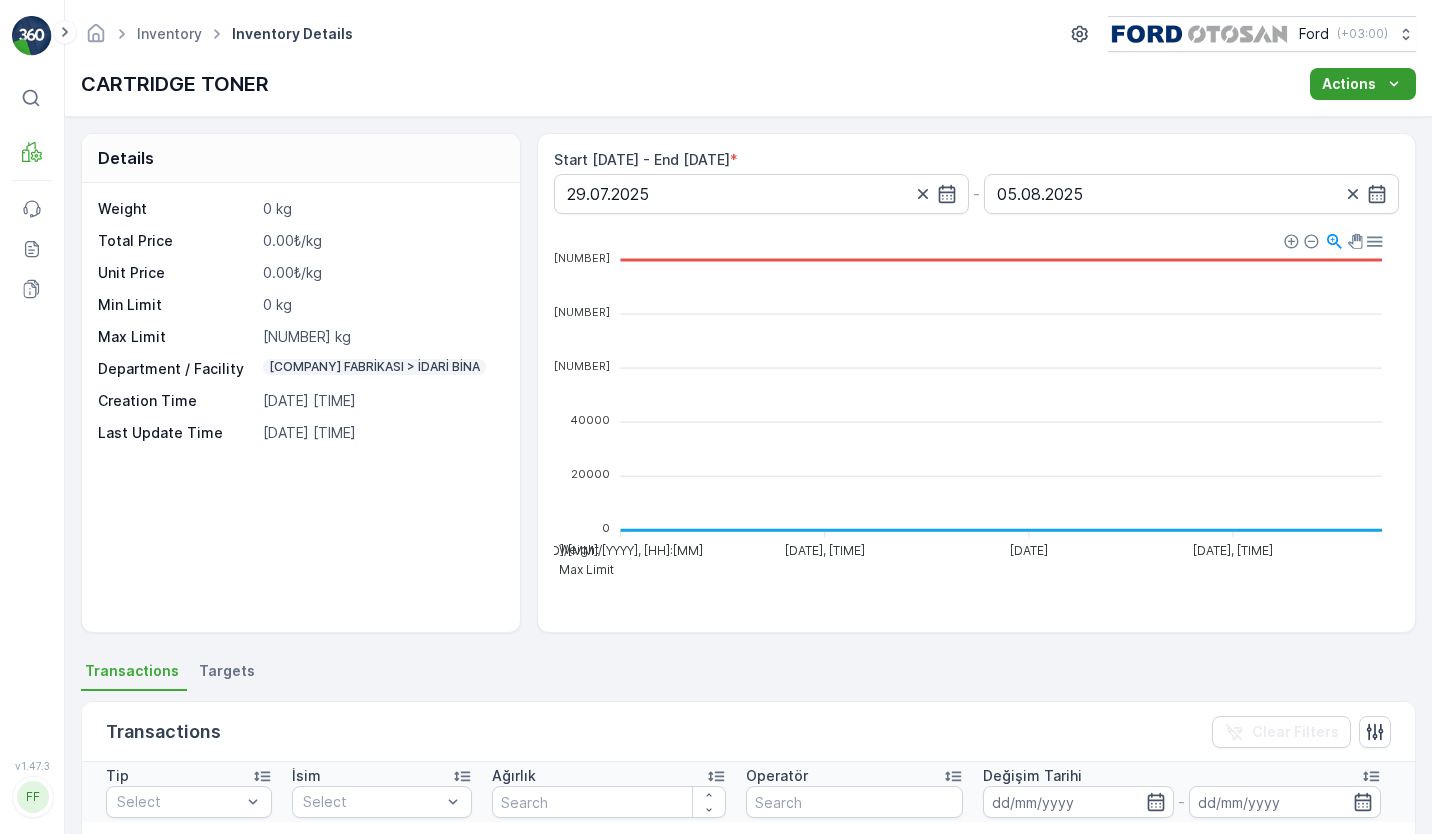 click 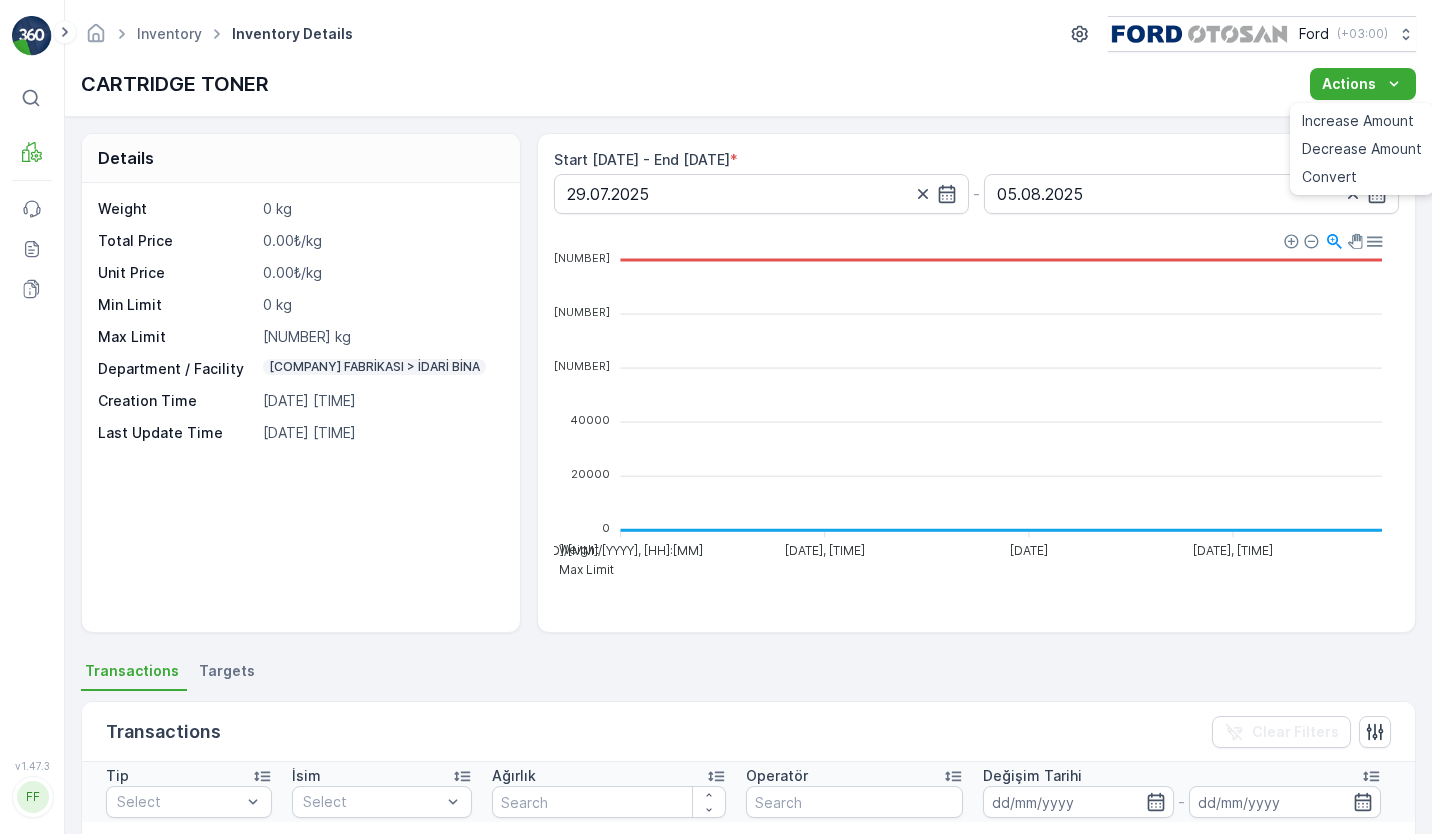 click on "Details Weight 0 kg Total Price 0.00₺/kg Unit Price 0.00₺/kg Min Limit 0 kg Max Limit 100000 kg Department / Facility GÖLCÜK FABRİKASI > İDARİ BİNA Creation Time 28.02.2025 14:32 Last Update Time 28.02.2025 14:32 Start Date - End Date * 29.07.2025 - 05.08.2025 Weight Max Limit 100000 100000 80000 80000 60000 60000 40000 40000 20000 20000 0 0 29/07/2025, 00:00 29/07/2025, 00:00 31/07/2025, 00:00 31/07/2025, 00:00 02/08/2025, 00:00 02/08/2025, 00:00 04/08/2025, 00:00 04/08/2025, 00:00 05/08/2025, 11:01 Weight 0 Max Limit 100000 05/08/2025, 11:01
Download SVG Download PNG Download CSV Weight Max Limit 100000 100000 50000 50000 0 0 29 Jul 29 Jul 30 Jul 30 Jul 31 Jul 31 Jul Aug '25 Aug '25 02 Aug 02 Aug 03 Aug 03 Aug 04 Aug 04 Aug 05 Aug 05 Aug Transactions Targets Transactions Clear Filters Tip Select İsim Select Ağırlık Operatör Değişim Tarihi - There are no transactions. 10 / Page Go To" at bounding box center [748, 475] 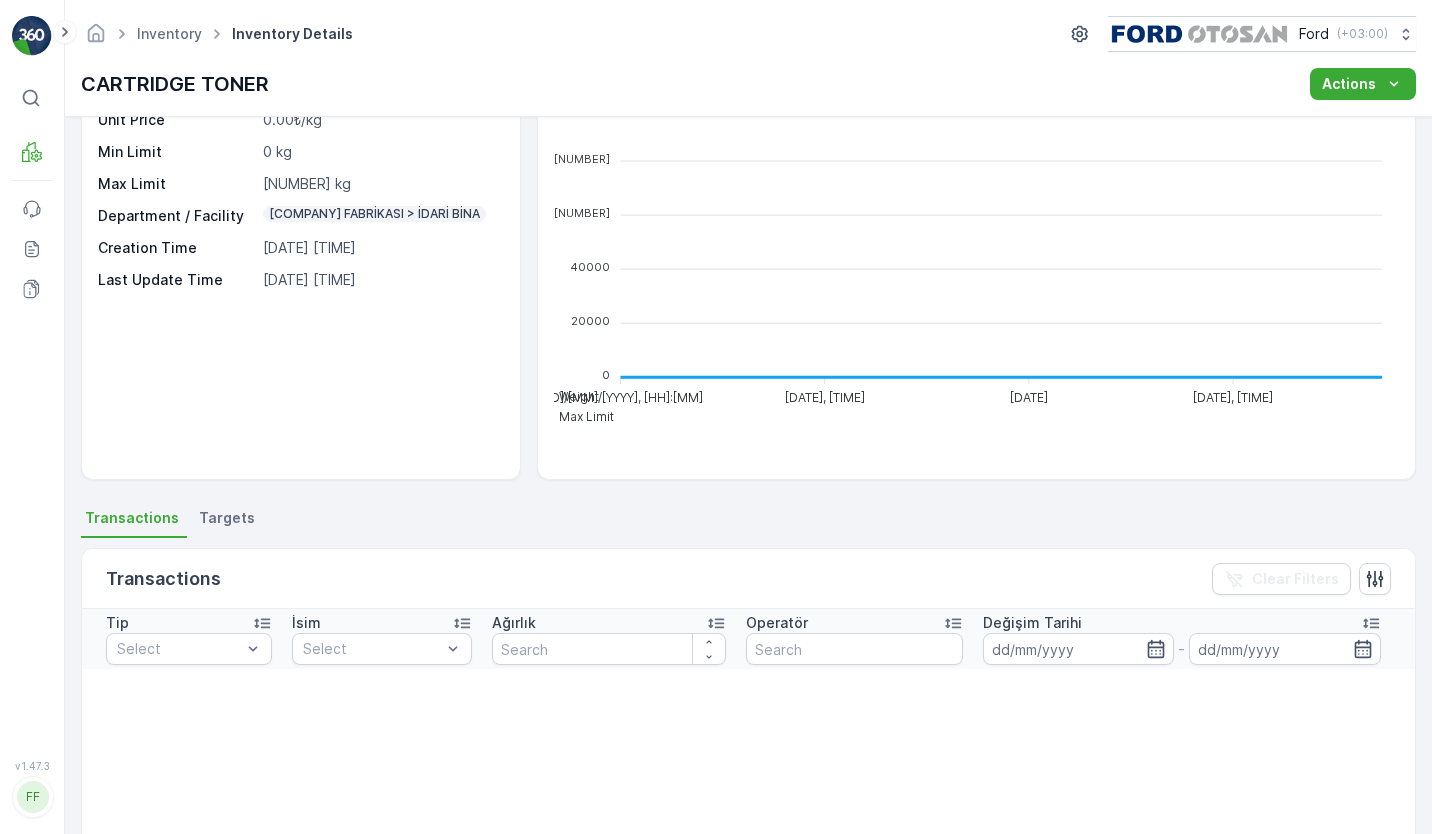 scroll, scrollTop: 0, scrollLeft: 0, axis: both 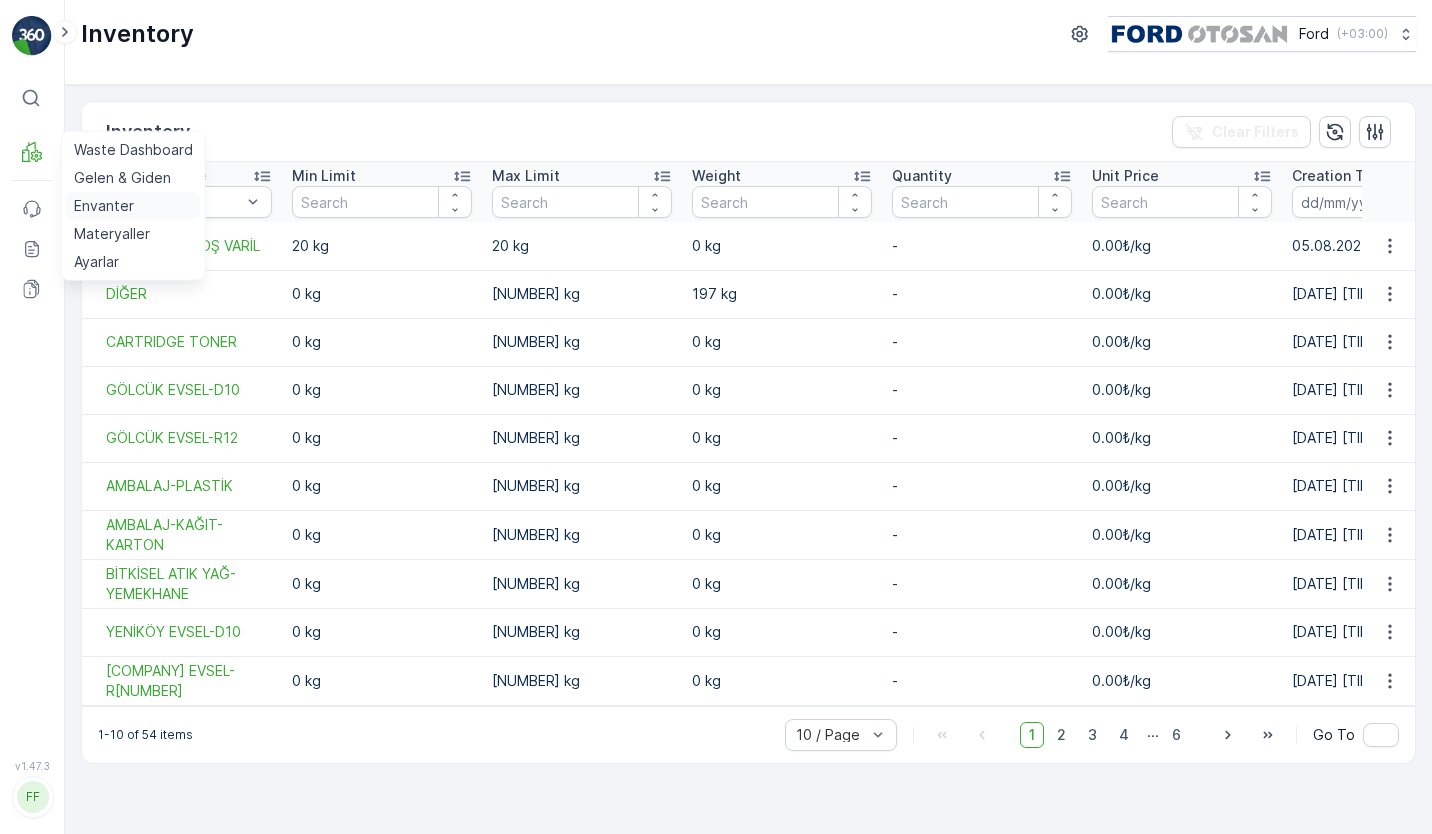 click on "Envanter" at bounding box center (104, 206) 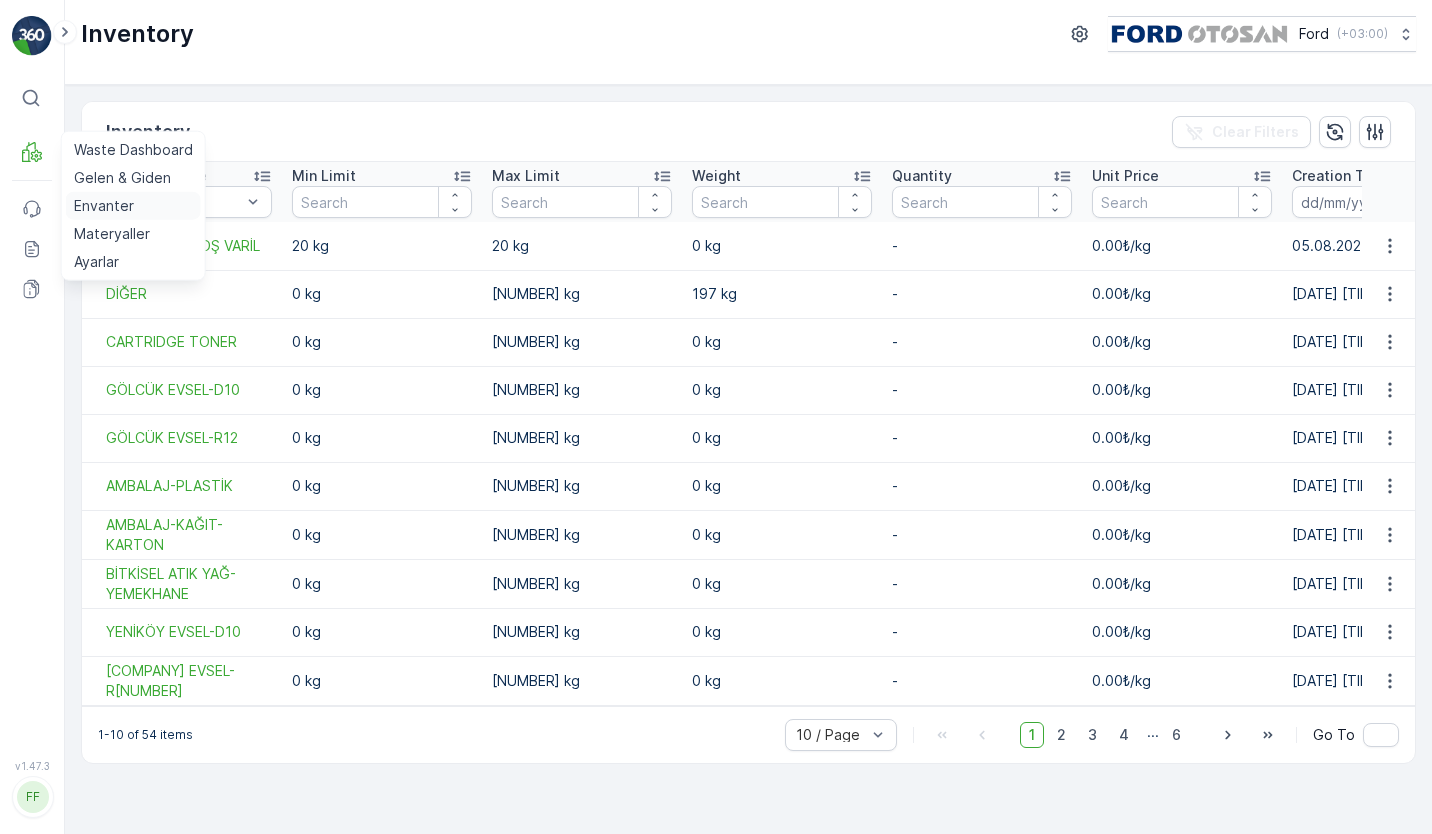 click on "Envanter" at bounding box center (104, 206) 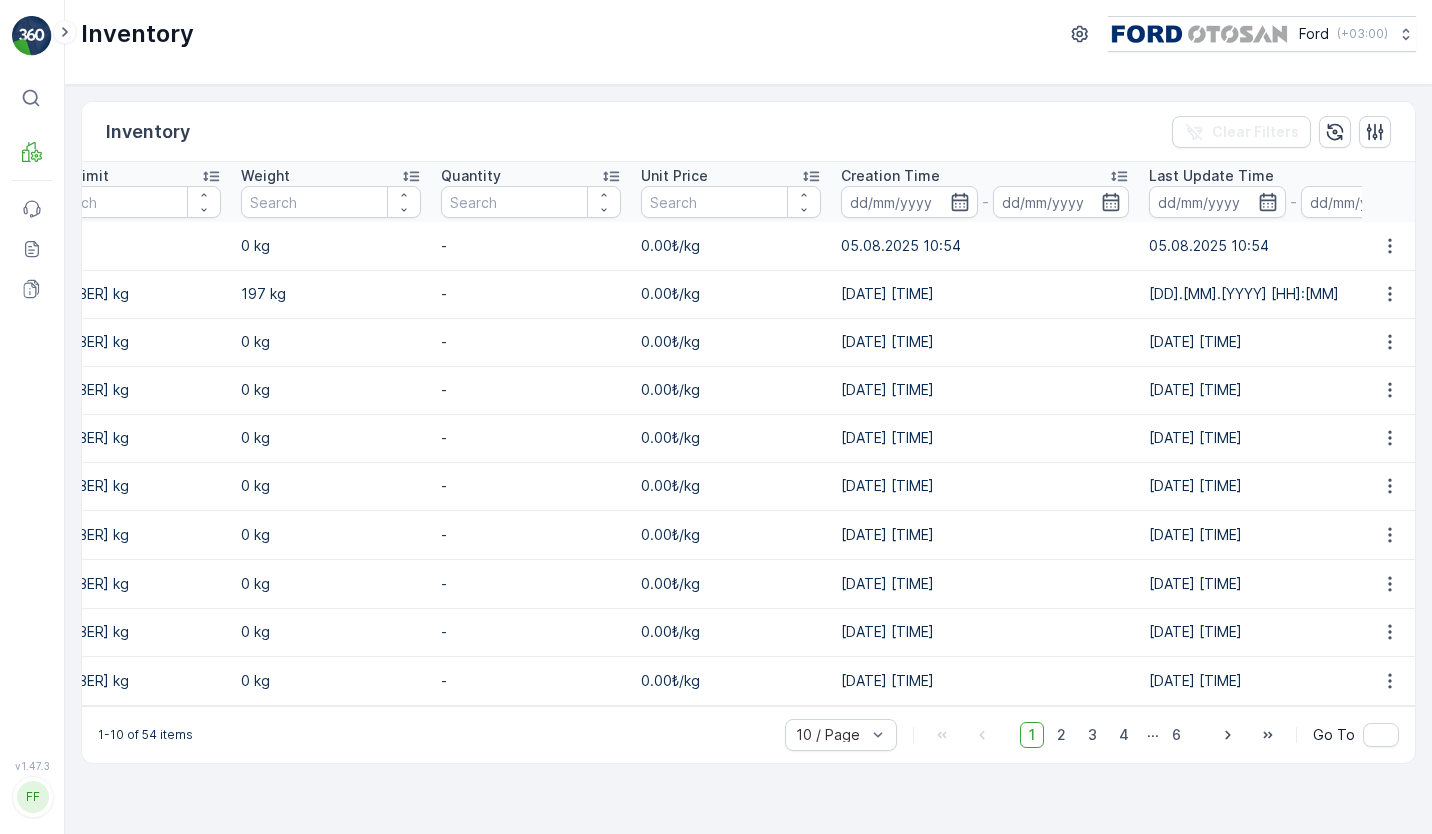 scroll, scrollTop: 0, scrollLeft: 536, axis: horizontal 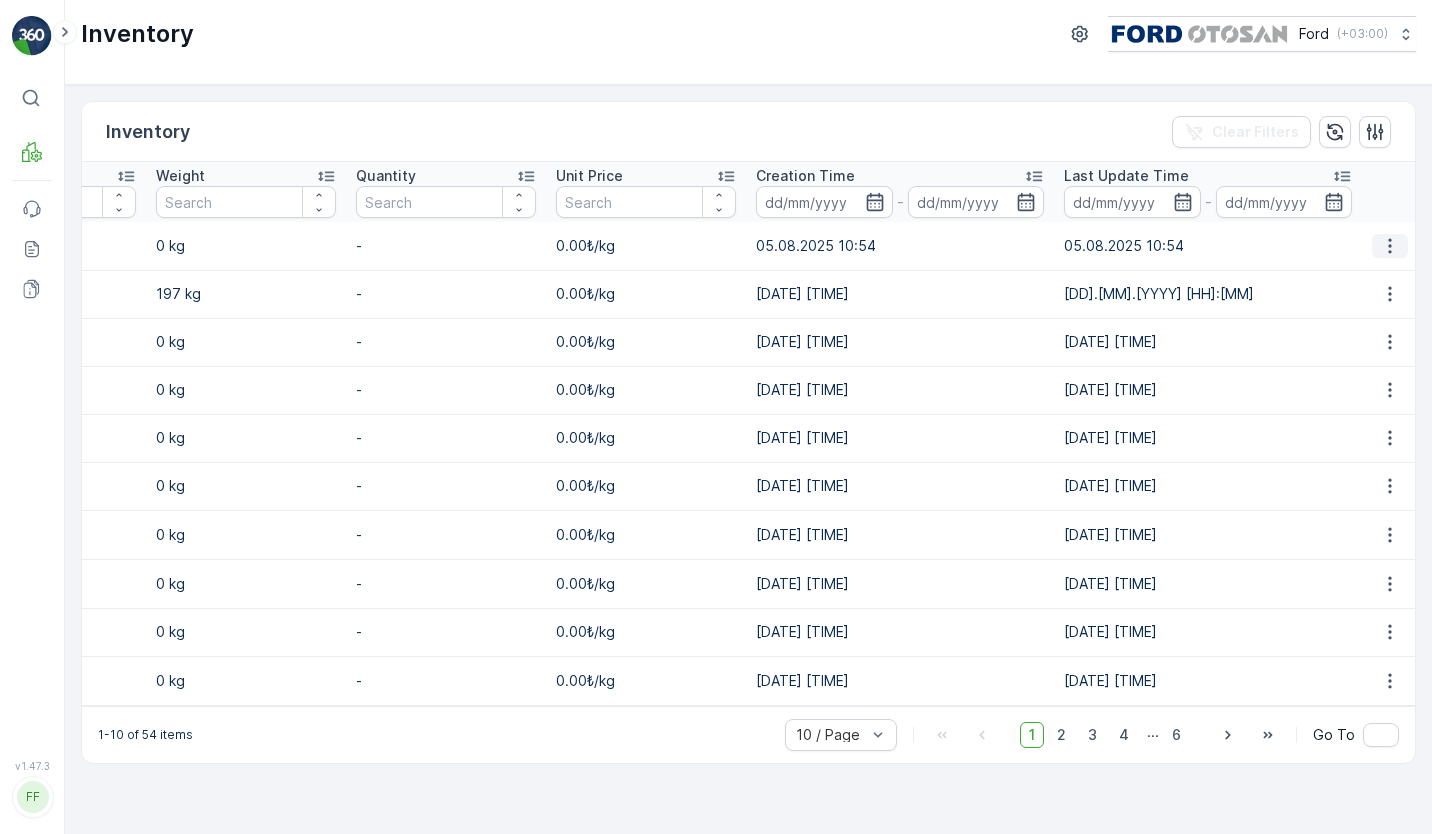 click at bounding box center (1390, 246) 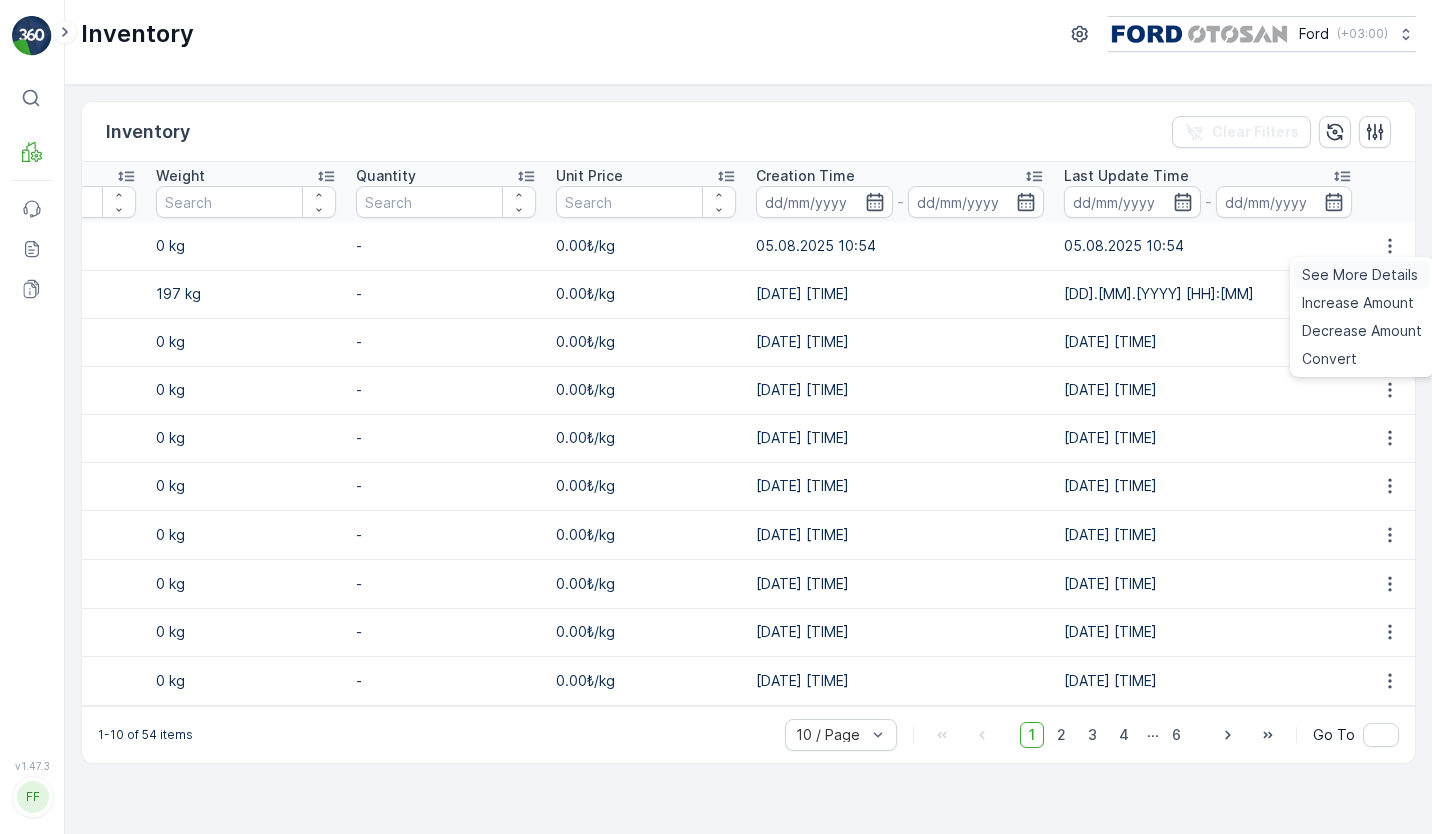 click on "See More Details" at bounding box center [1362, 275] 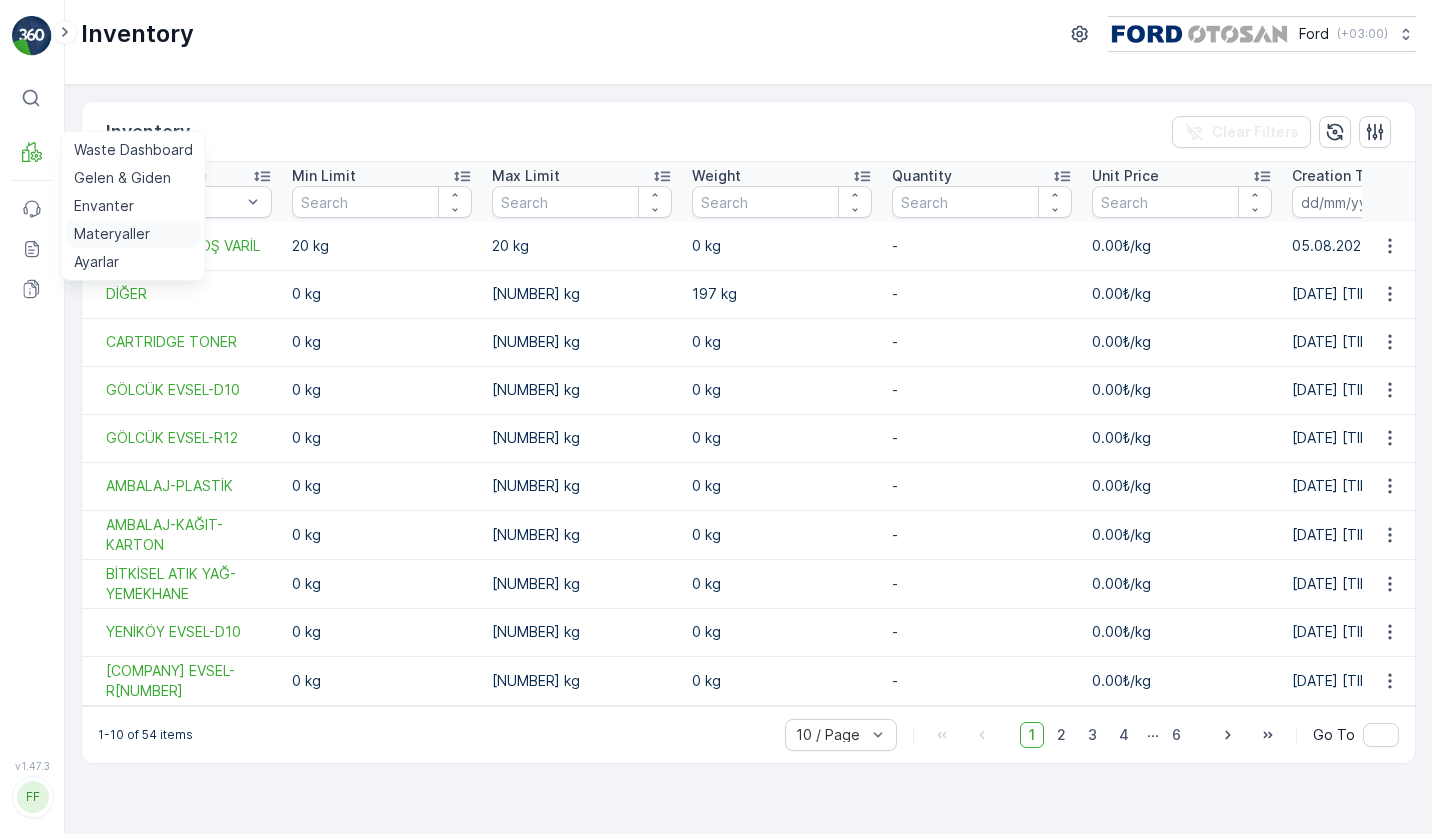click on "Materyaller" at bounding box center [133, 234] 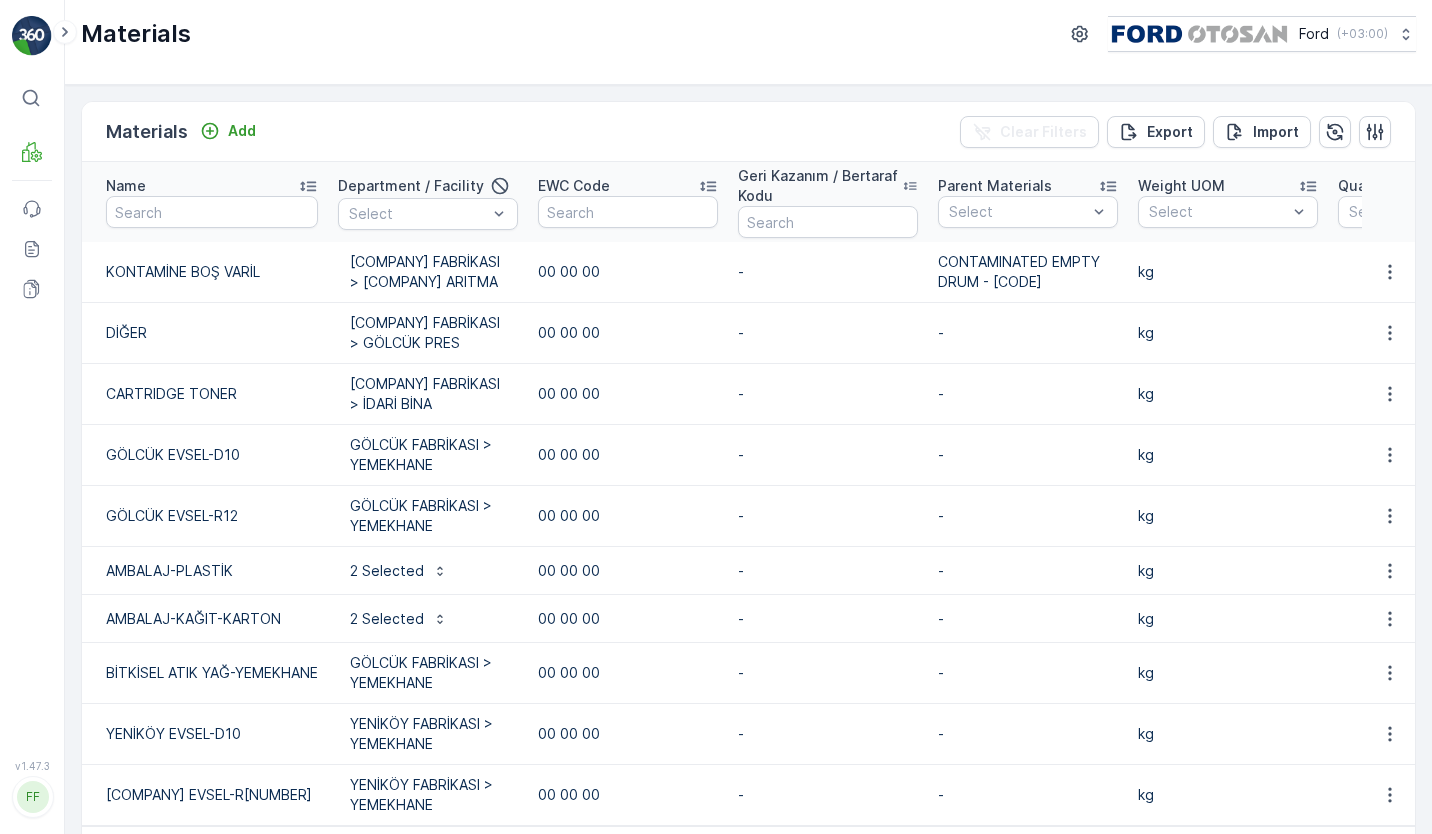 scroll, scrollTop: 71, scrollLeft: 0, axis: vertical 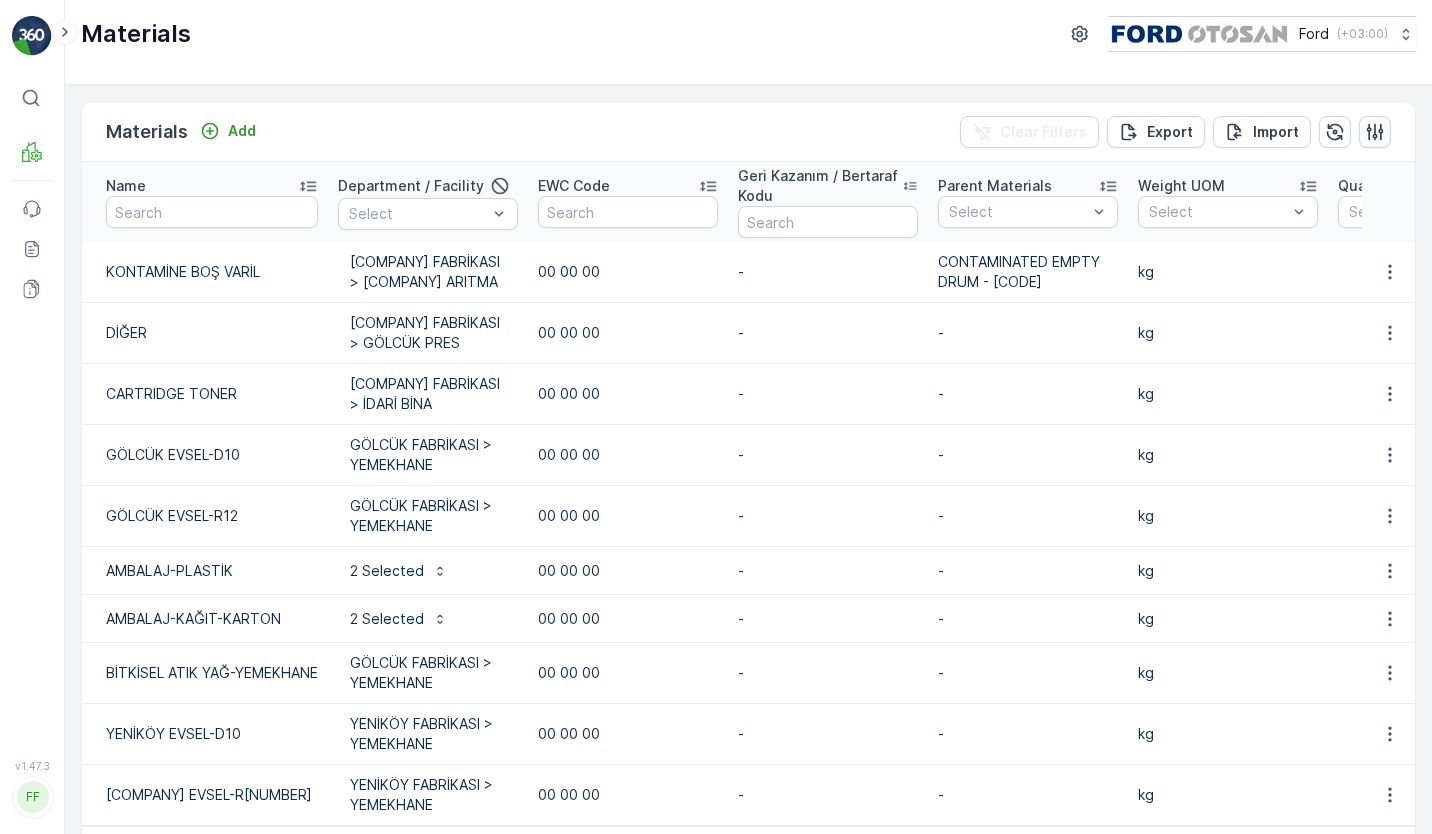 click 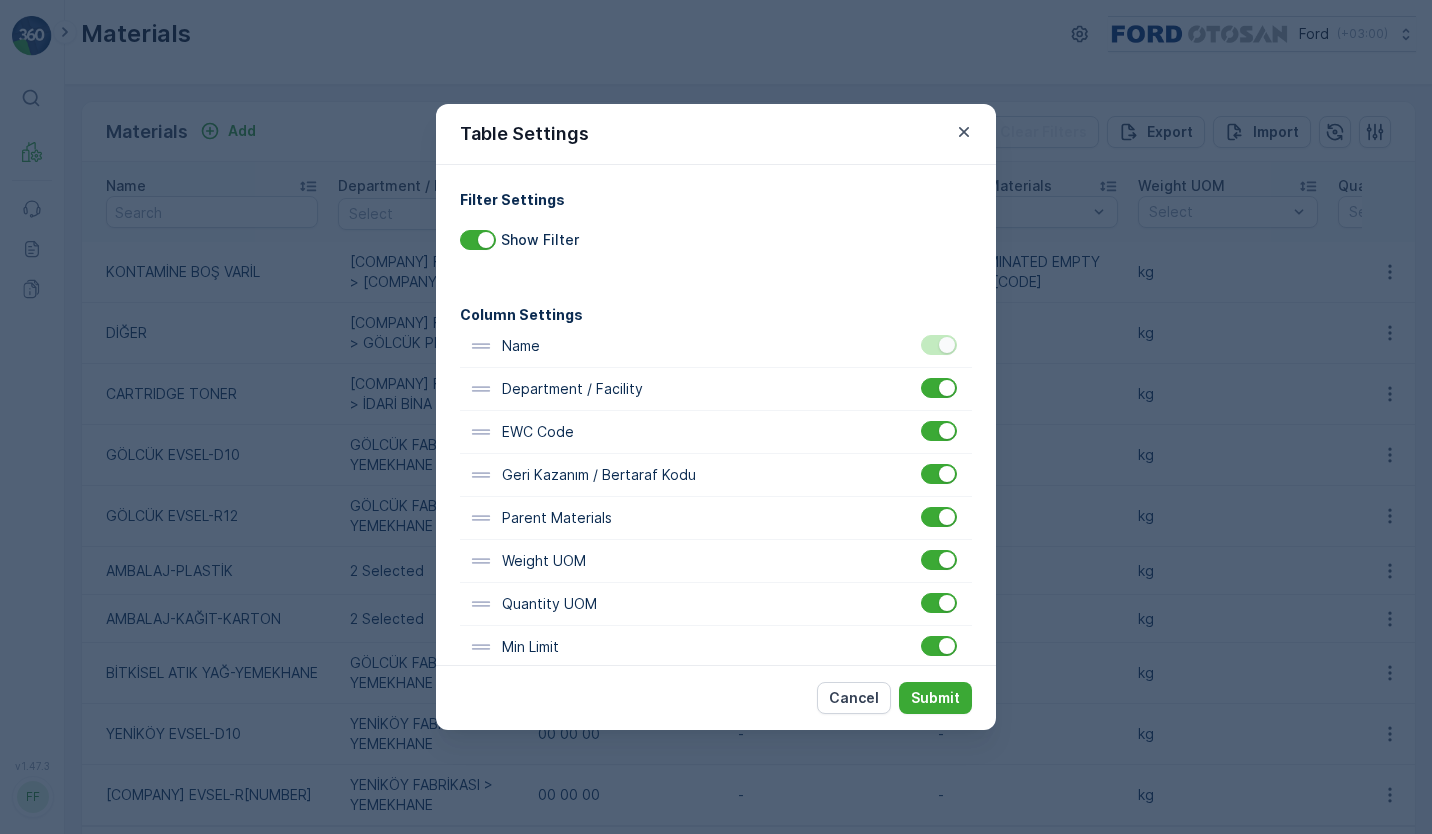 click on "Parent Materials" at bounding box center (716, 518) 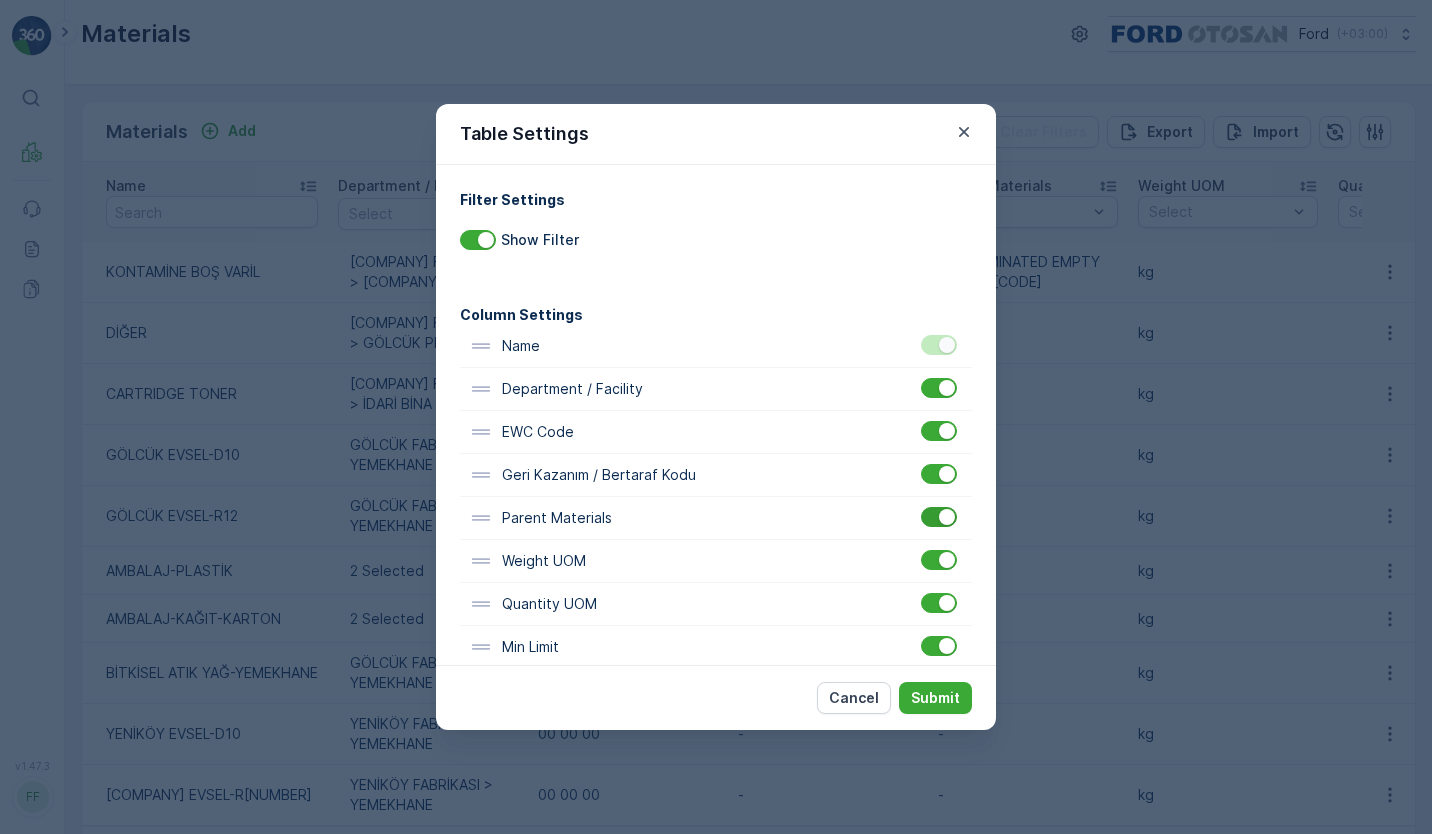 click at bounding box center [947, 517] 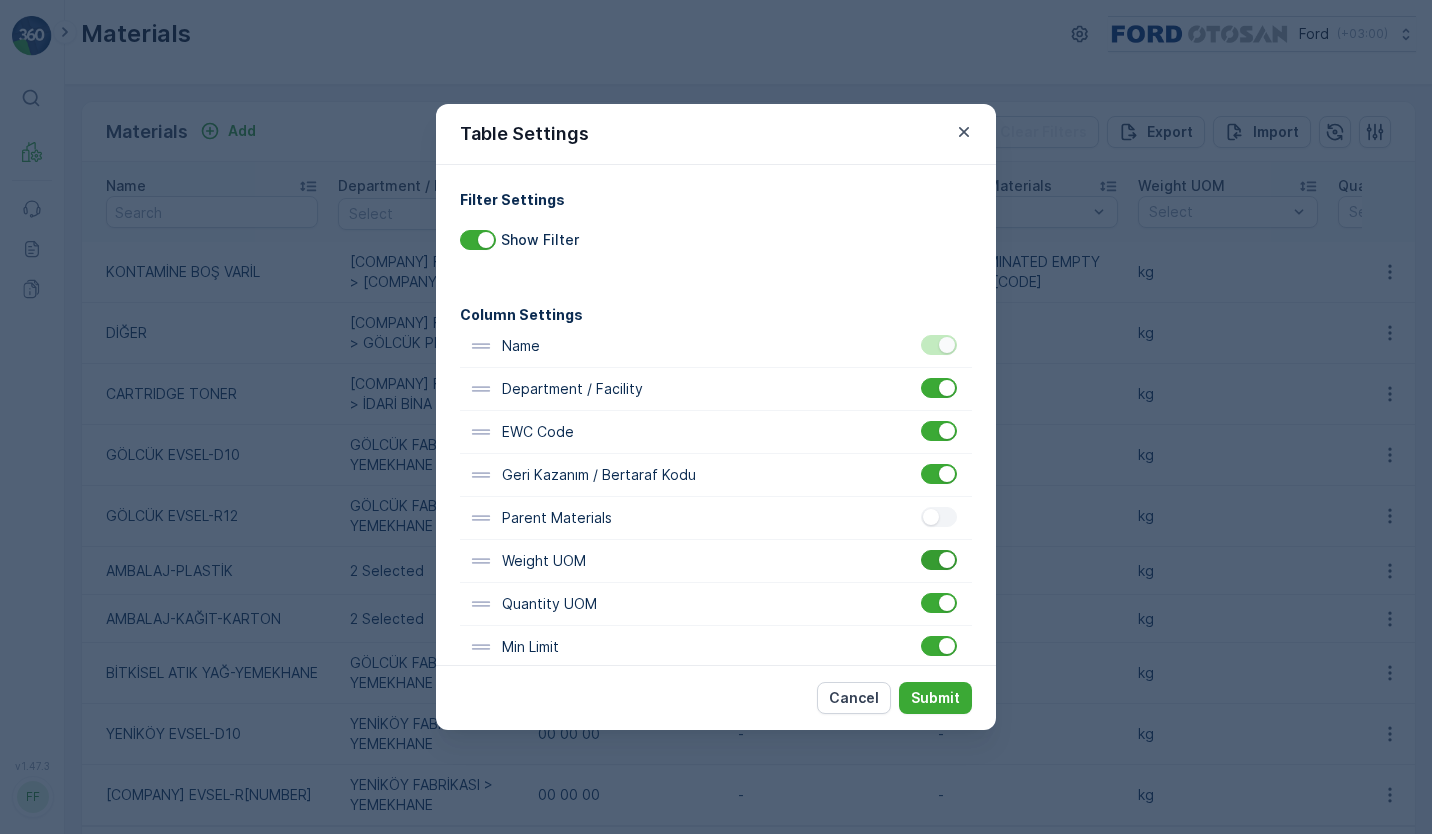 click at bounding box center (947, 560) 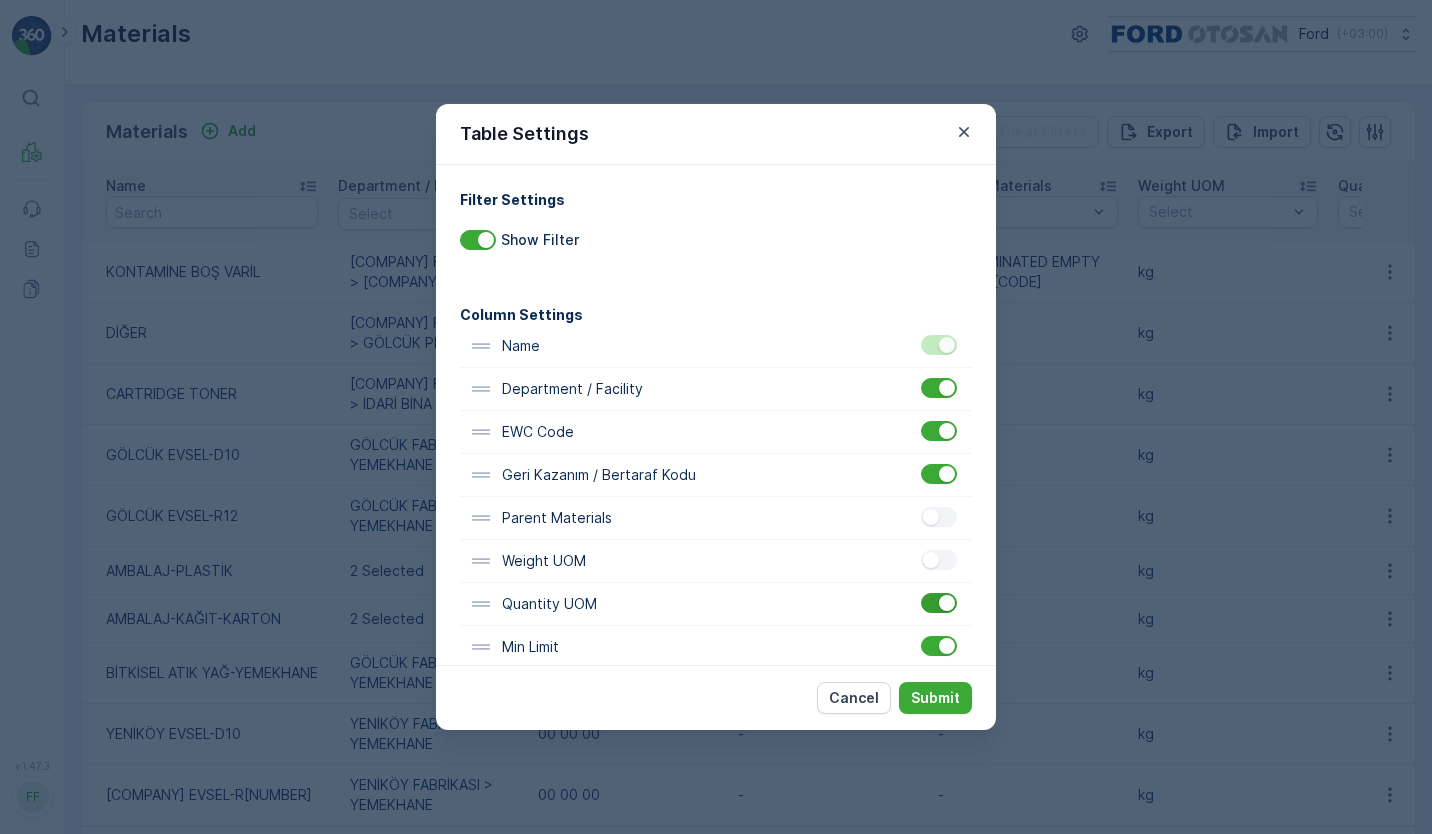click at bounding box center [947, 603] 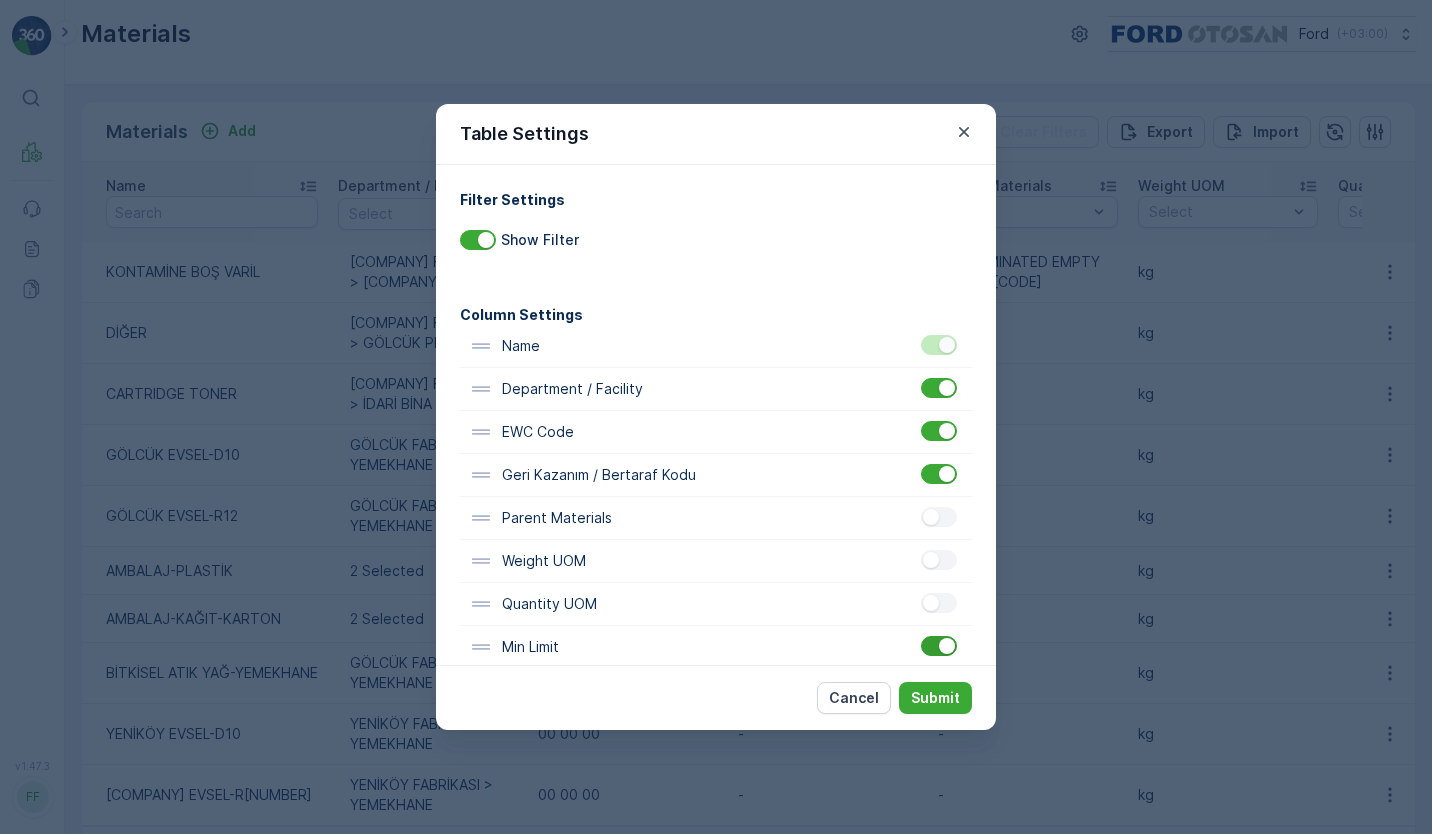 click at bounding box center (939, 646) 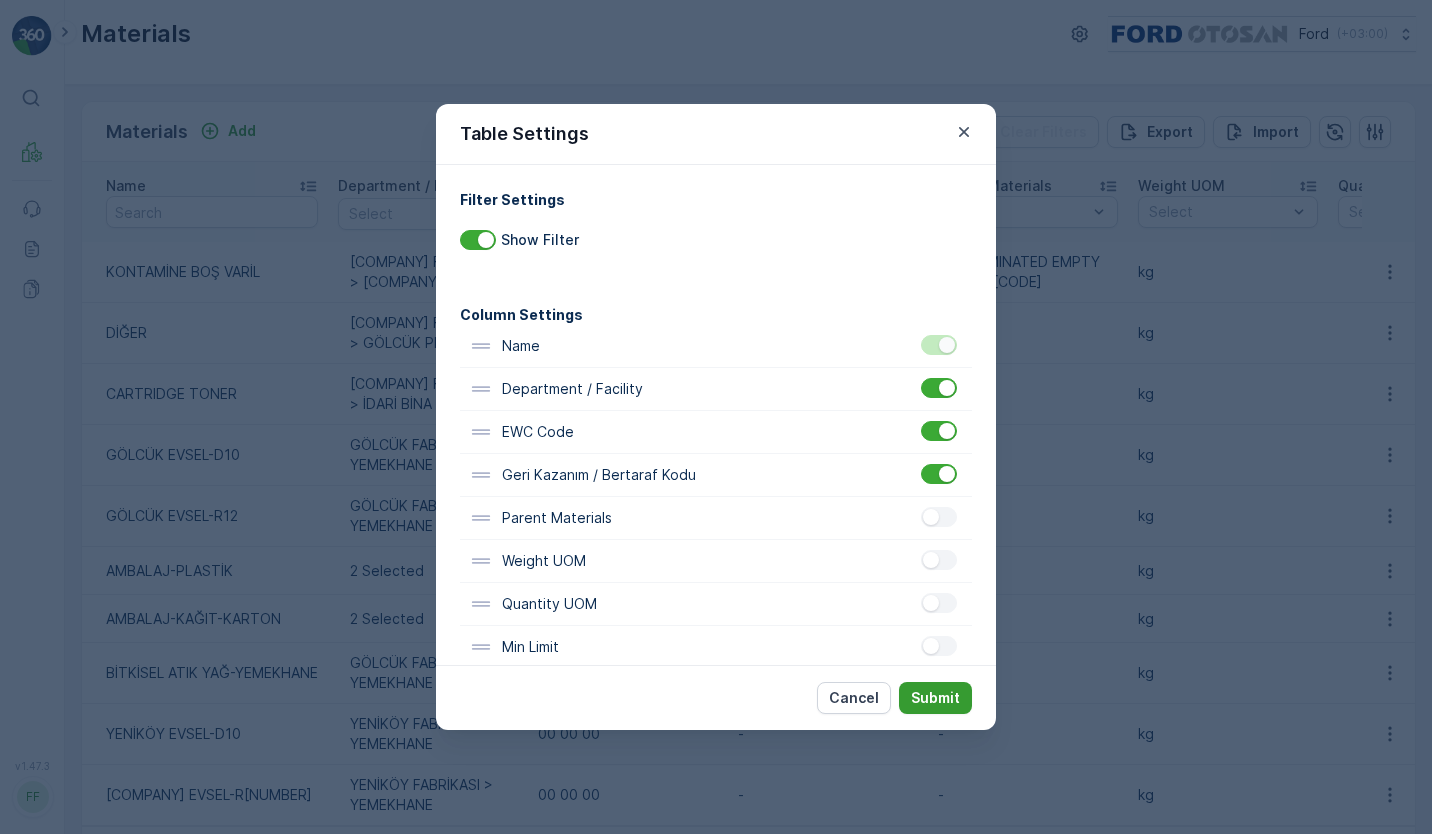 click on "Submit" at bounding box center (935, 698) 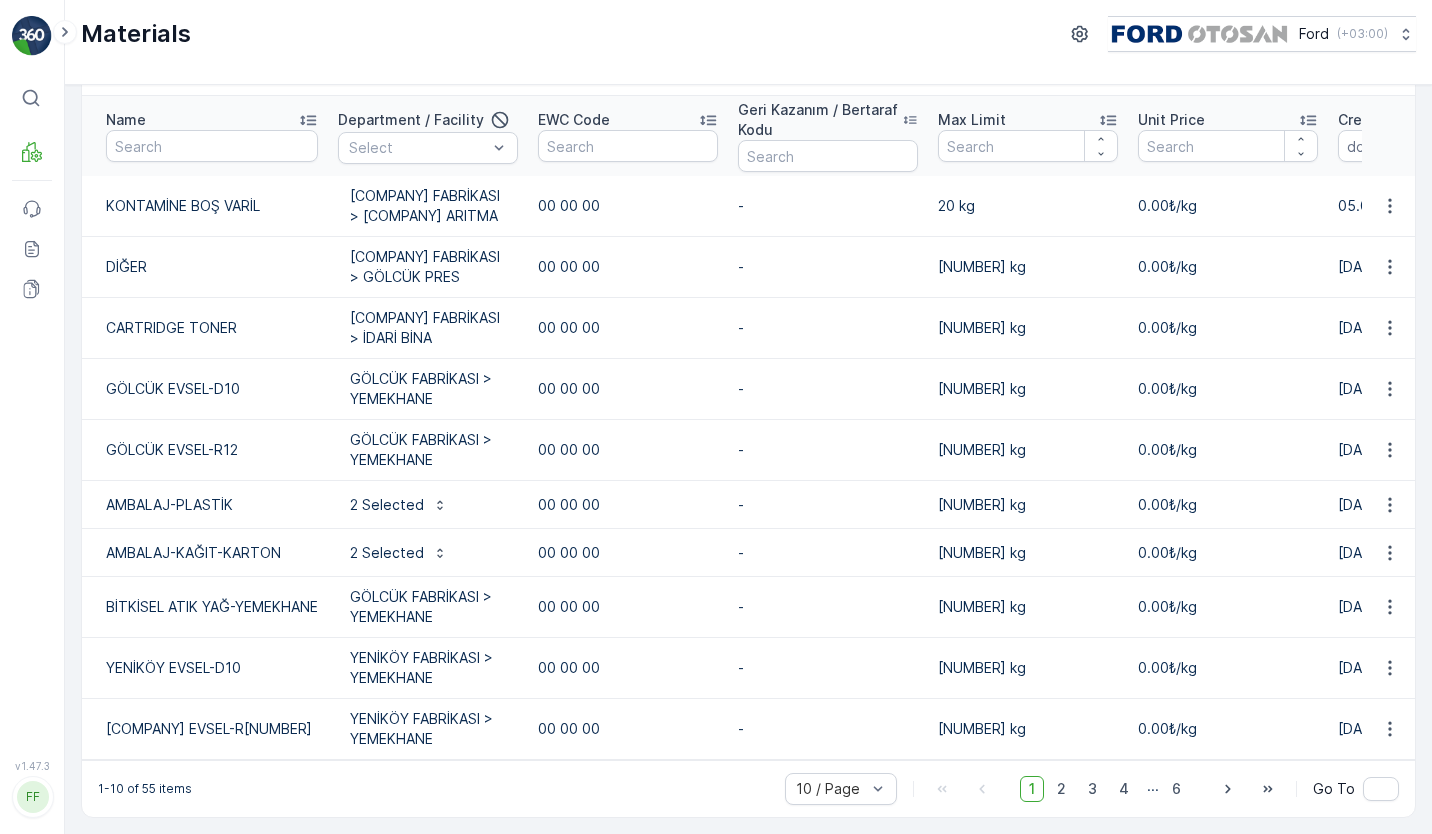 scroll, scrollTop: 0, scrollLeft: 0, axis: both 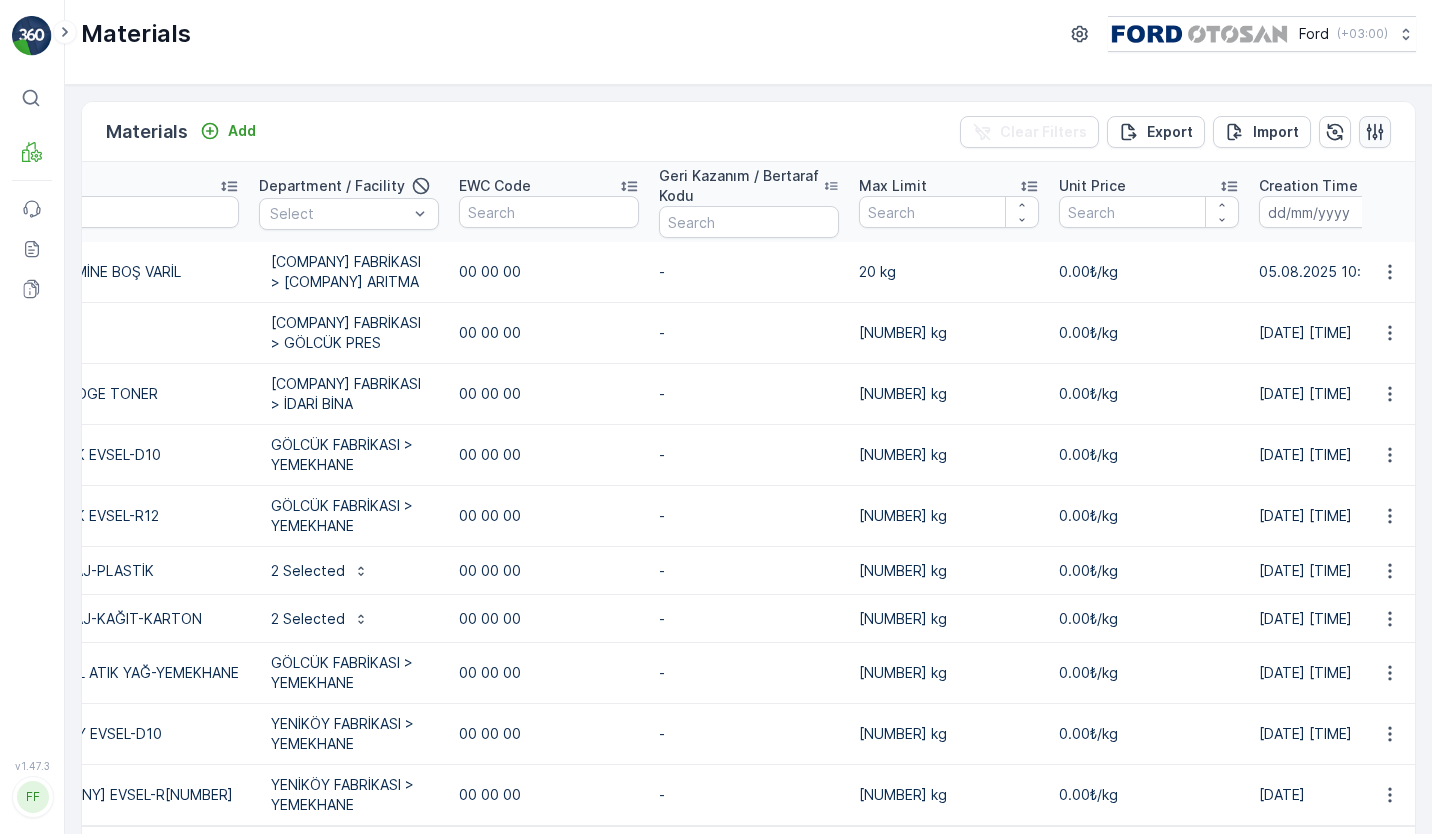 click 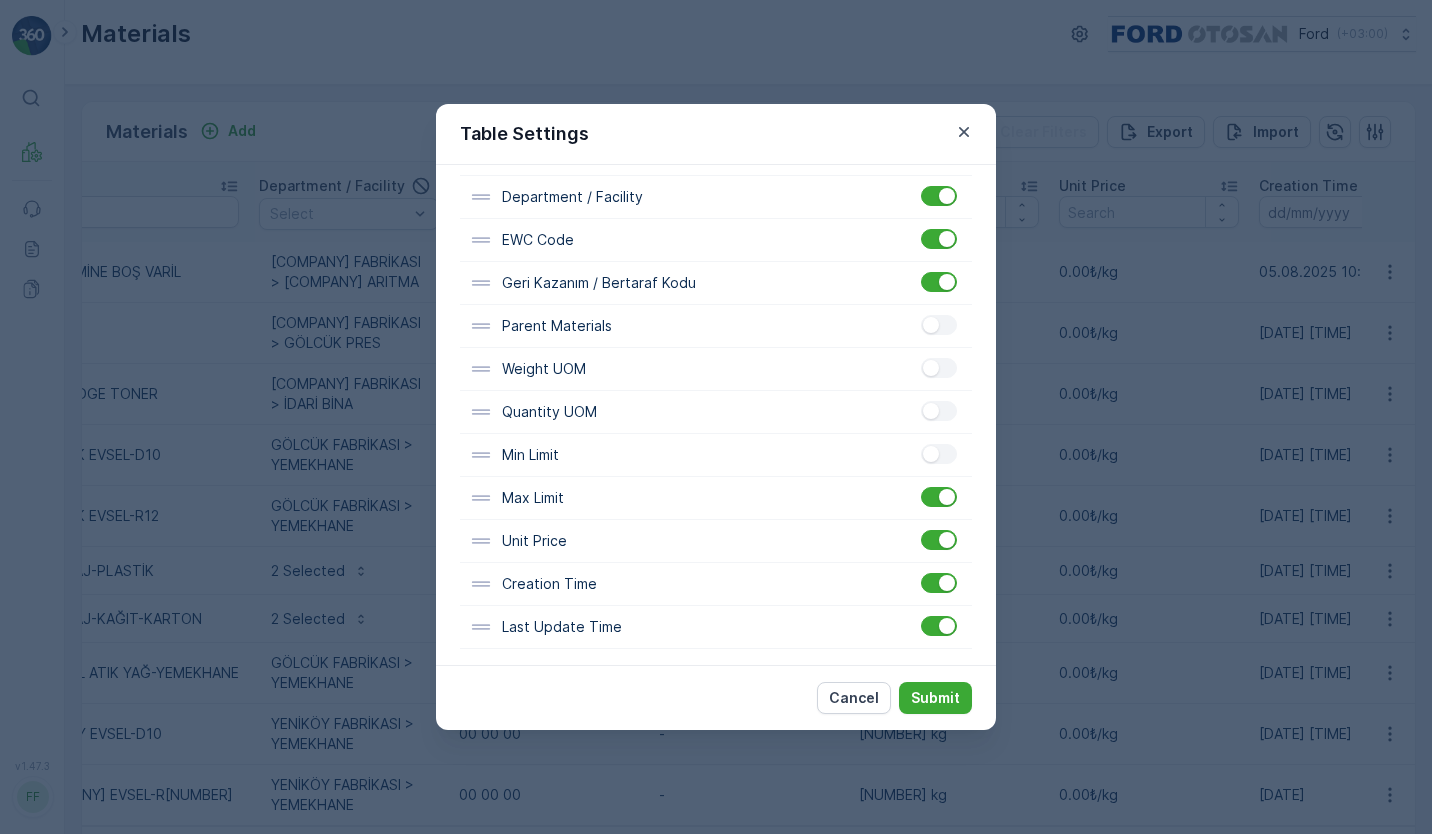 scroll, scrollTop: 196, scrollLeft: 0, axis: vertical 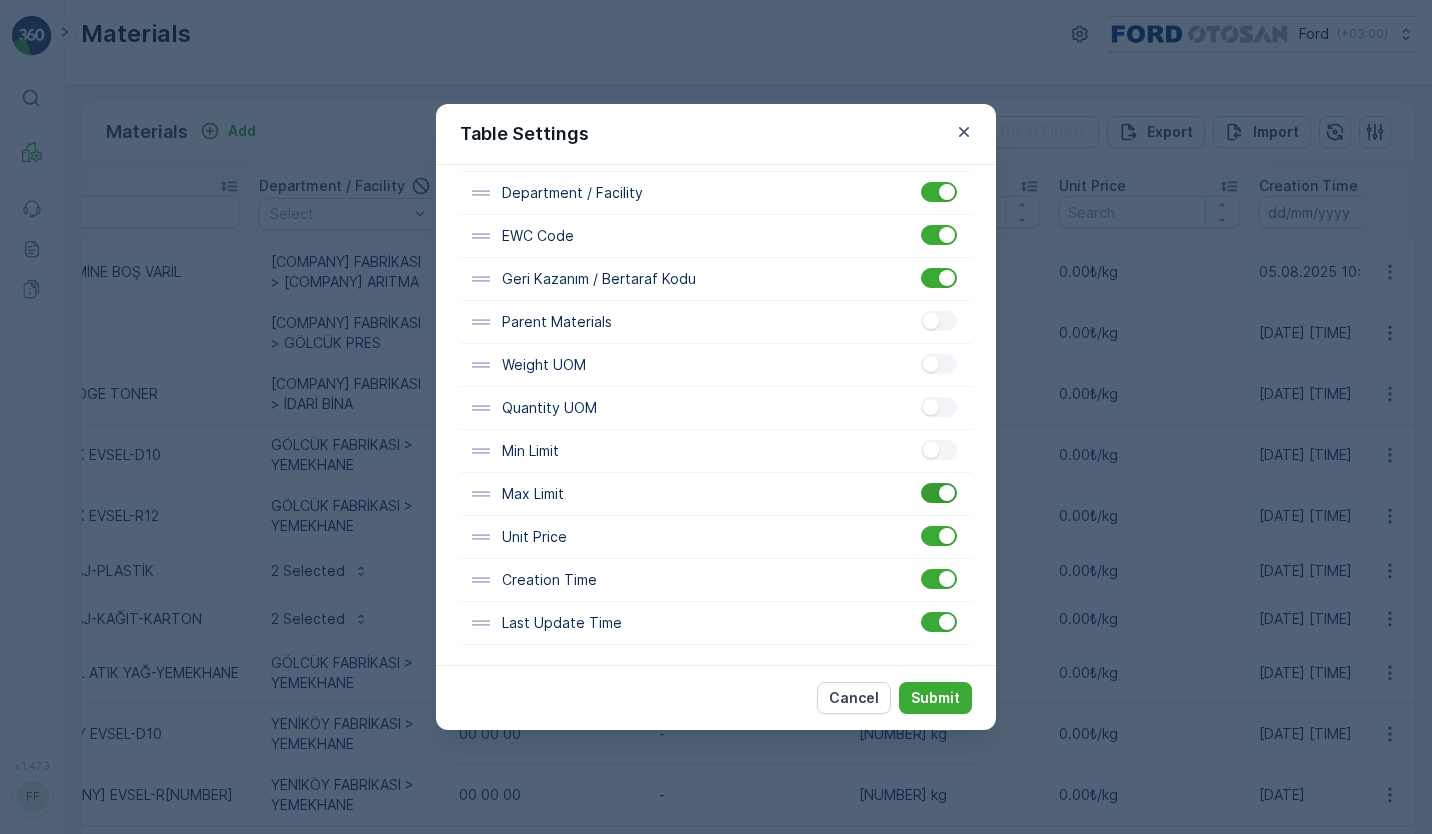 click at bounding box center (947, 493) 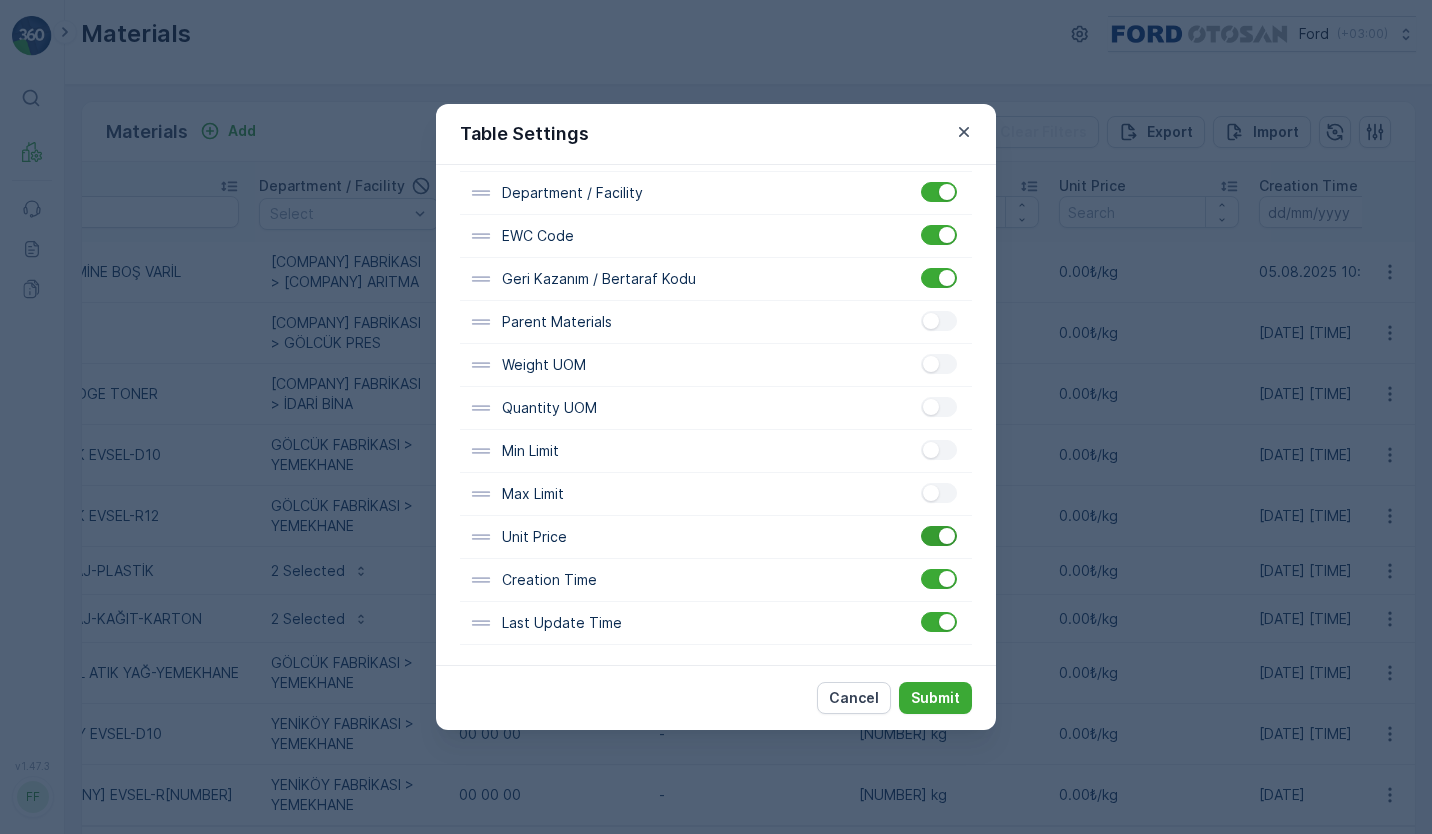 click at bounding box center (947, 536) 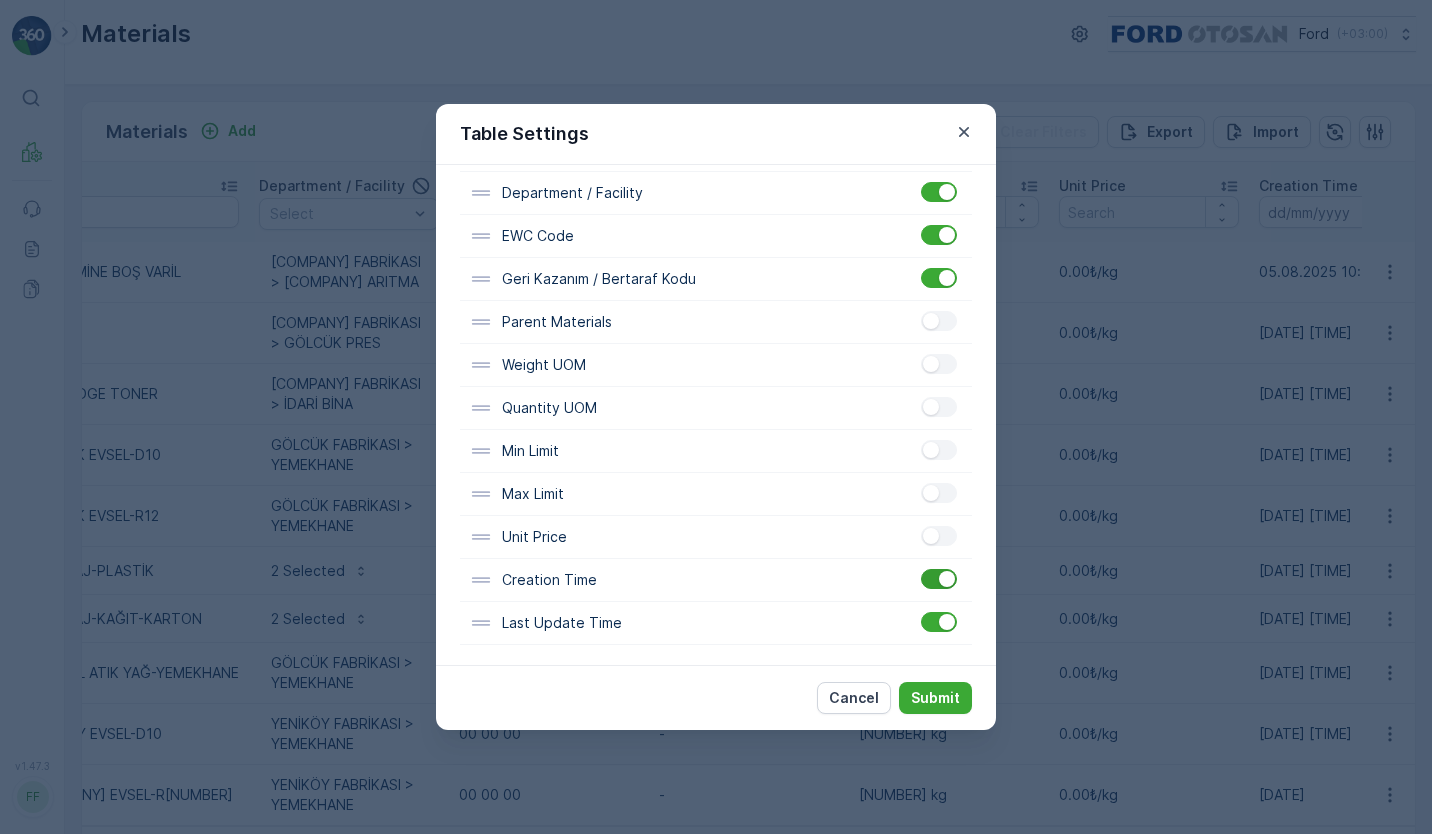 click at bounding box center (947, 579) 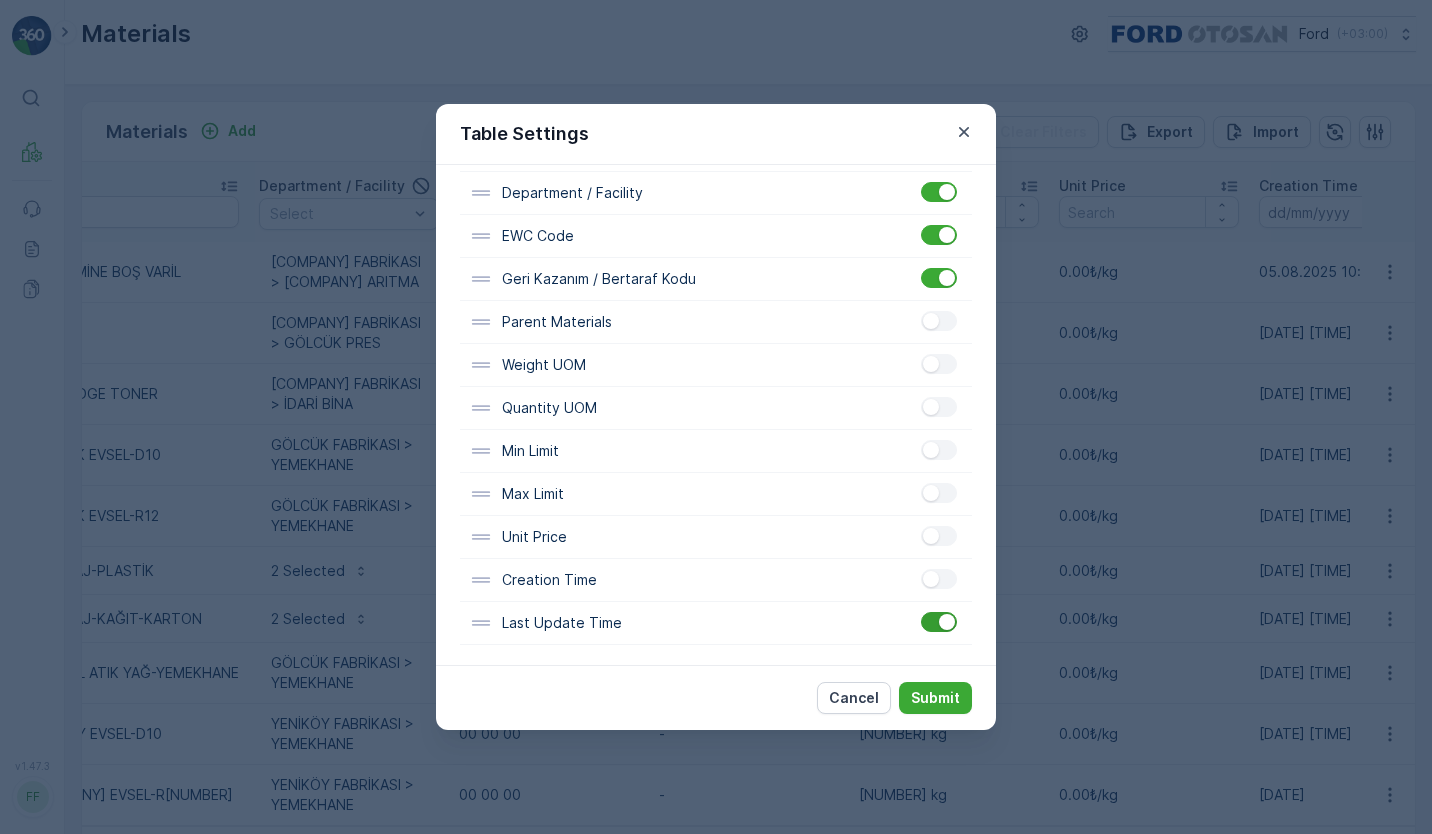 click at bounding box center (947, 622) 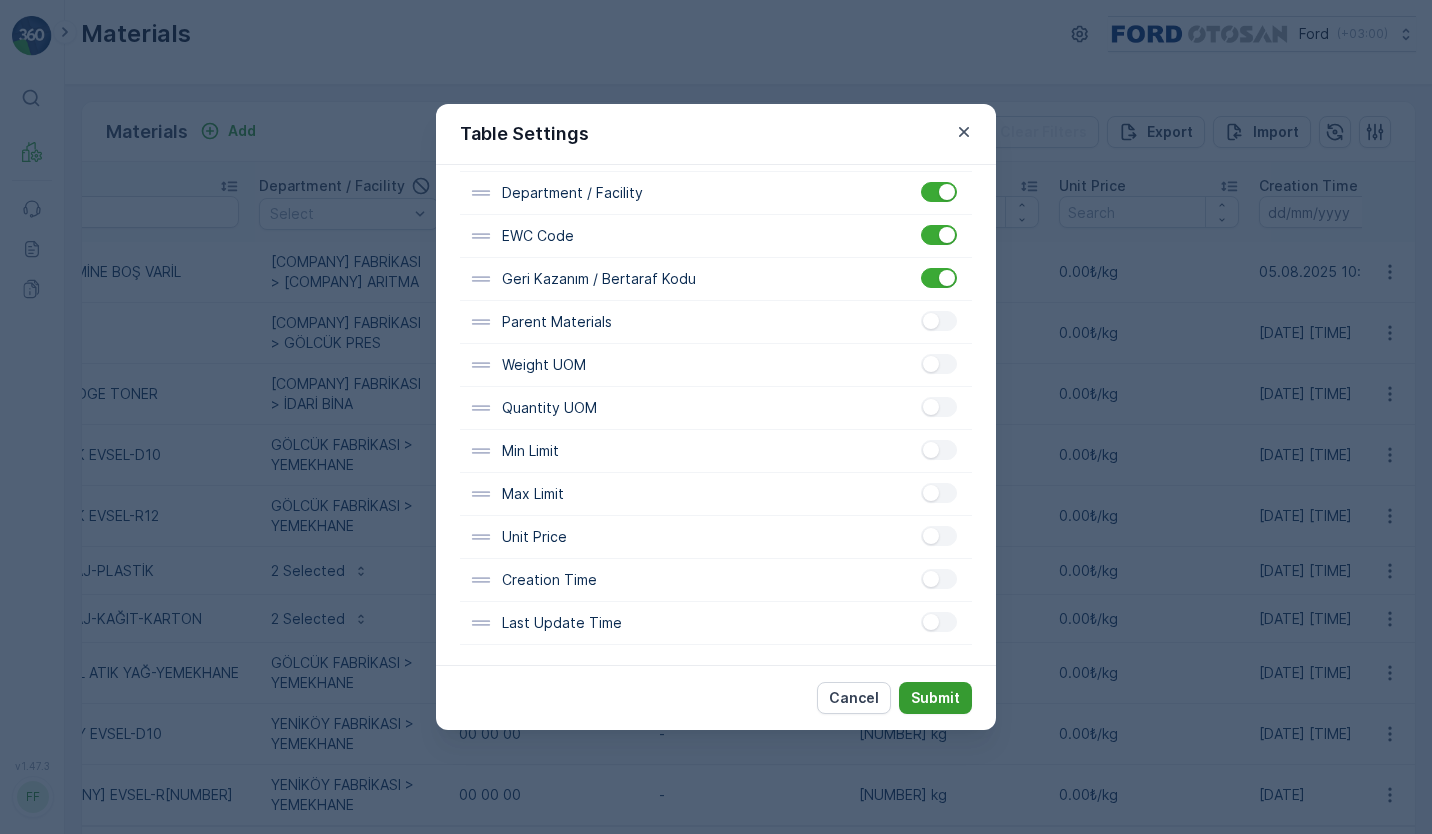 click on "Submit" at bounding box center (935, 698) 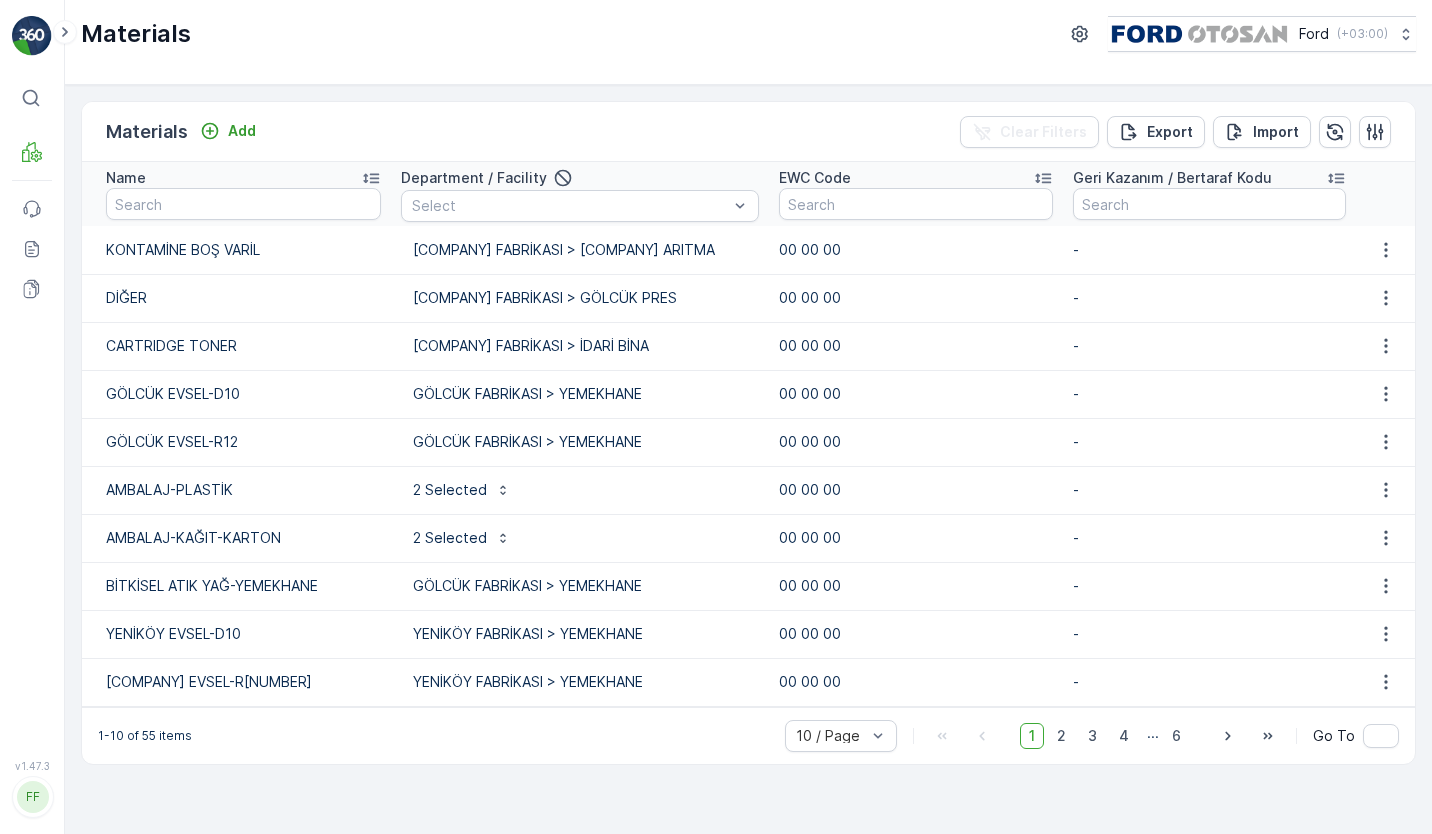 scroll, scrollTop: 0, scrollLeft: 0, axis: both 